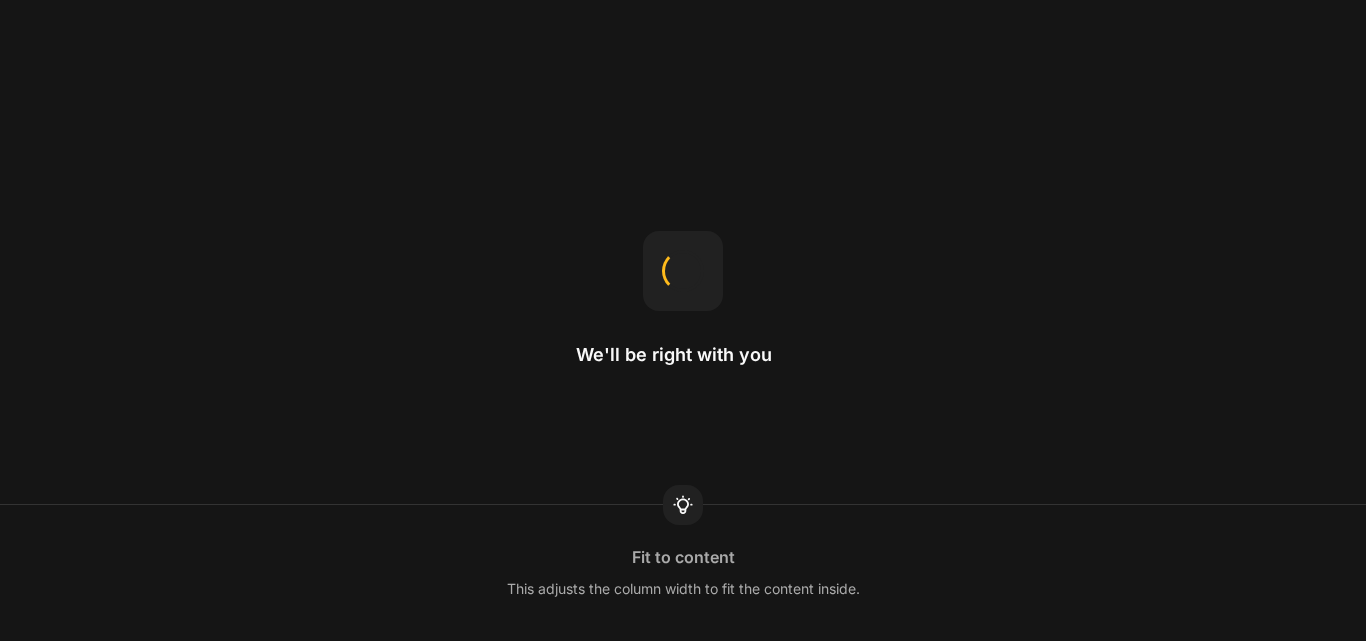 scroll, scrollTop: 0, scrollLeft: 0, axis: both 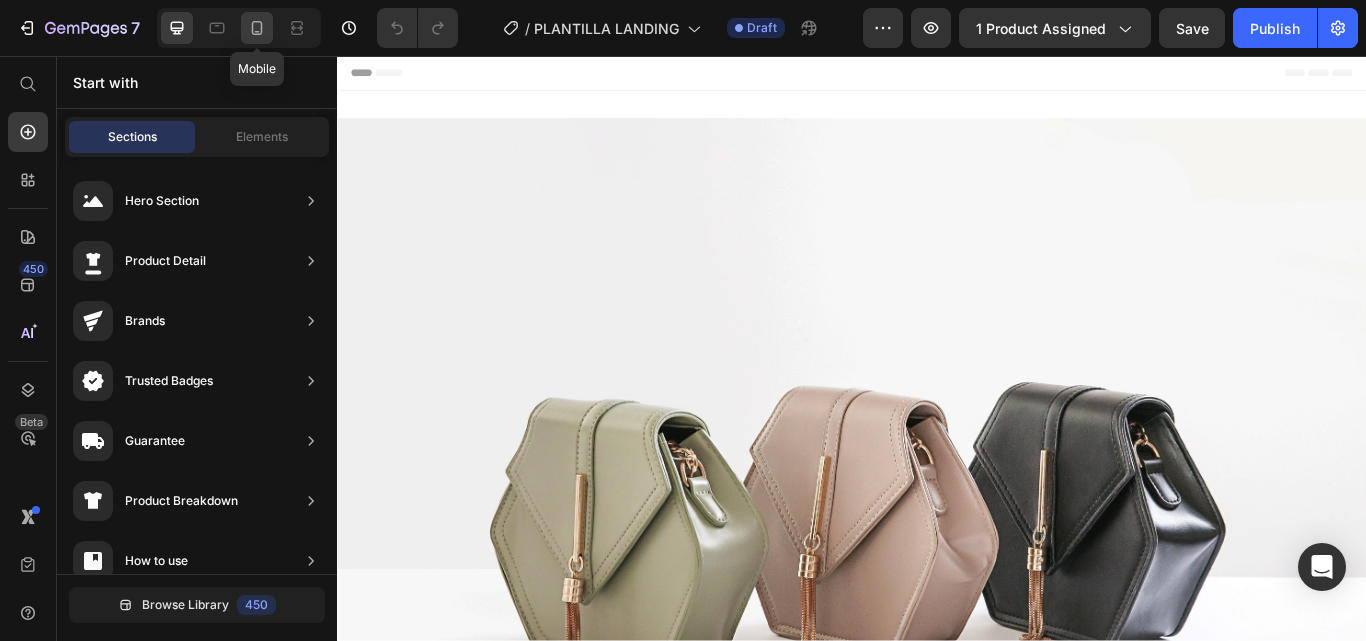 click 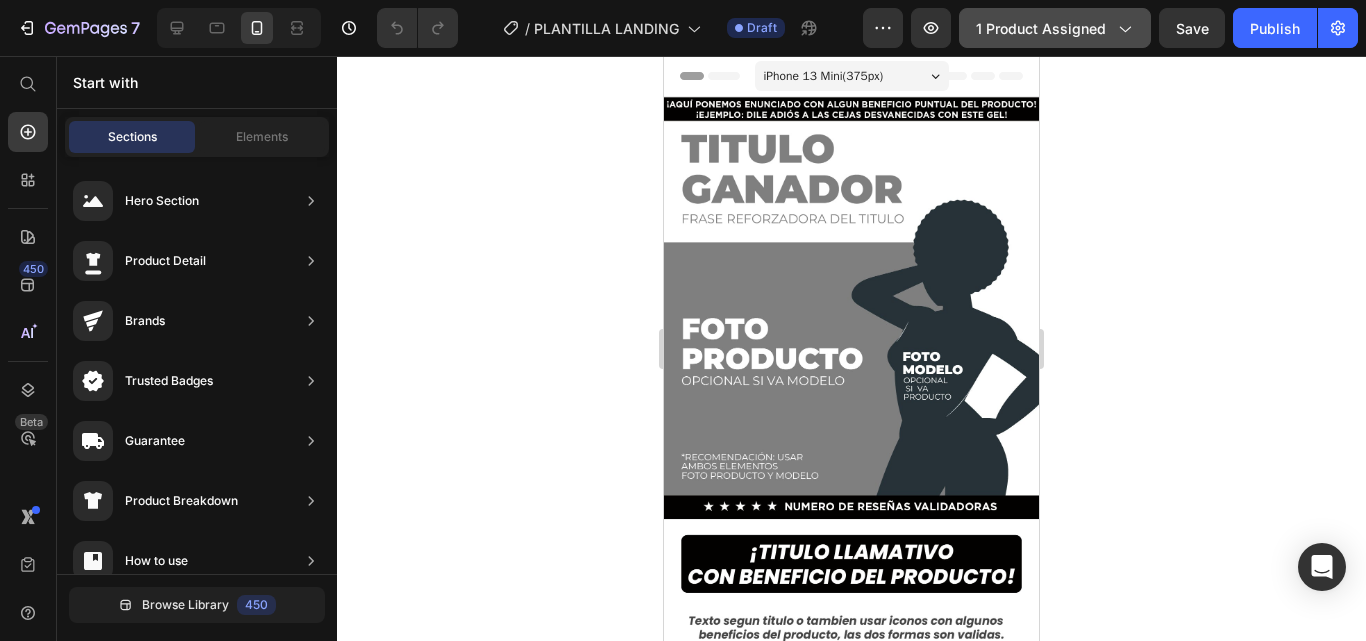 click 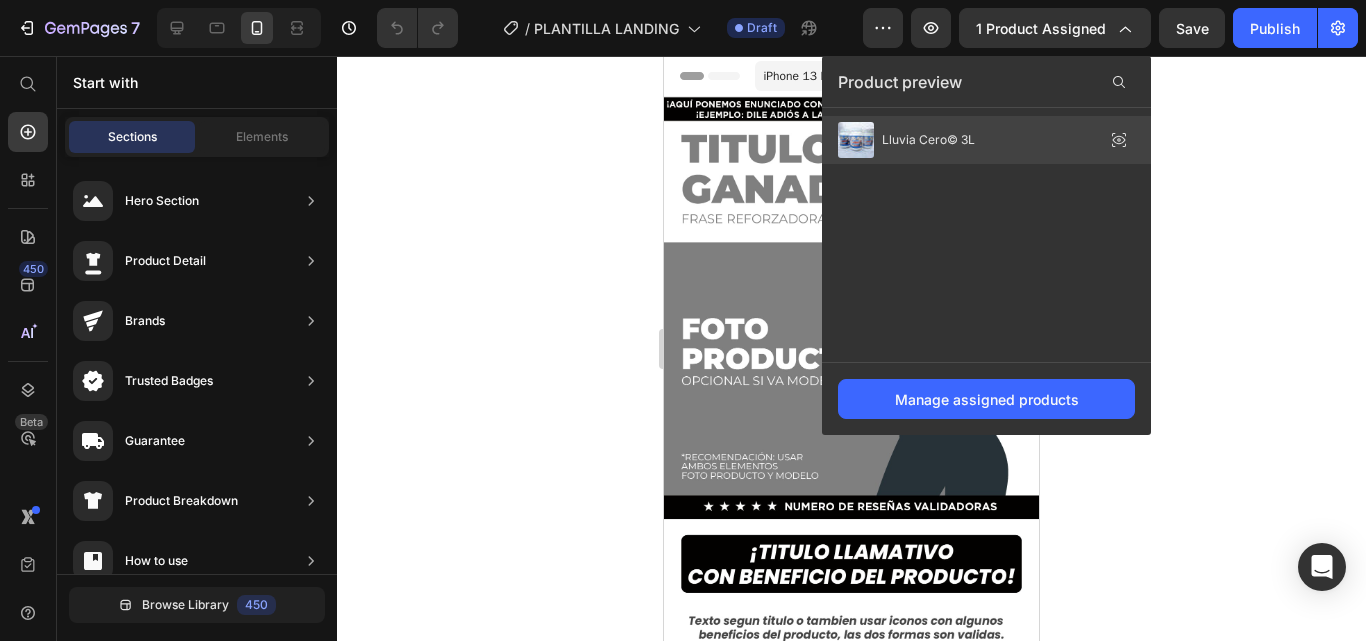 click on "Lluvia Cero© 3L" 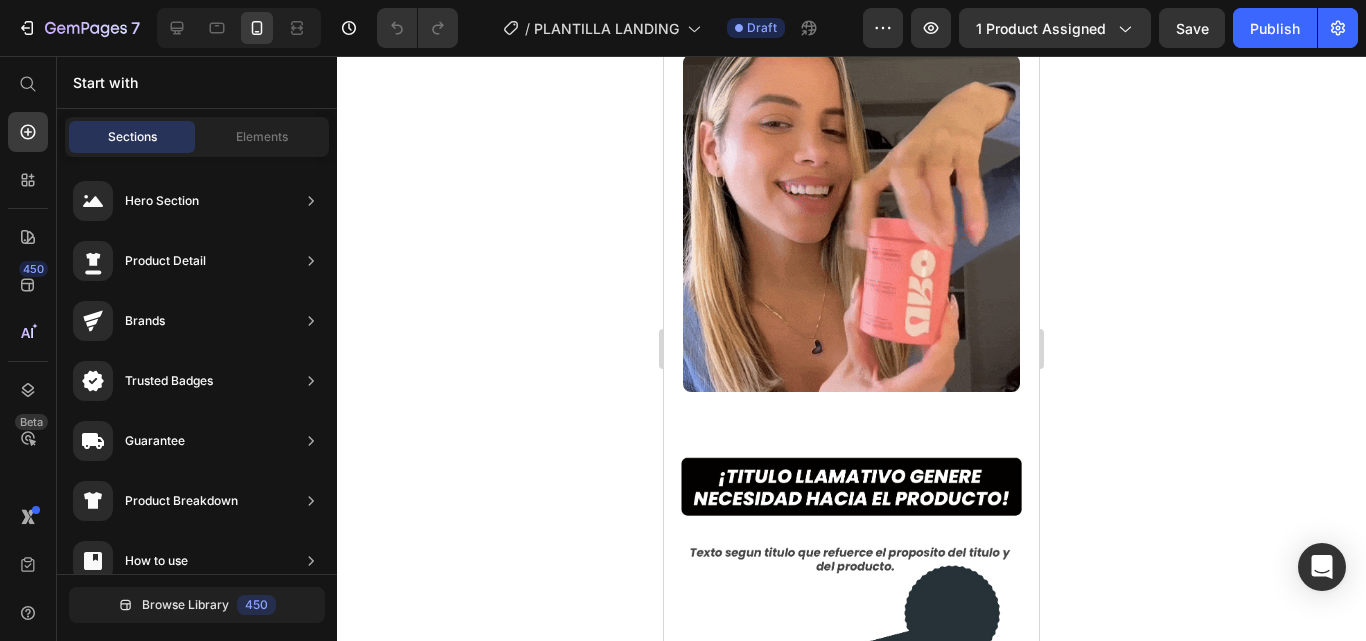 scroll, scrollTop: 0, scrollLeft: 0, axis: both 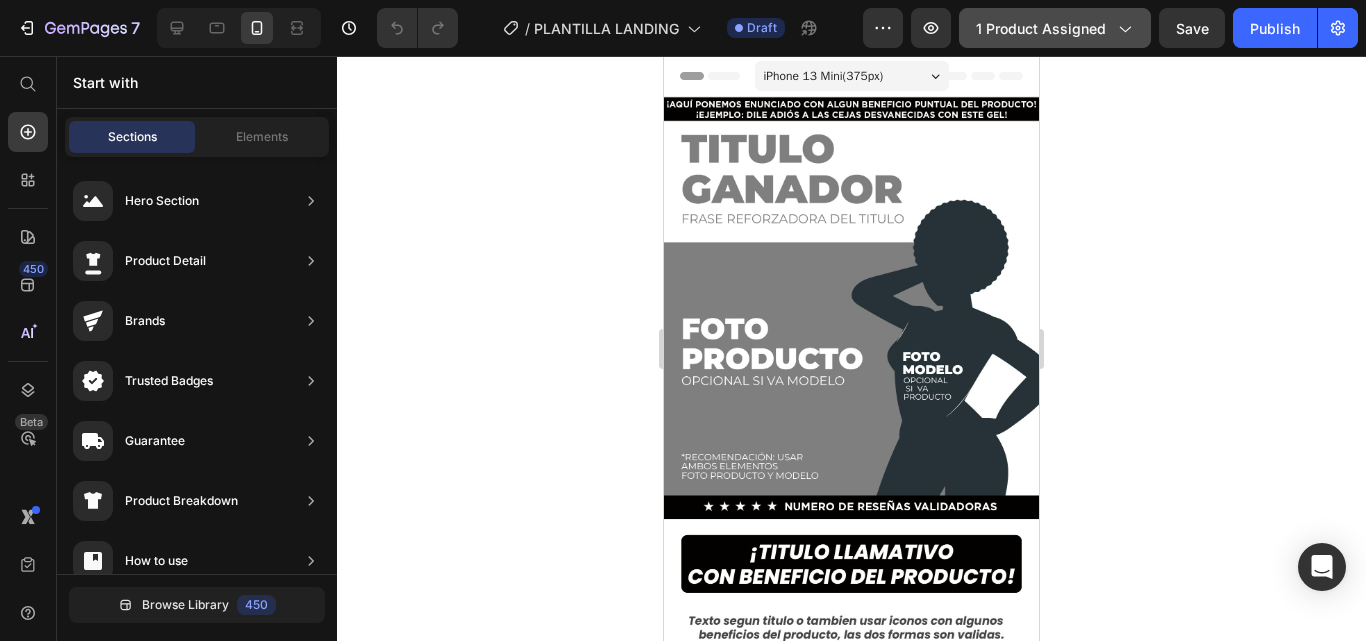 click on "1 product assigned" 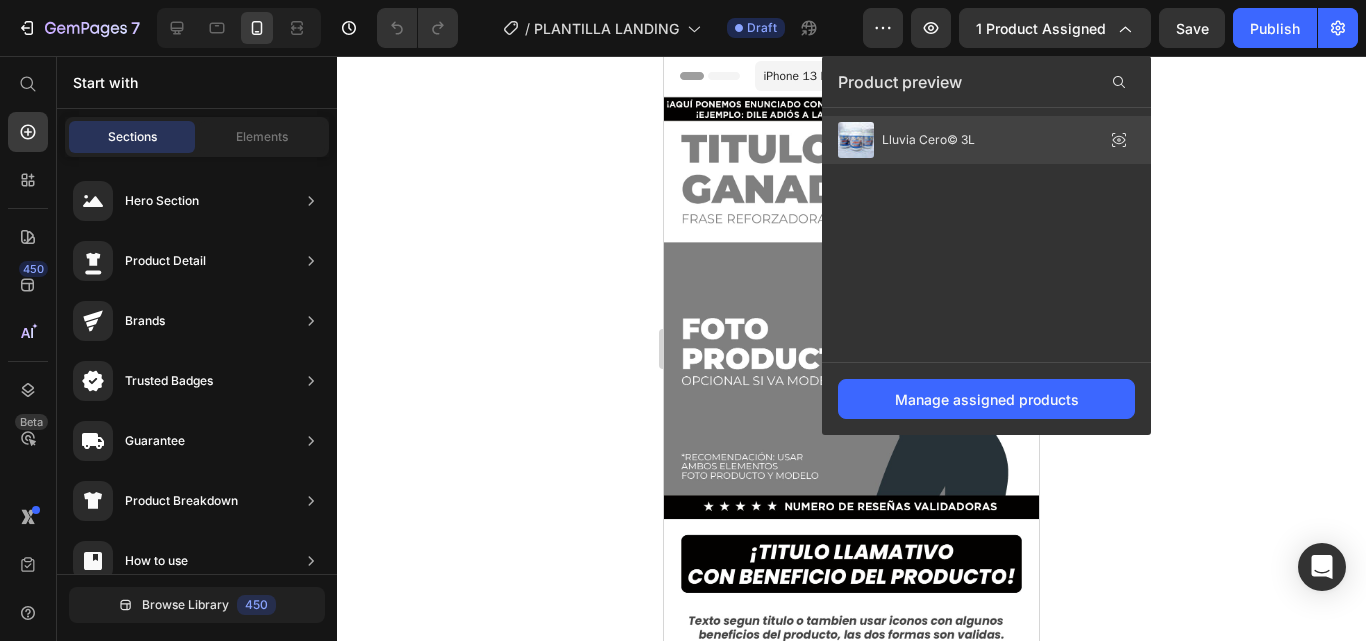 click on "Lluvia Cero© 3L" at bounding box center [928, 140] 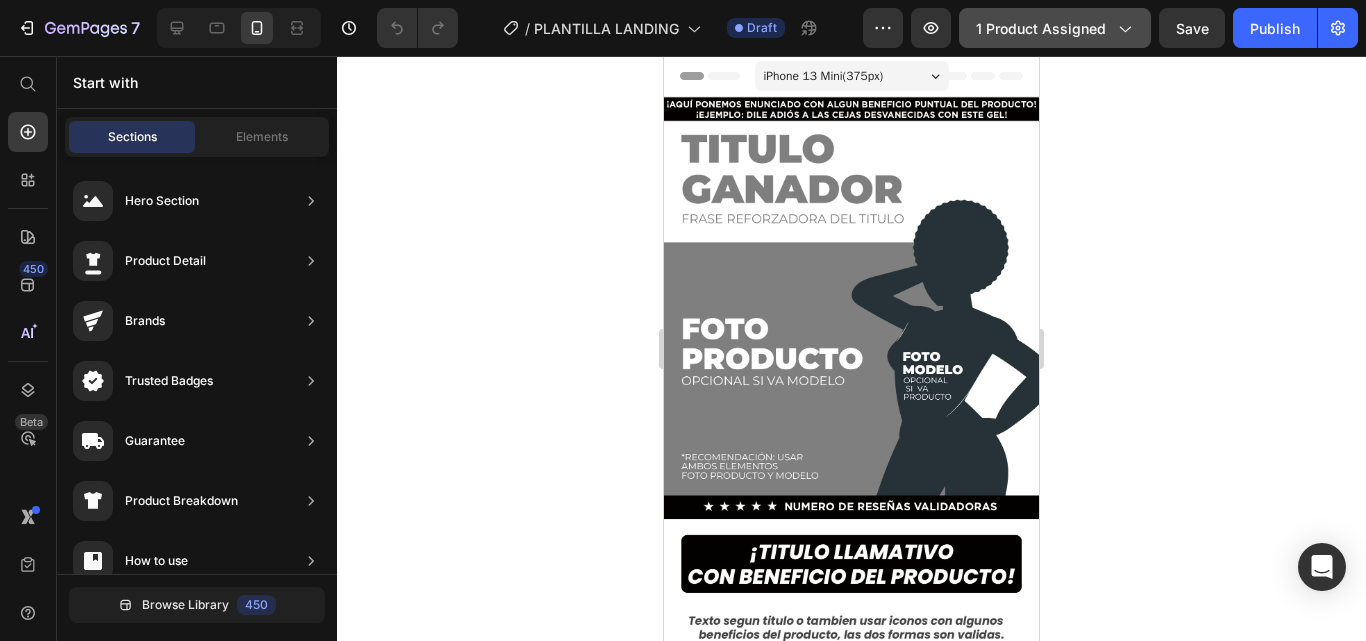 click on "1 product assigned" 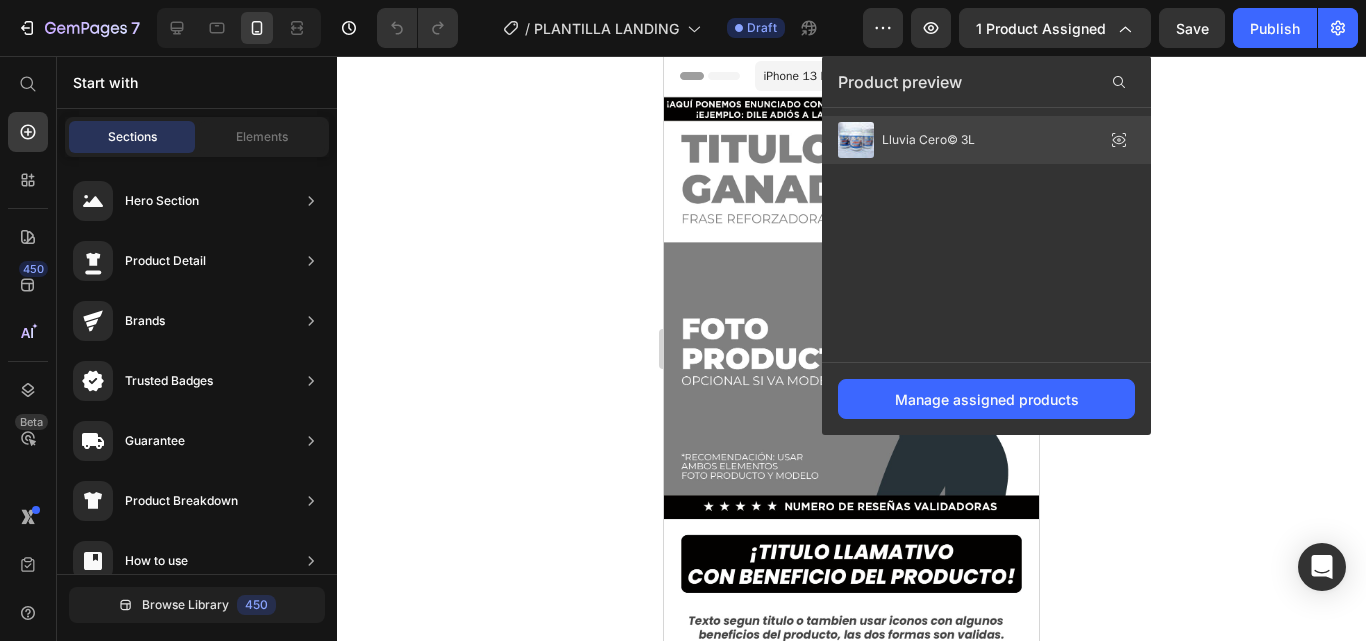 click 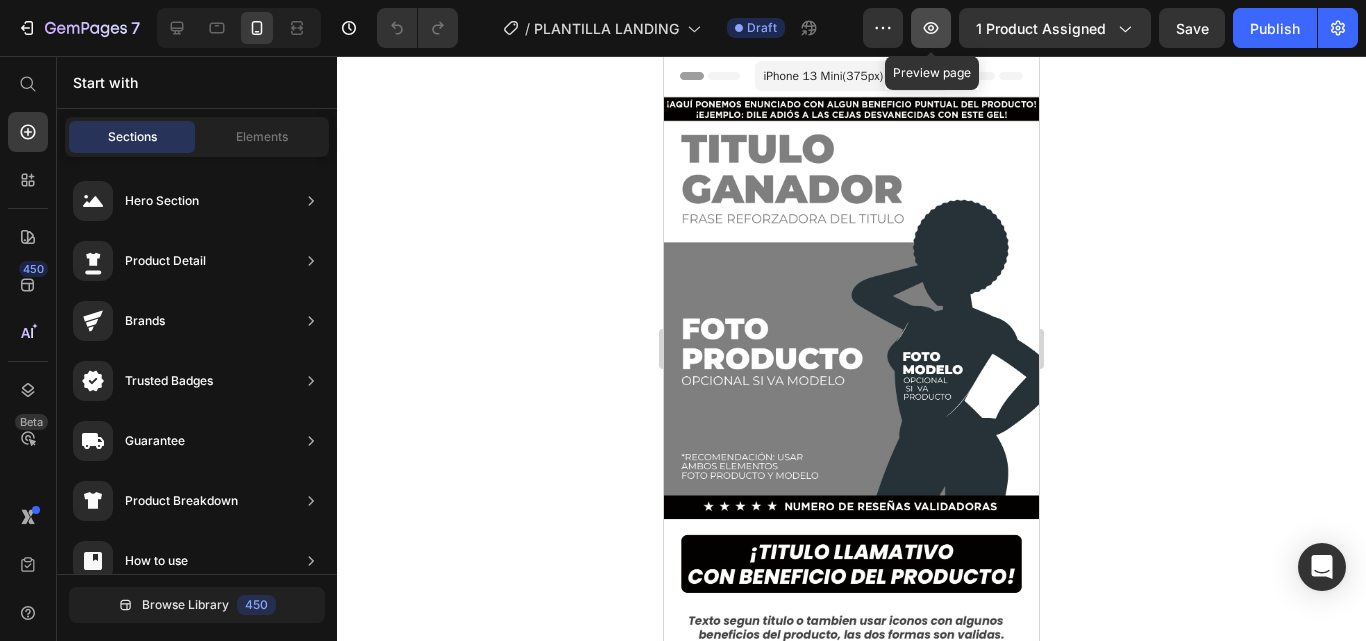 click 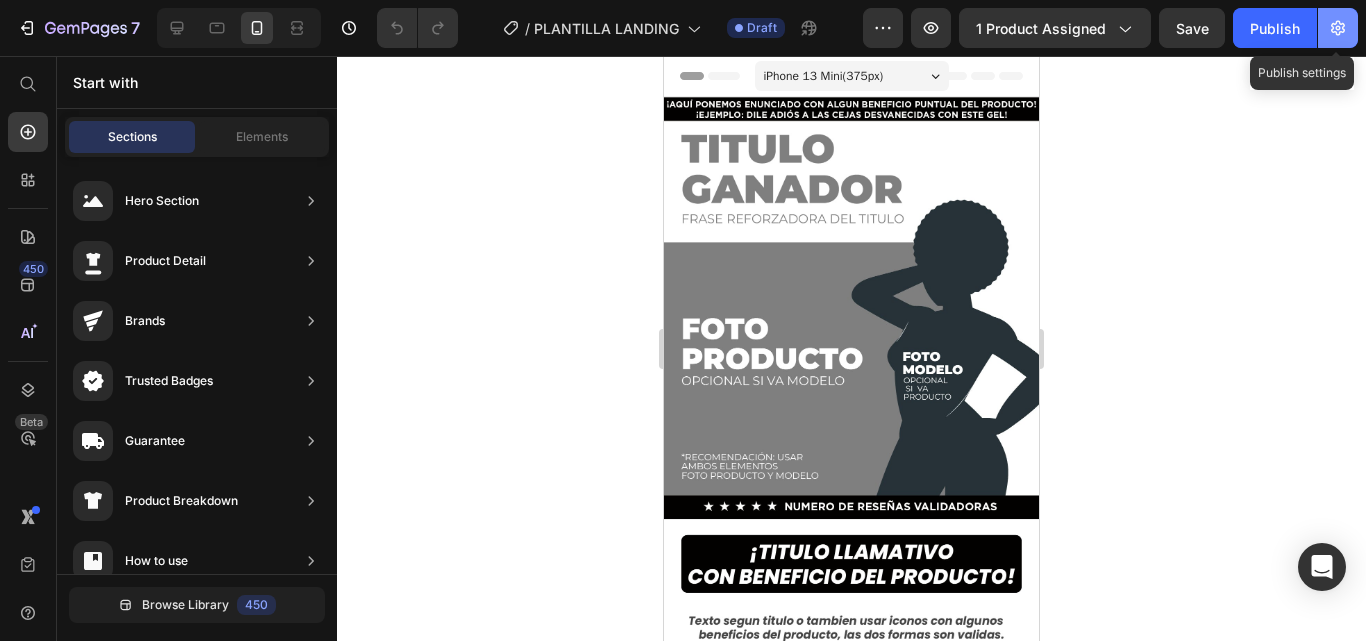 click 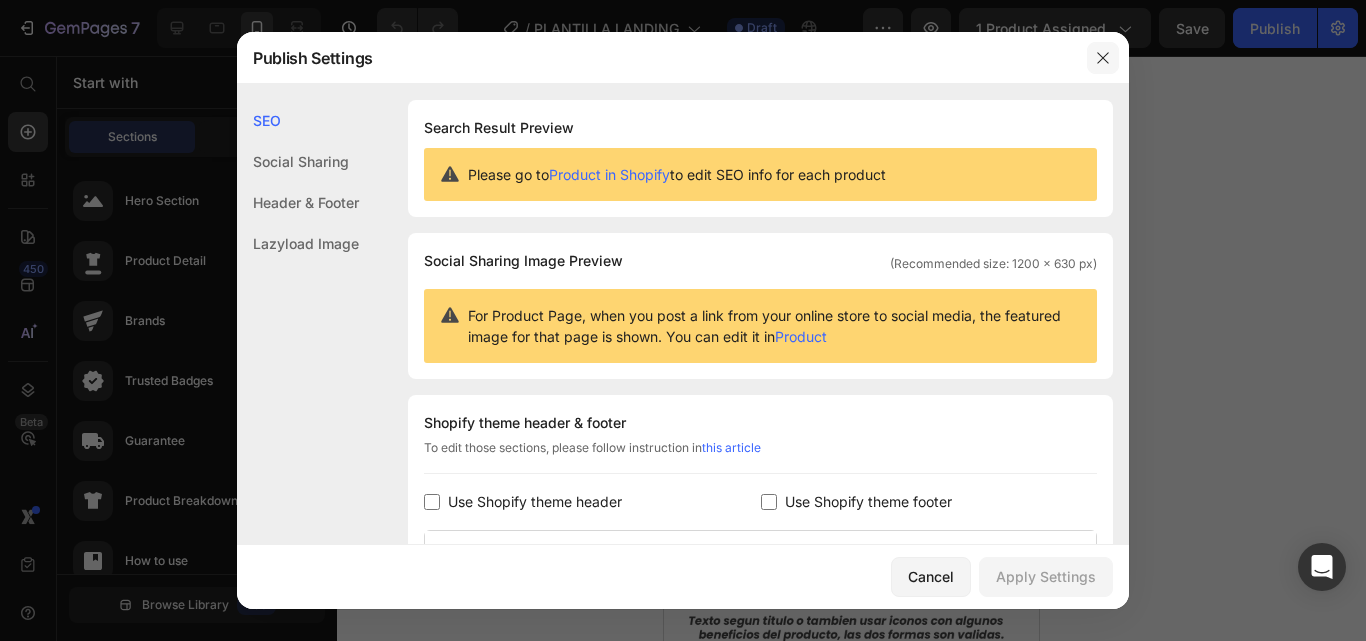 click 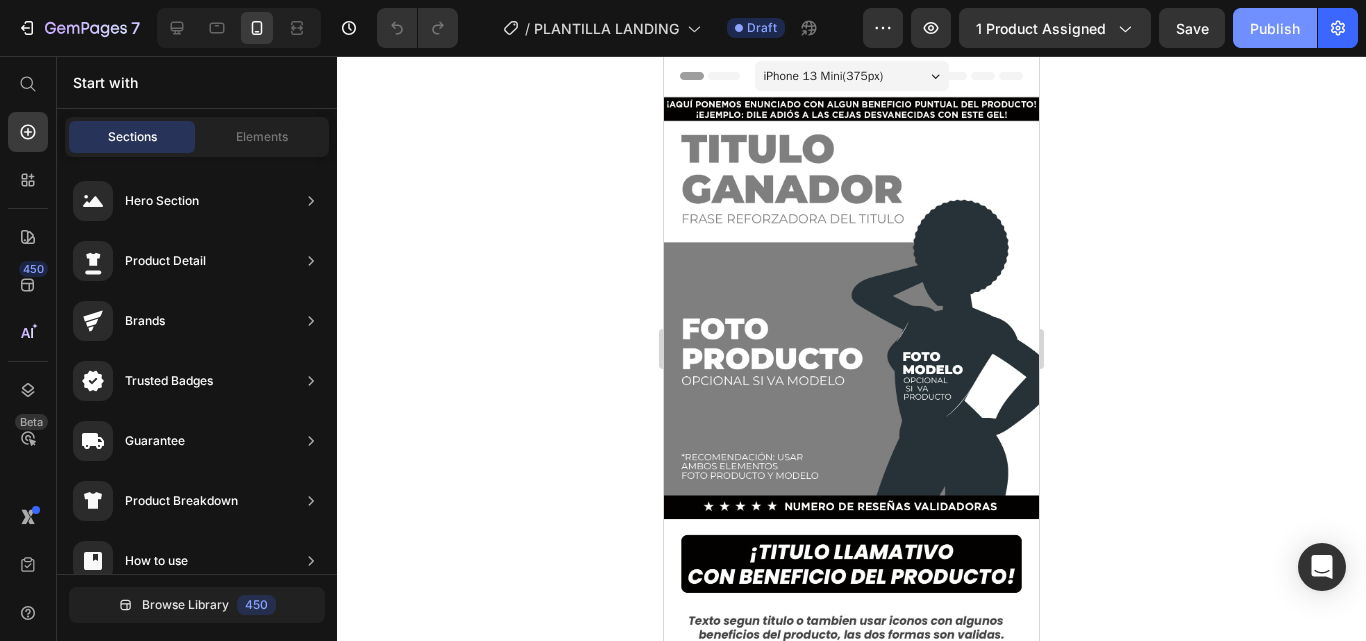 click on "Publish" 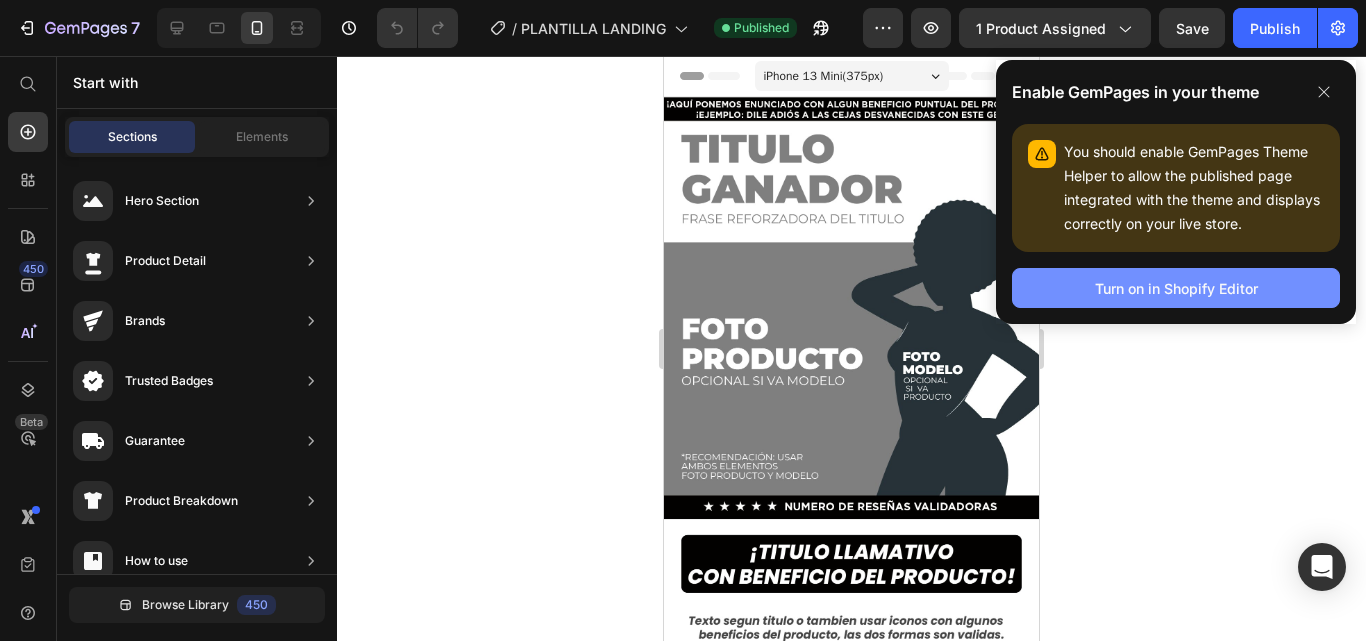 click on "Turn on in Shopify Editor" at bounding box center (1176, 288) 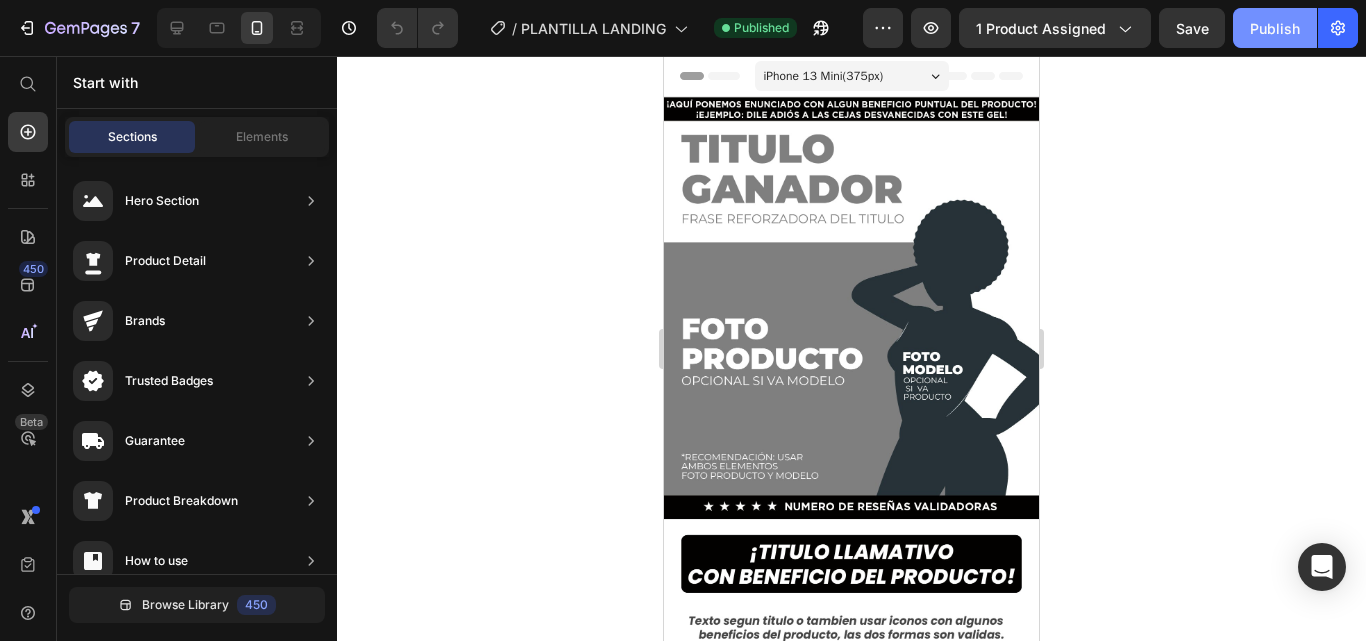click on "Publish" at bounding box center [1275, 28] 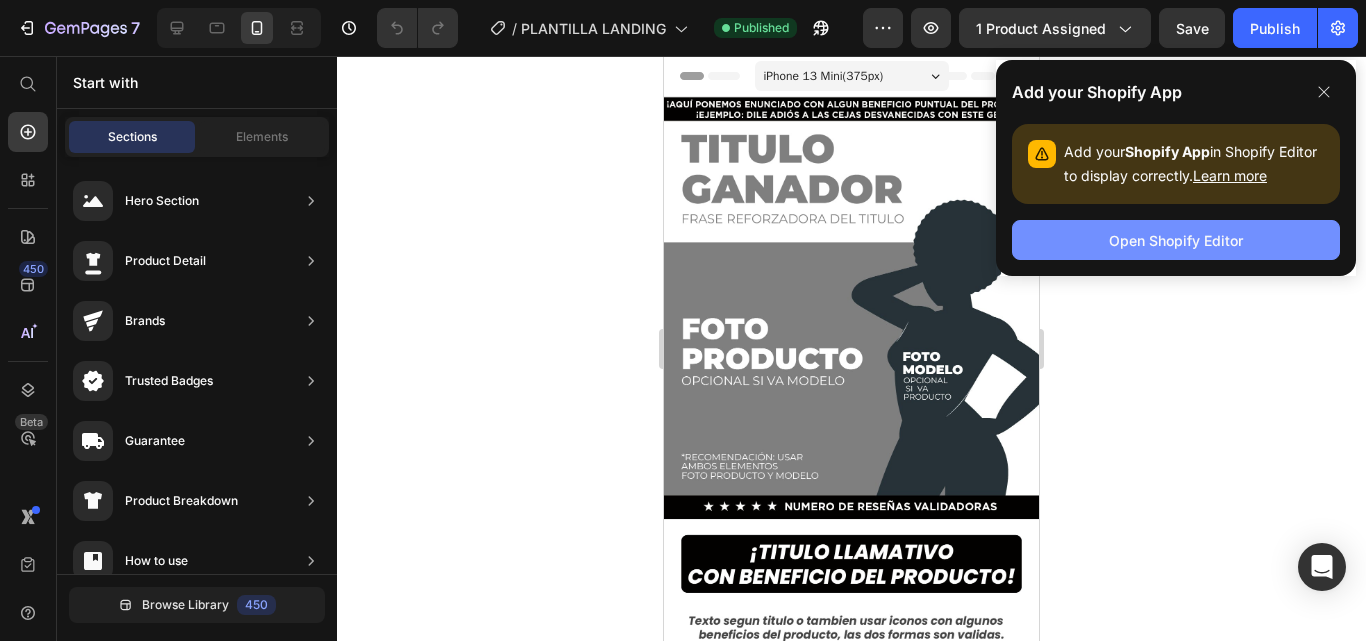 click on "Open Shopify Editor" at bounding box center [1176, 240] 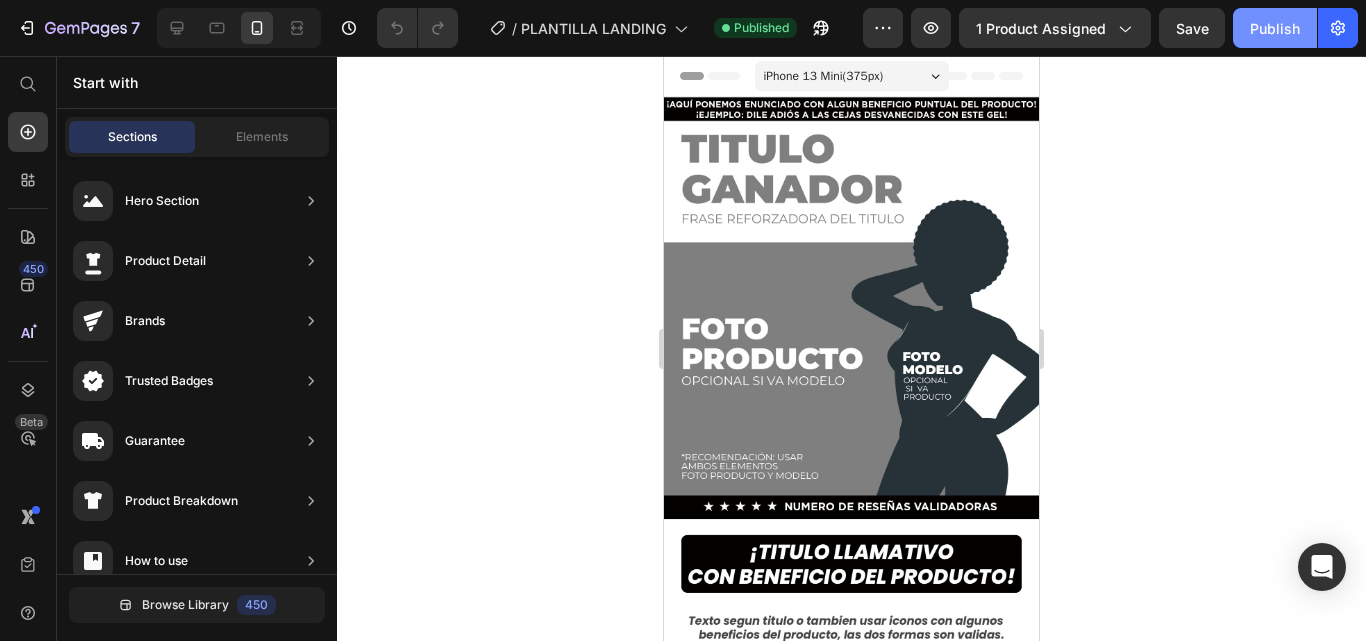 click on "Publish" at bounding box center (1275, 28) 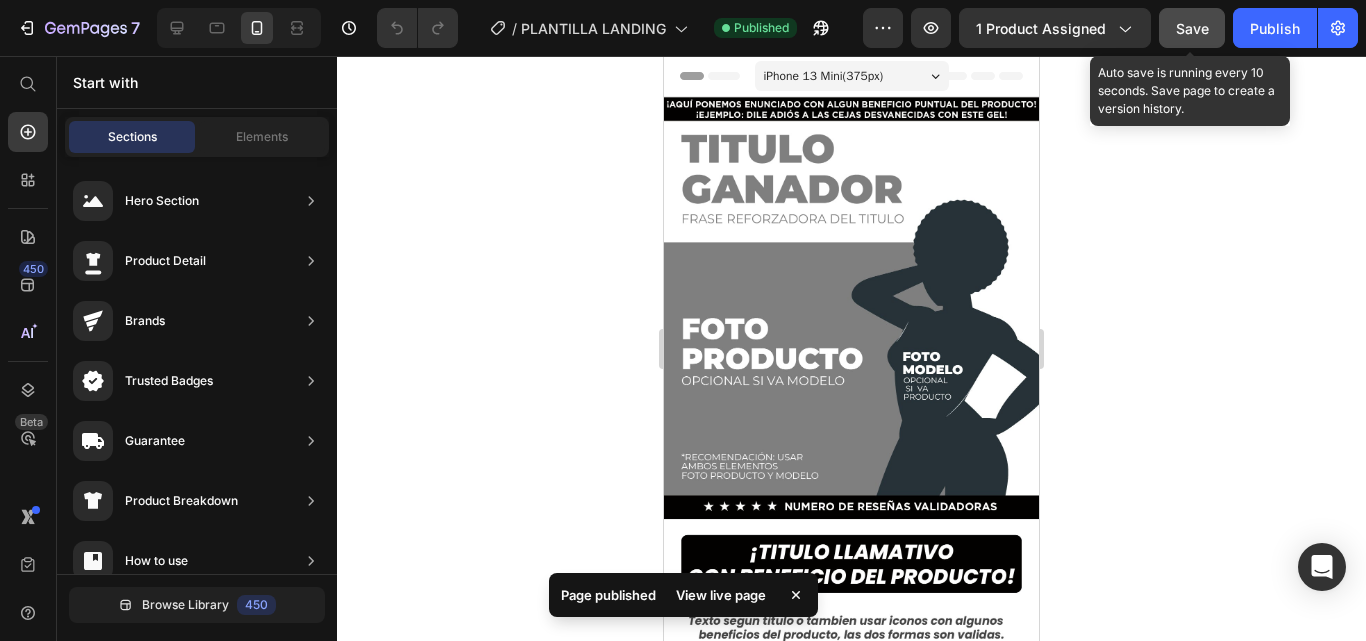 click on "Save" at bounding box center [1192, 28] 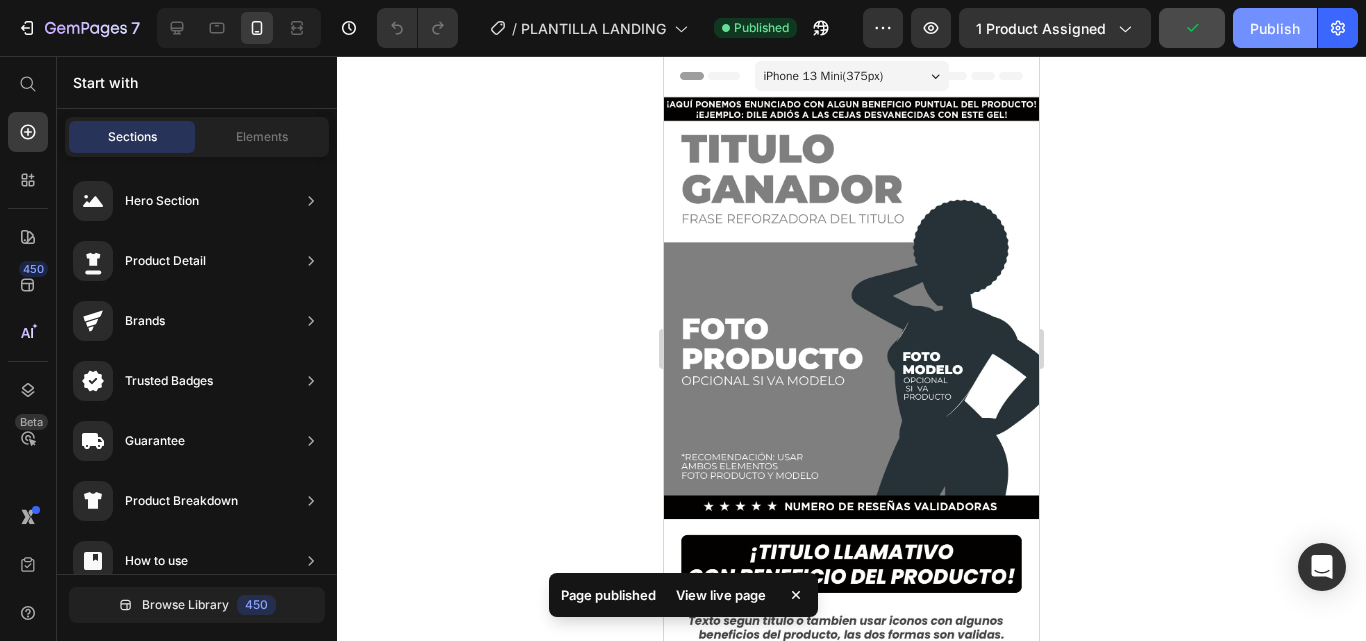 click on "Publish" at bounding box center [1275, 28] 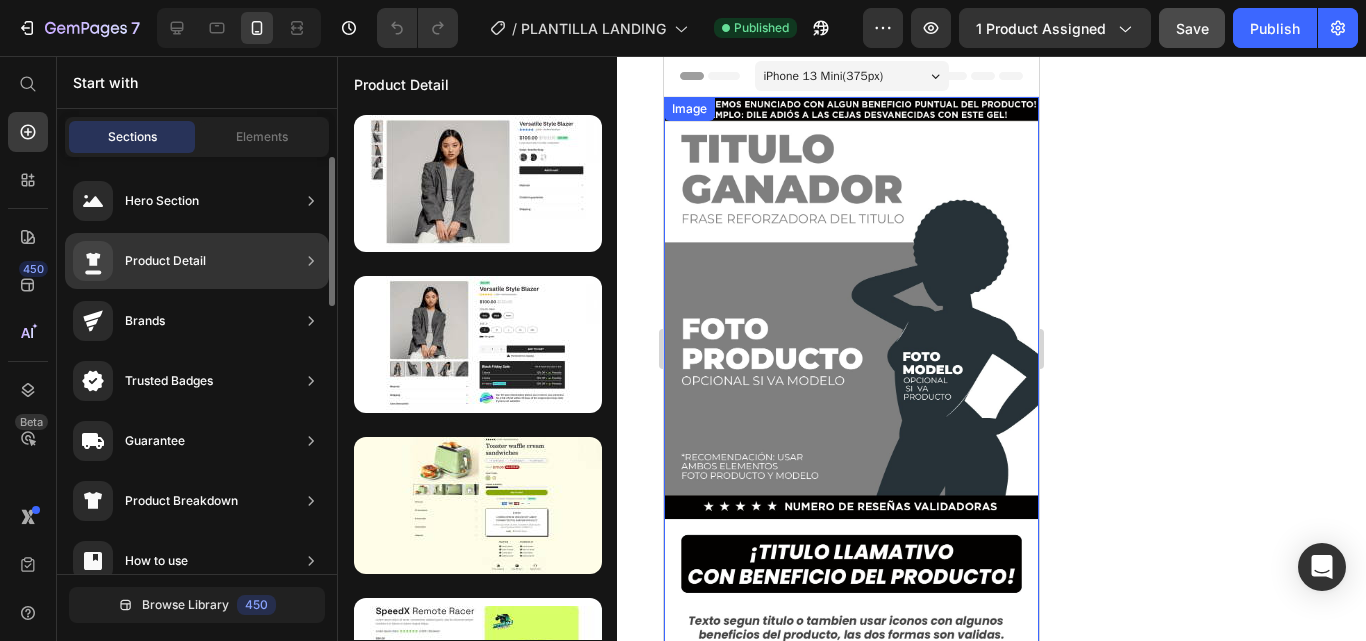 click on "Product Detail" 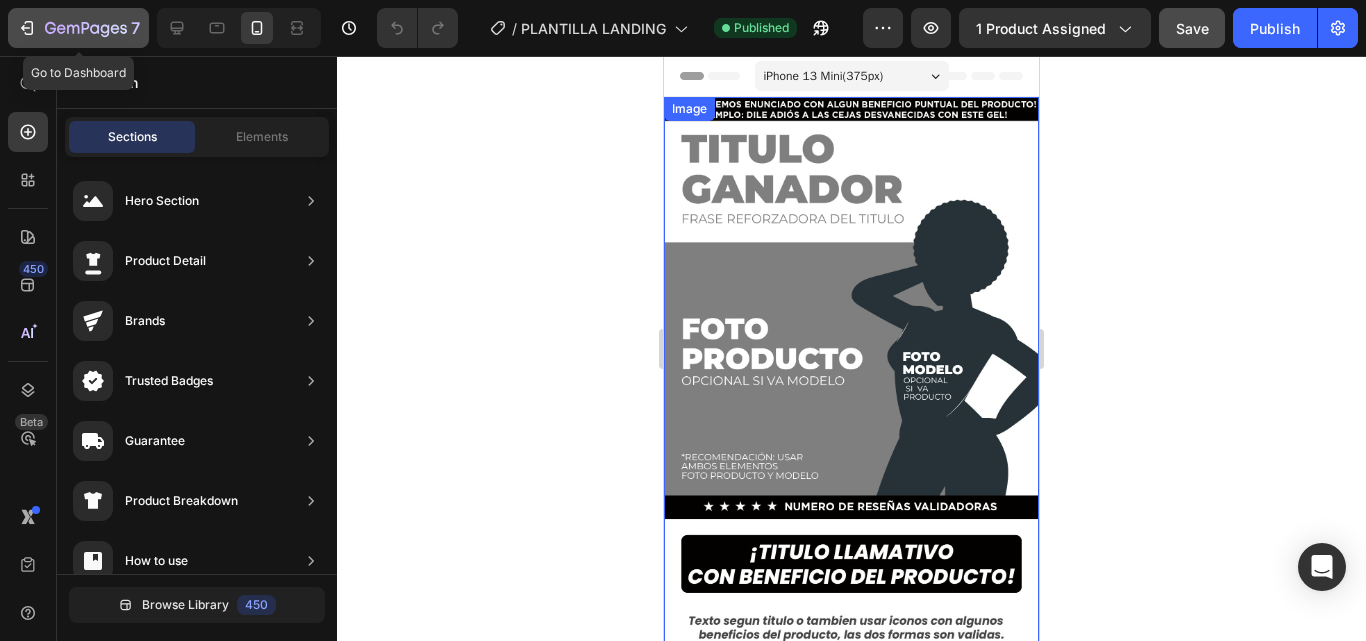 click 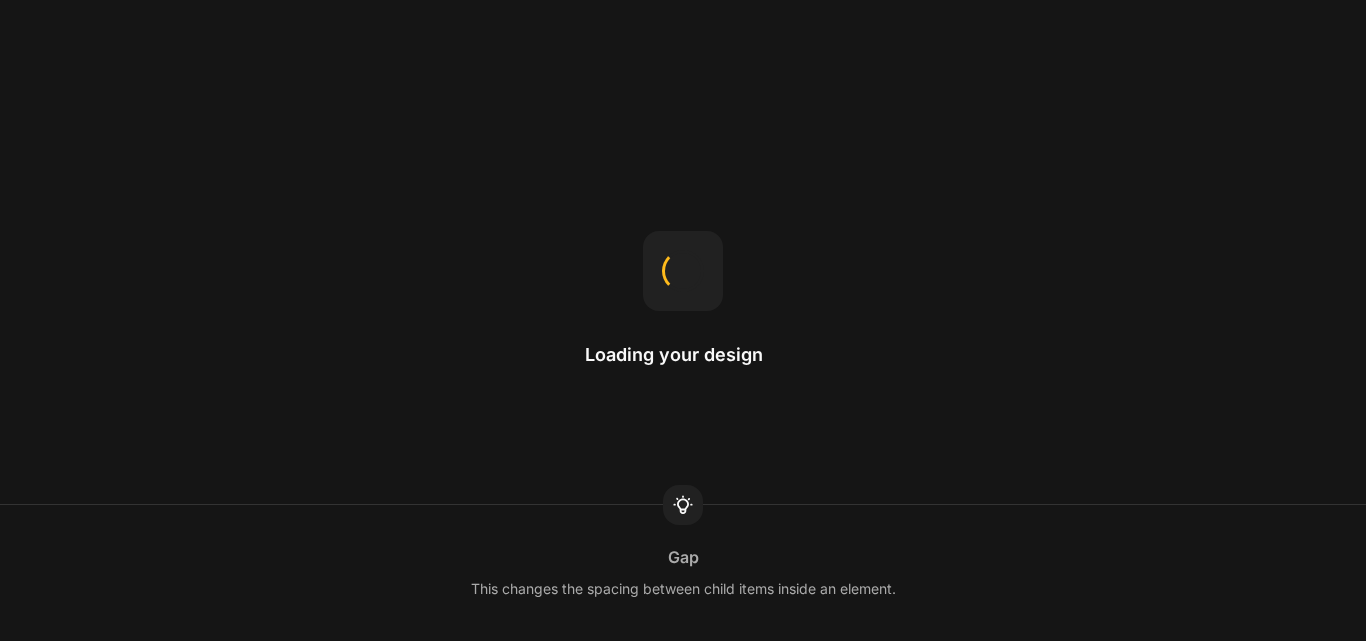 scroll, scrollTop: 0, scrollLeft: 0, axis: both 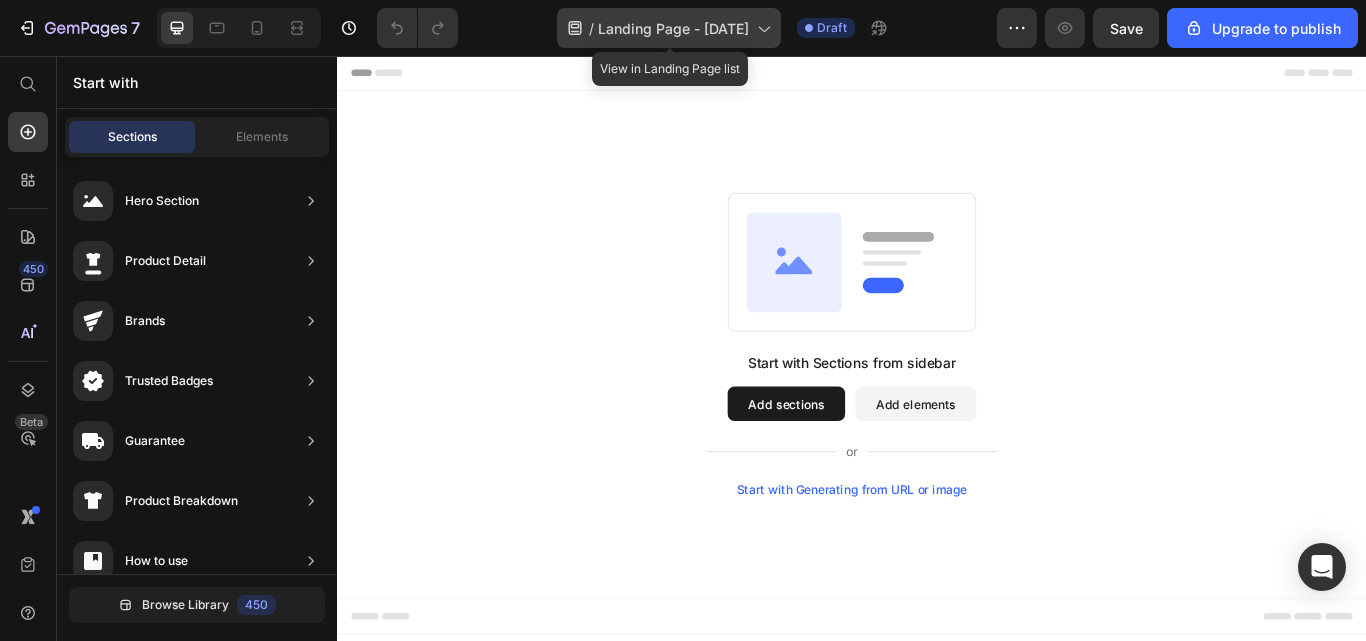 click 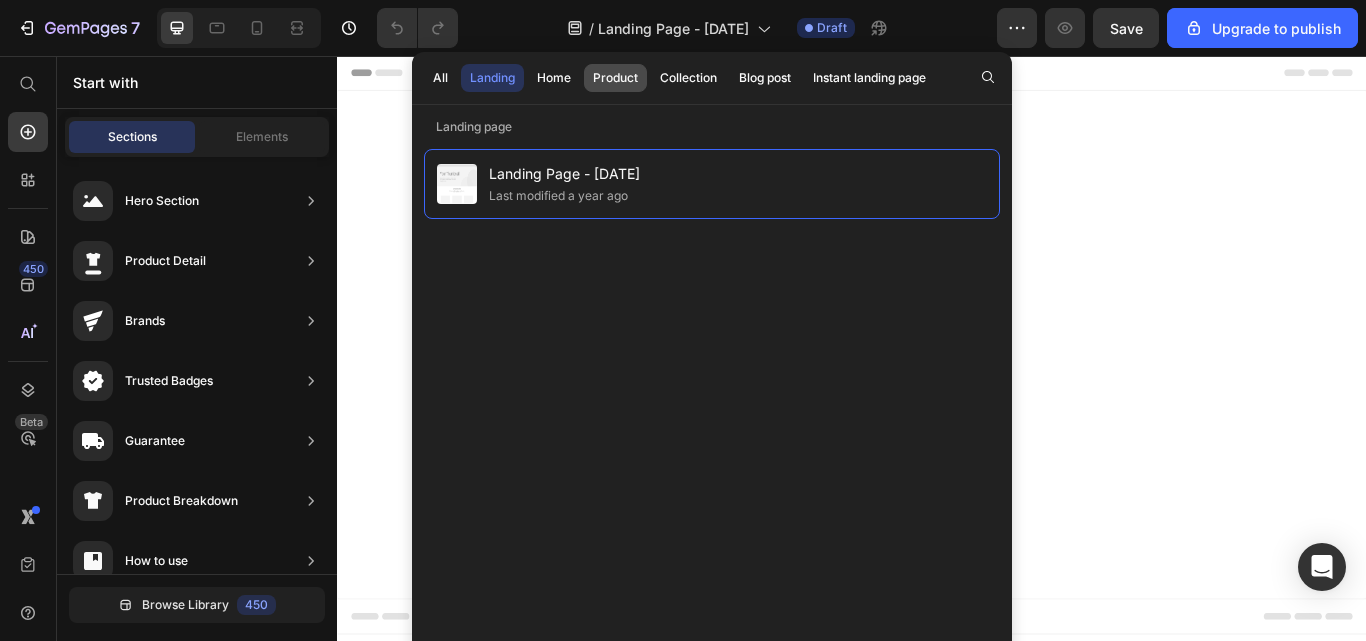 click on "Product" at bounding box center [615, 78] 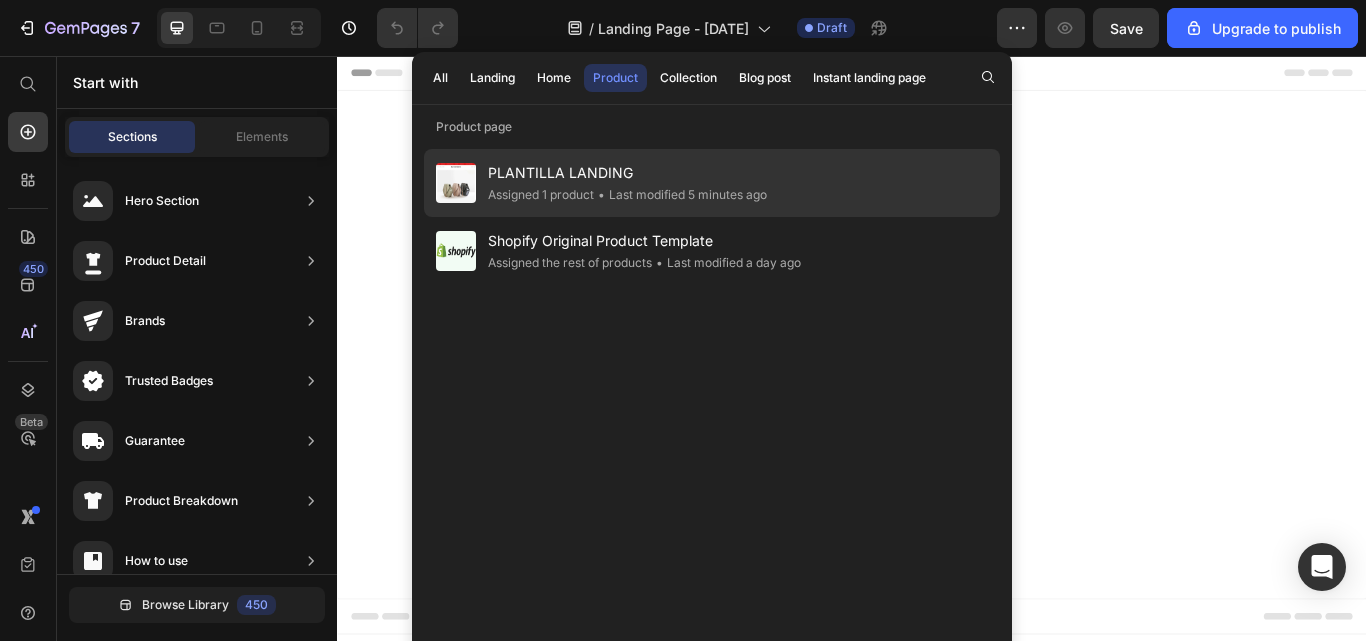 click on "PLANTILLA LANDING" at bounding box center (627, 173) 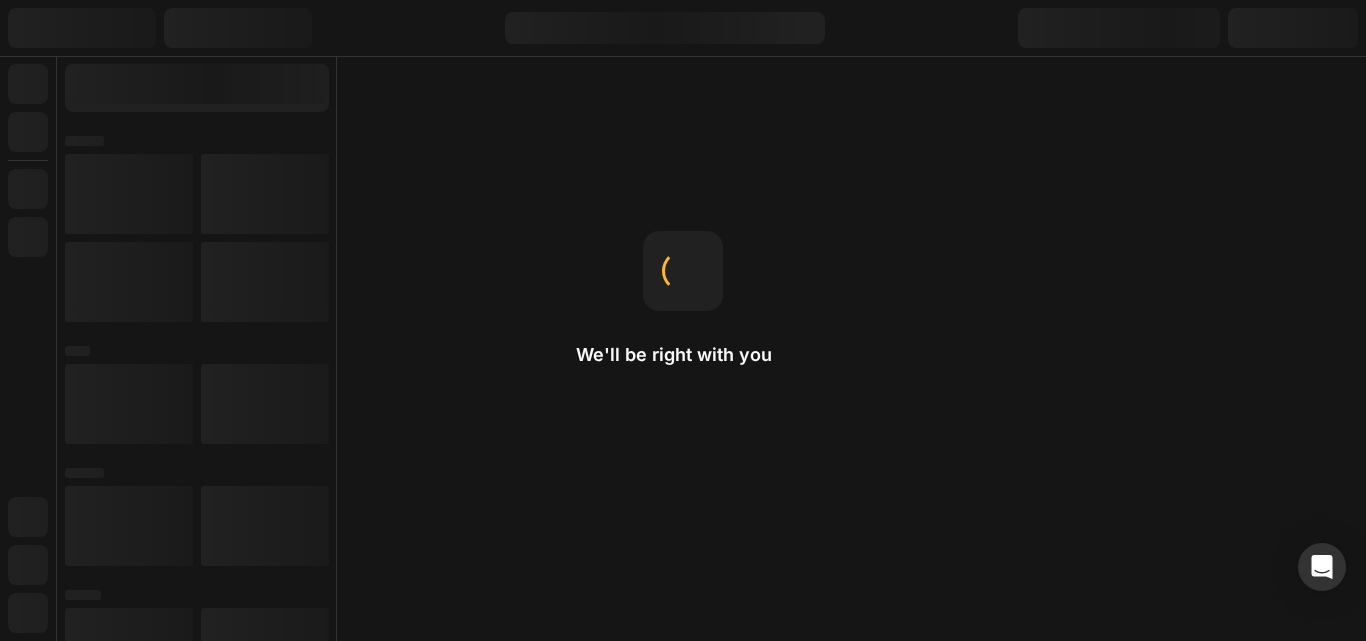 scroll, scrollTop: 0, scrollLeft: 0, axis: both 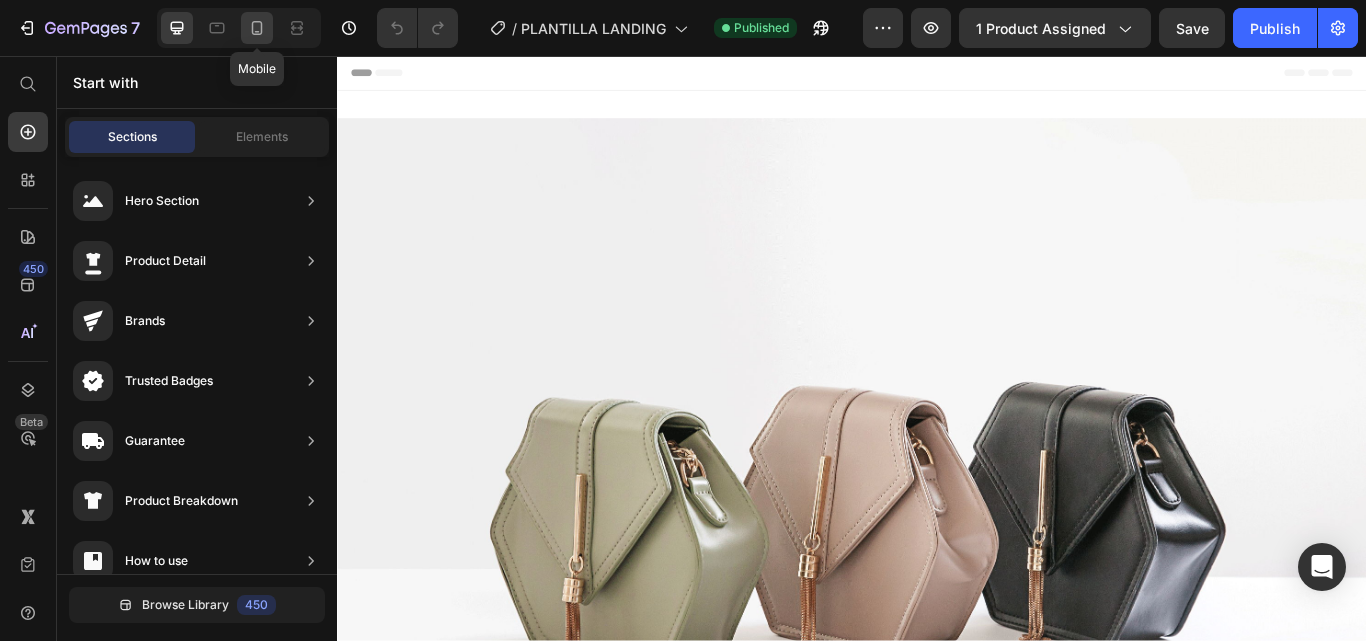 click 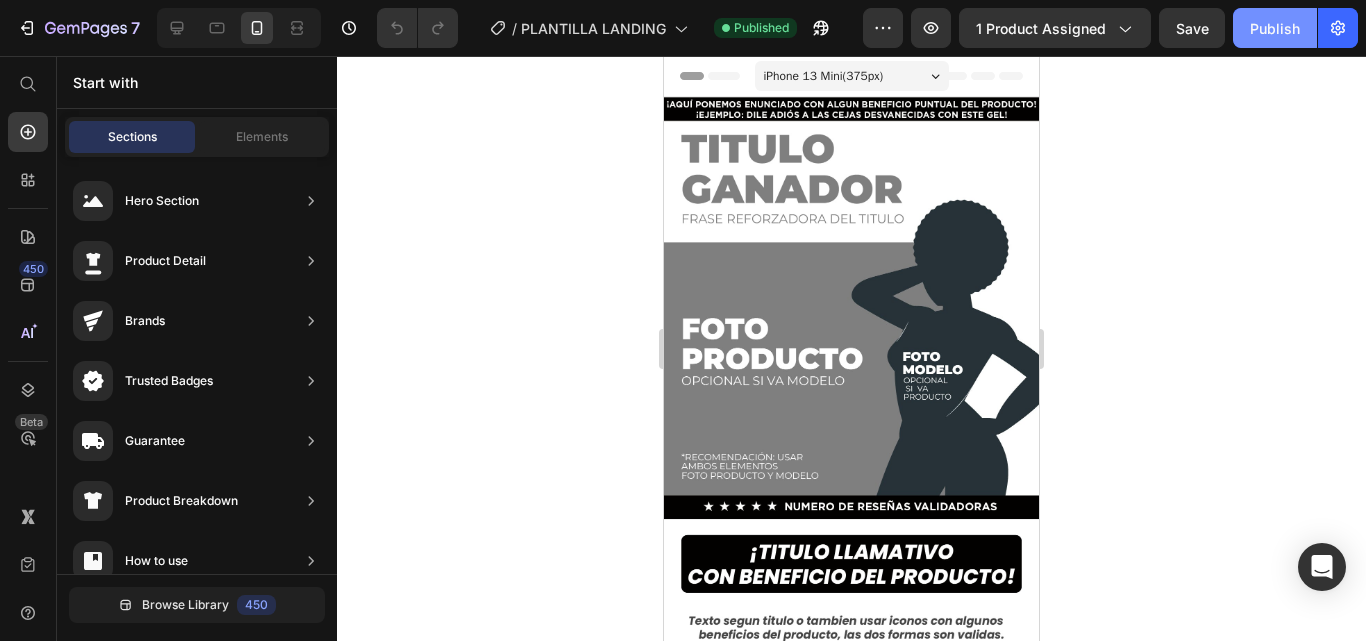 click on "Publish" at bounding box center (1275, 28) 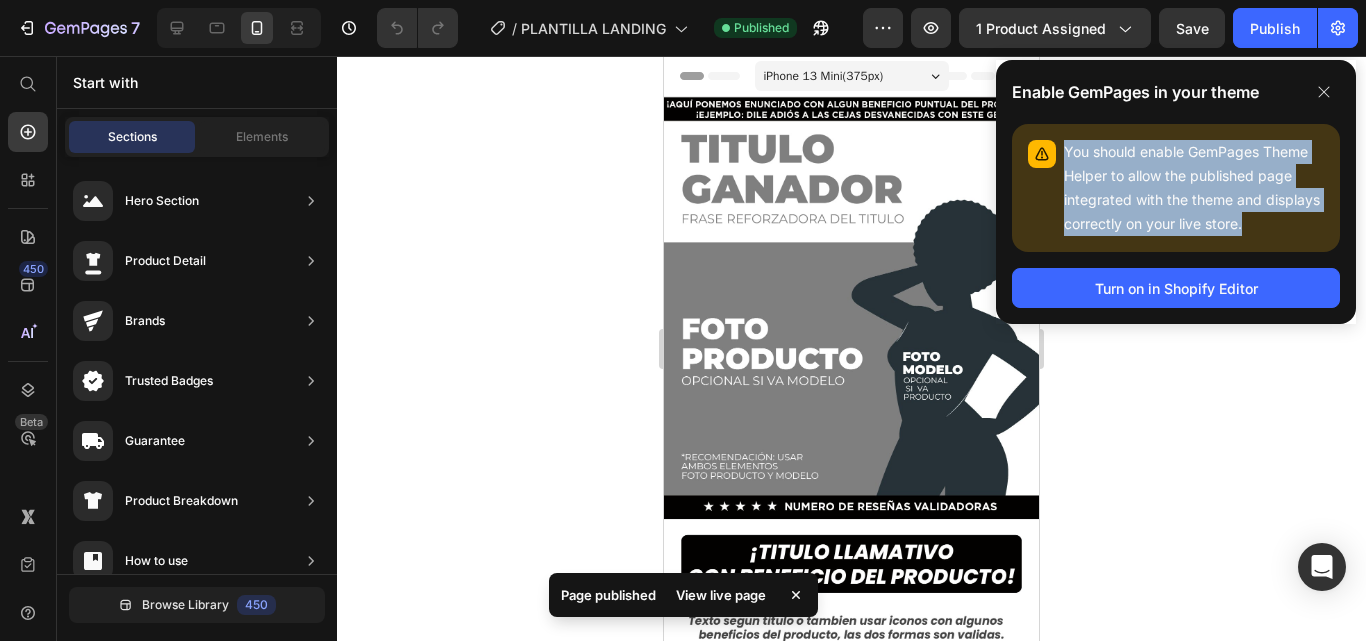 drag, startPoint x: 1260, startPoint y: 226, endPoint x: 1065, endPoint y: 150, distance: 209.28688 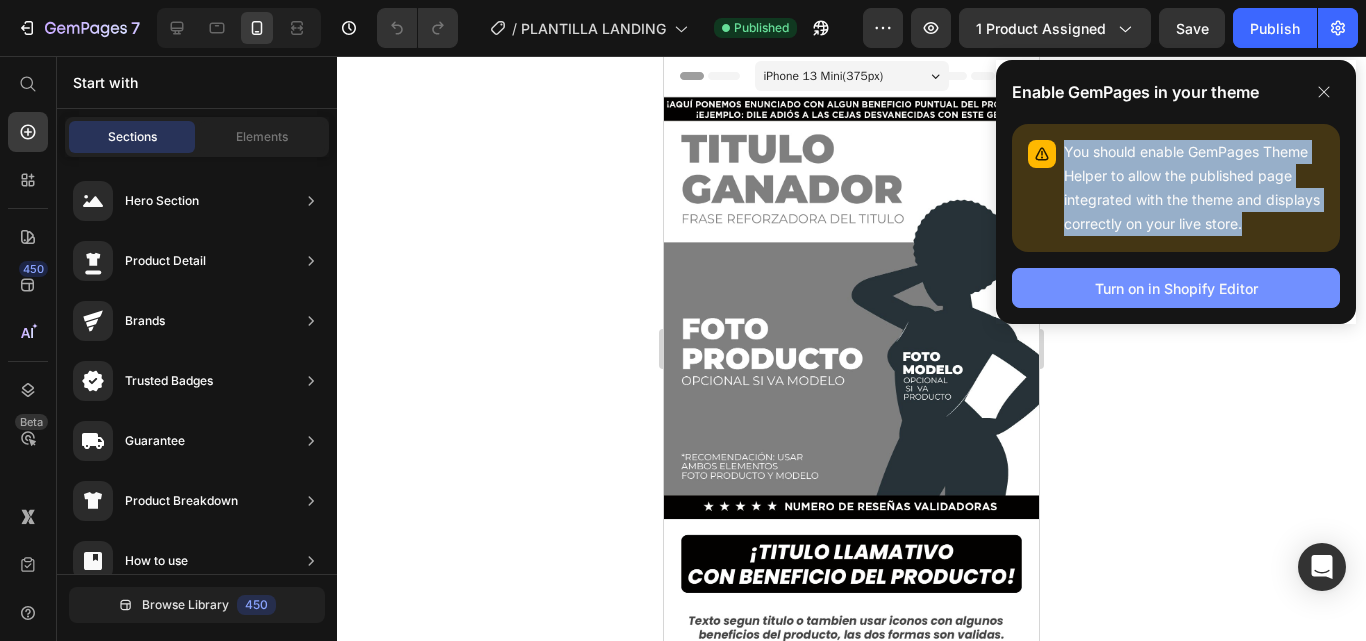 click on "Turn on in Shopify Editor" at bounding box center (1176, 288) 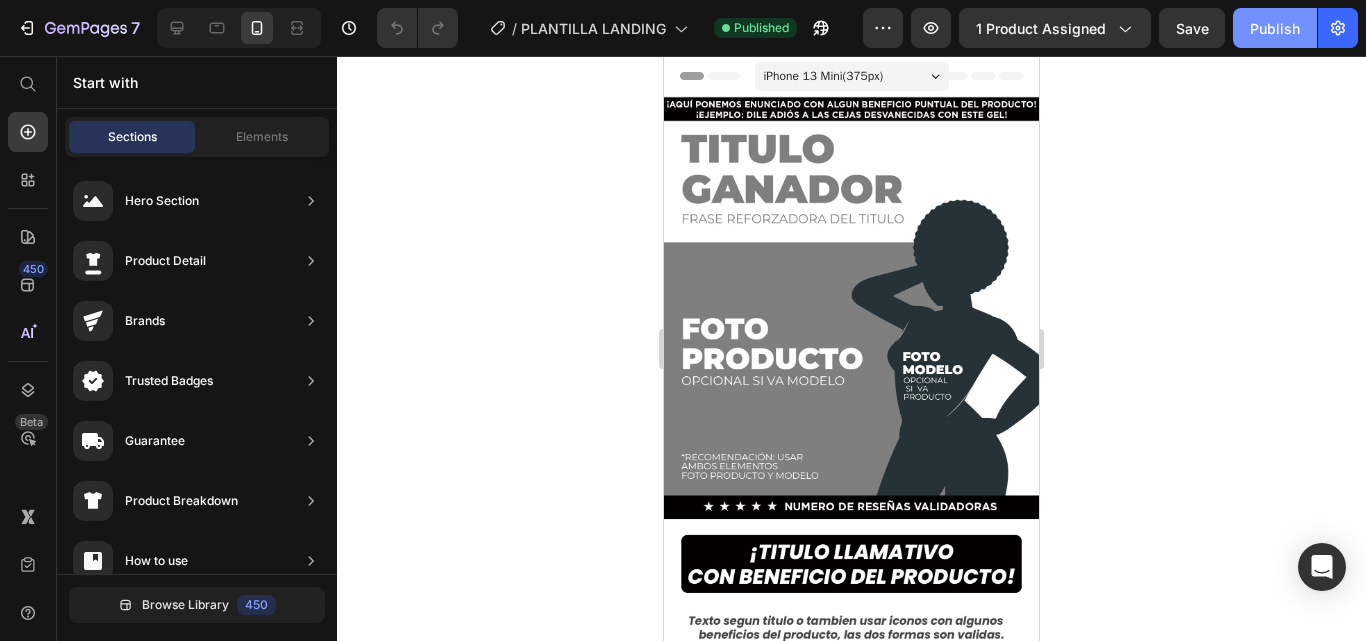 click on "Publish" at bounding box center [1275, 28] 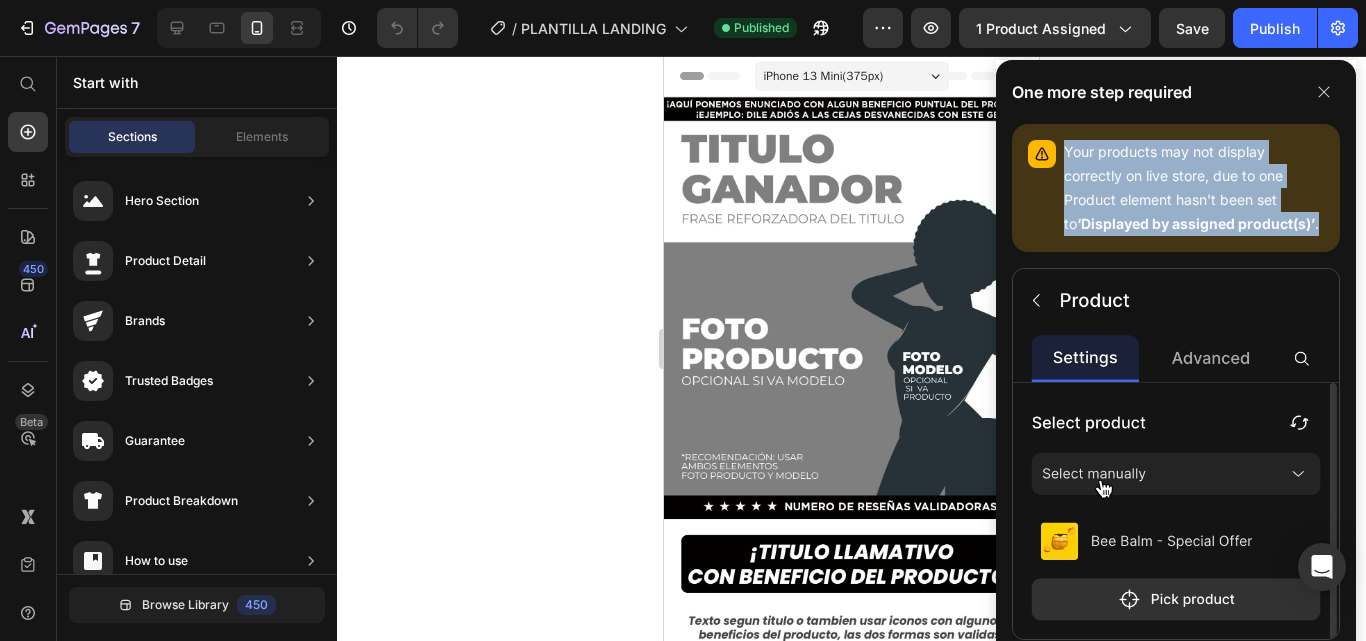 drag, startPoint x: 1062, startPoint y: 146, endPoint x: 1305, endPoint y: 226, distance: 255.83002 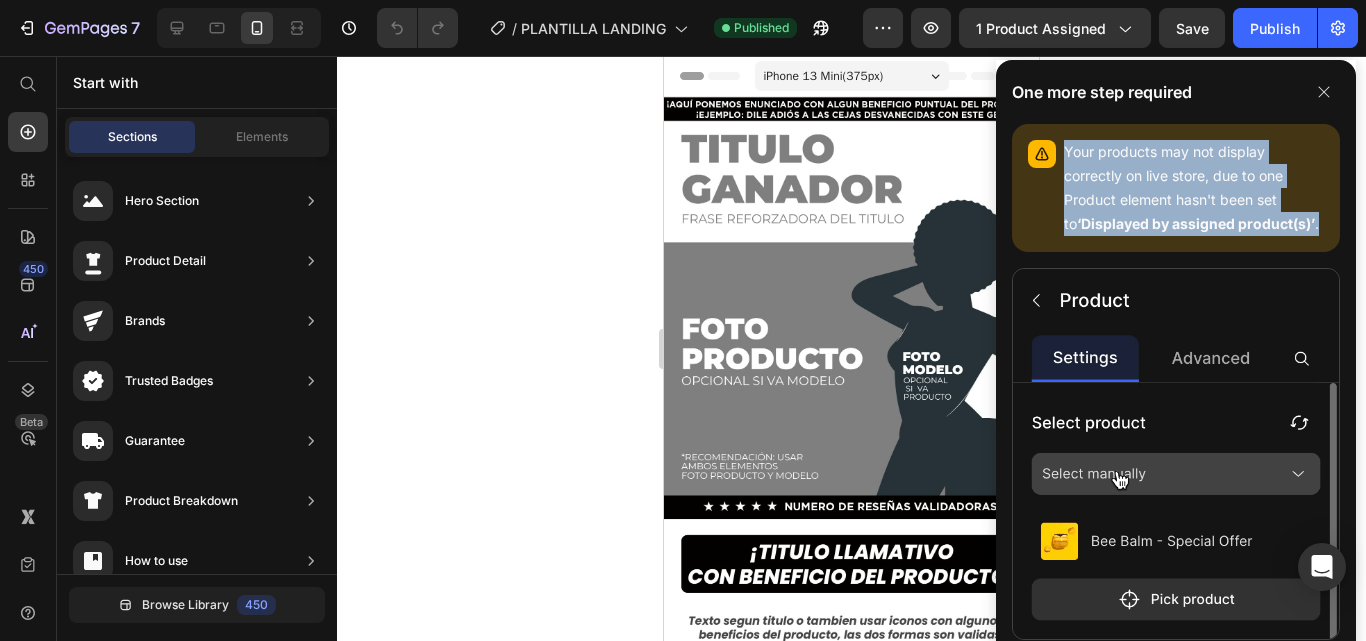 click on "Your products may not display correctly on live store, due to one Product element hasn't been set to  ‘Displayed by assigned product(s)’ ." at bounding box center (1176, 188) 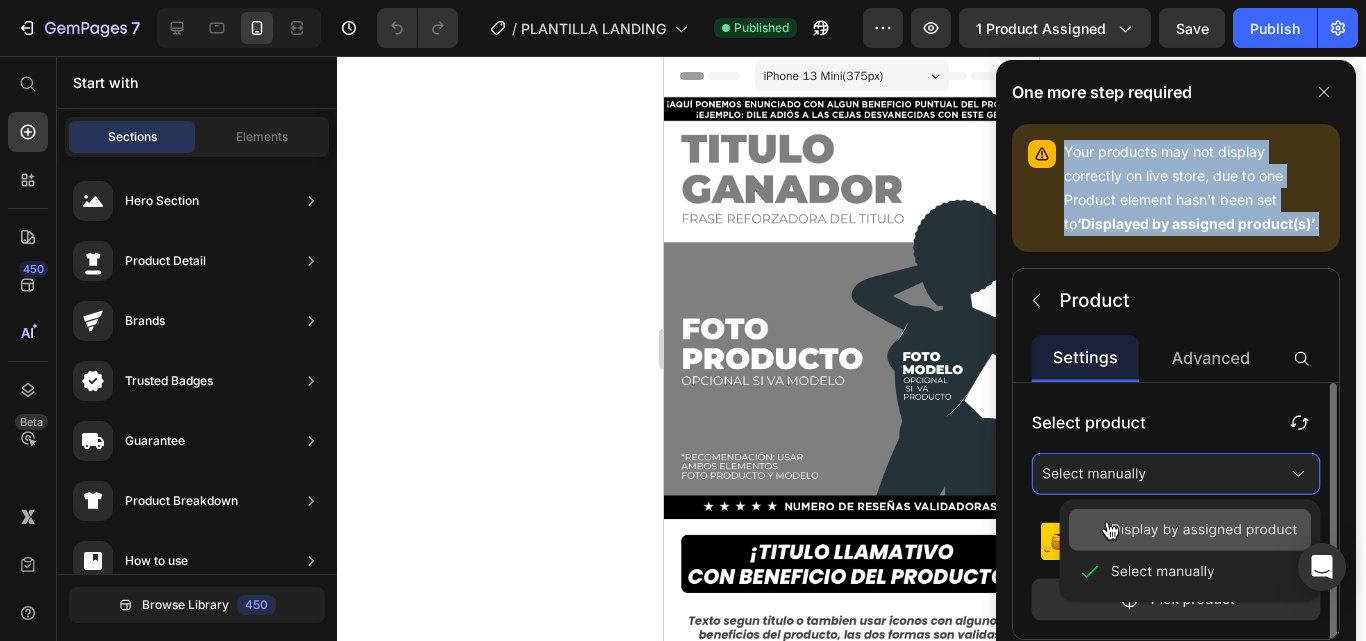 copy on "Your products may not display correctly on live store, due to one Product element hasn't been set to  ‘Displayed by assigned product(s)’ ." 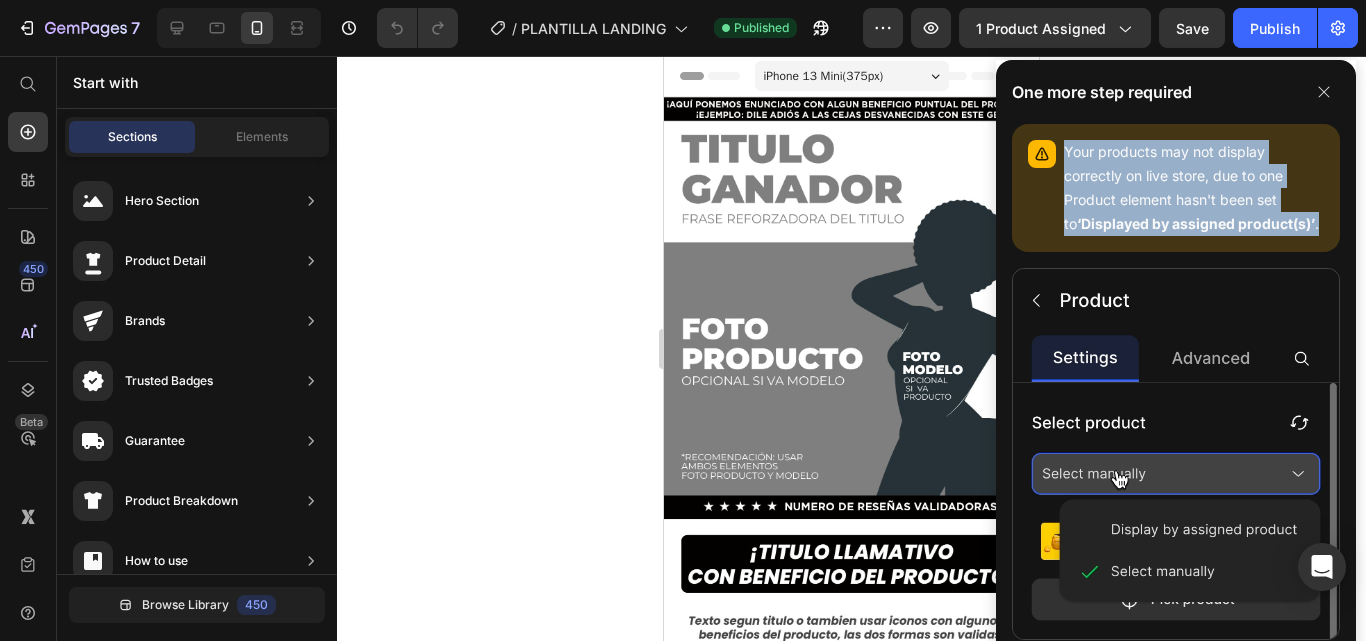 click on "Your products may not display correctly on live store, due to one Product element hasn't been set to  ‘Displayed by assigned product(s)’ ." 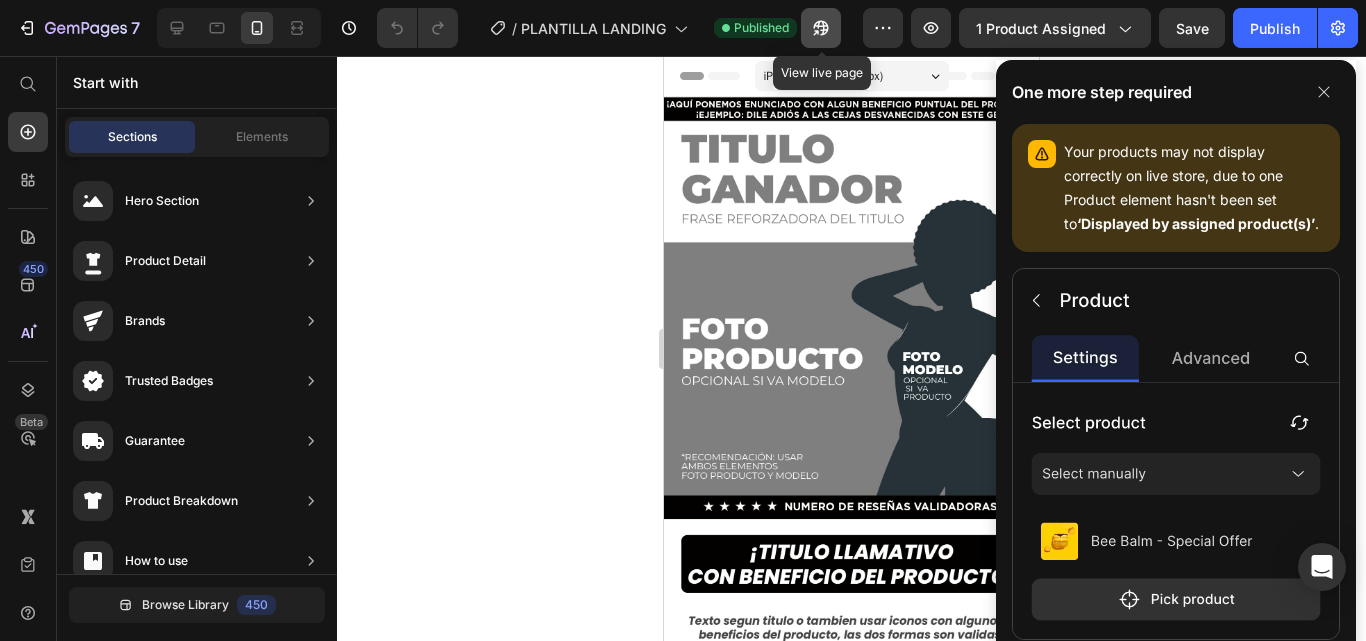 click 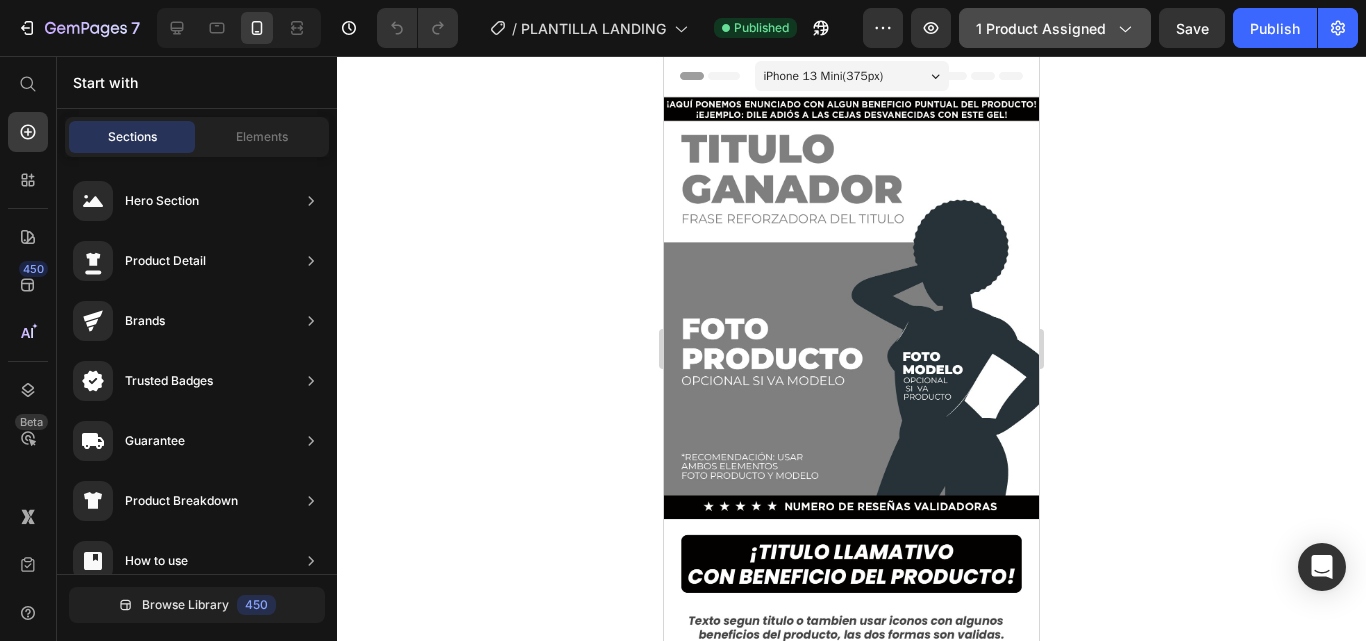 click 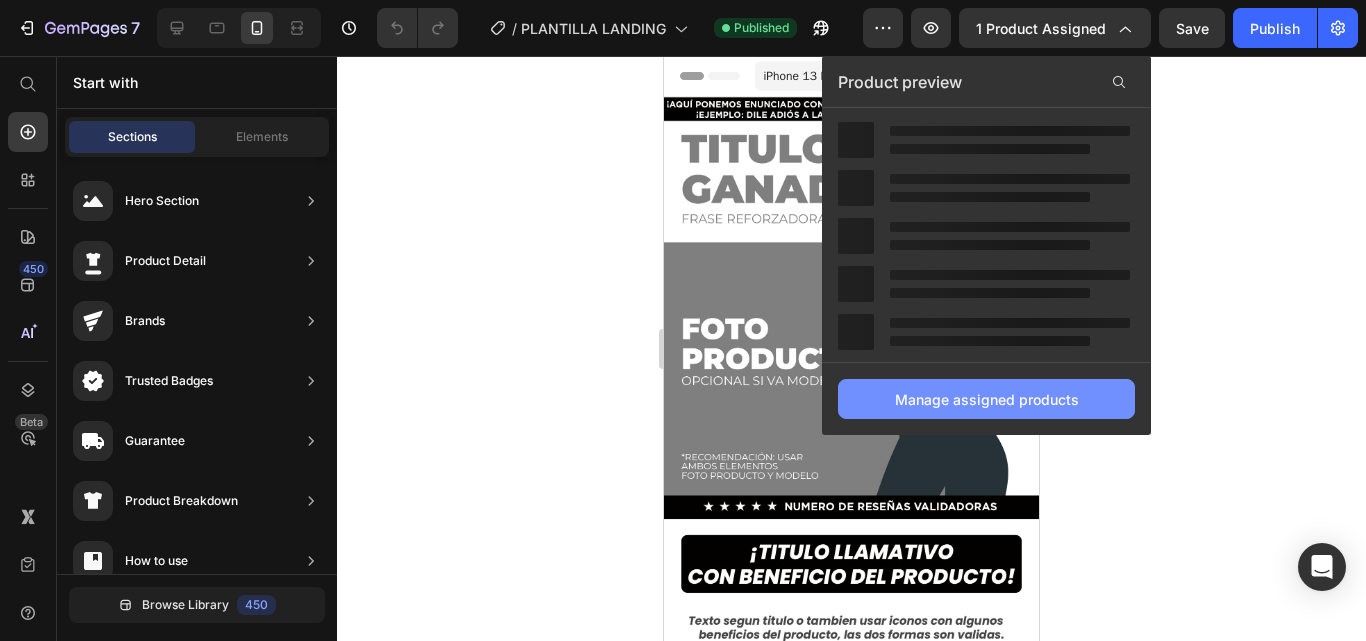 click on "Manage assigned products" at bounding box center [987, 399] 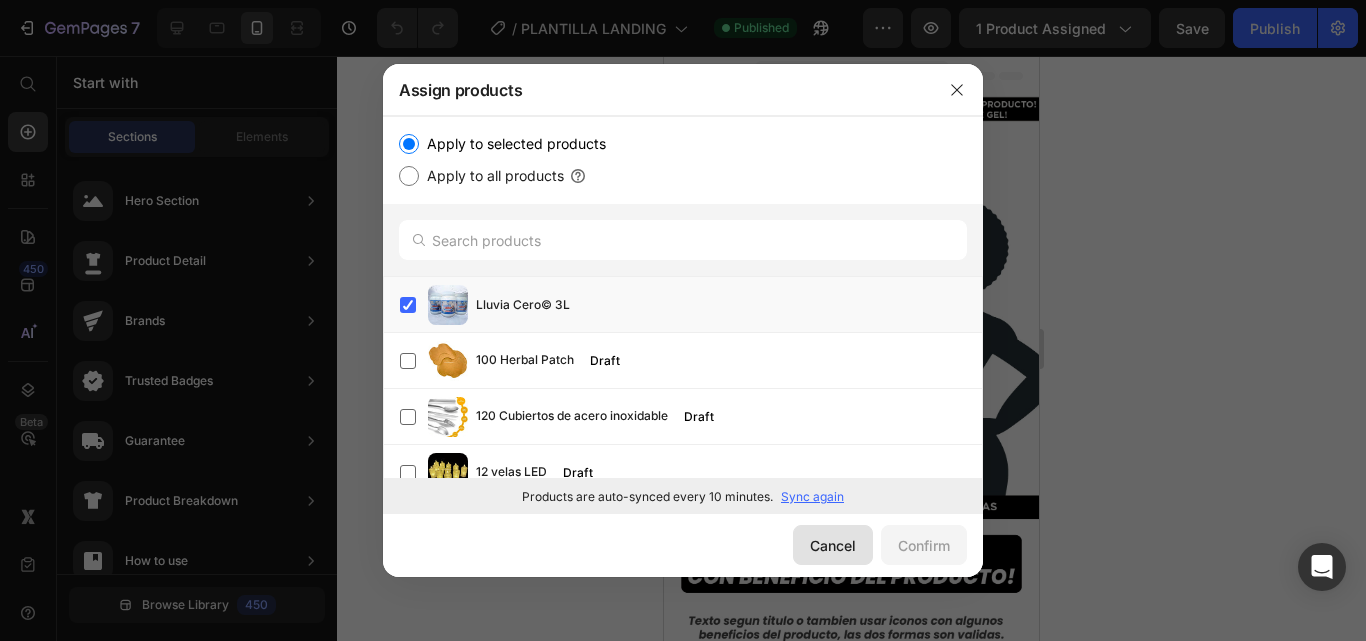 click on "Cancel" at bounding box center [833, 545] 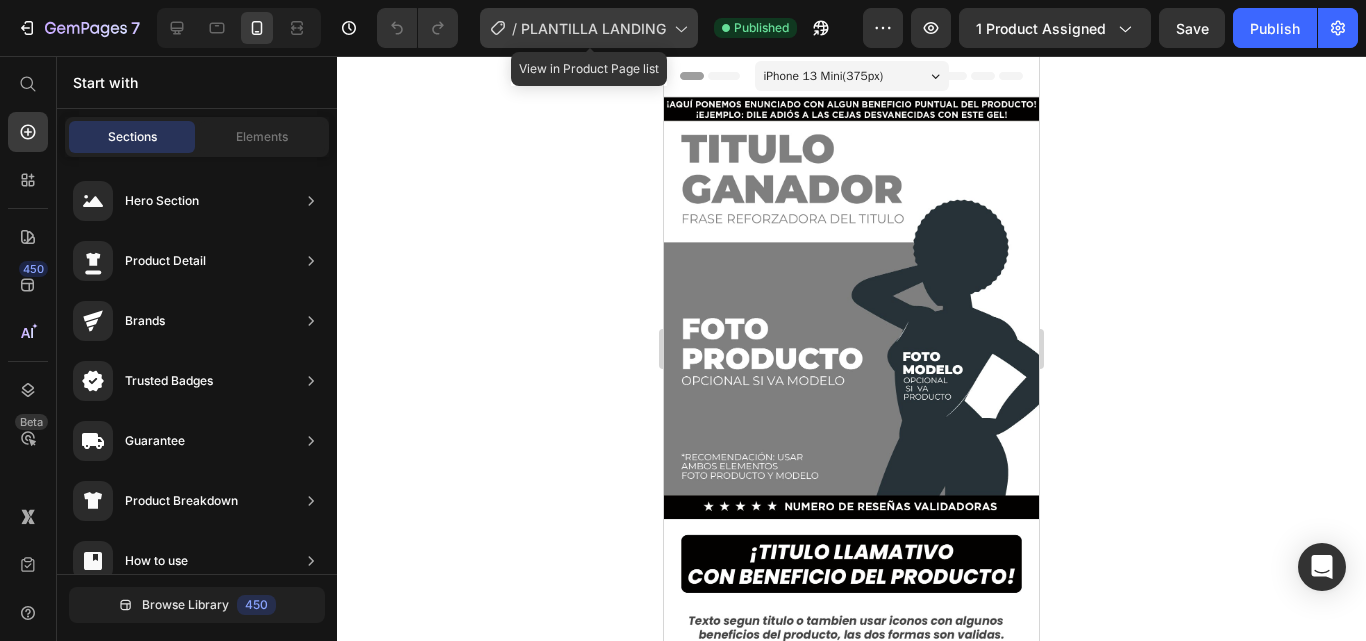 click 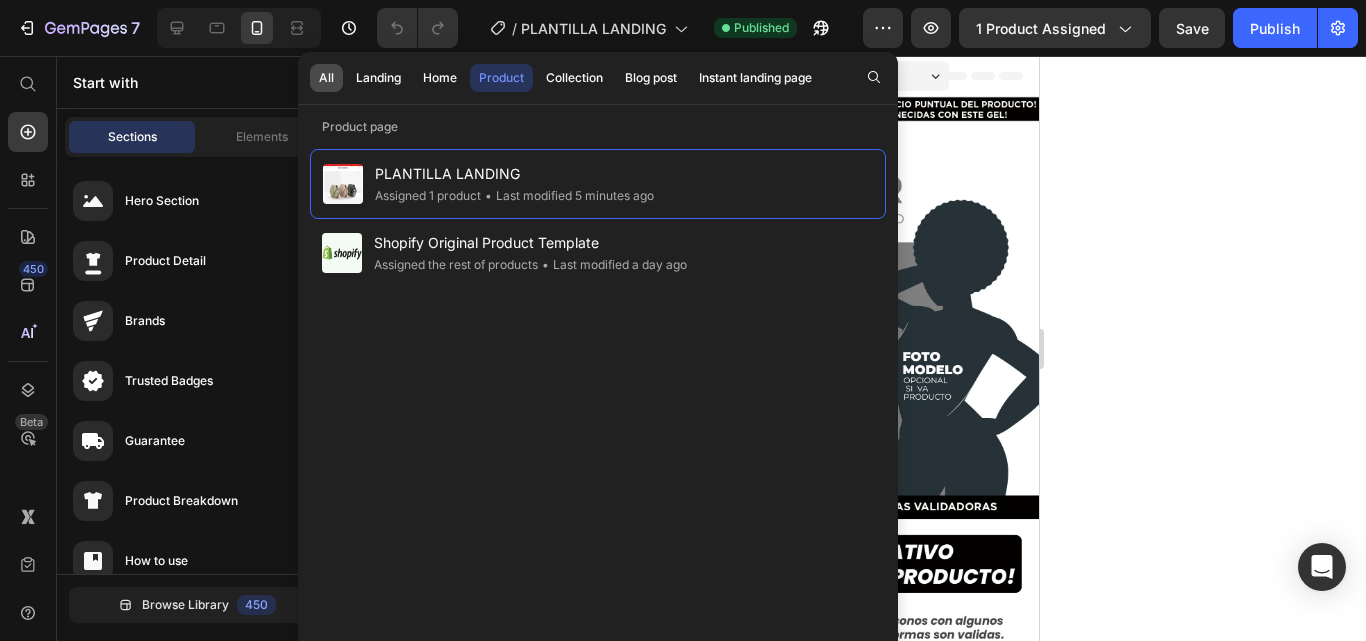 click on "All" at bounding box center (326, 78) 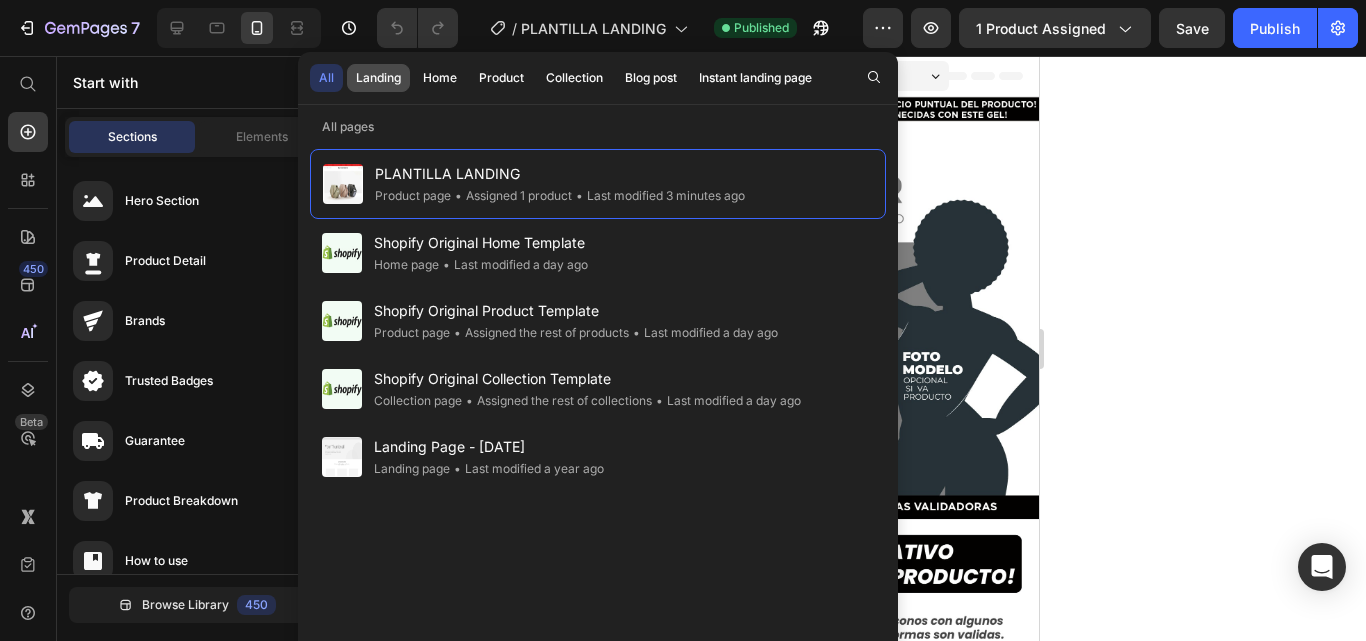 click on "Landing" at bounding box center (378, 78) 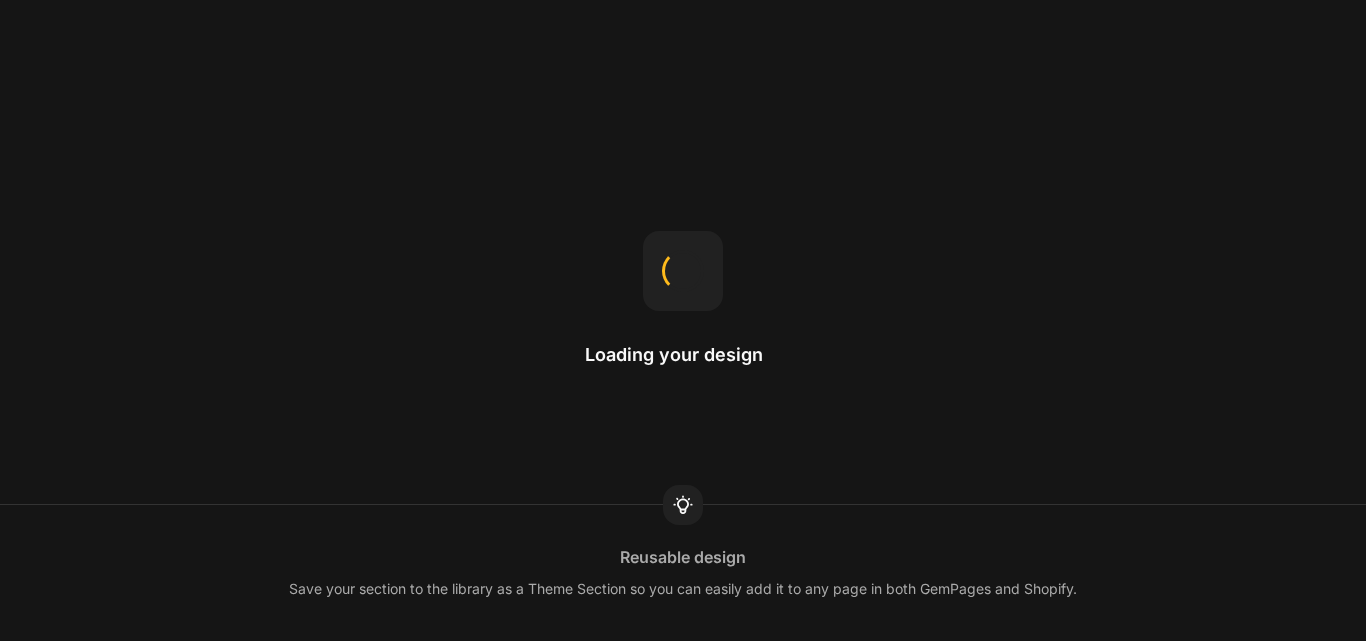 scroll, scrollTop: 0, scrollLeft: 0, axis: both 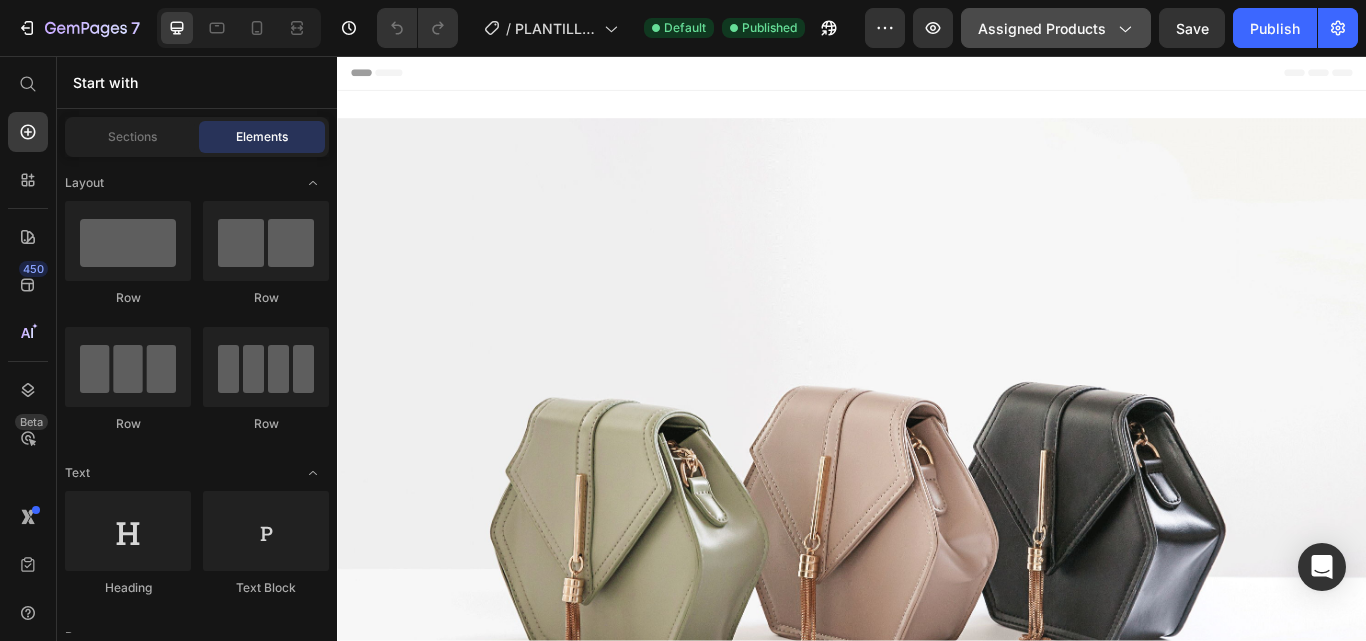 click on "Assigned Products" 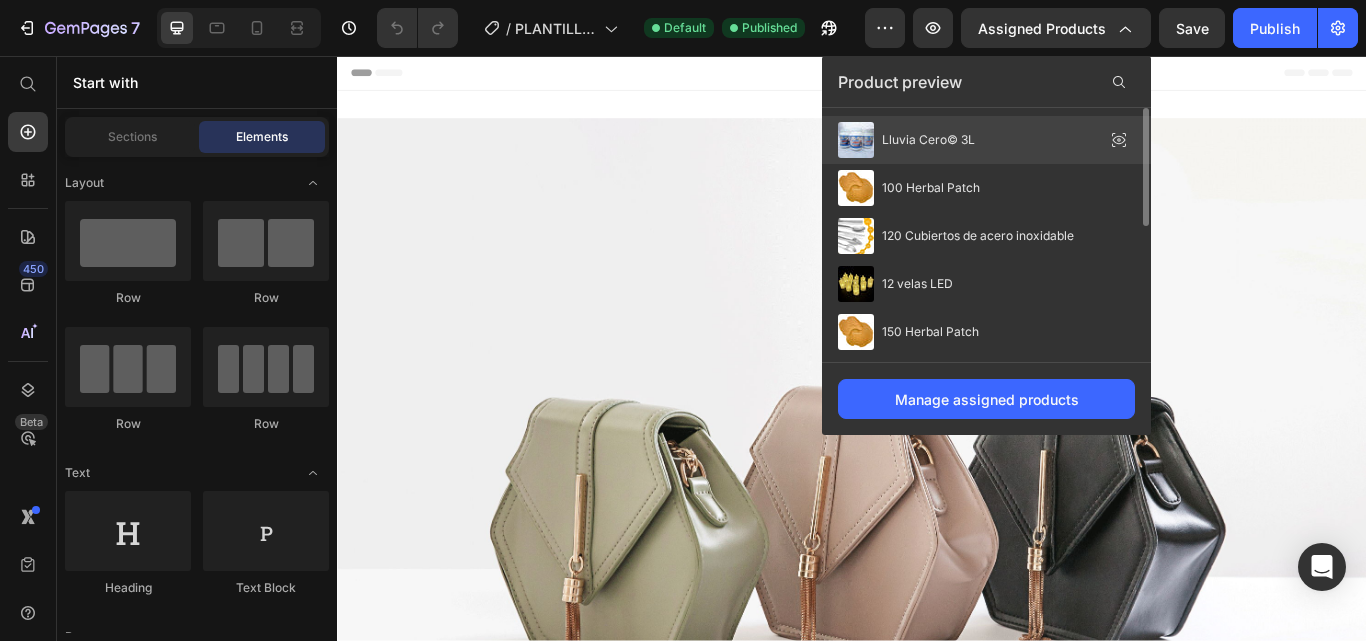 click on "Lluvia Cero© 3L" 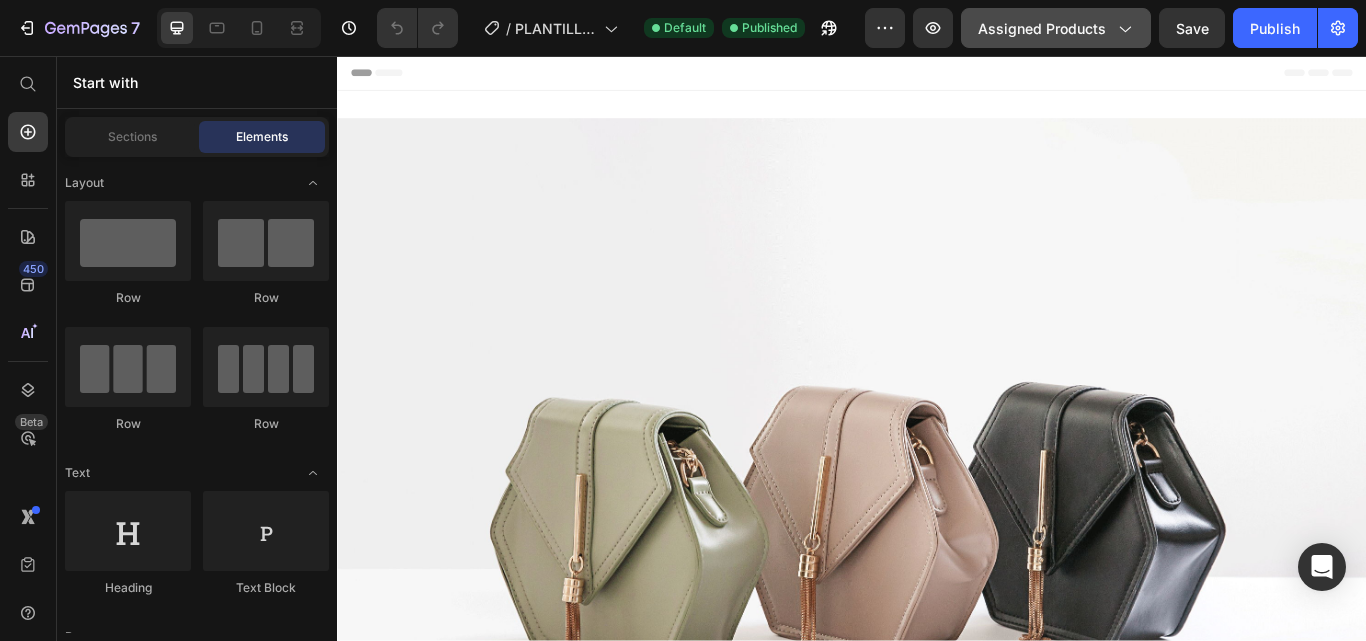 click 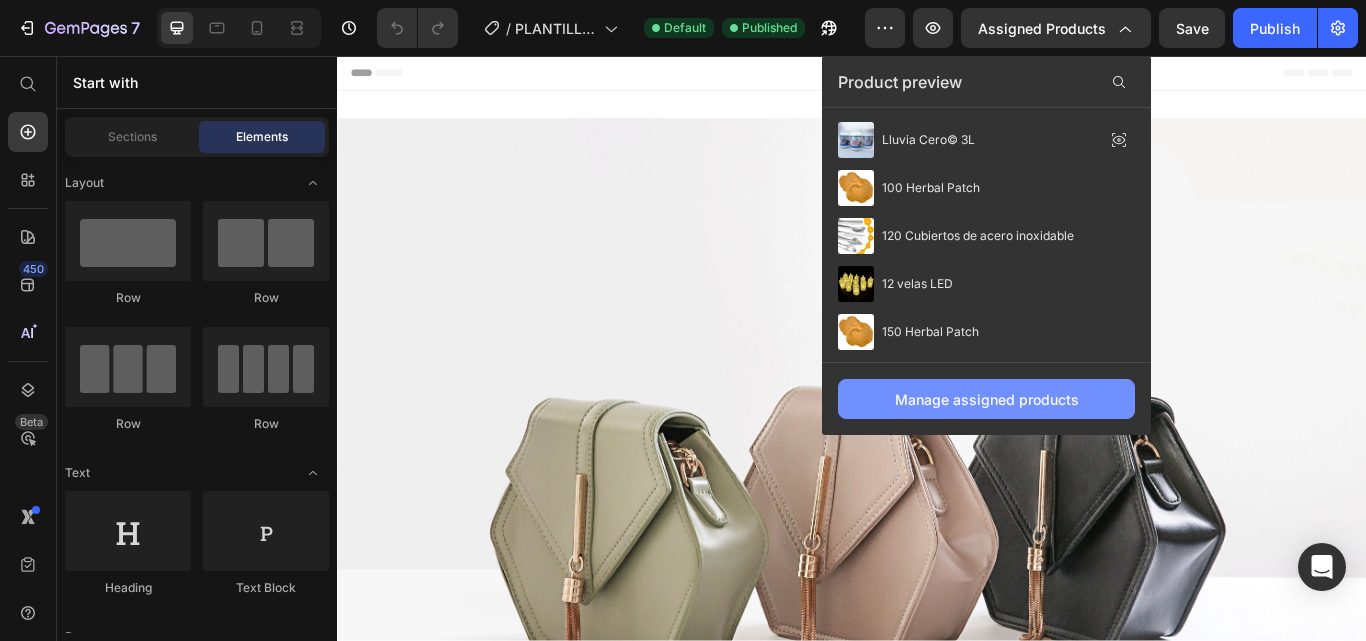 click on "Manage assigned products" at bounding box center [987, 399] 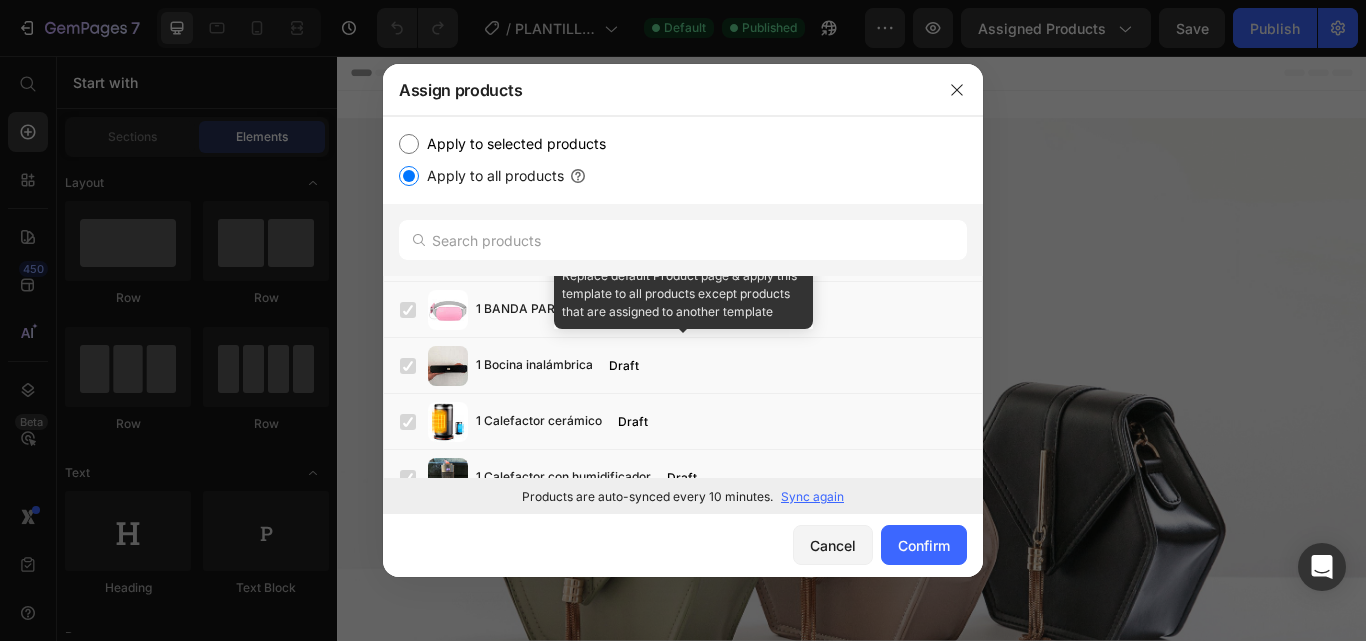 scroll, scrollTop: 0, scrollLeft: 0, axis: both 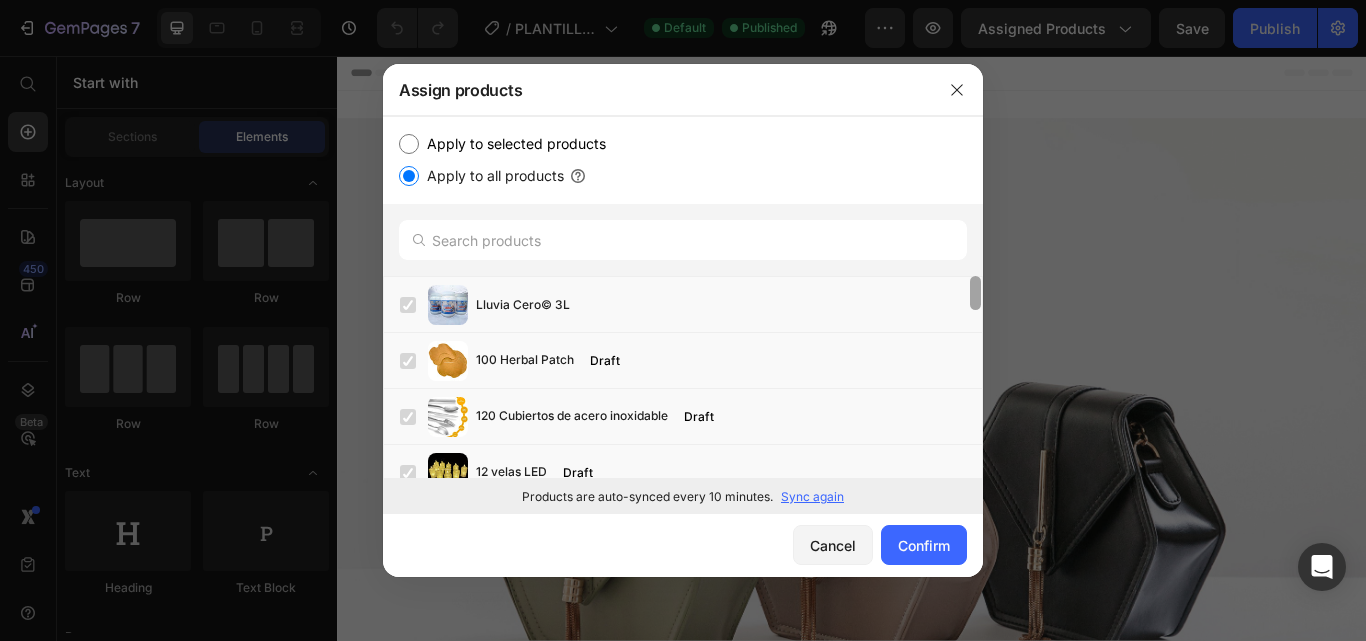 drag, startPoint x: 978, startPoint y: 311, endPoint x: 972, endPoint y: 239, distance: 72.249565 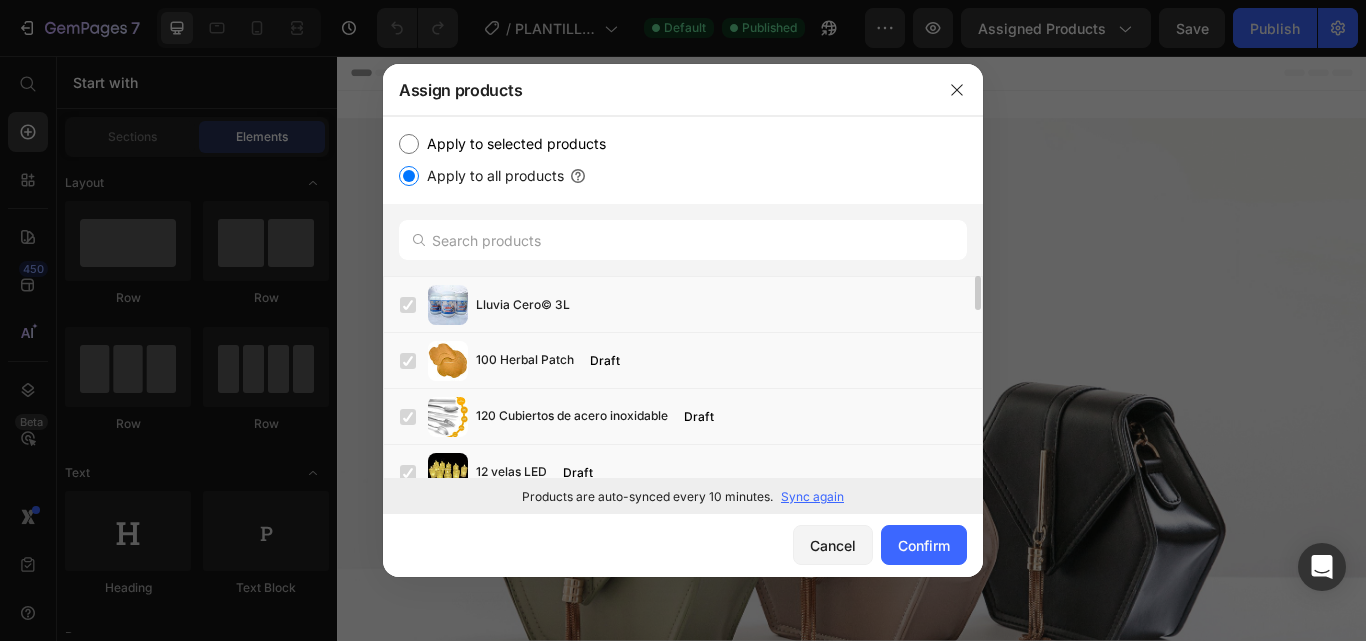 click on "Apply to selected products" at bounding box center (512, 144) 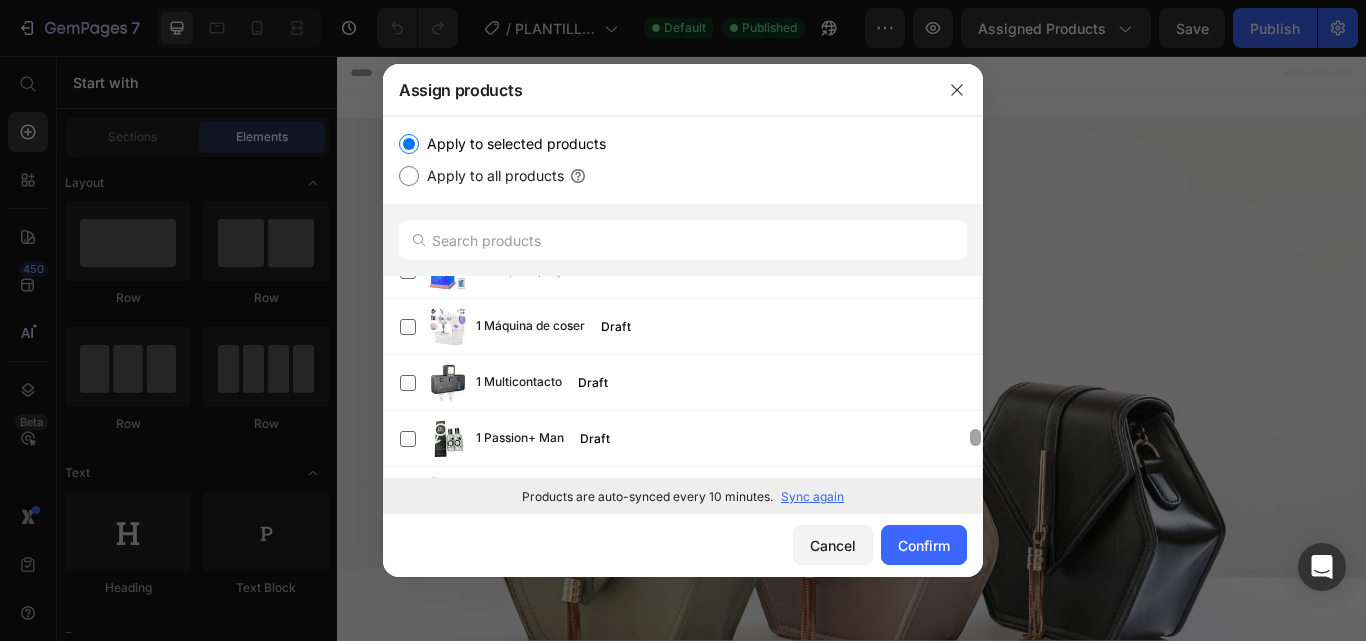 drag, startPoint x: 977, startPoint y: 289, endPoint x: 974, endPoint y: 576, distance: 287.0157 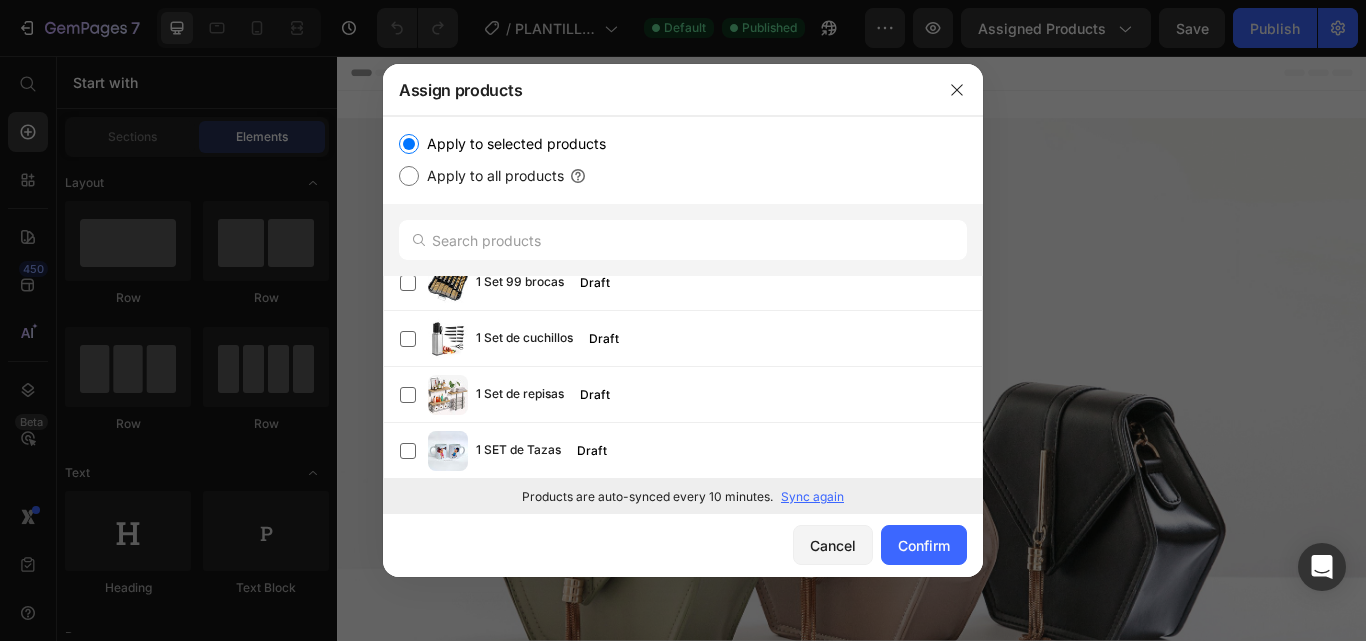 scroll, scrollTop: 2377, scrollLeft: 0, axis: vertical 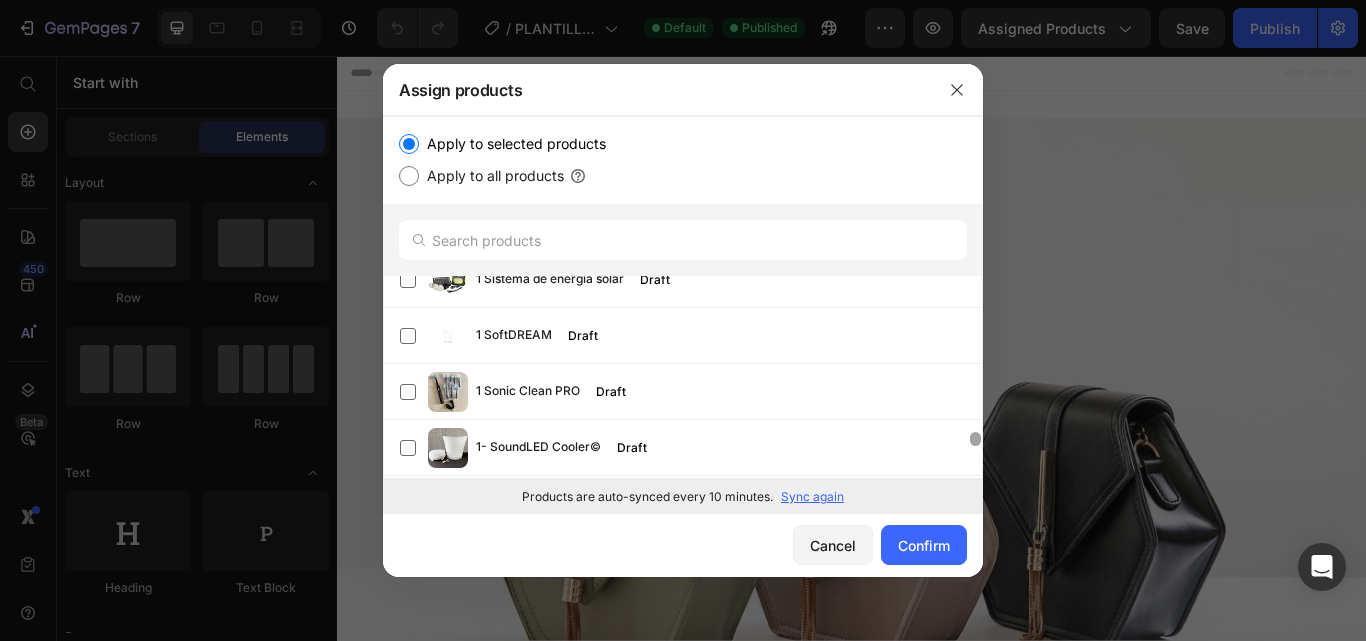drag, startPoint x: 976, startPoint y: 427, endPoint x: 976, endPoint y: 493, distance: 66 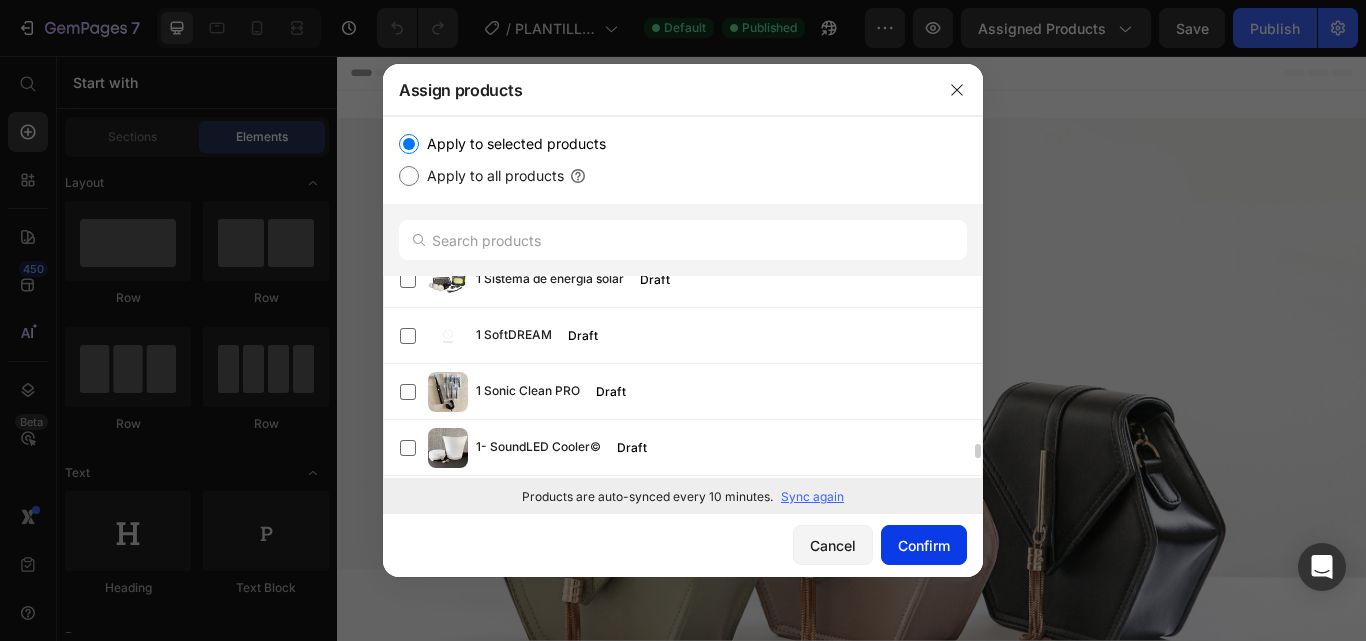 click on "Confirm" at bounding box center (924, 545) 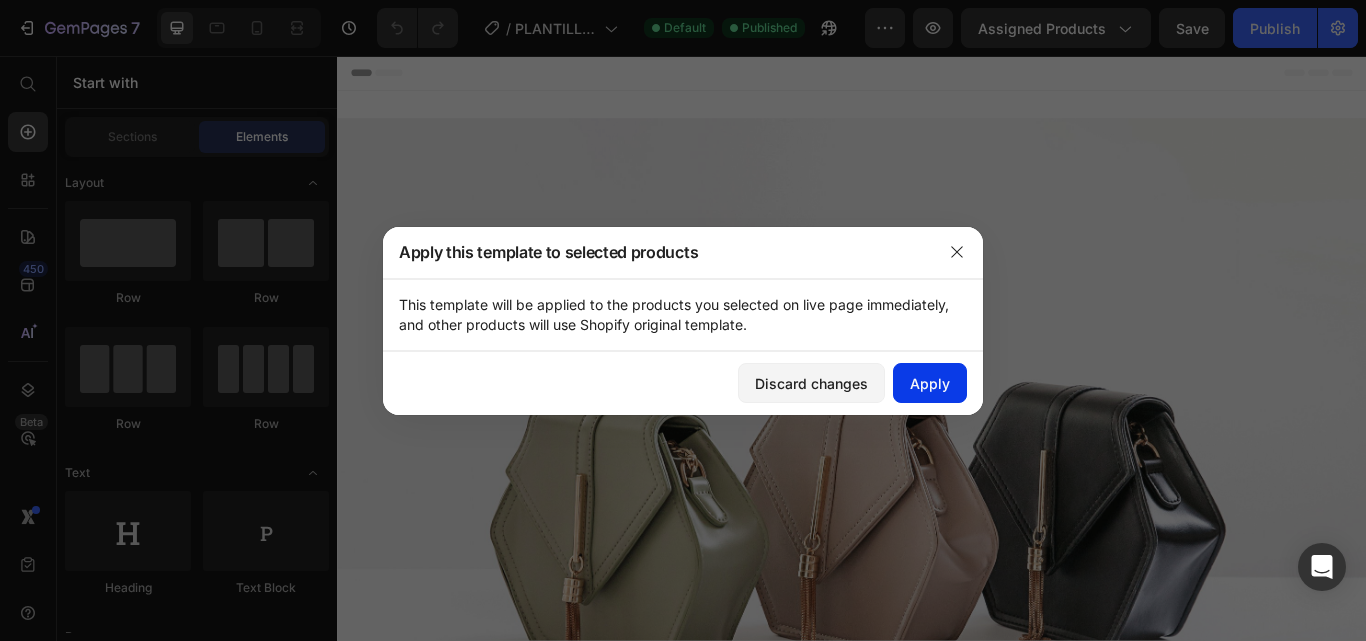 click on "Apply" at bounding box center [930, 383] 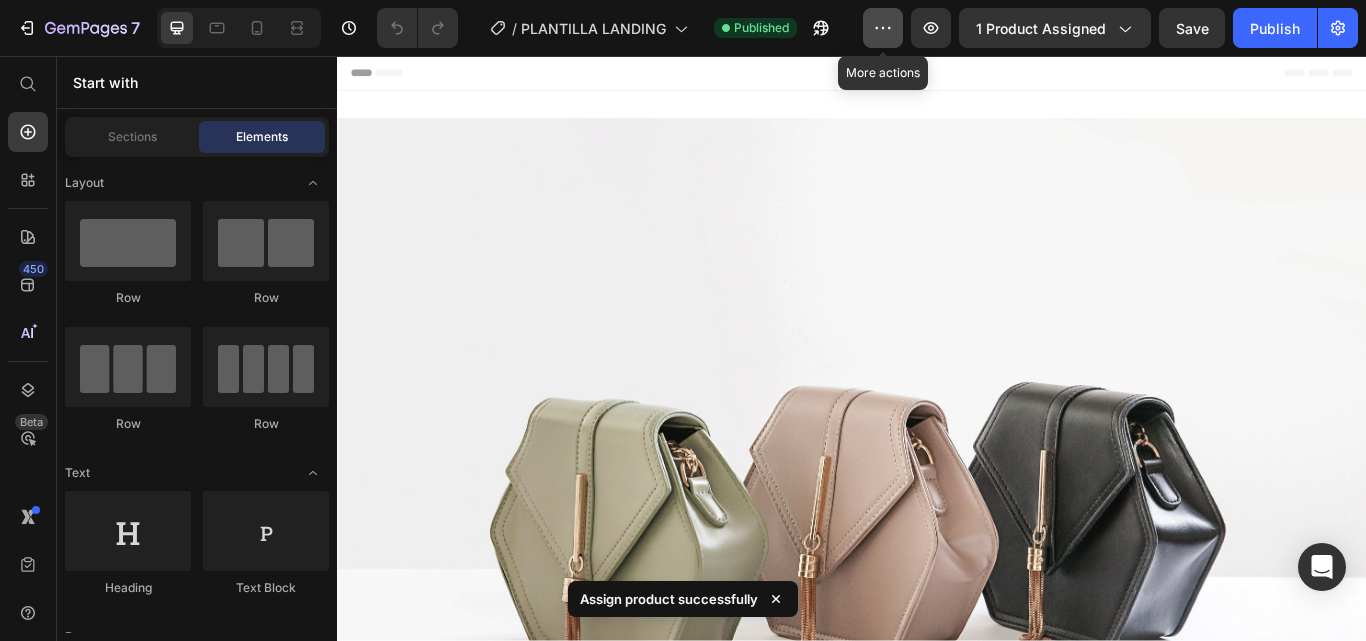 click 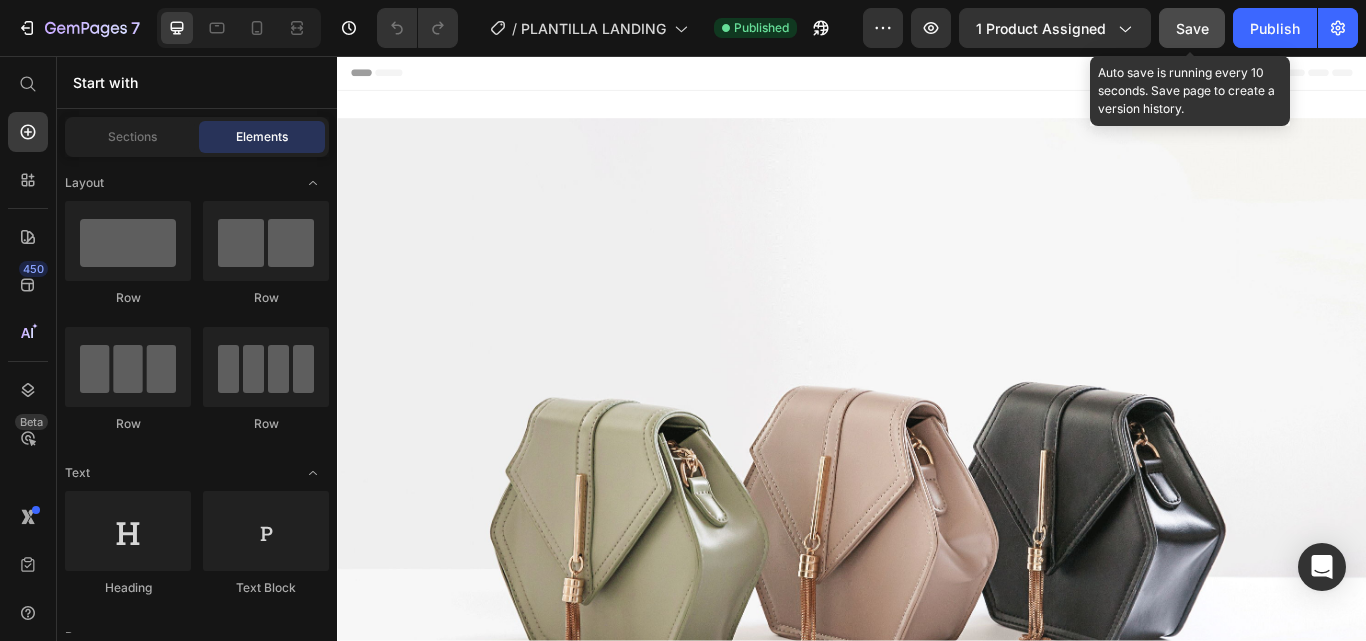 click on "Save" at bounding box center (1192, 28) 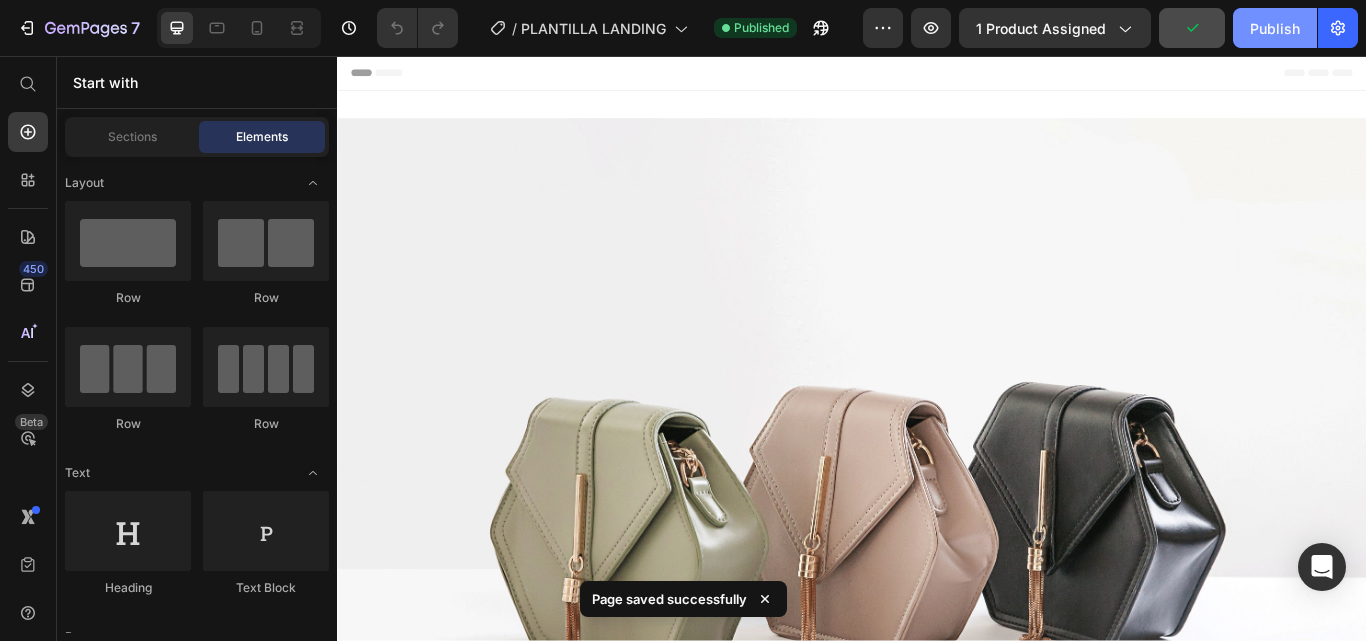 click on "Publish" at bounding box center [1275, 28] 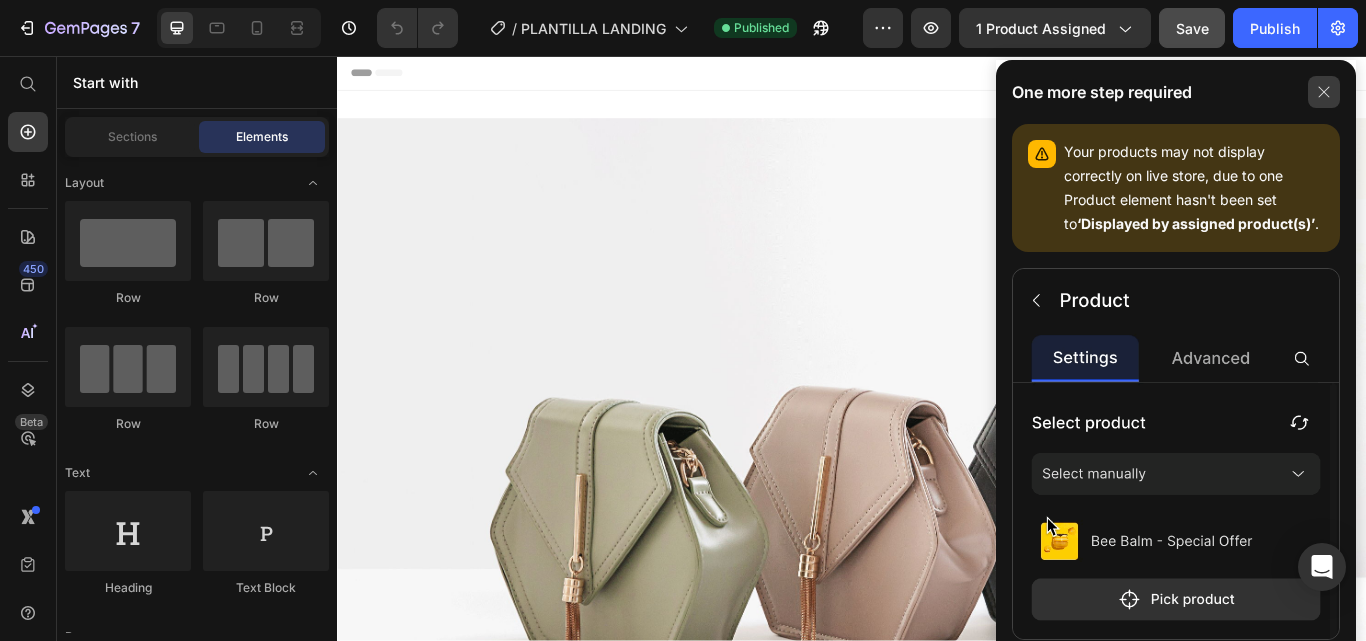 click 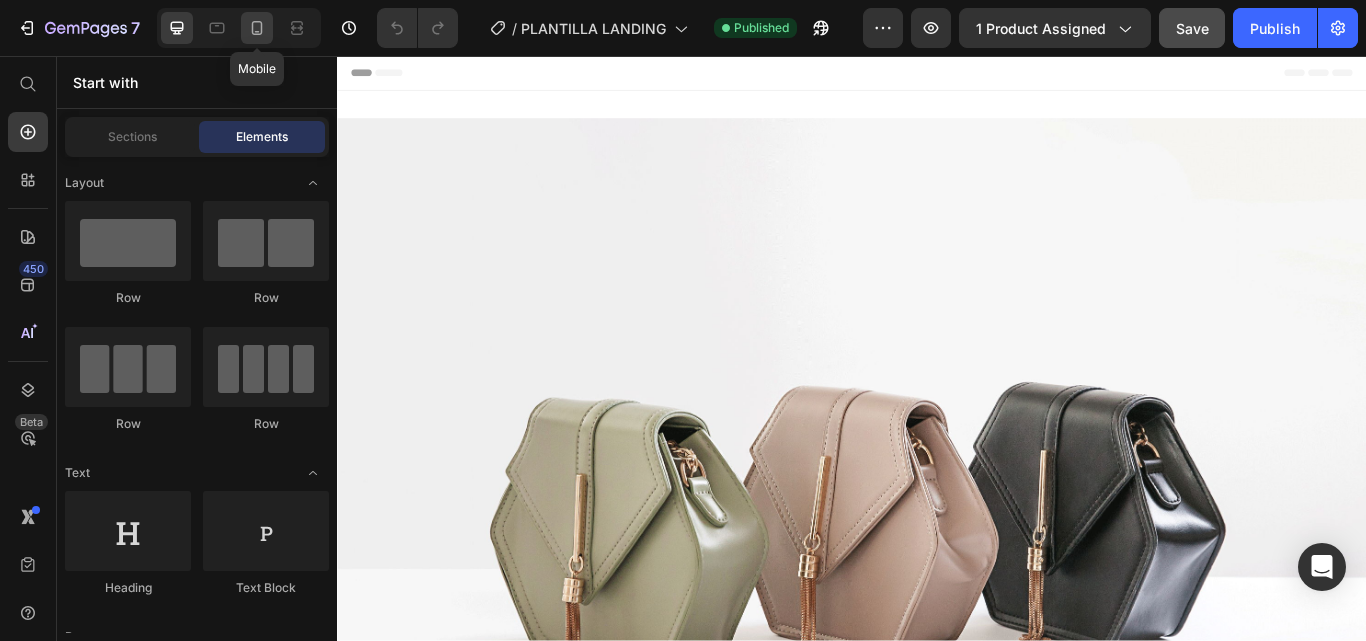 click 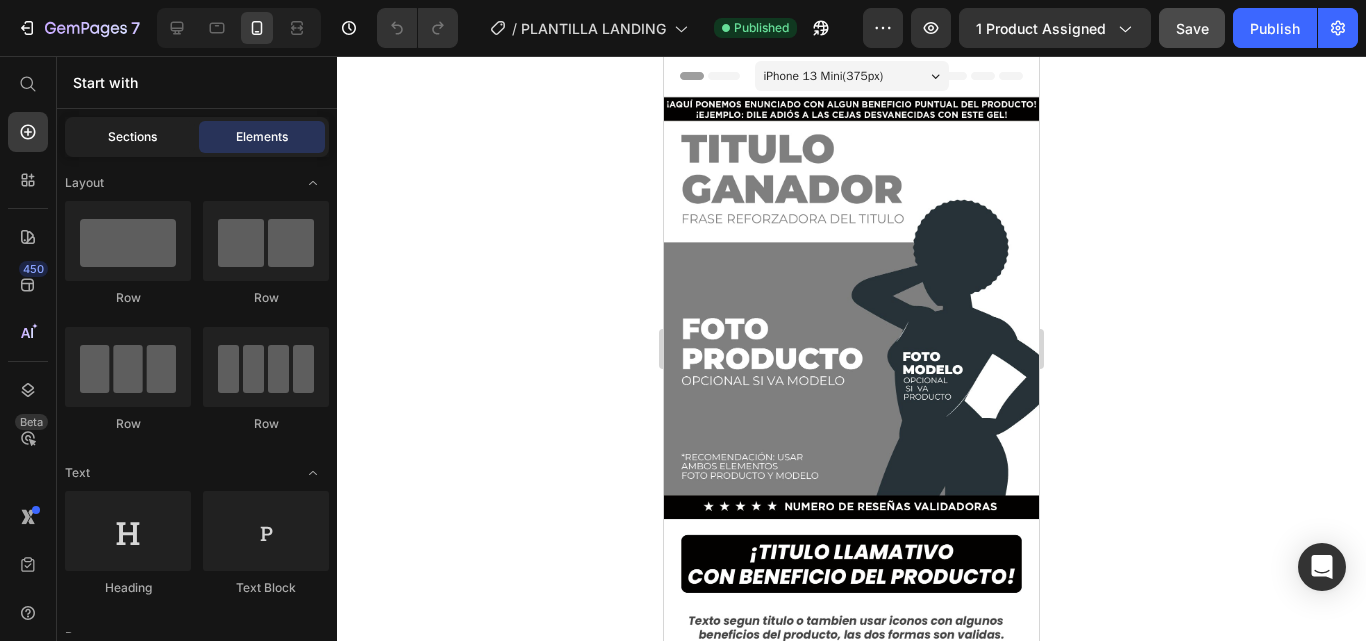 click on "Sections" 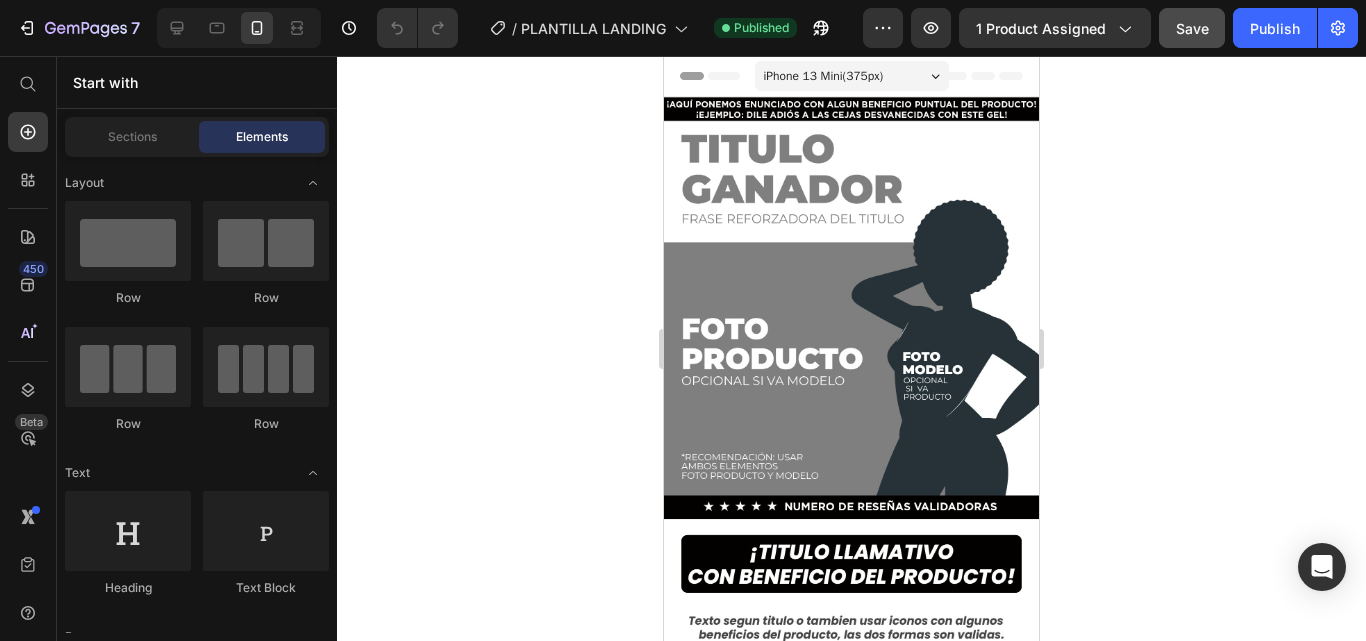 click on "Sections" at bounding box center (132, 137) 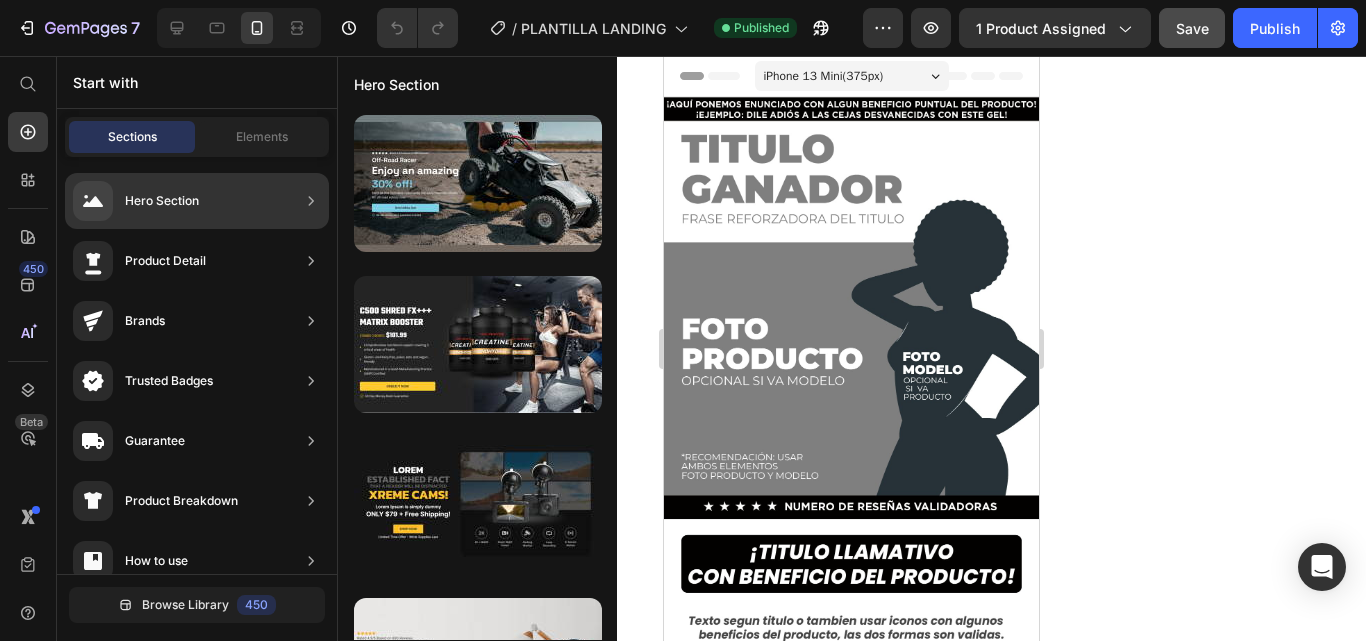 click on "Product Detail" 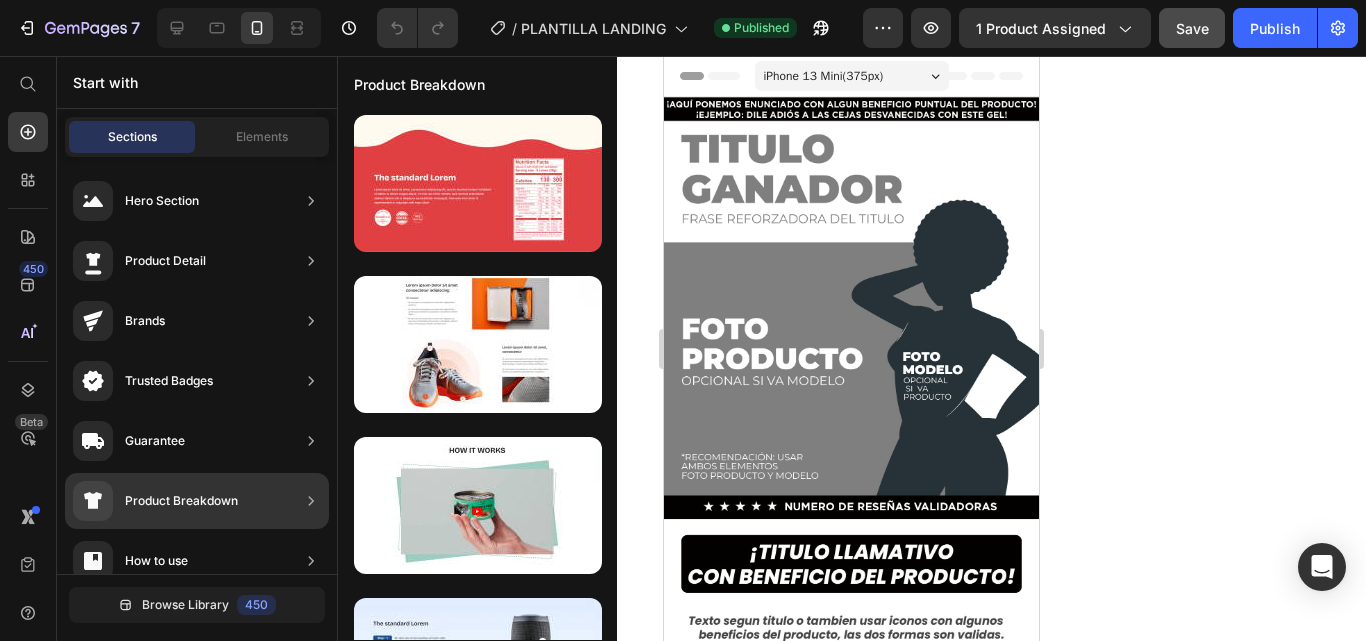 click on "Product Breakdown" at bounding box center (181, 501) 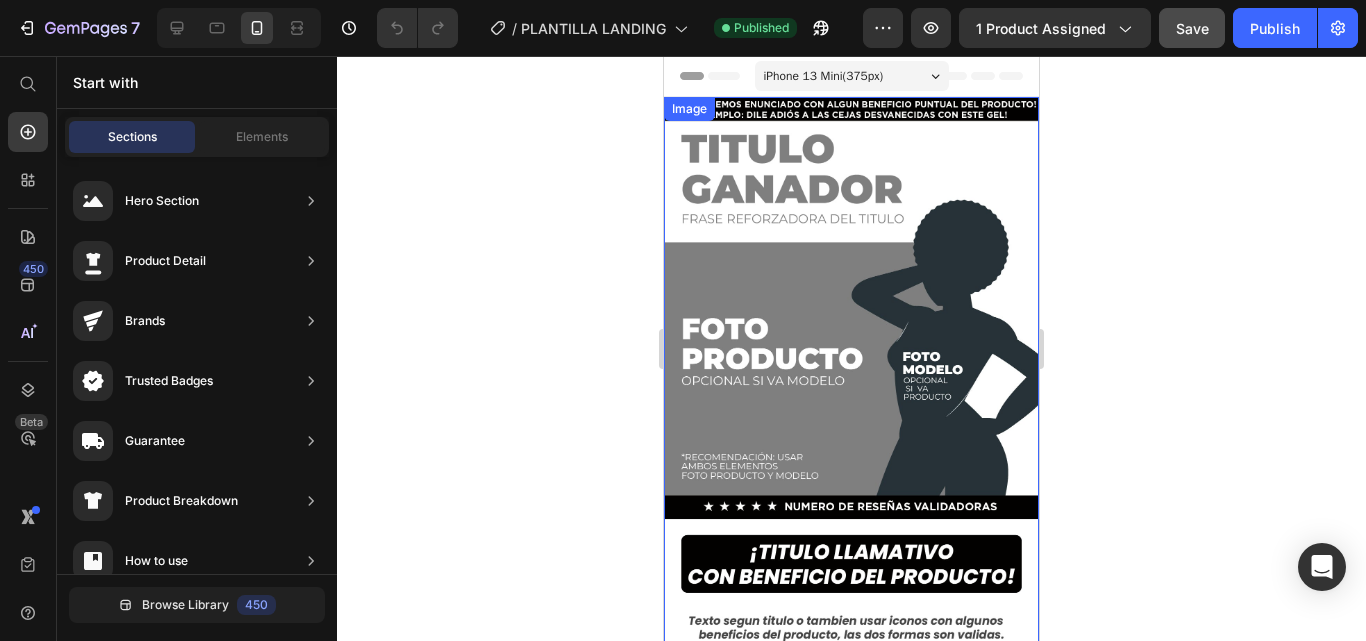 click at bounding box center [851, 431] 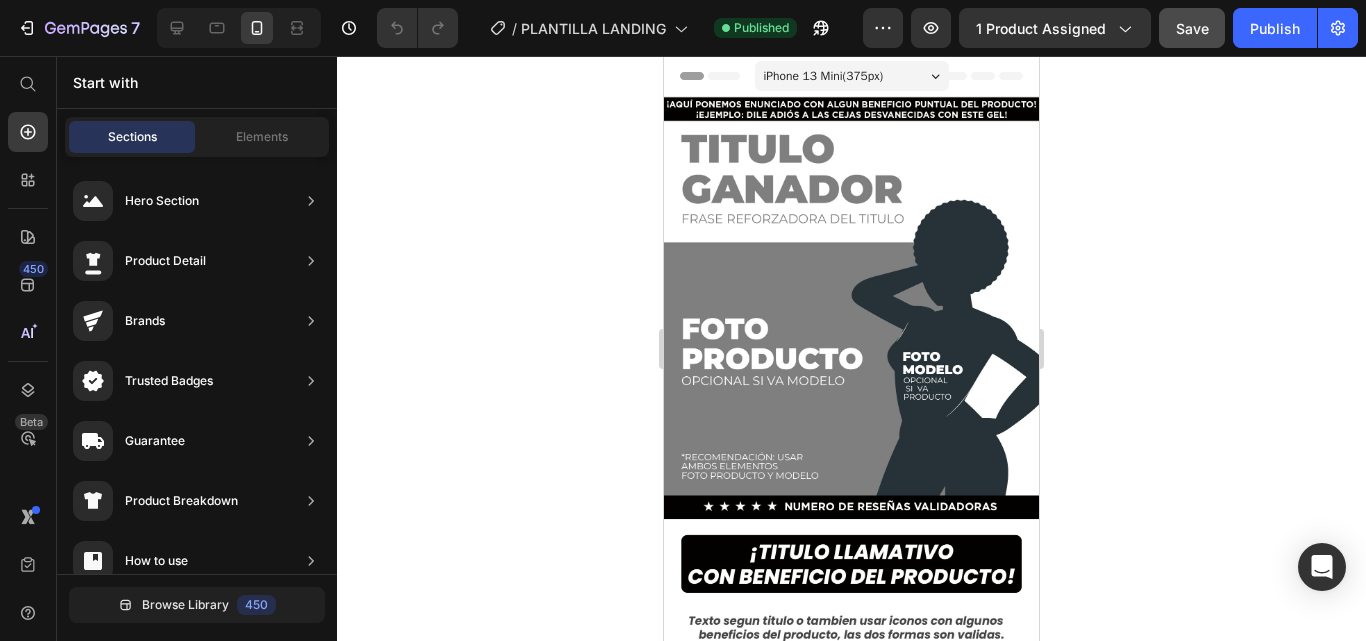 click on "iPhone 13 Mini  ( 375 px)" at bounding box center [852, 76] 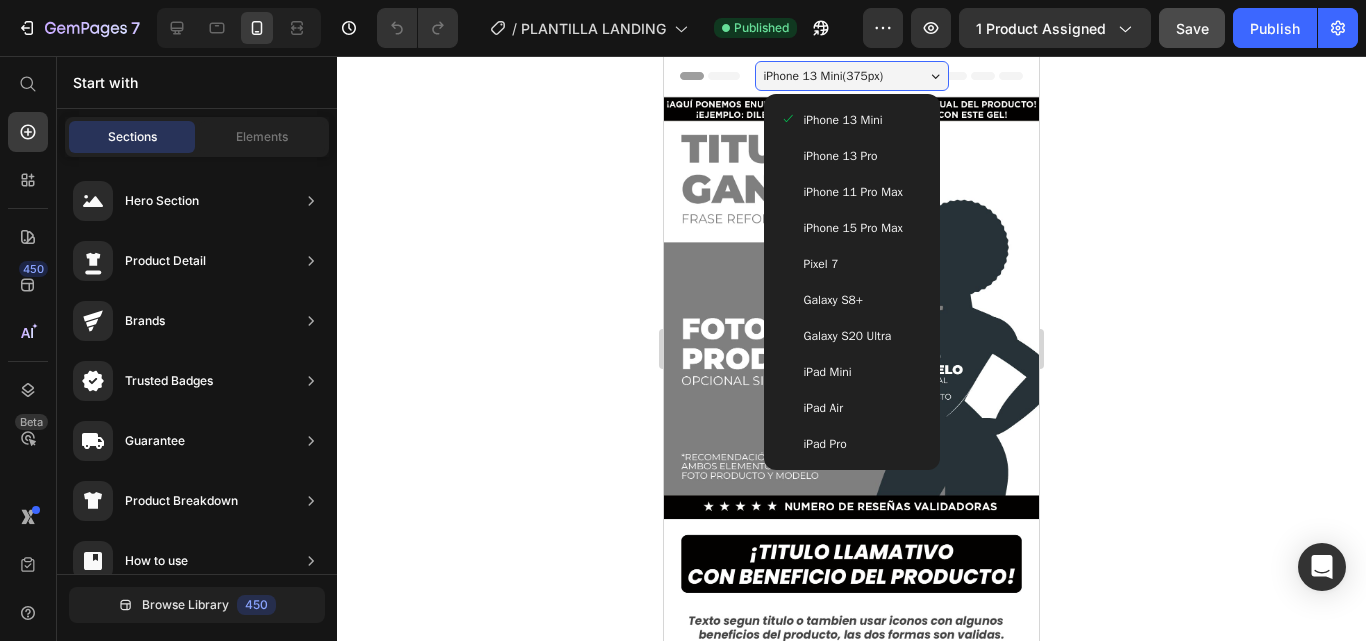 click on "iPhone 13 Pro" at bounding box center (841, 156) 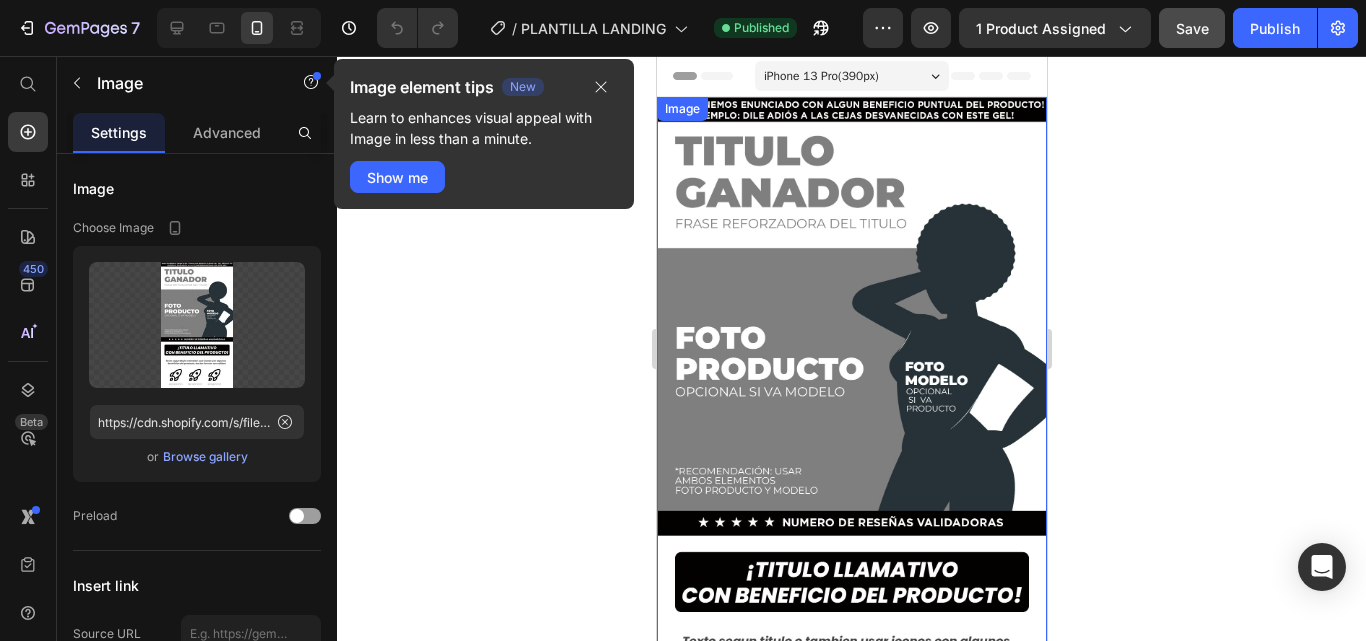 click at bounding box center [851, 444] 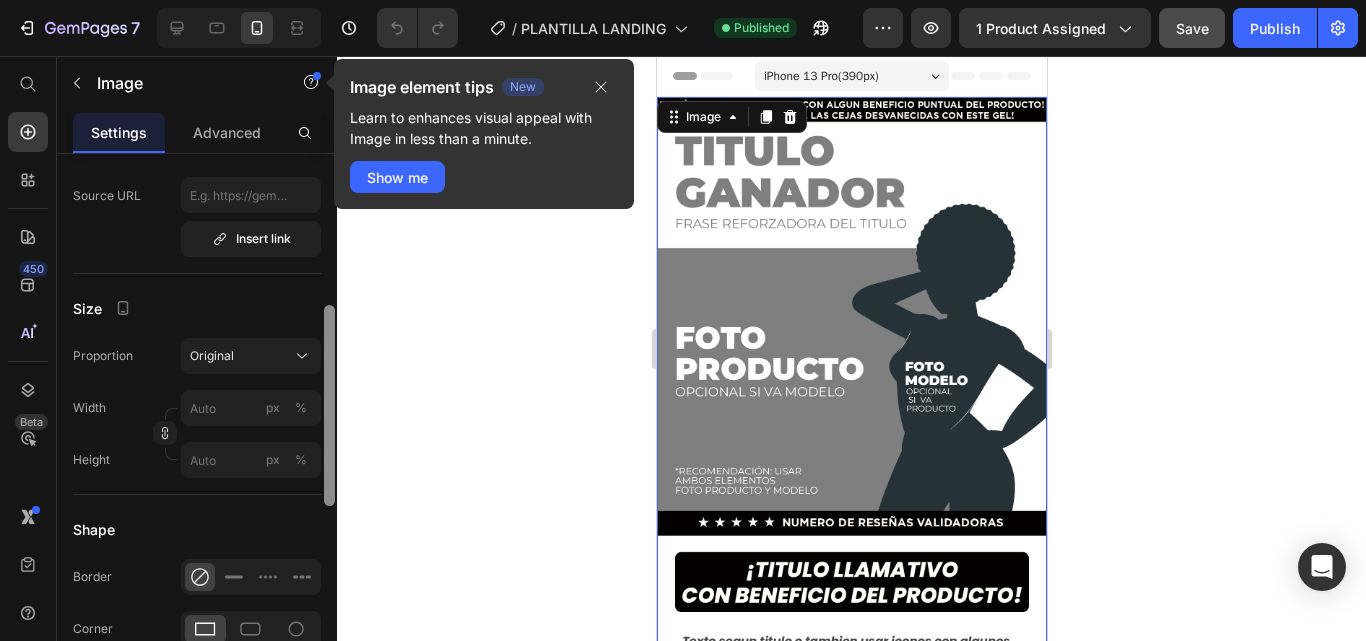 scroll, scrollTop: 451, scrollLeft: 0, axis: vertical 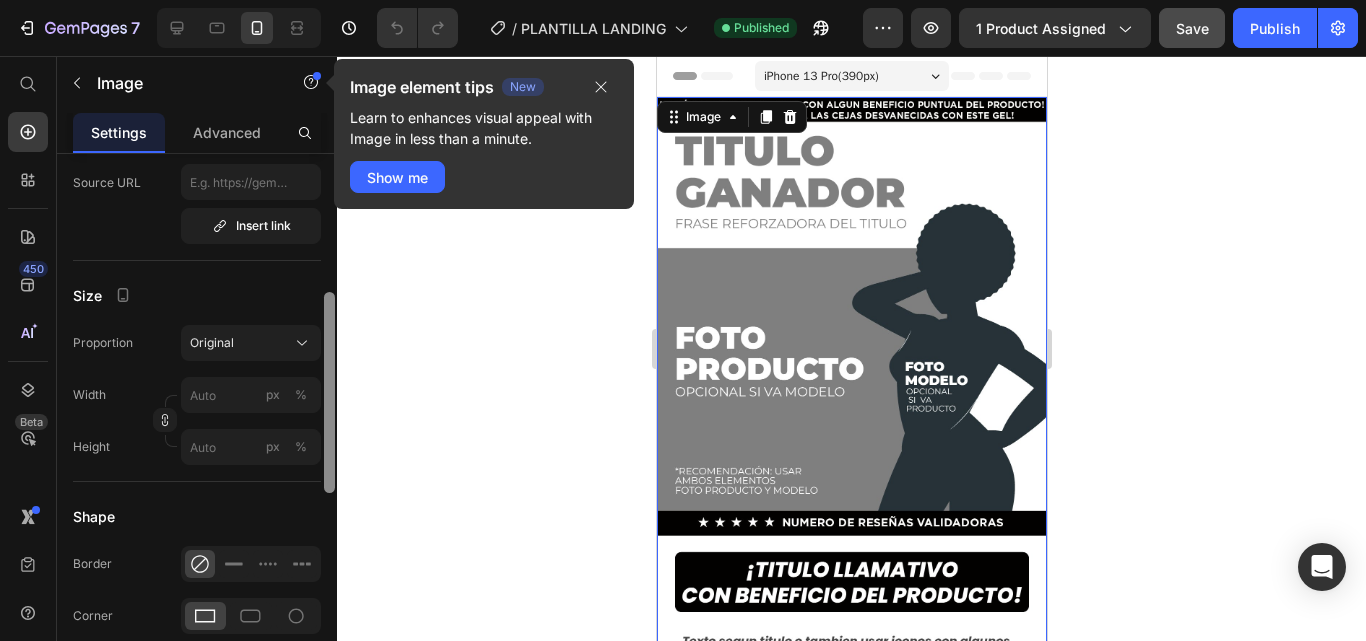 drag, startPoint x: 331, startPoint y: 276, endPoint x: 339, endPoint y: 435, distance: 159.20113 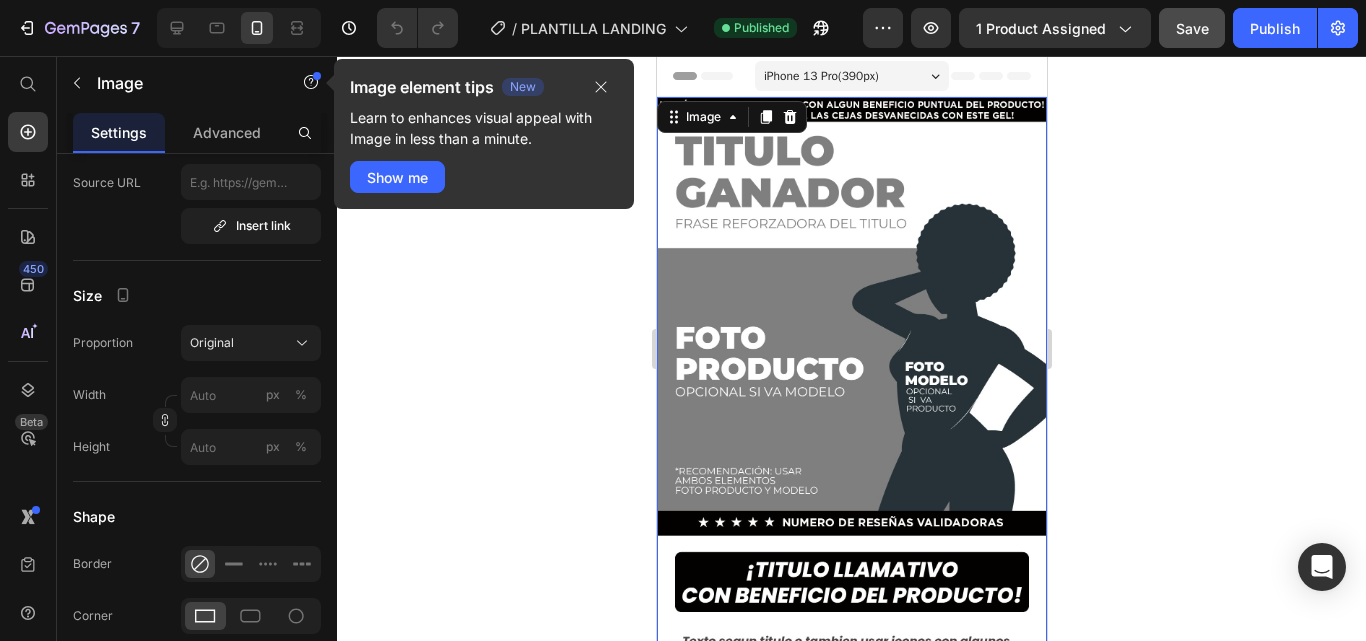 click 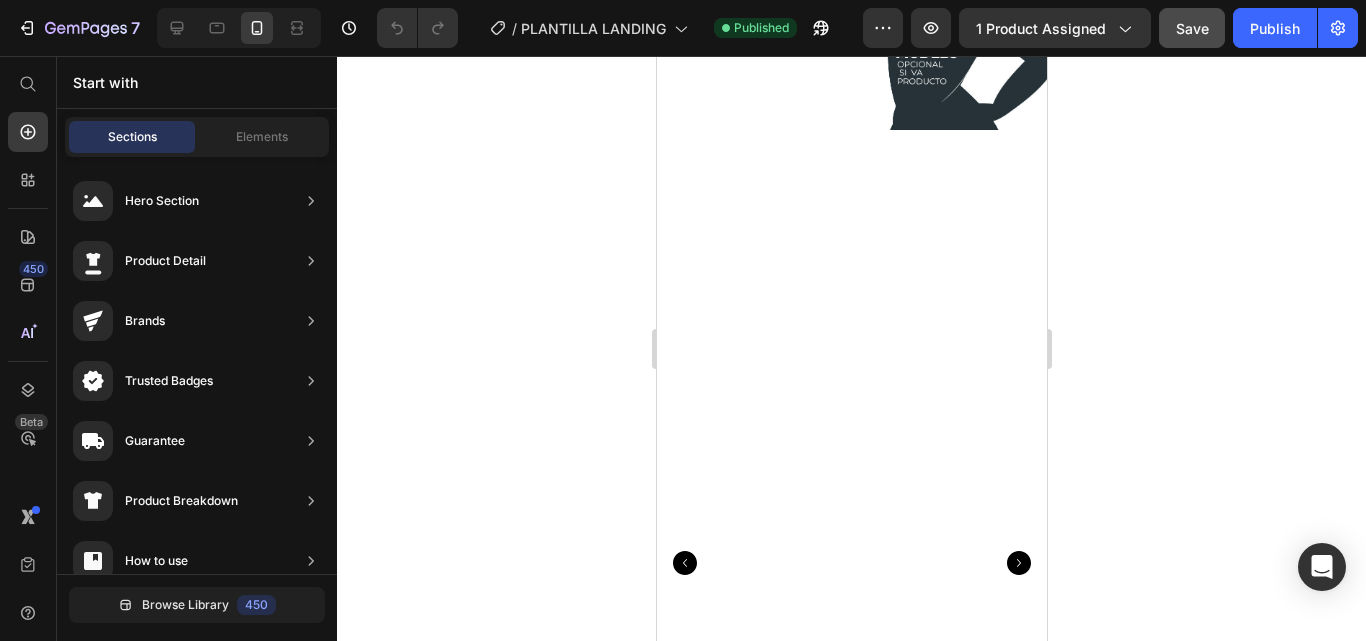 scroll, scrollTop: 1504, scrollLeft: 0, axis: vertical 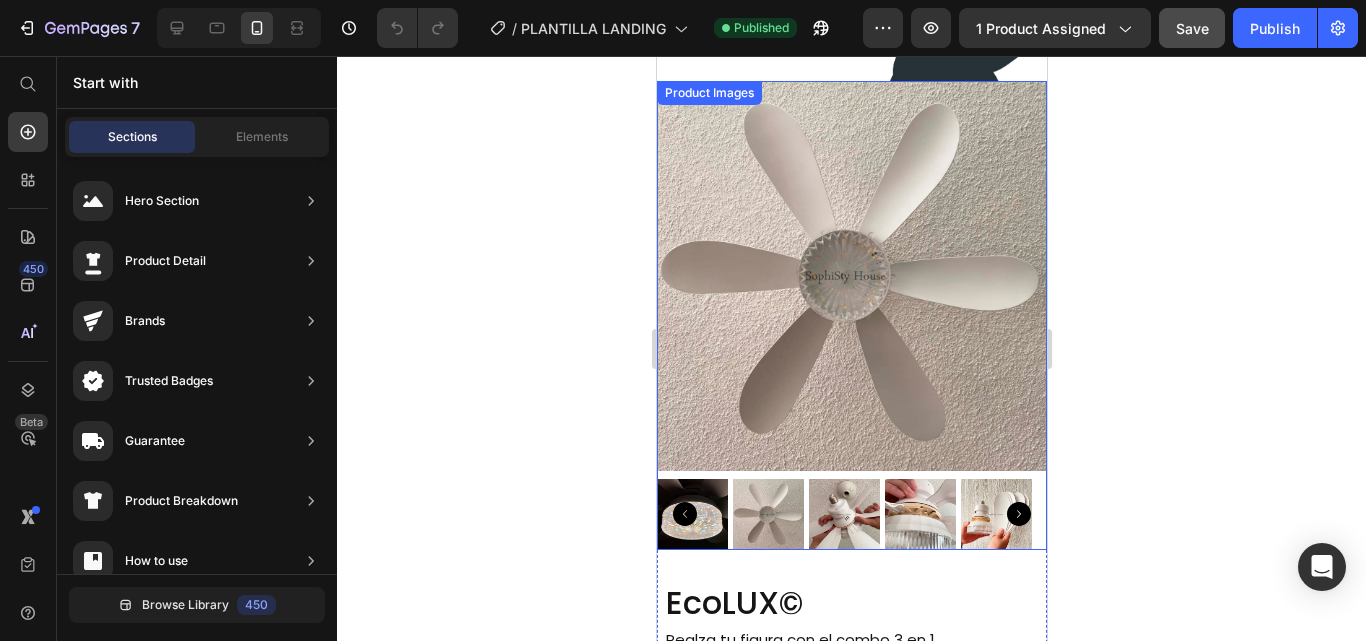 click at bounding box center [851, 276] 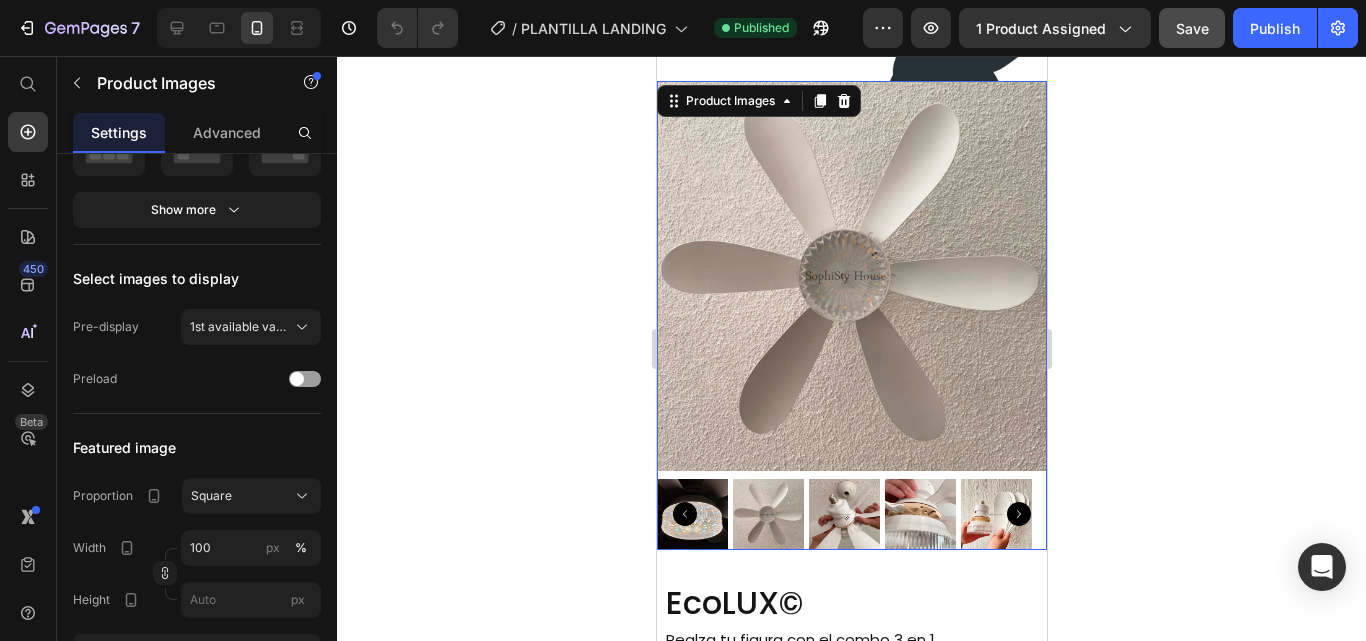 scroll, scrollTop: 0, scrollLeft: 0, axis: both 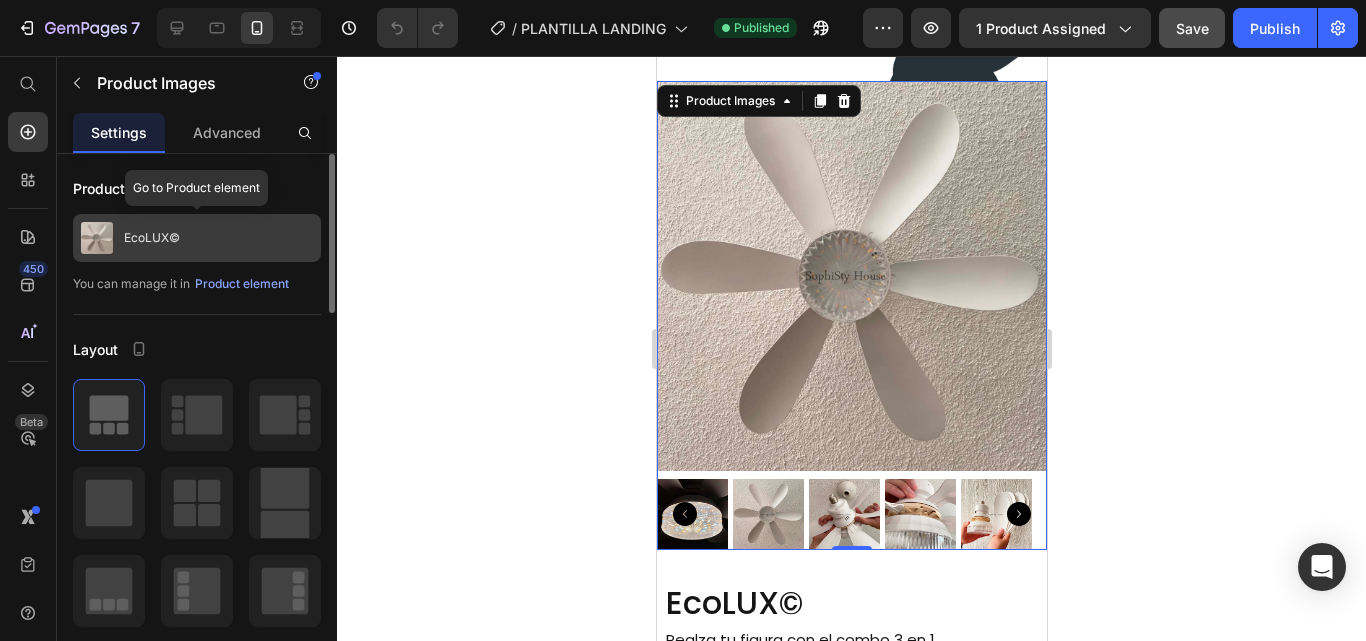 click on "EcoLUX©" at bounding box center [152, 238] 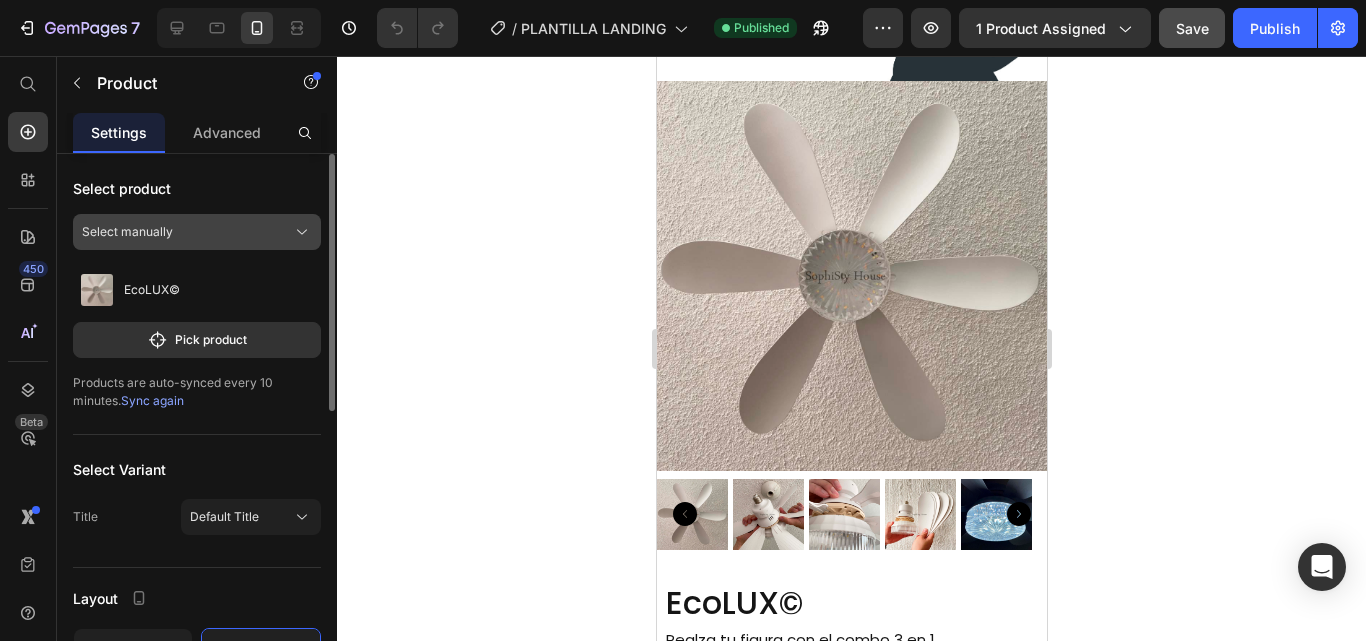click on "Select manually" 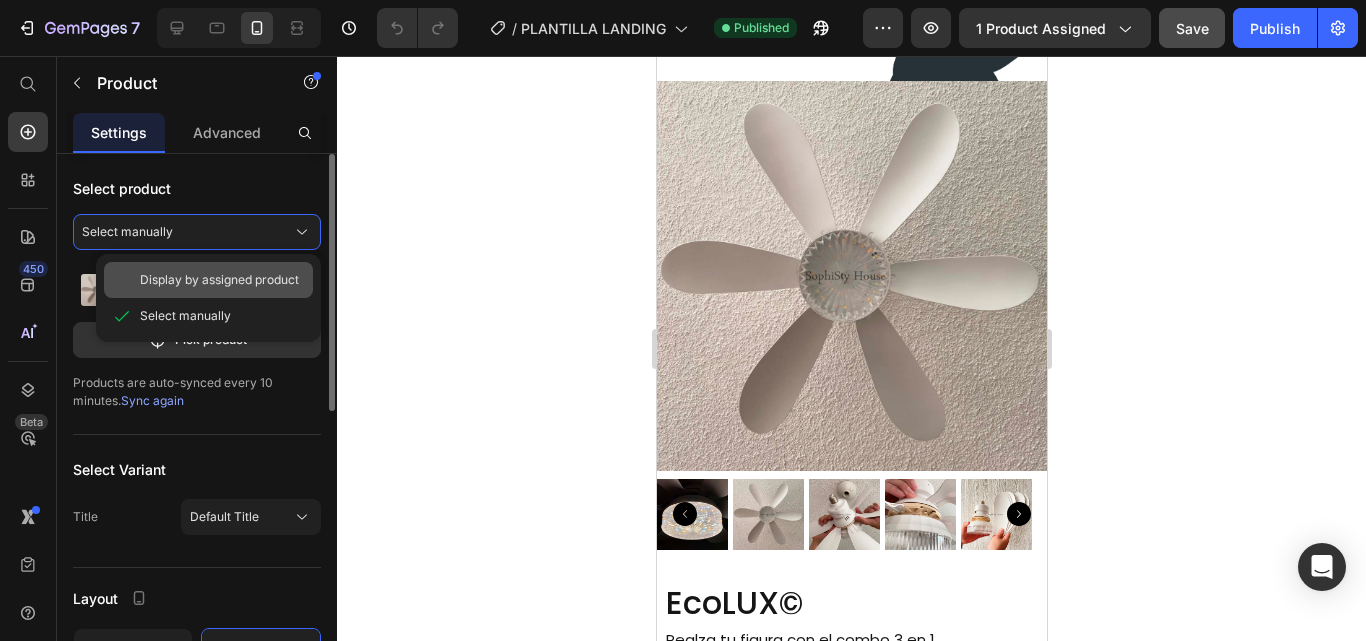 click on "Display by assigned product" at bounding box center [219, 280] 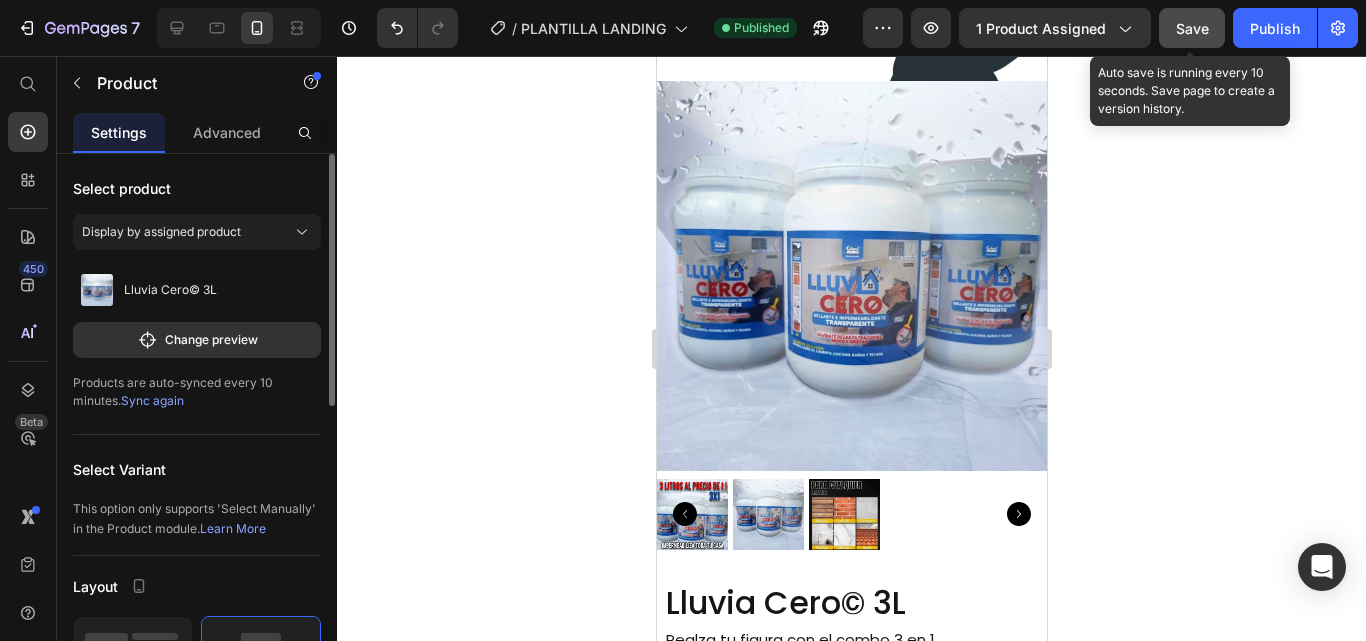 drag, startPoint x: 1259, startPoint y: 25, endPoint x: 1193, endPoint y: 35, distance: 66.75328 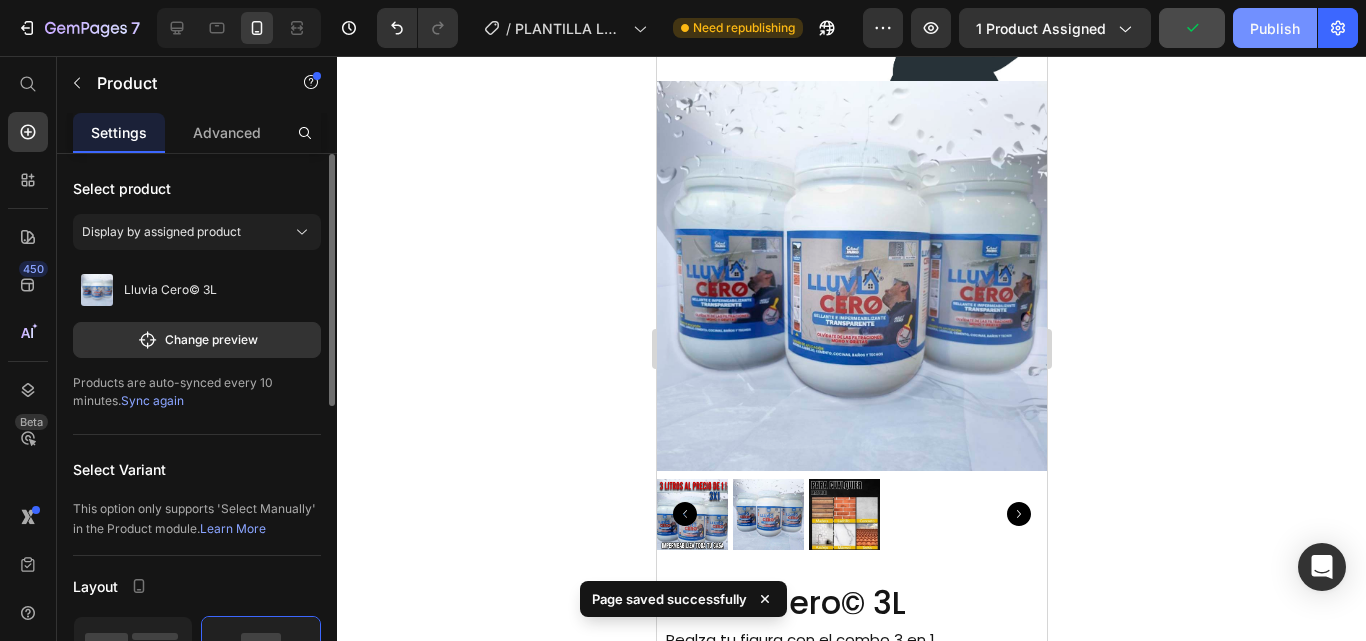 click on "Publish" at bounding box center [1275, 28] 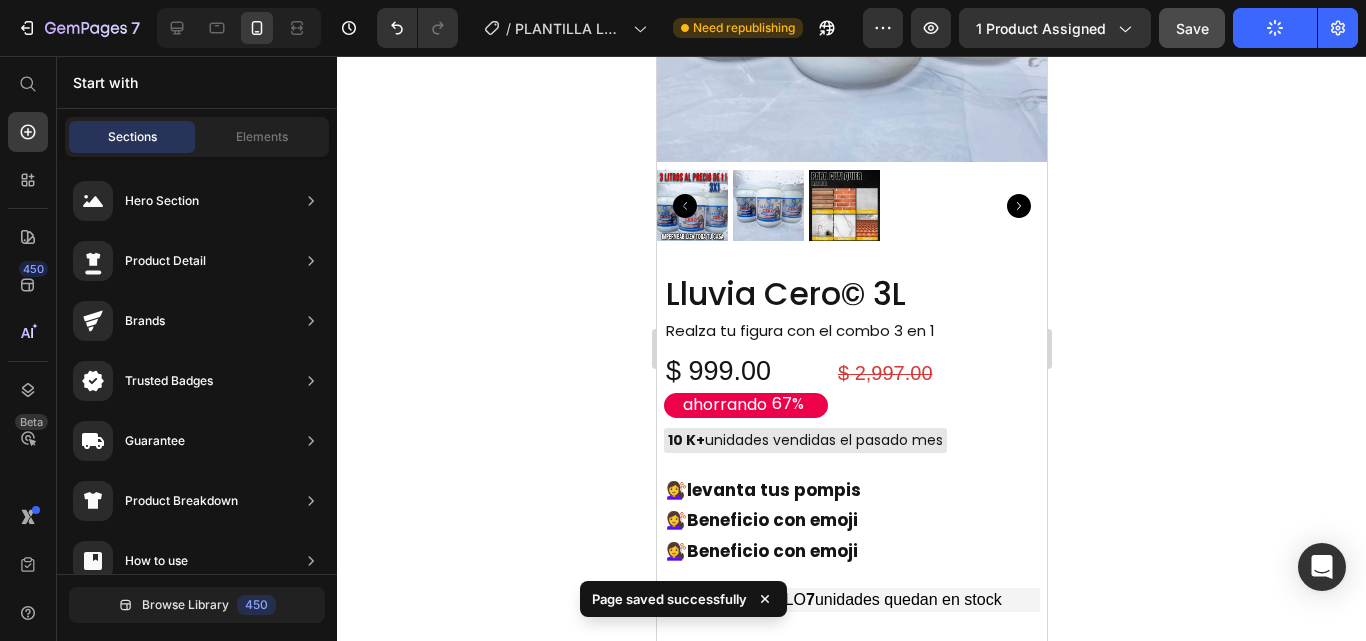 scroll, scrollTop: 1864, scrollLeft: 0, axis: vertical 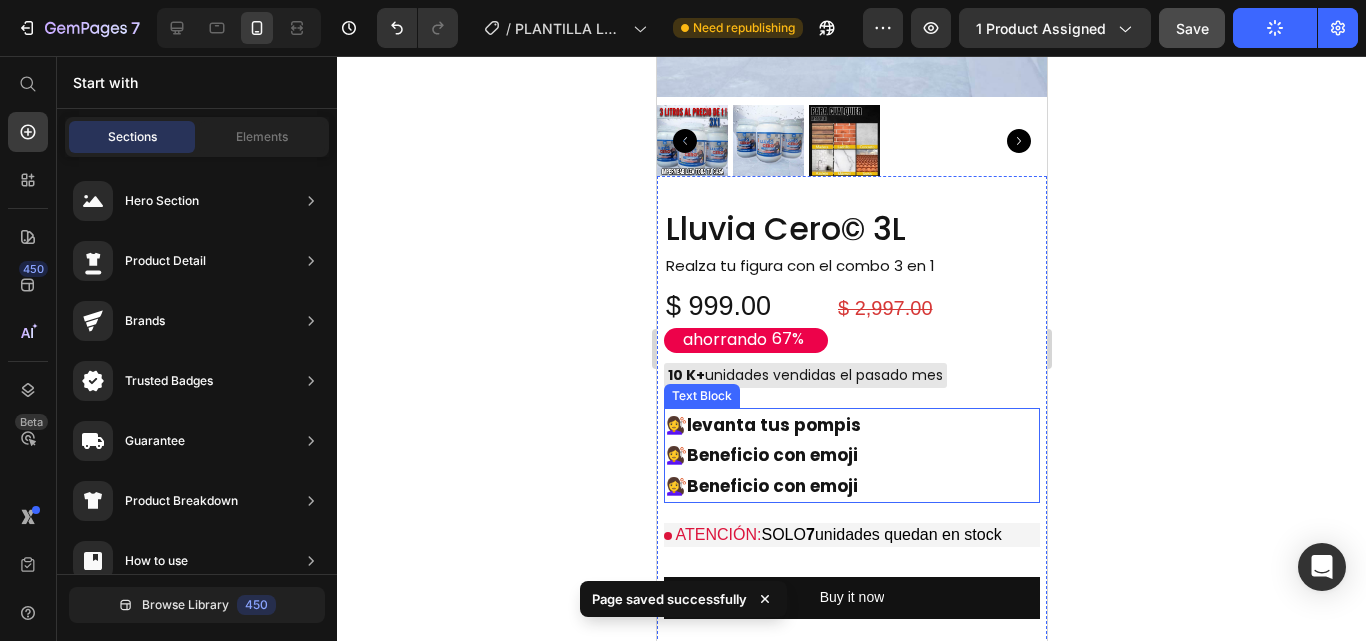 click on "levanta tus pompis" at bounding box center (773, 425) 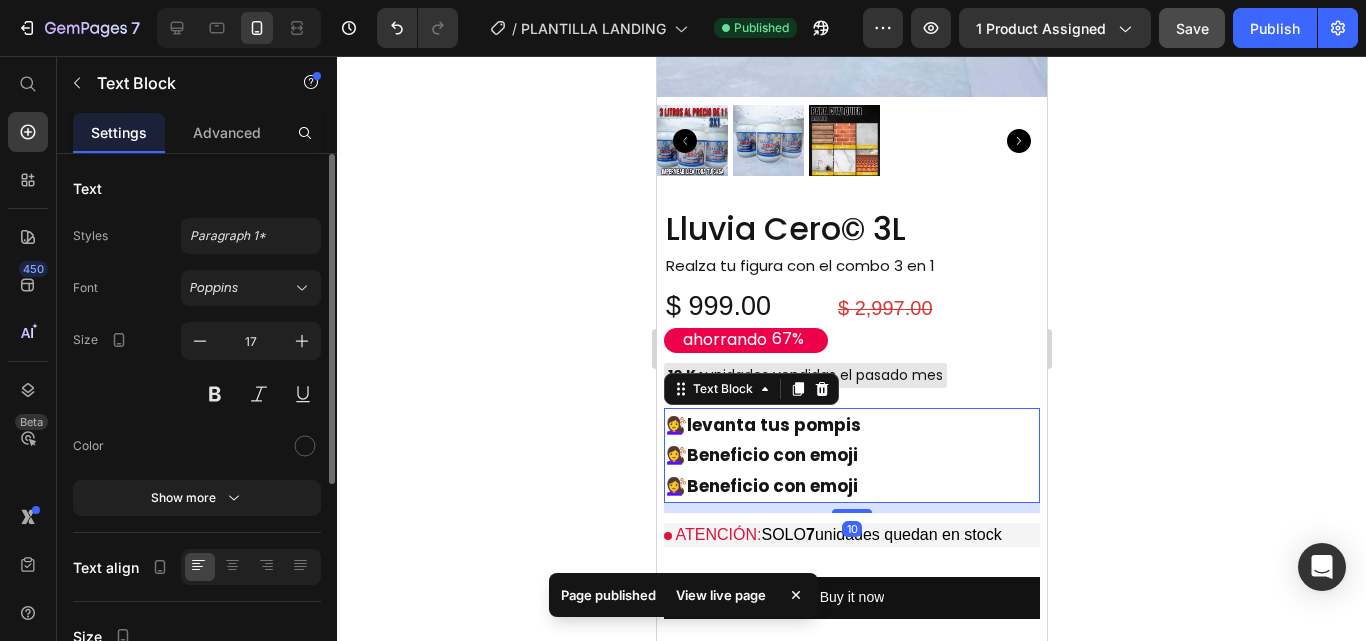 click on "levanta tus pompis" at bounding box center (773, 425) 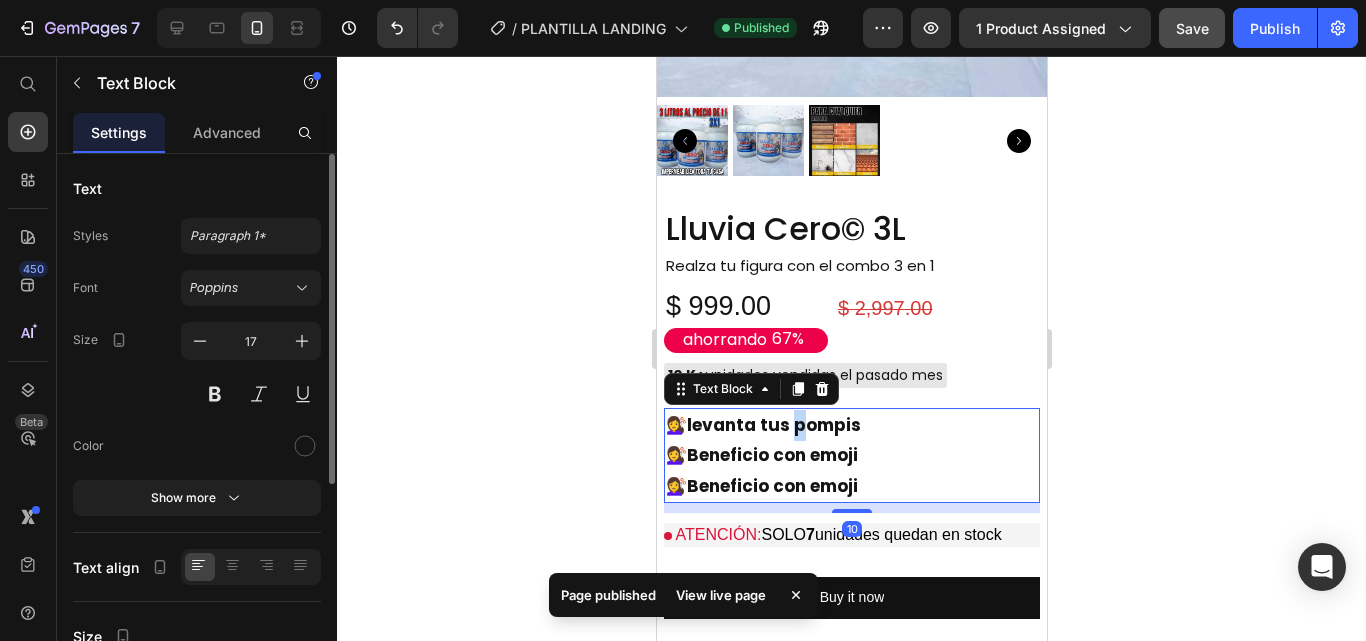 click on "levanta tus pompis" at bounding box center (773, 425) 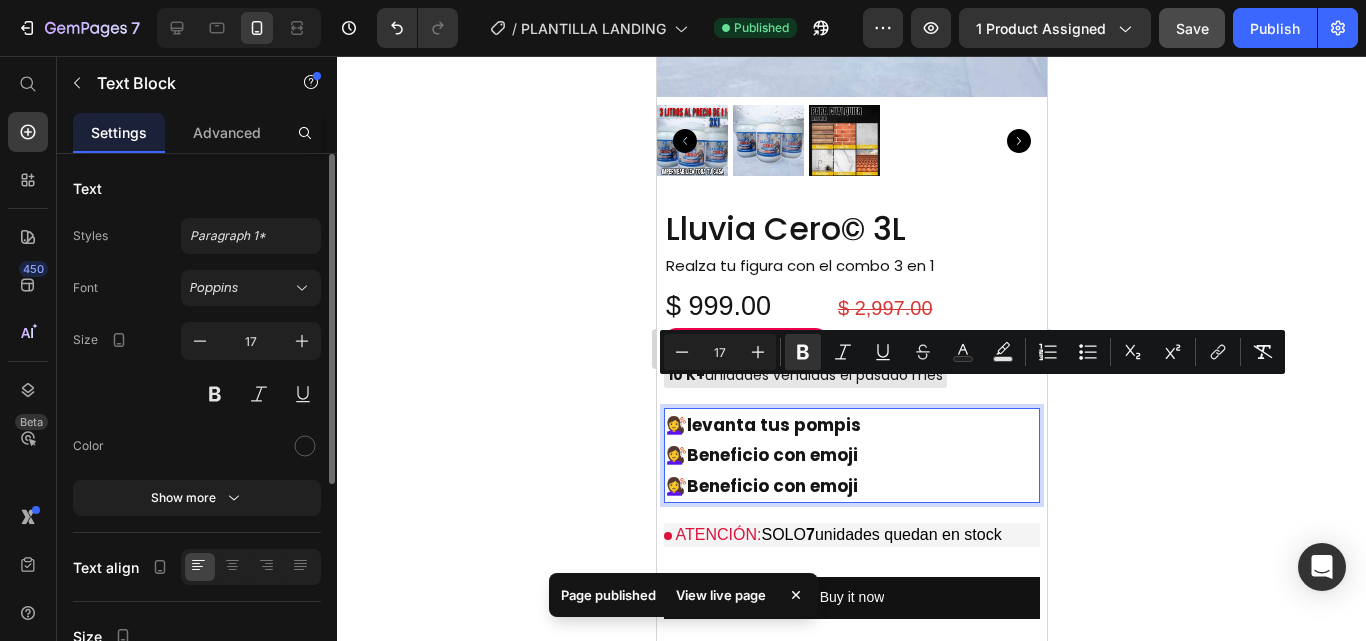 click on "levanta tus pompis" at bounding box center [773, 425] 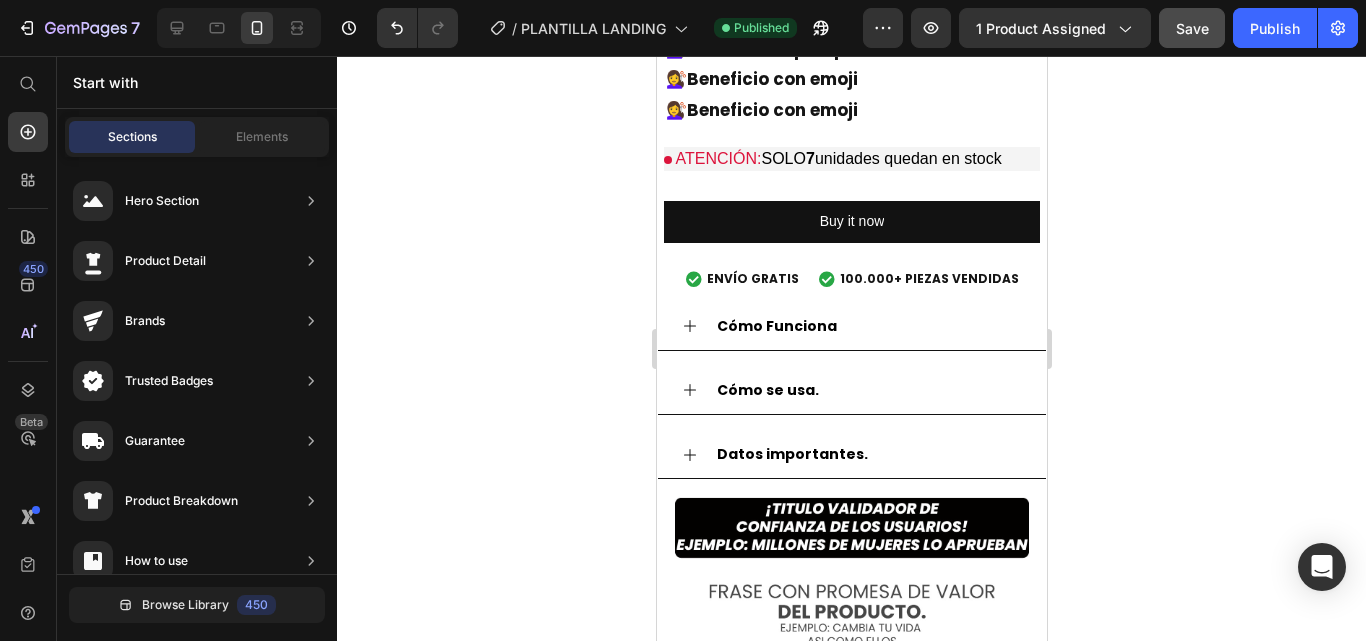 scroll, scrollTop: 2257, scrollLeft: 0, axis: vertical 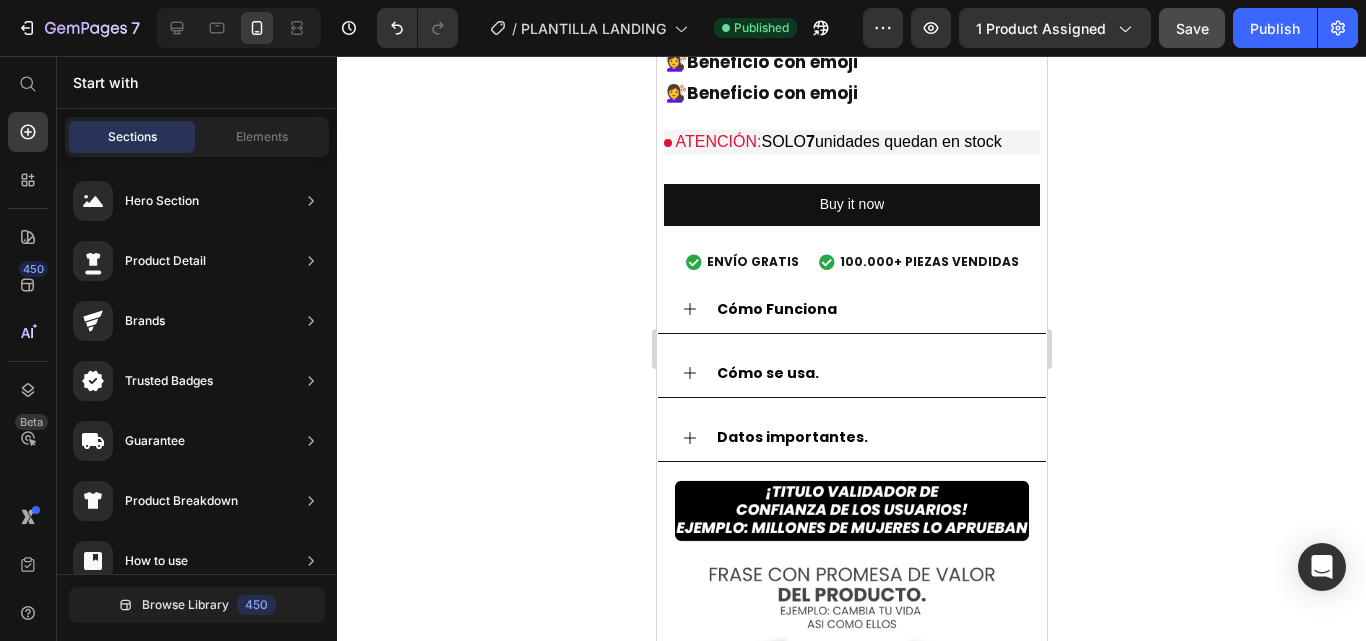 drag, startPoint x: 1035, startPoint y: 205, endPoint x: 1812, endPoint y: 197, distance: 777.0412 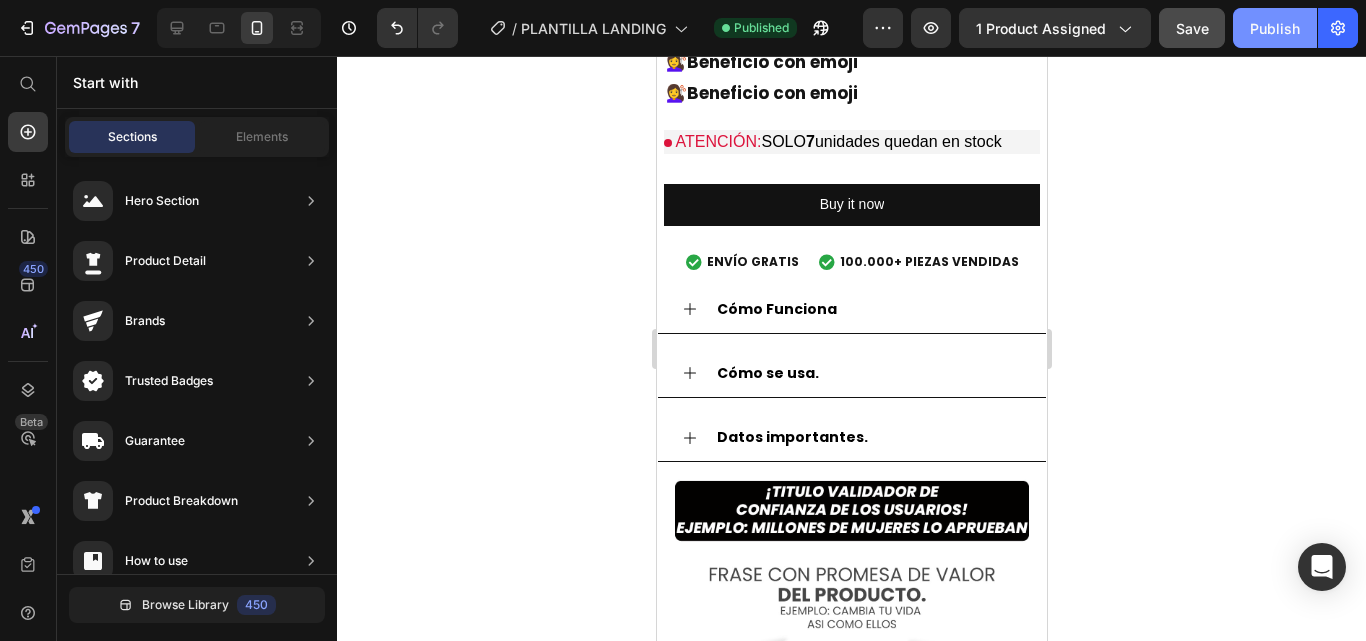 click on "Publish" at bounding box center (1275, 28) 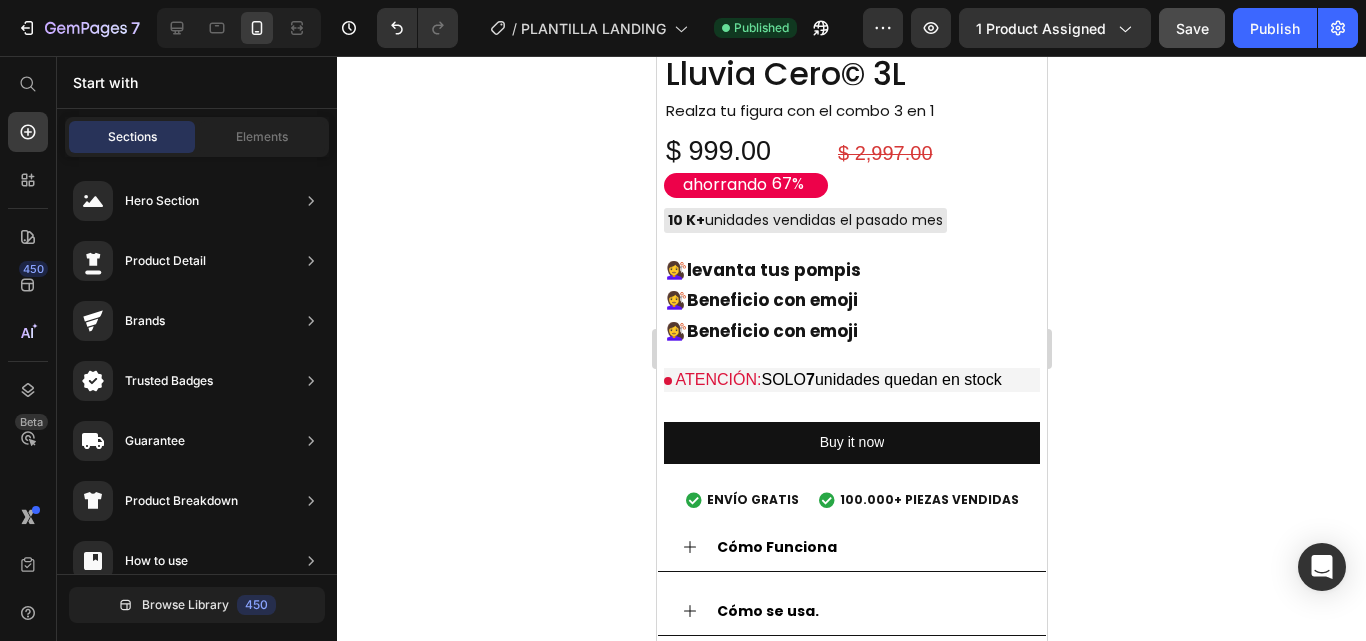 scroll, scrollTop: 2033, scrollLeft: 0, axis: vertical 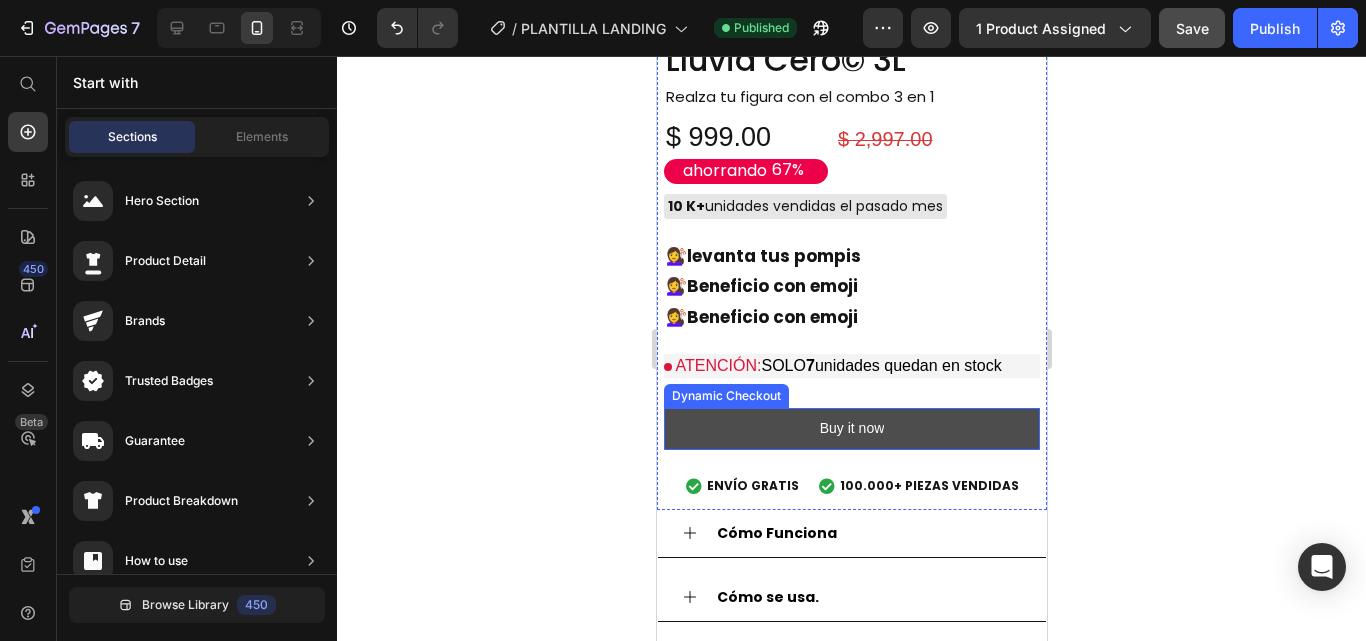 click on "Buy it now" at bounding box center (851, 428) 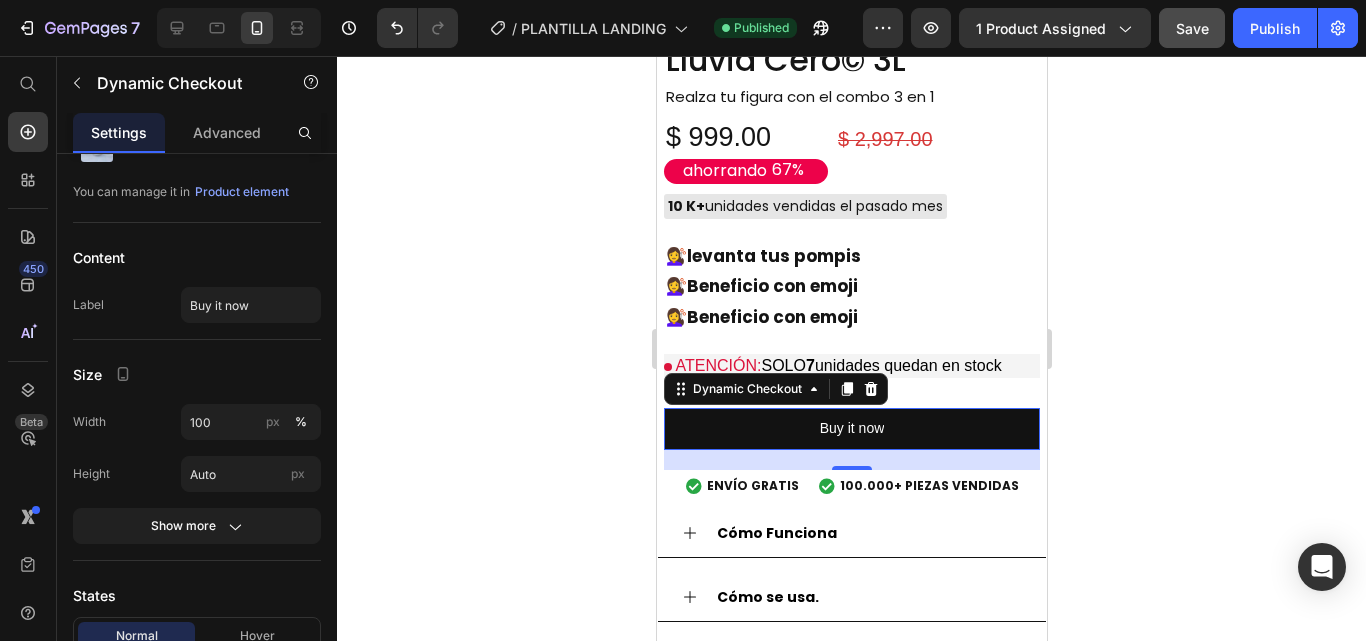 scroll, scrollTop: 0, scrollLeft: 0, axis: both 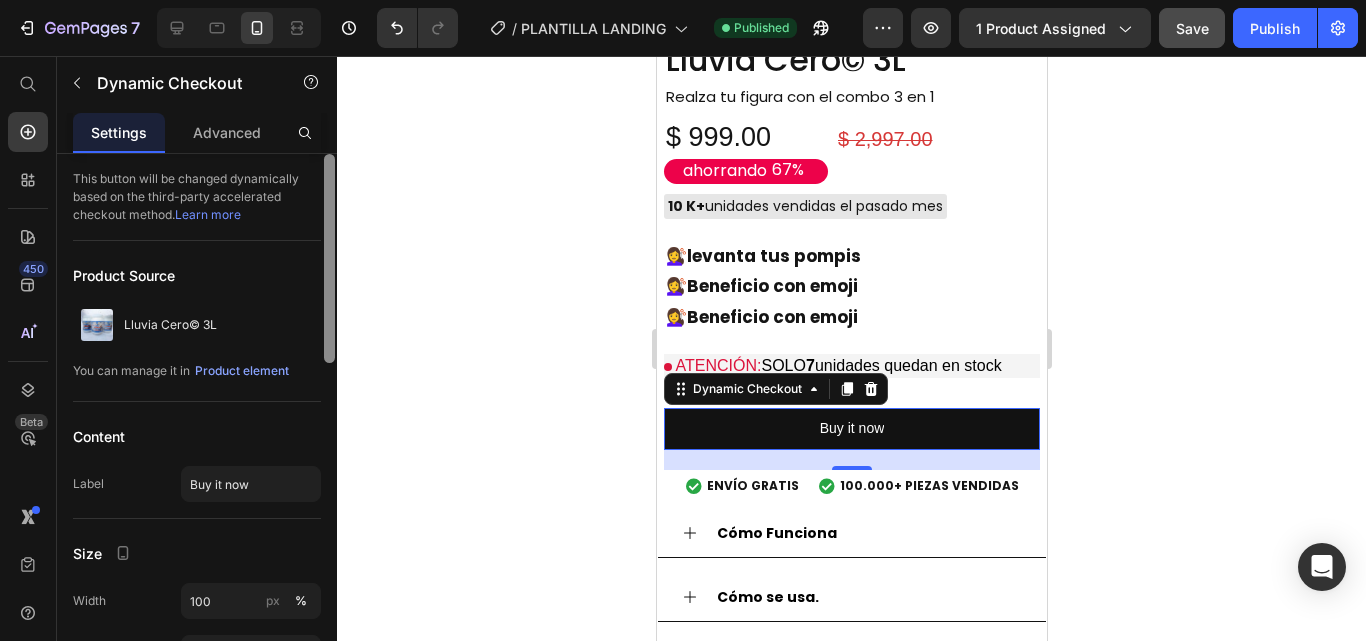 drag, startPoint x: 332, startPoint y: 306, endPoint x: 327, endPoint y: 232, distance: 74.168724 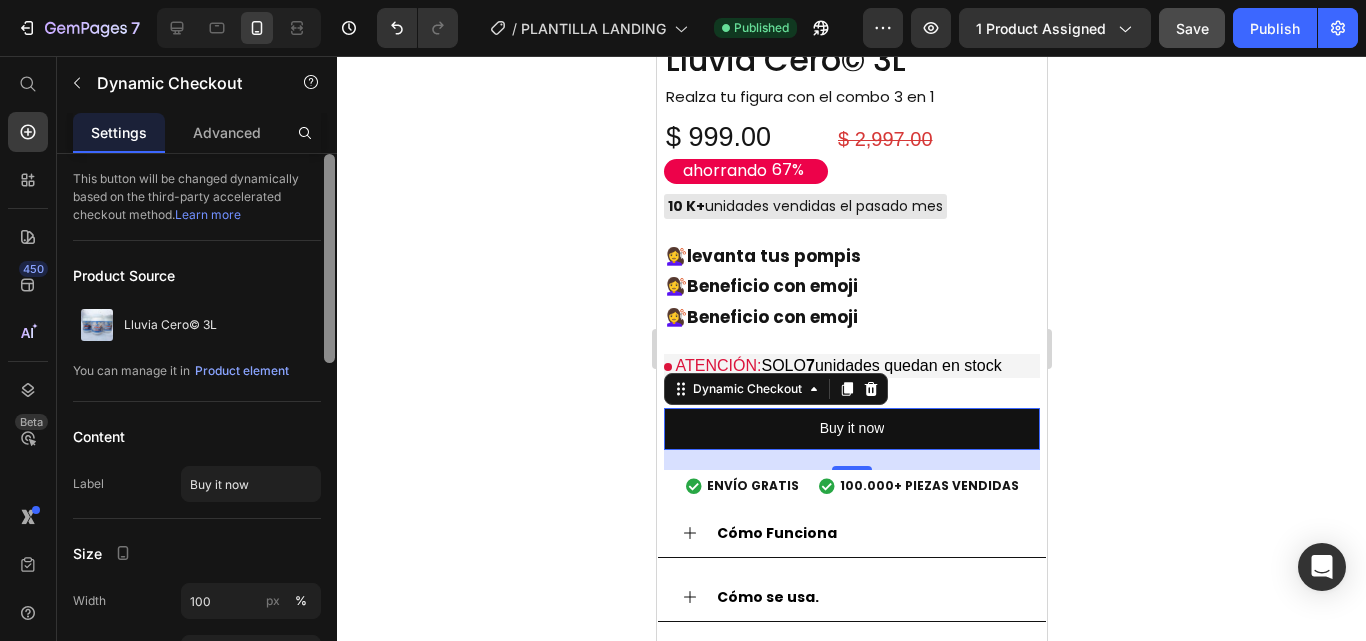 click at bounding box center (329, 258) 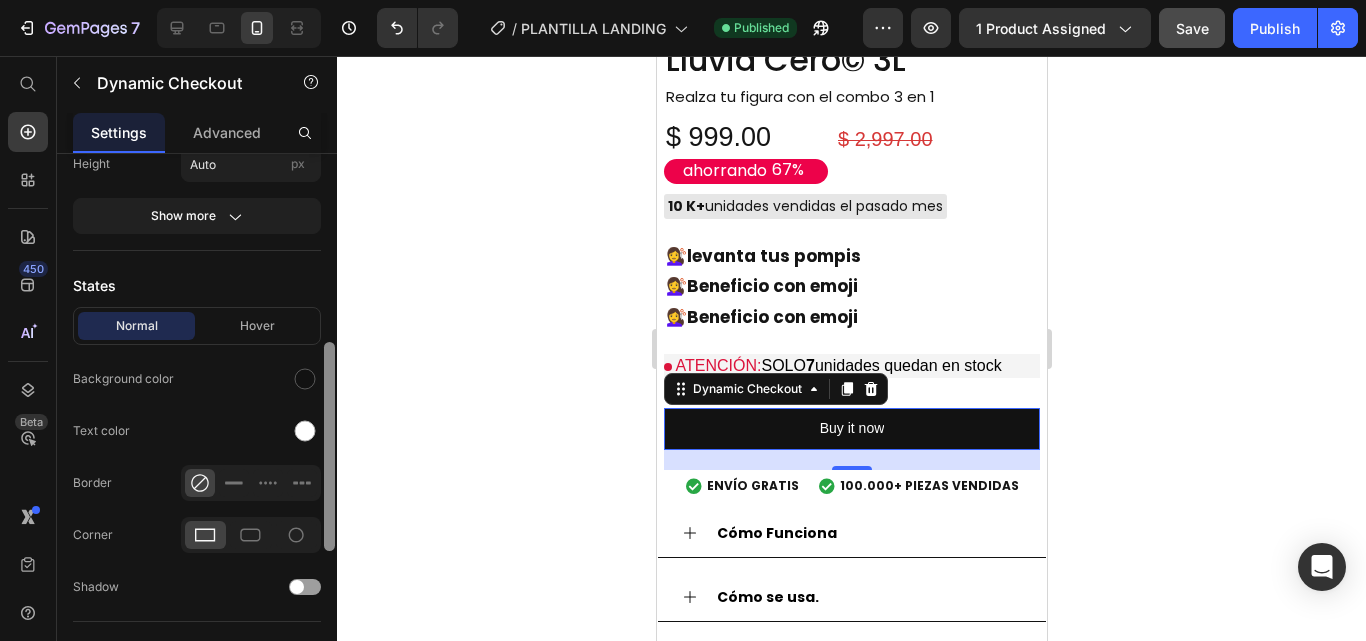 scroll, scrollTop: 494, scrollLeft: 0, axis: vertical 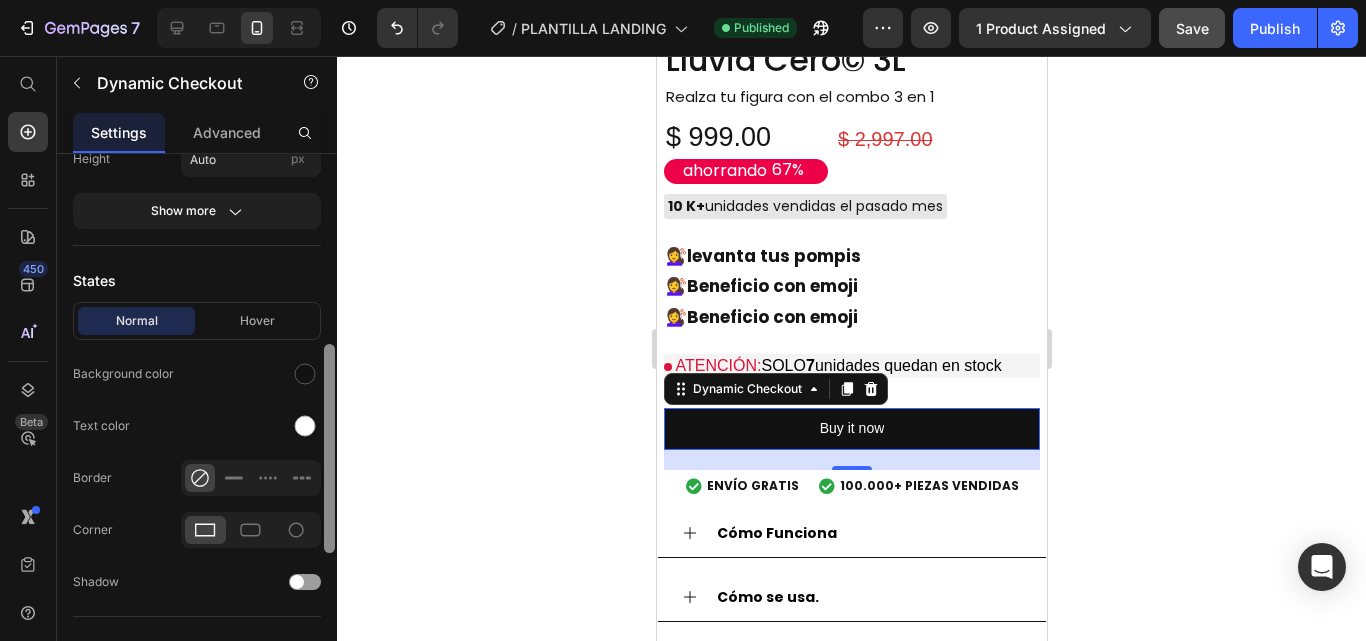drag, startPoint x: 330, startPoint y: 312, endPoint x: 318, endPoint y: 481, distance: 169.4255 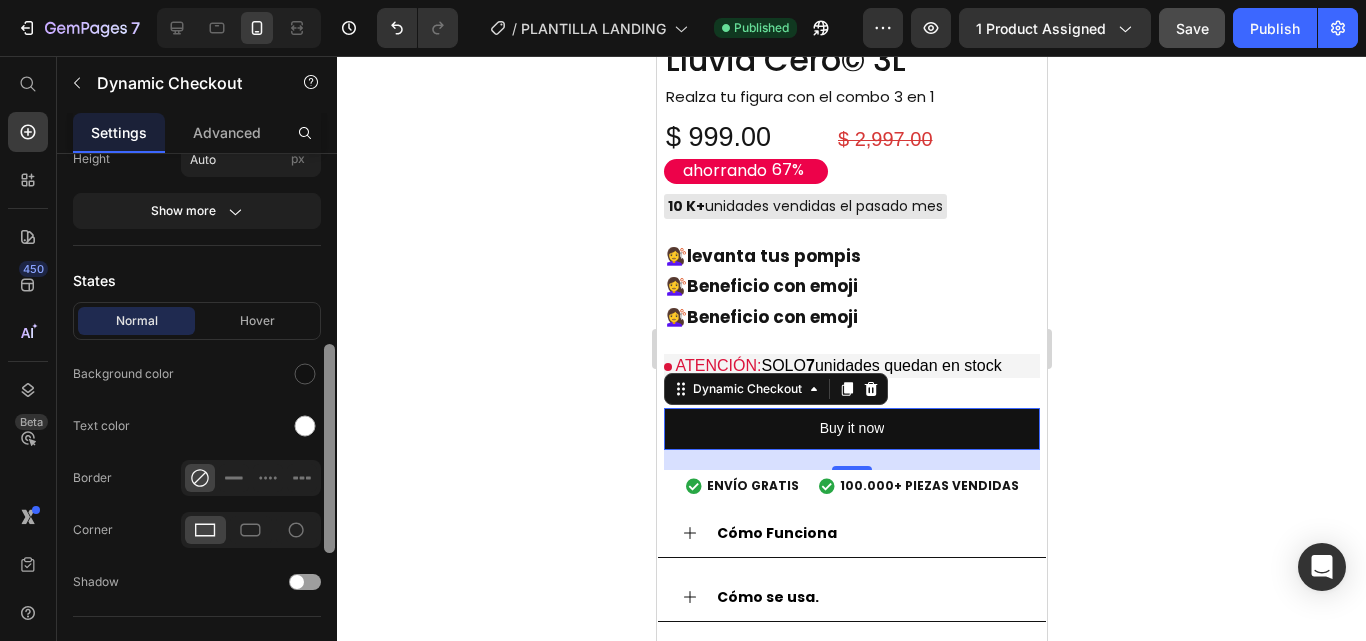 click at bounding box center [329, 426] 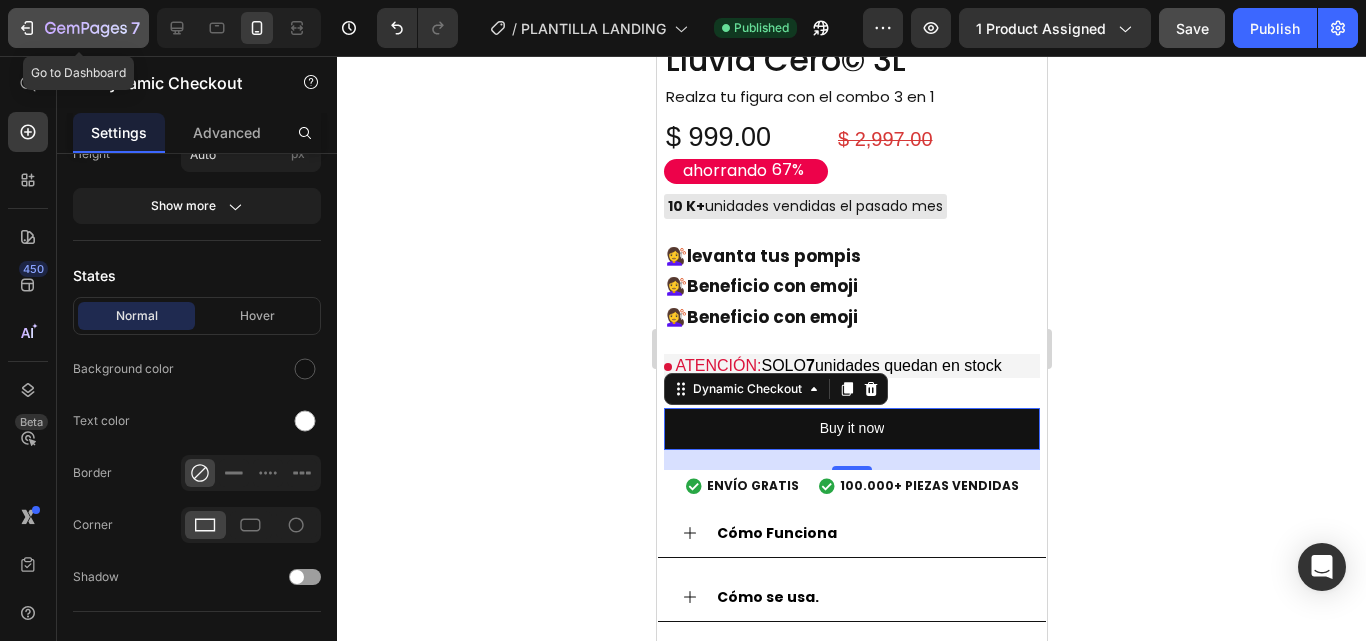click 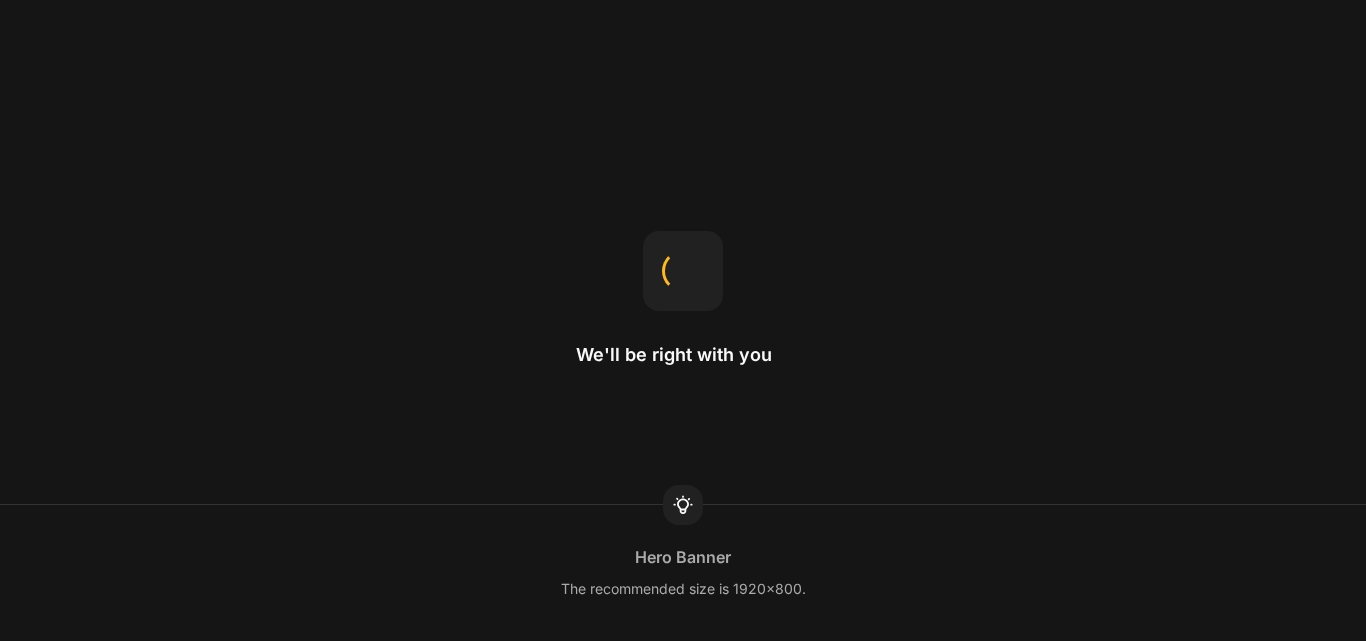 scroll, scrollTop: 0, scrollLeft: 0, axis: both 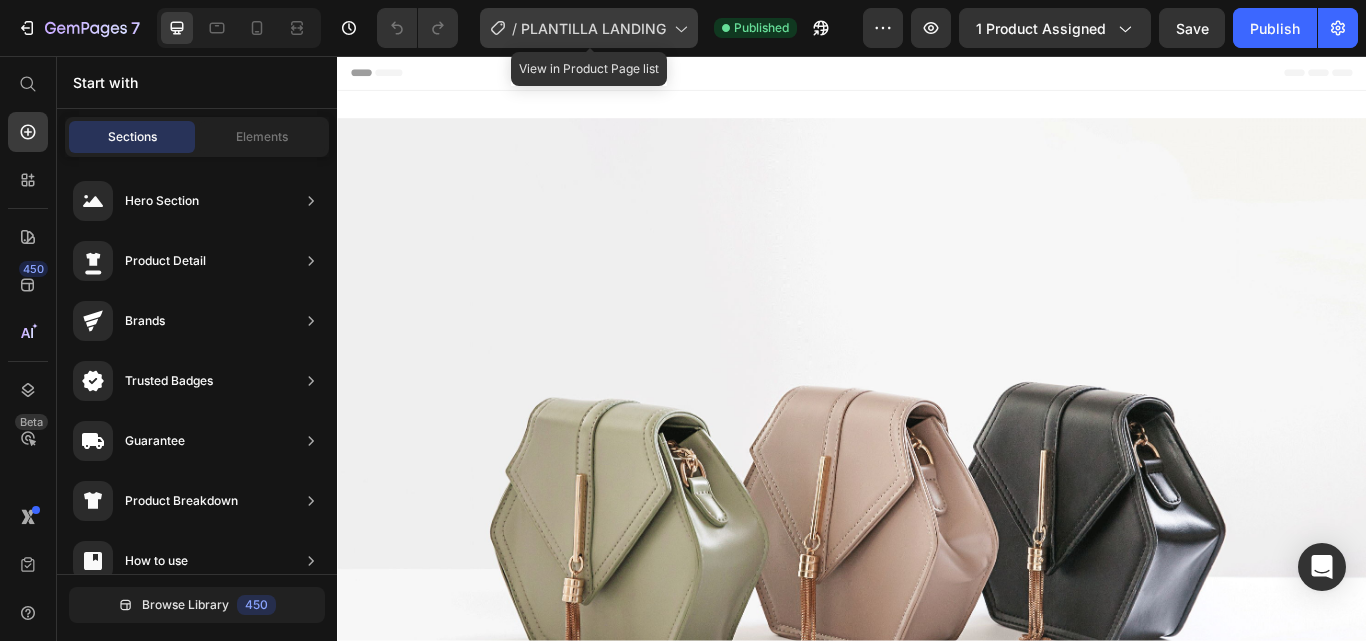 click on "PLANTILLA LANDING" at bounding box center (593, 28) 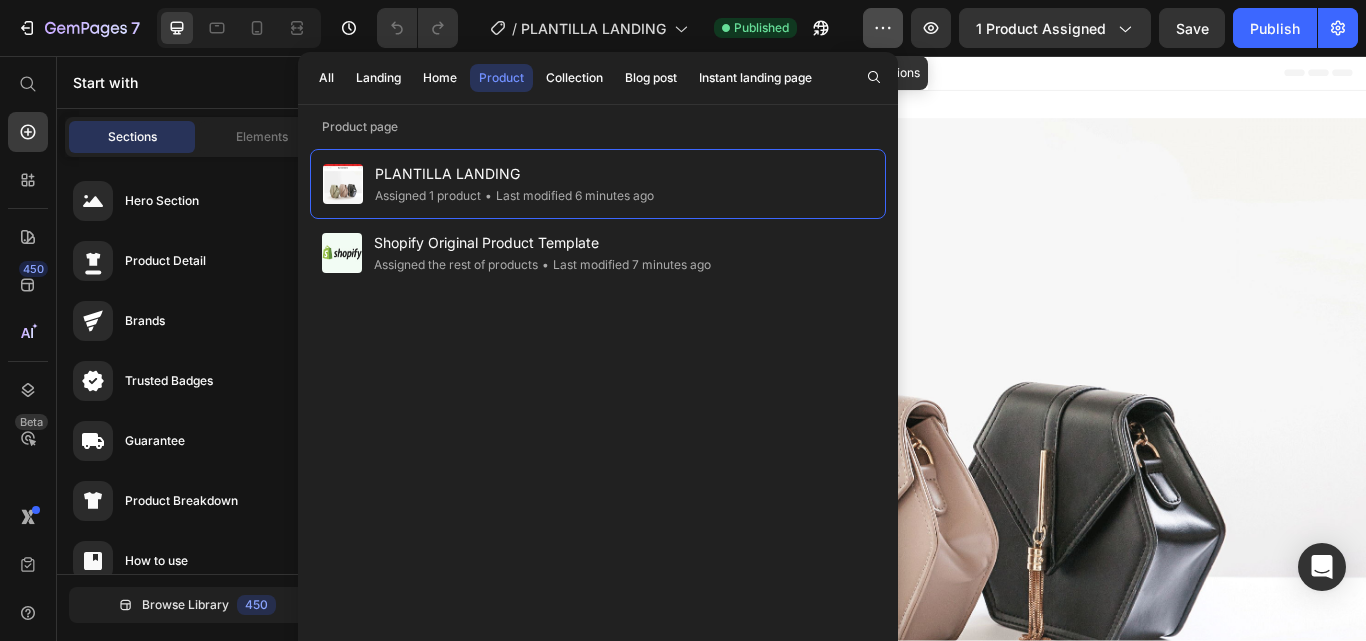 click 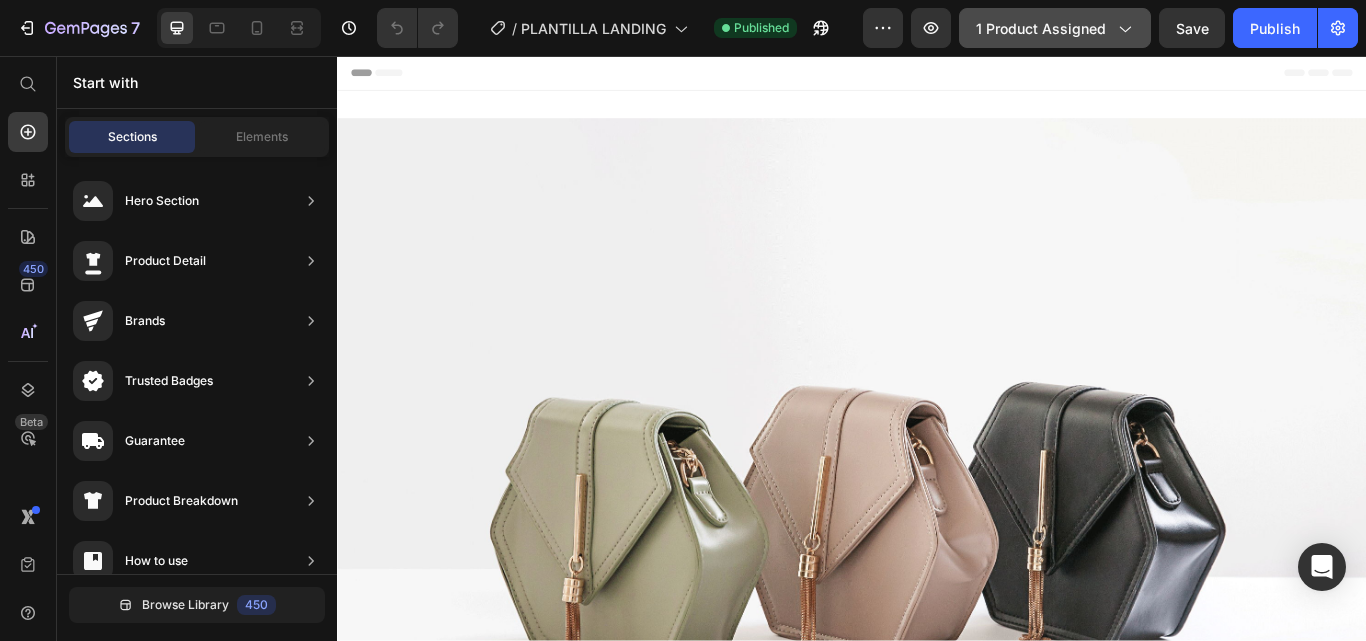 click on "1 product assigned" 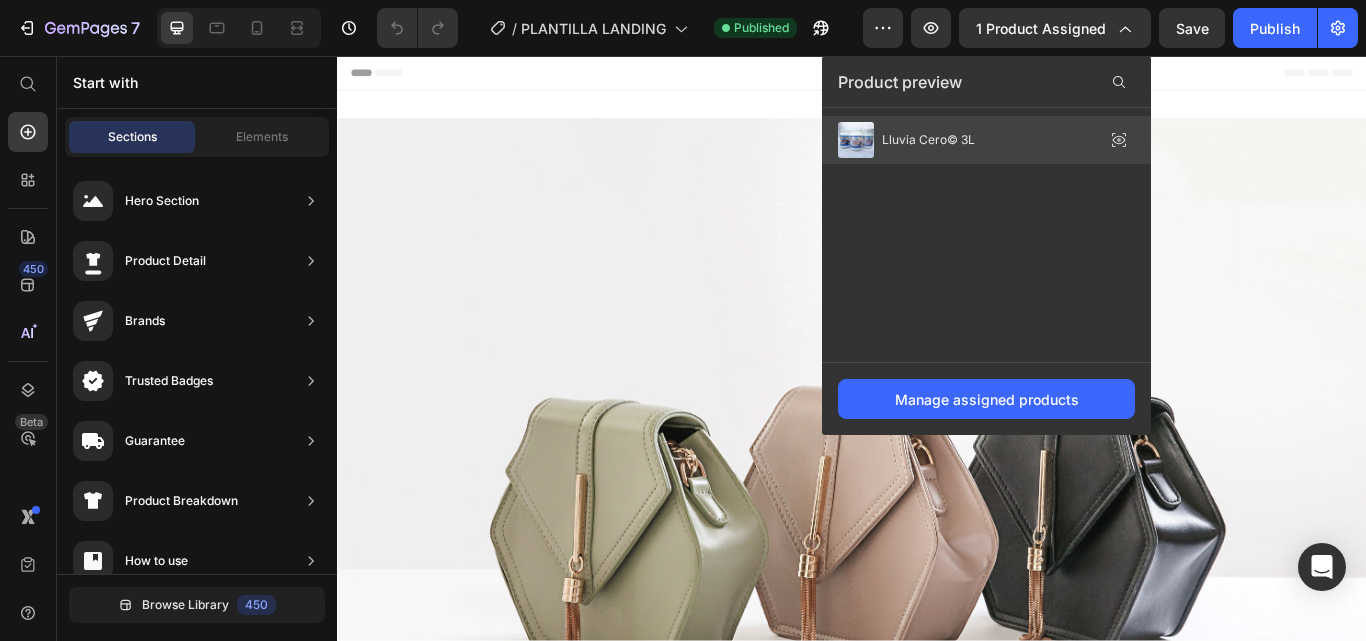 click on "Lluvia Cero© 3L" at bounding box center (928, 140) 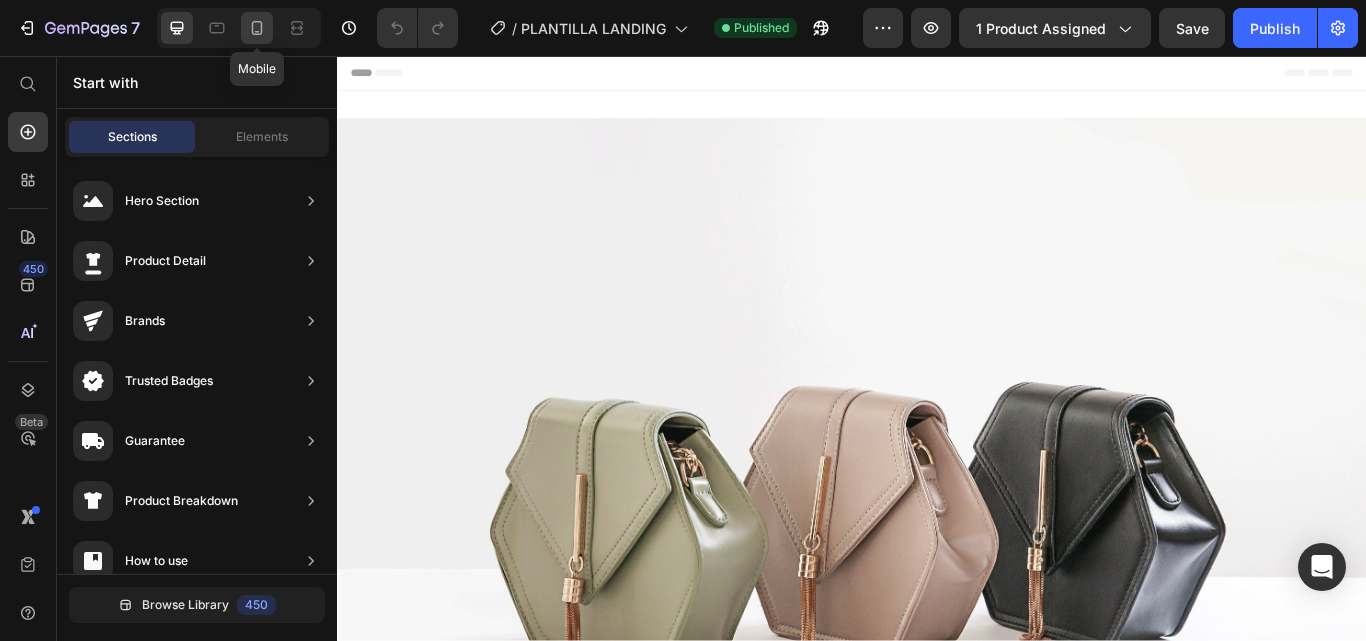 drag, startPoint x: 252, startPoint y: 33, endPoint x: 168, endPoint y: 54, distance: 86.58522 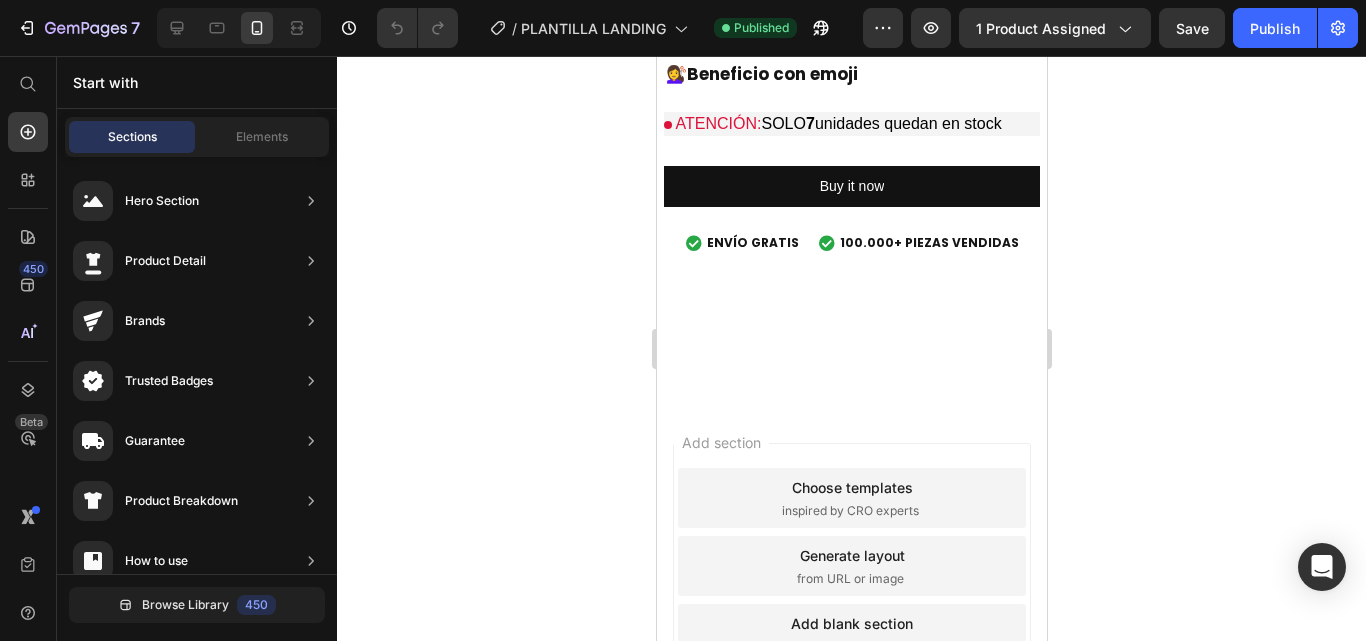 scroll, scrollTop: 5696, scrollLeft: 0, axis: vertical 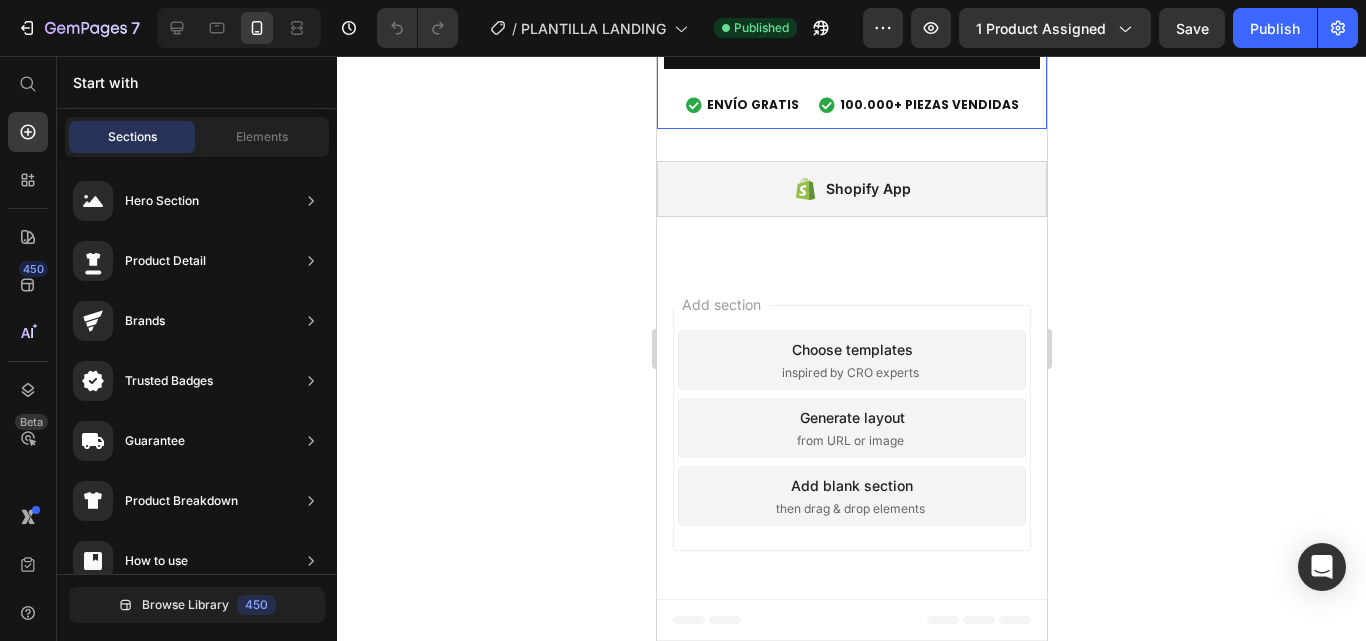 click at bounding box center (851, -647) 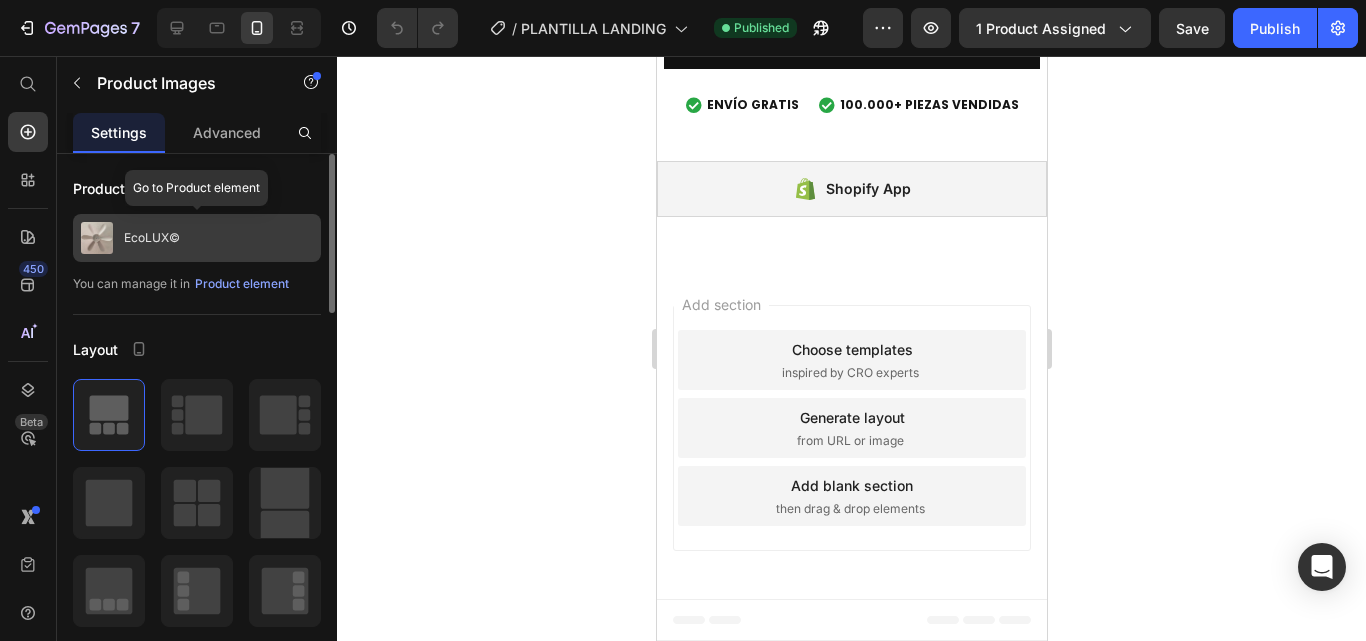 click on "EcoLUX©" at bounding box center [152, 238] 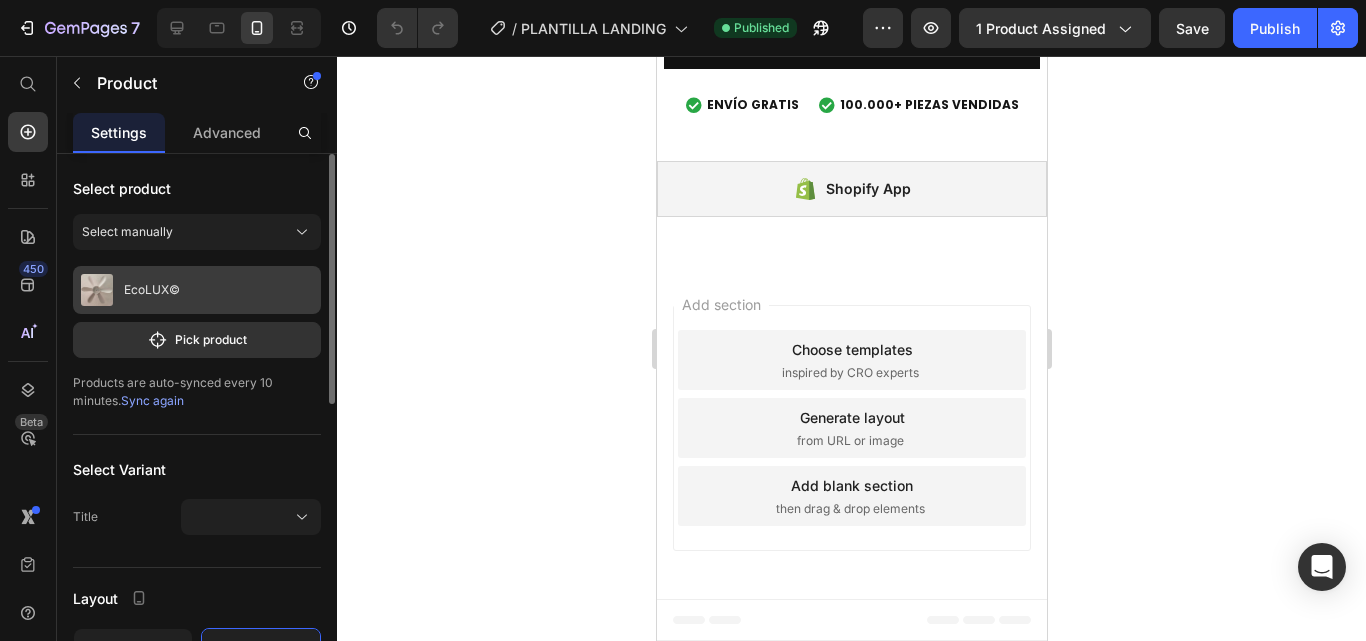 scroll, scrollTop: 6315, scrollLeft: 0, axis: vertical 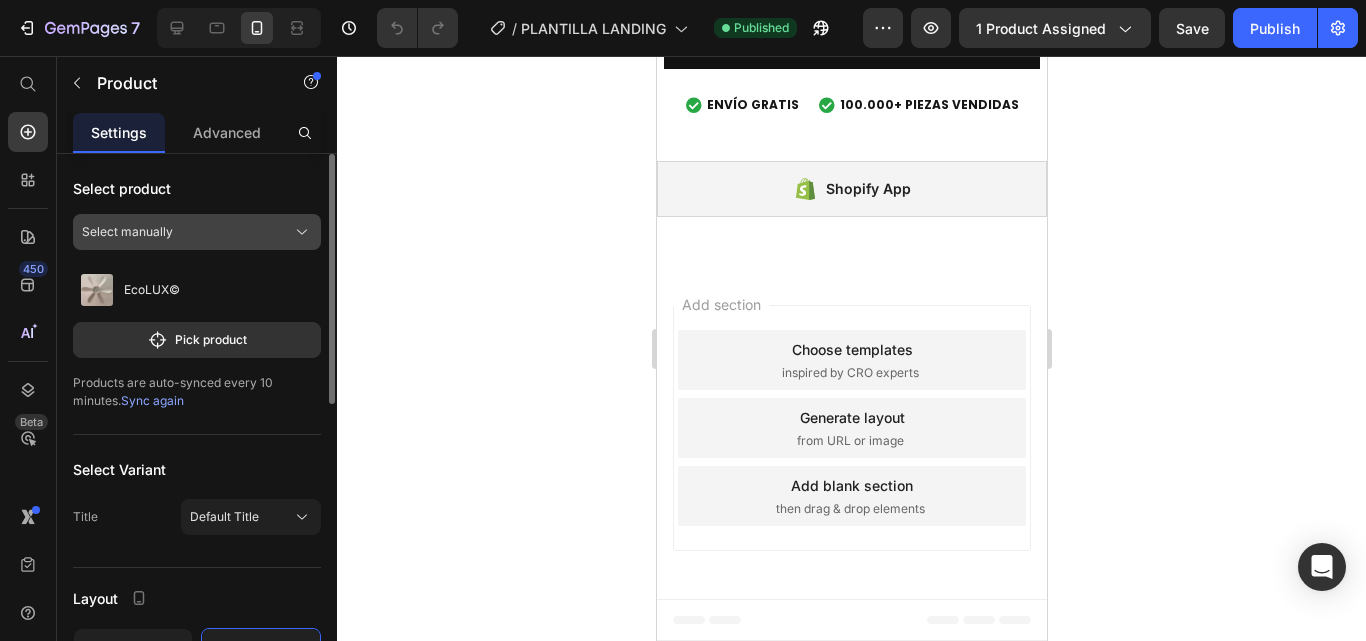 click on "Select manually" 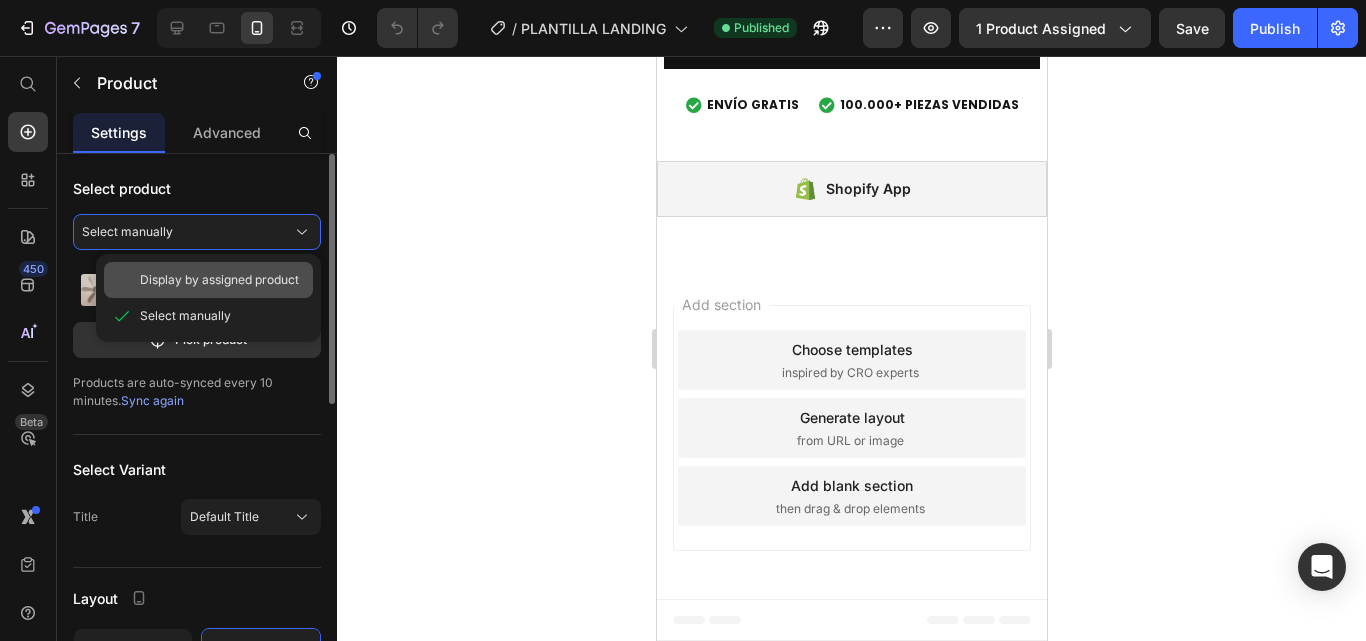 click on "Display by assigned product" at bounding box center (219, 280) 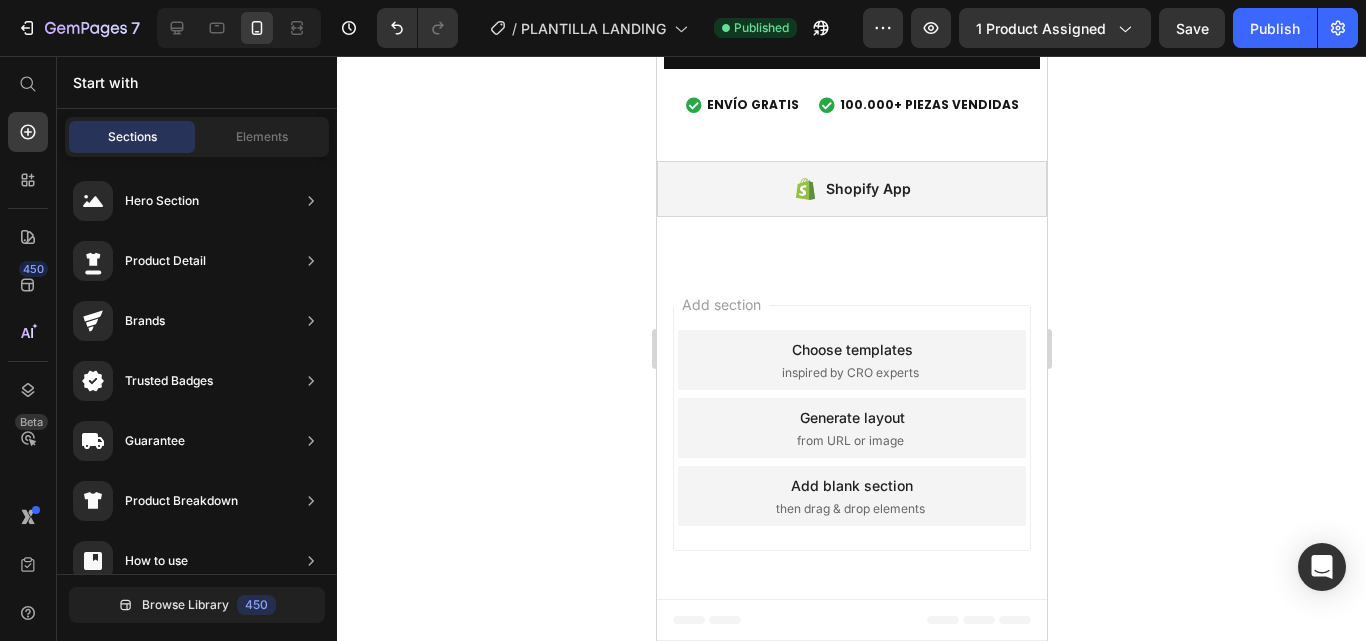 scroll, scrollTop: 7132, scrollLeft: 0, axis: vertical 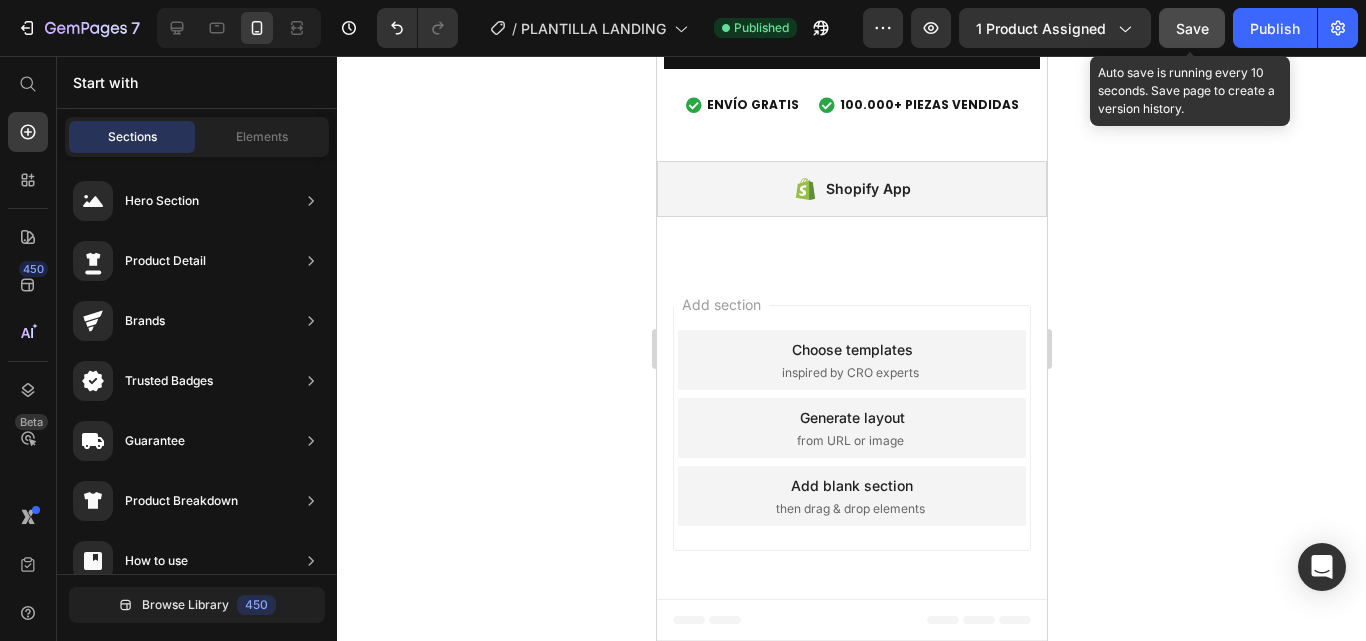 click on "Save" at bounding box center (1192, 28) 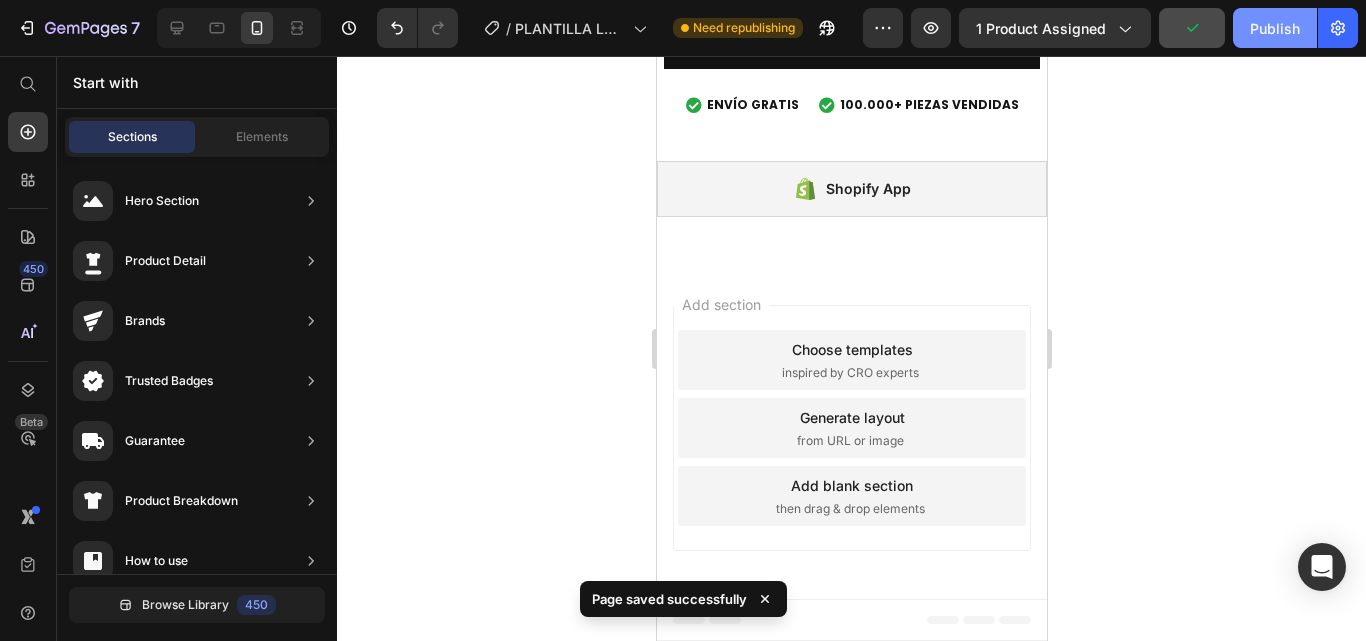 click on "Publish" at bounding box center [1275, 28] 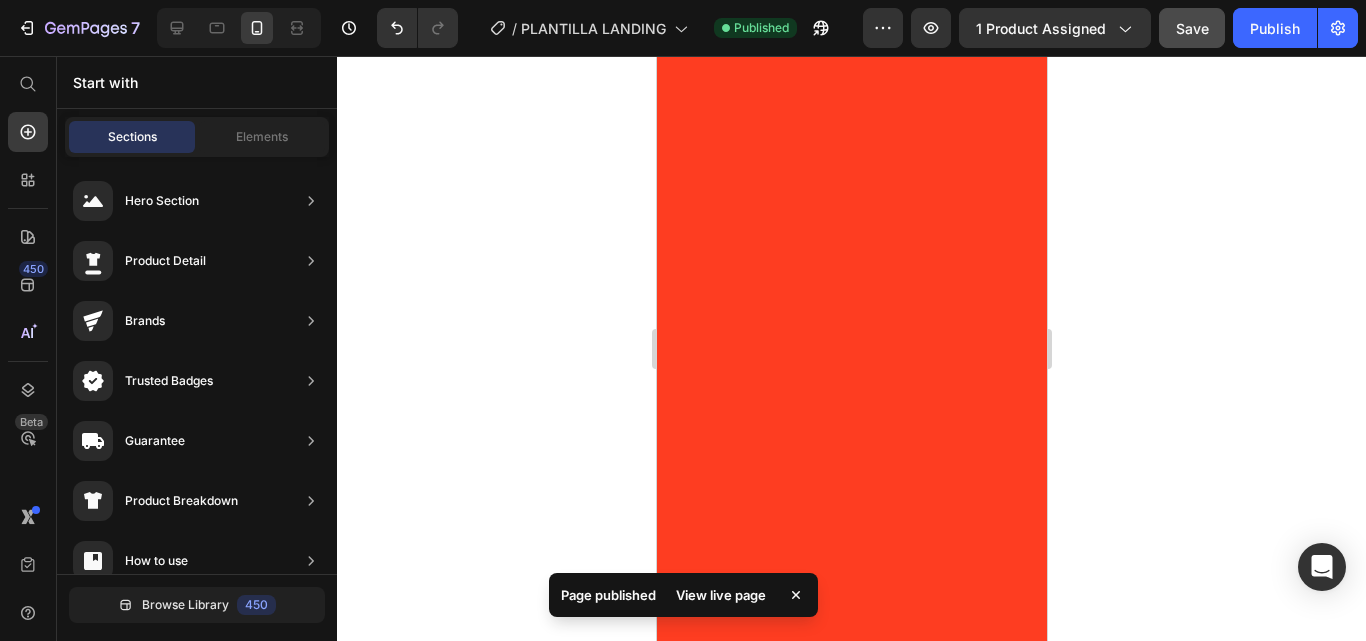 scroll, scrollTop: 0, scrollLeft: 0, axis: both 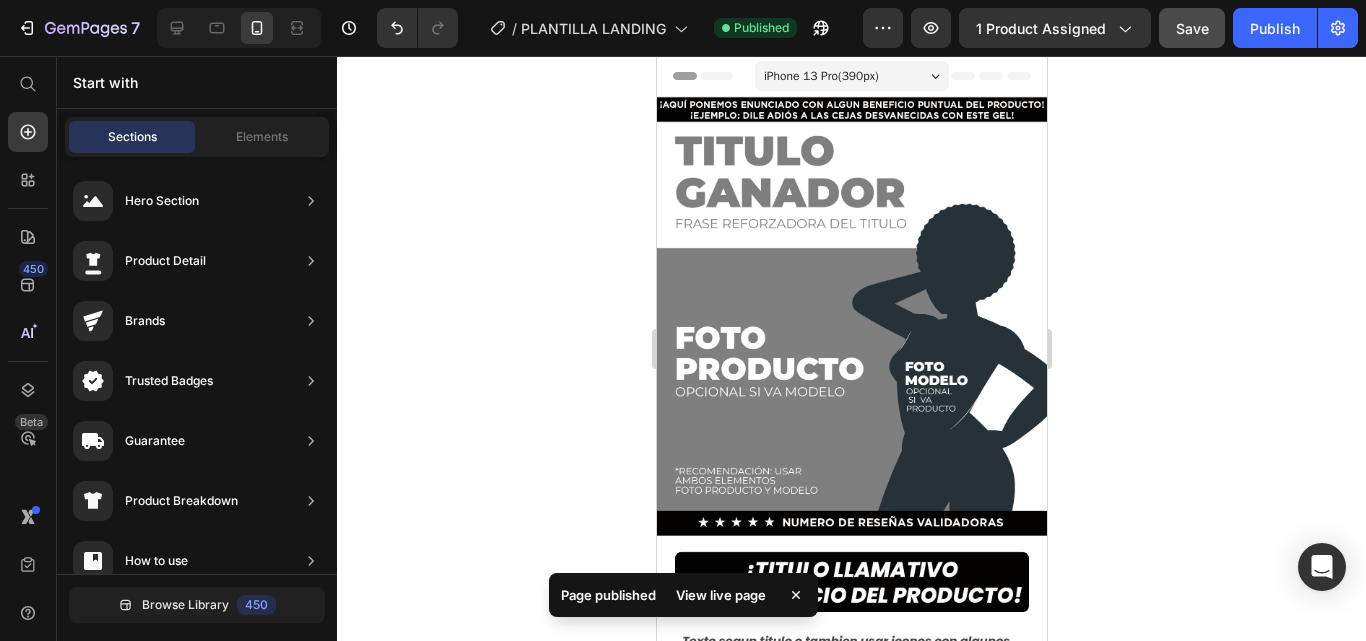 click at bounding box center (851, 444) 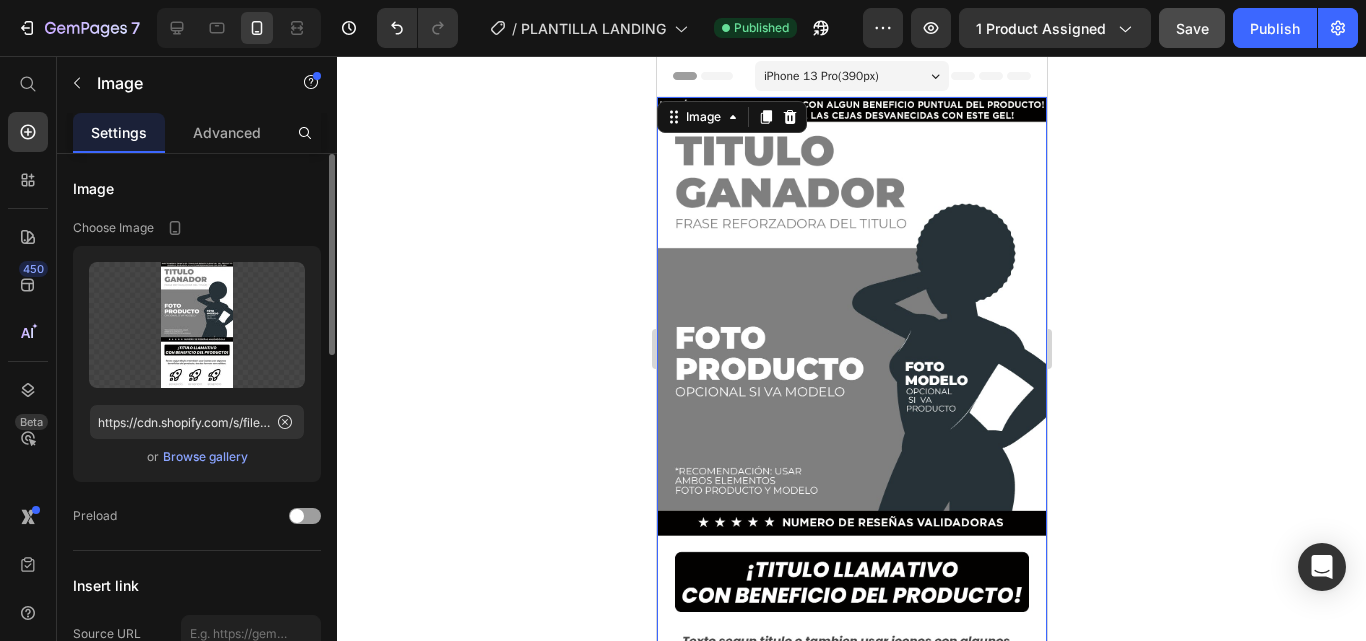 click 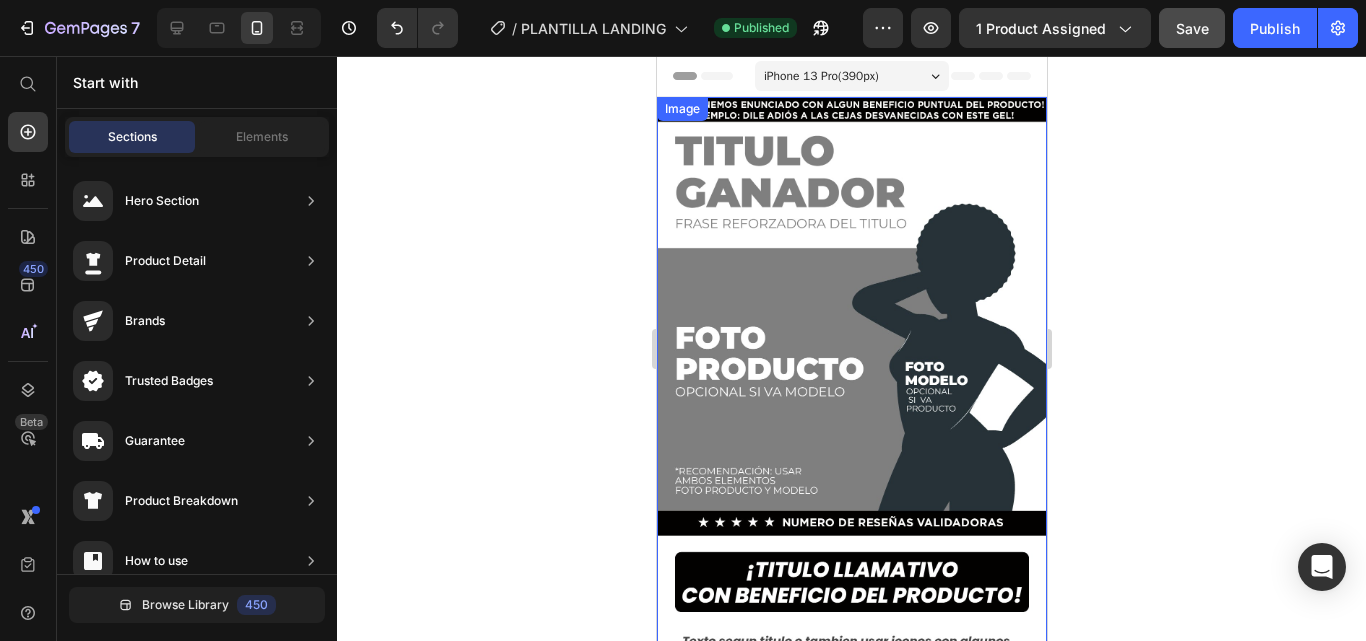 click at bounding box center (851, 444) 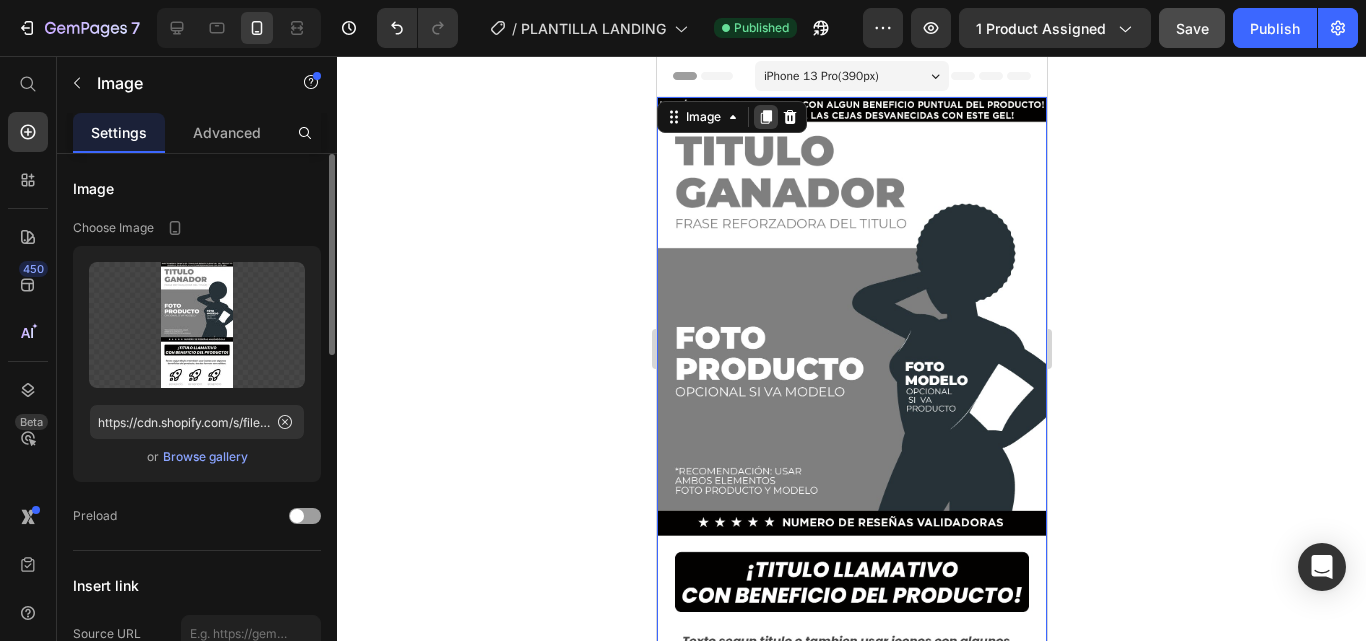 click 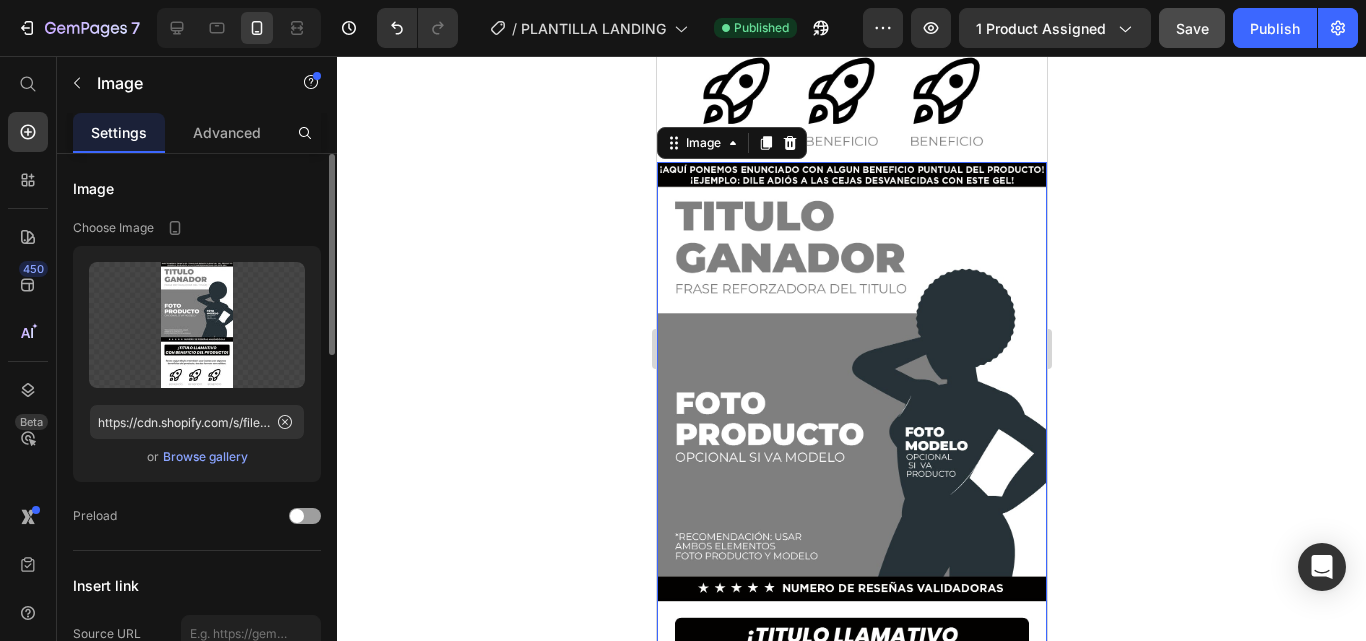 scroll, scrollTop: 639, scrollLeft: 0, axis: vertical 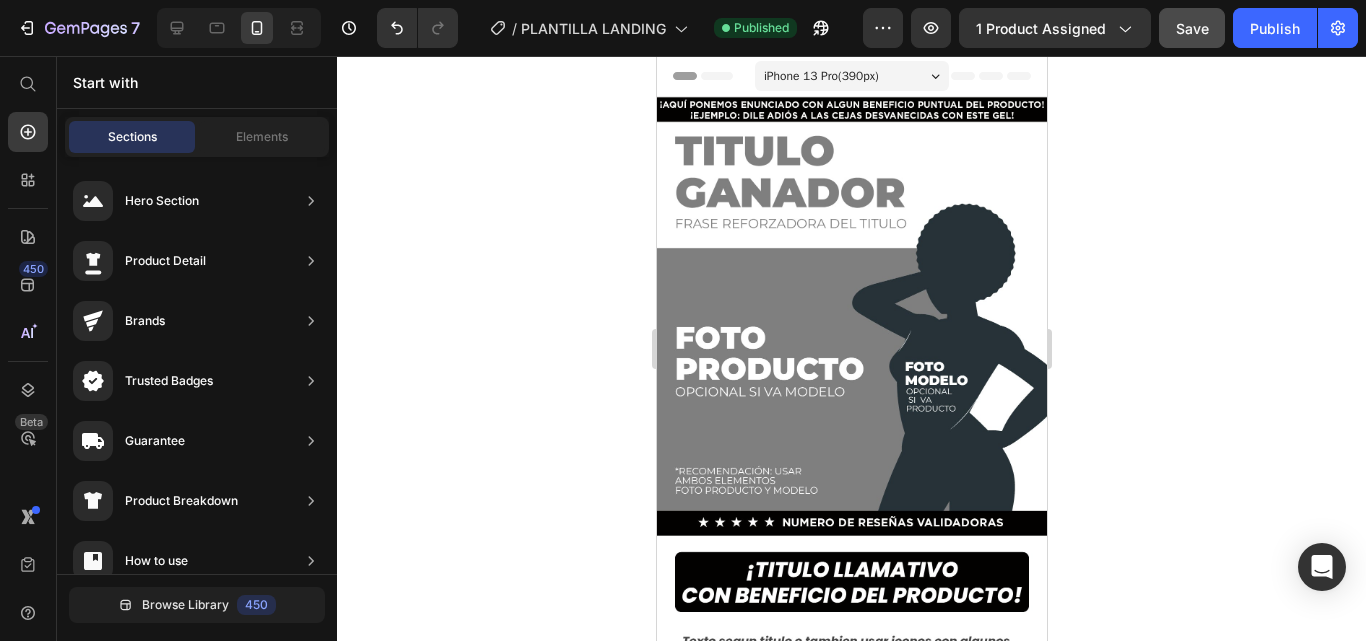 drag, startPoint x: 1041, startPoint y: 130, endPoint x: 1708, endPoint y: 140, distance: 667.07495 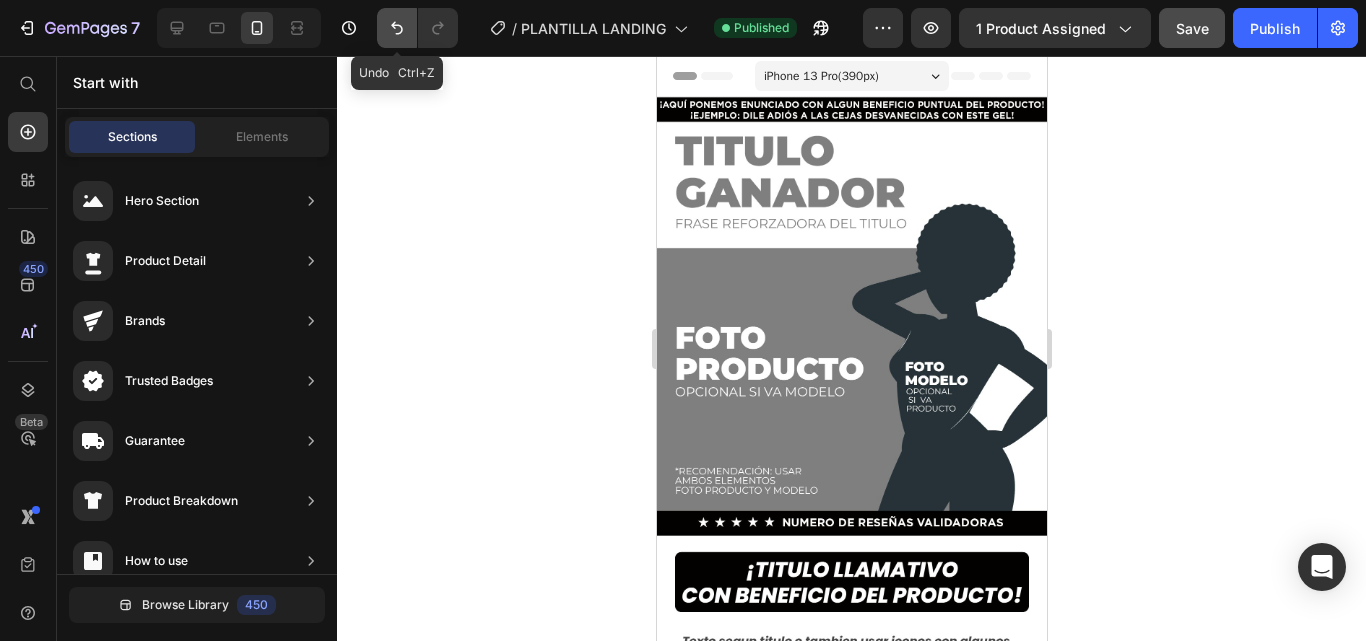 click 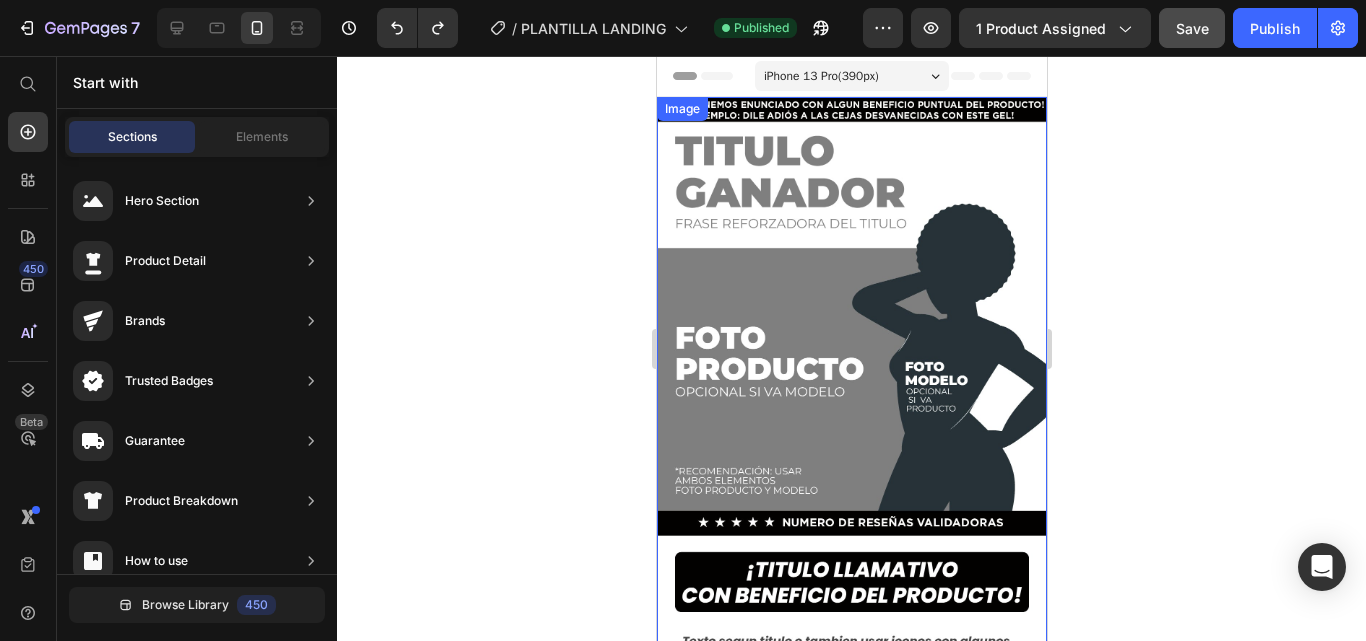 click at bounding box center (851, 444) 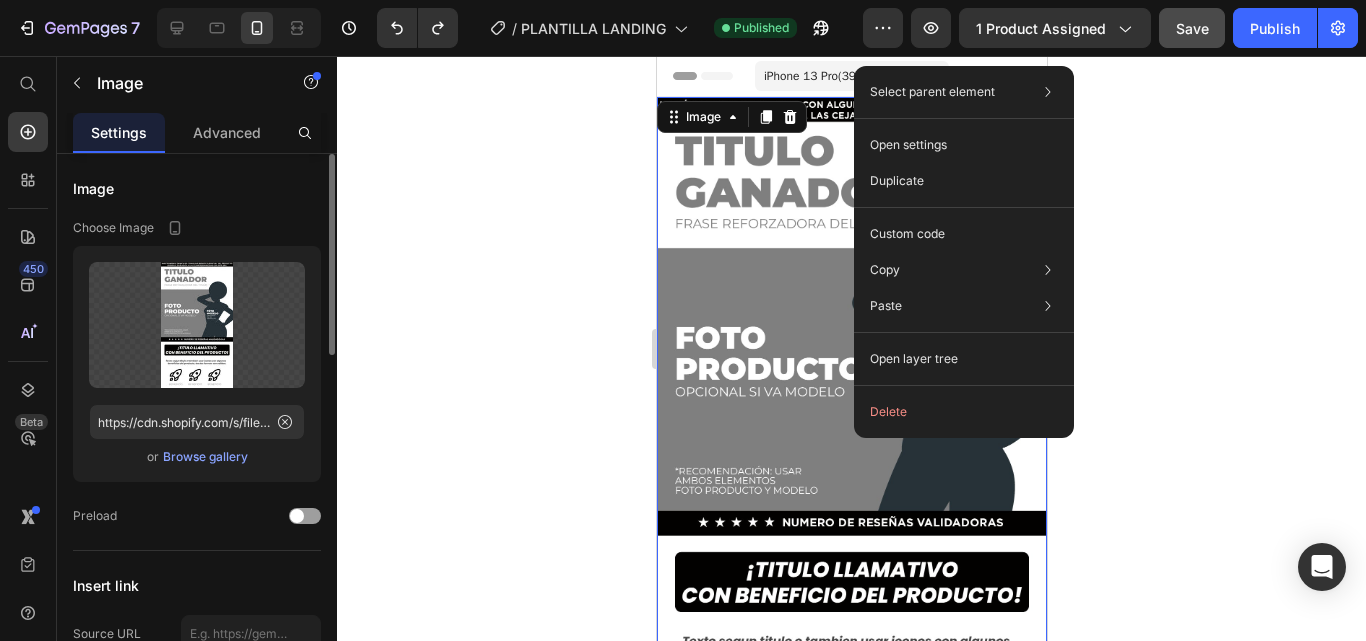 click 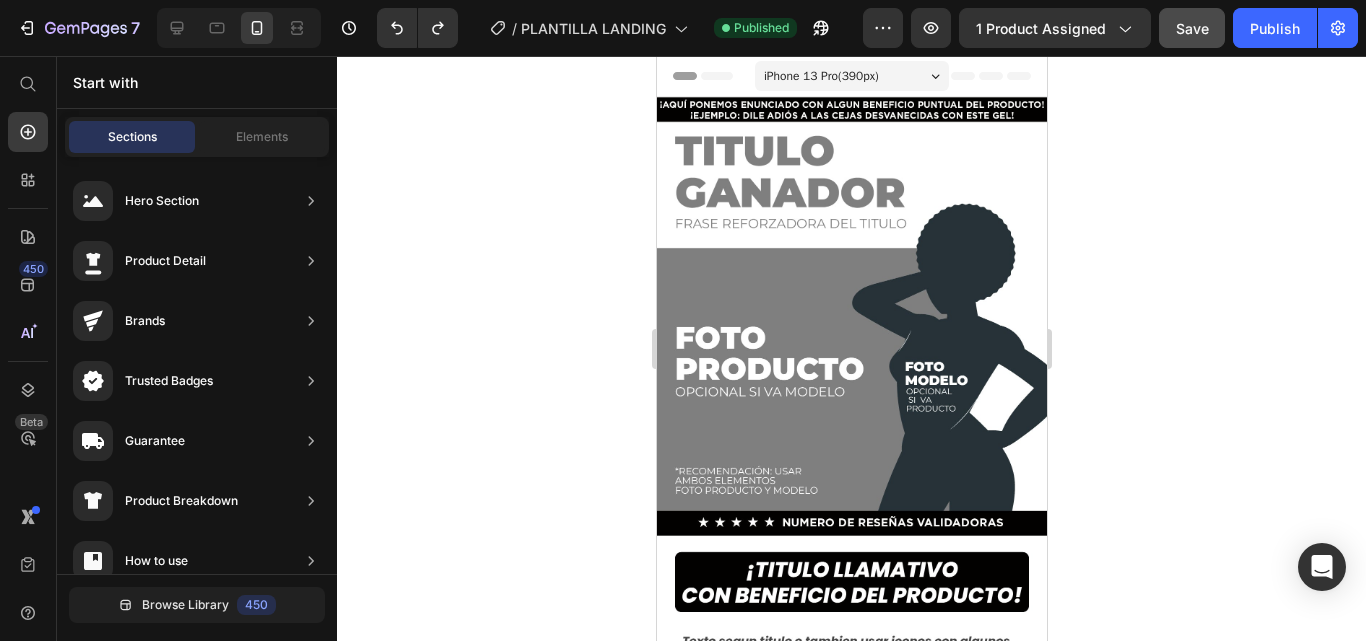 scroll, scrollTop: 220, scrollLeft: 0, axis: vertical 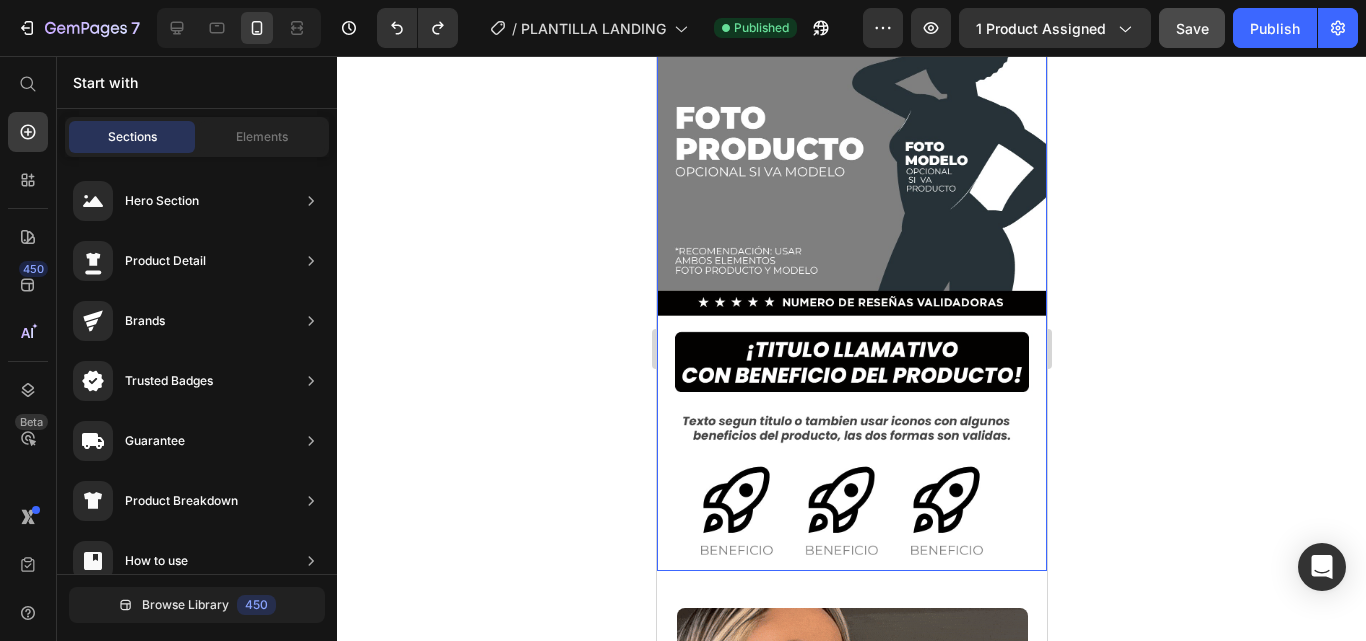 click at bounding box center [851, 224] 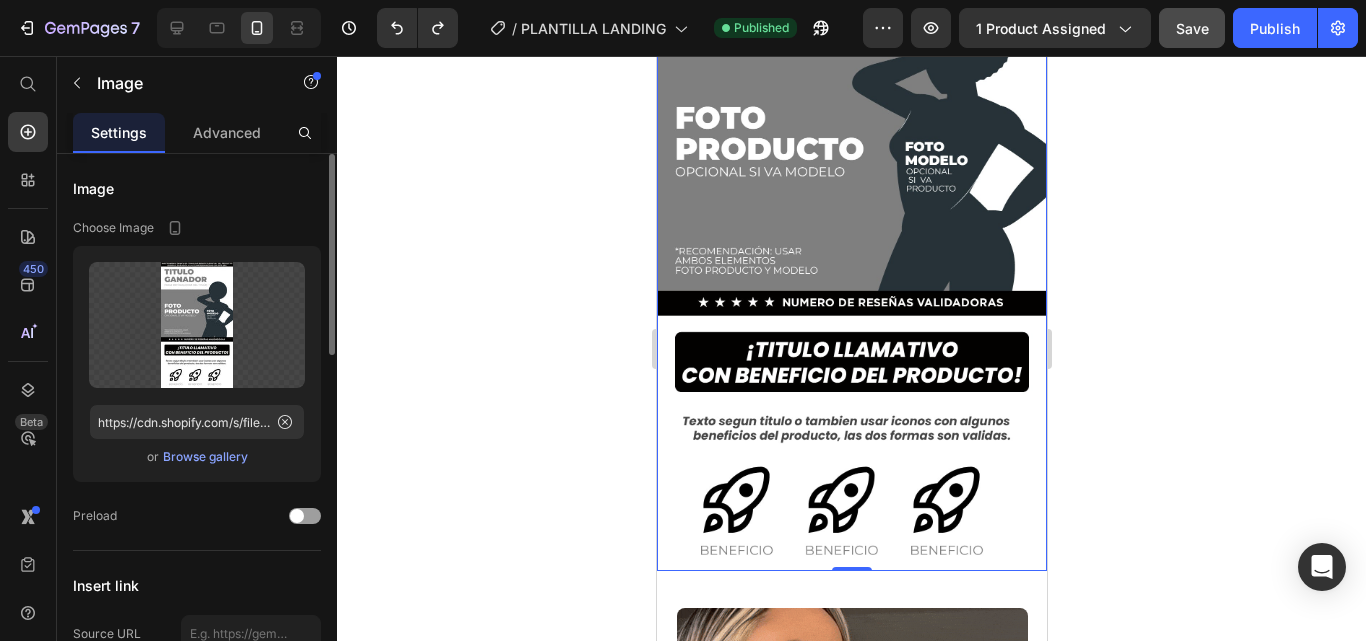 click on "Browse gallery" at bounding box center [205, 457] 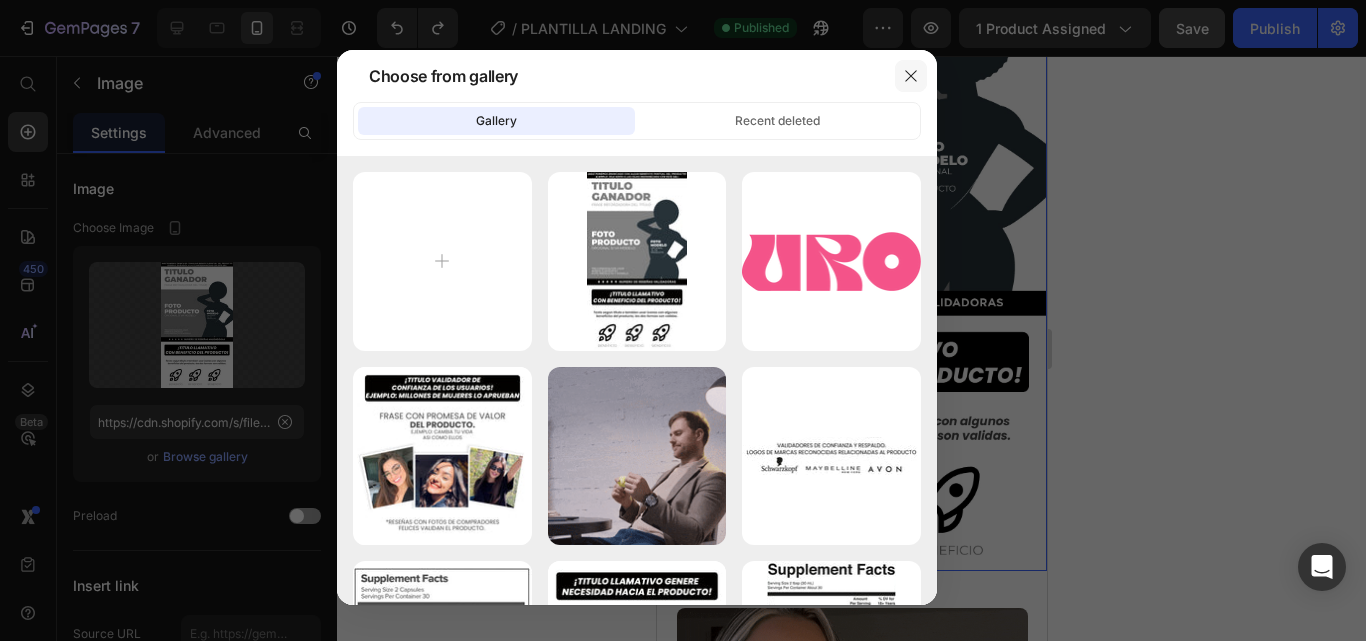 click 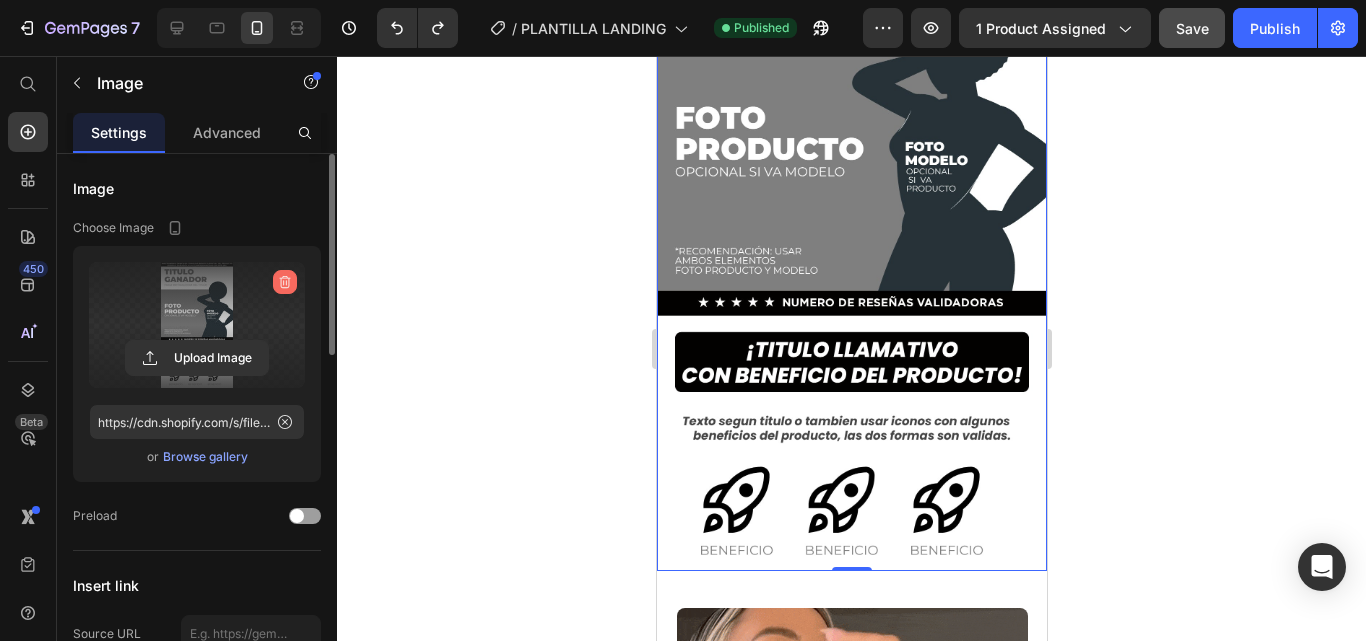 click 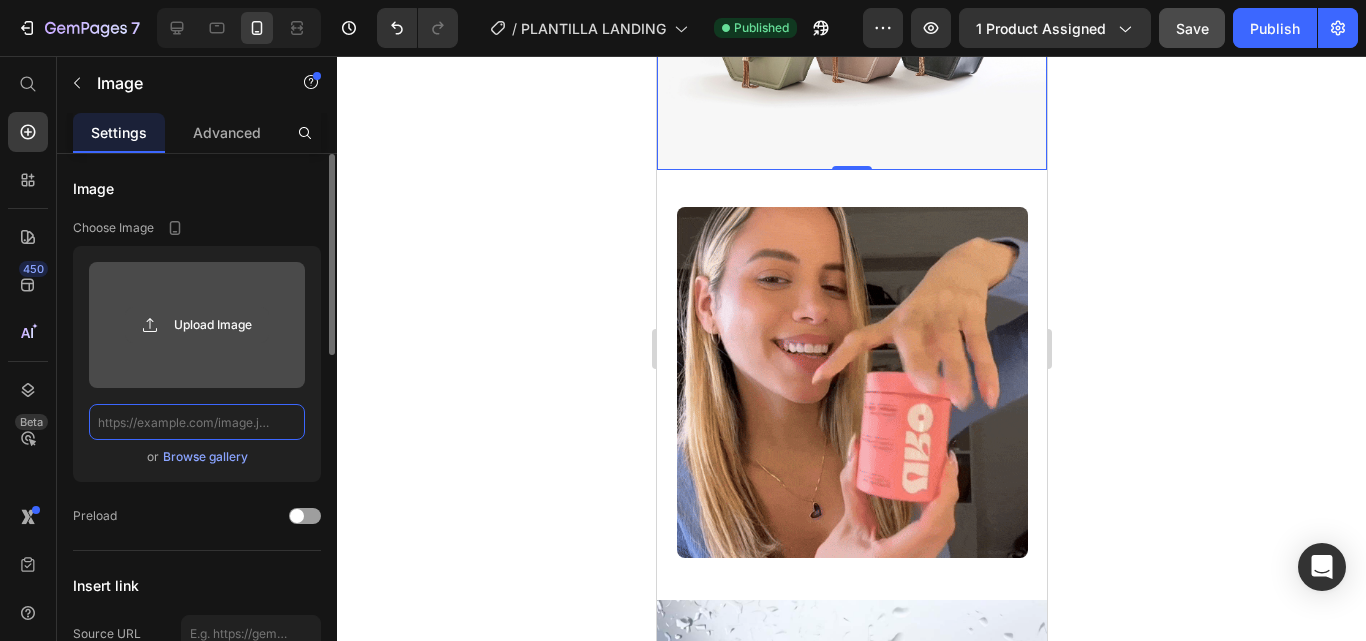 scroll, scrollTop: 0, scrollLeft: 0, axis: both 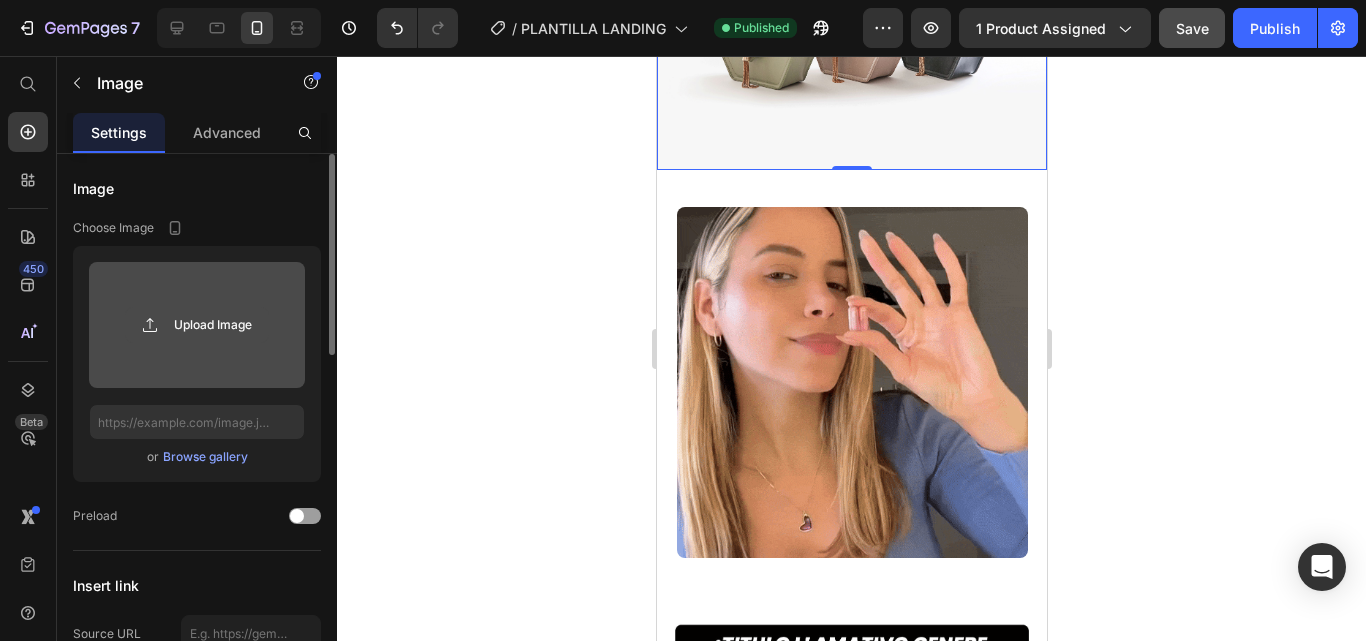 click 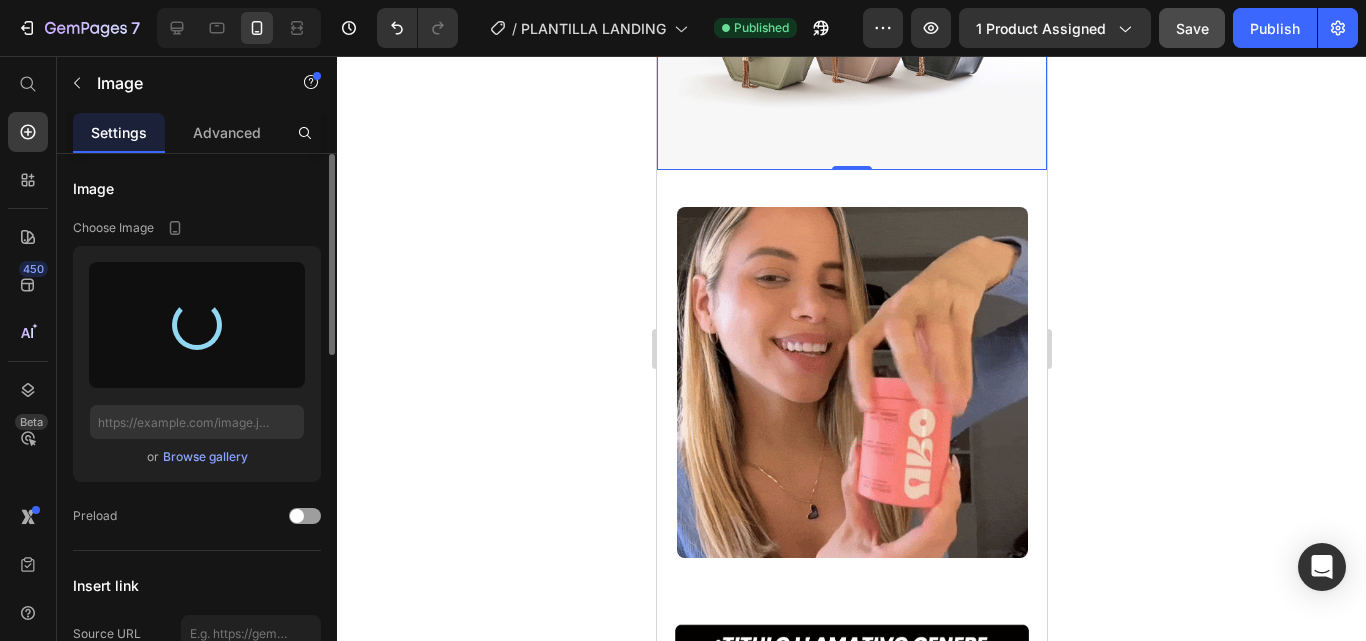 type on "https://cdn.shopify.com/s/files/1/0634/8587/0308/files/gempages_517143848523138211-a27ab0e3-5e04-4d40-8de1-23a31971b19a.jpg" 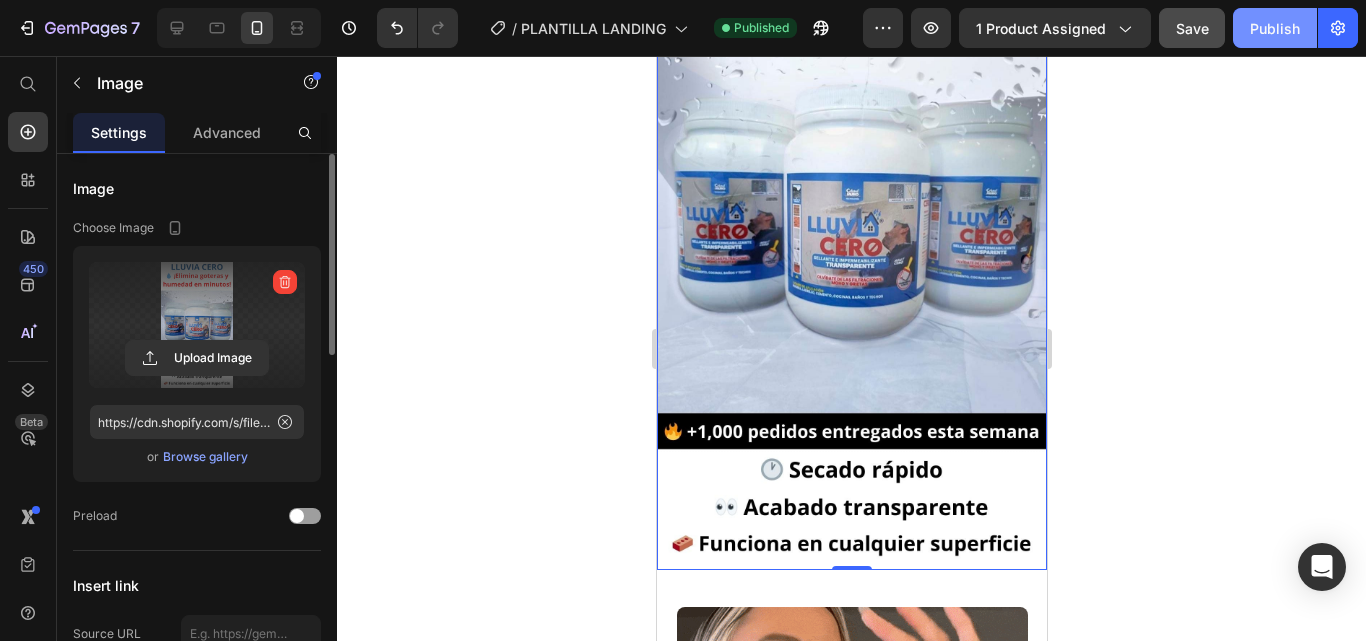 click on "Publish" at bounding box center (1275, 28) 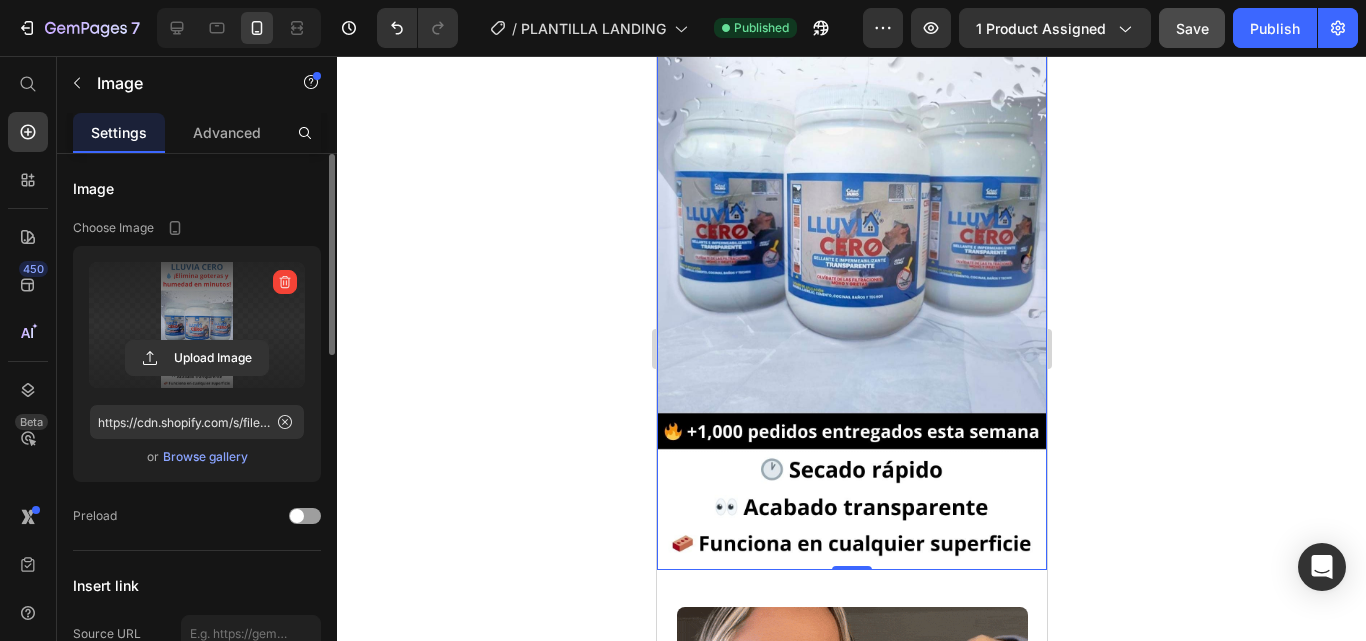 drag, startPoint x: 1114, startPoint y: 255, endPoint x: 1118, endPoint y: 391, distance: 136.0588 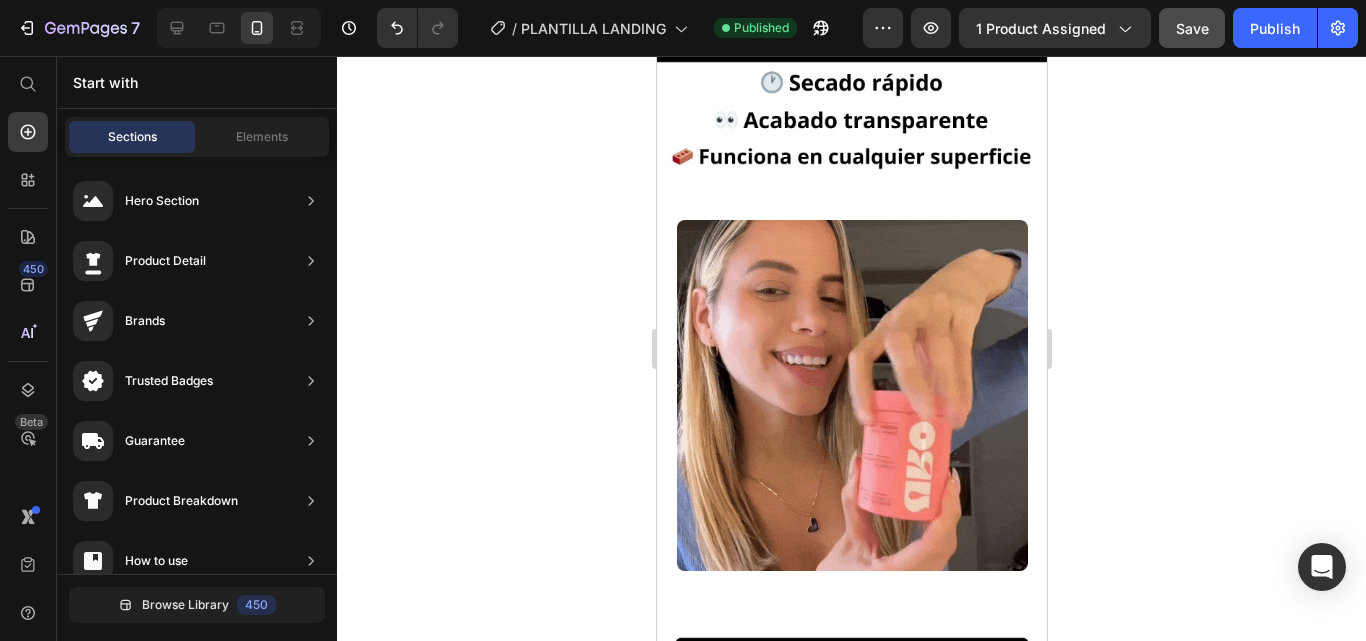 scroll, scrollTop: 714, scrollLeft: 0, axis: vertical 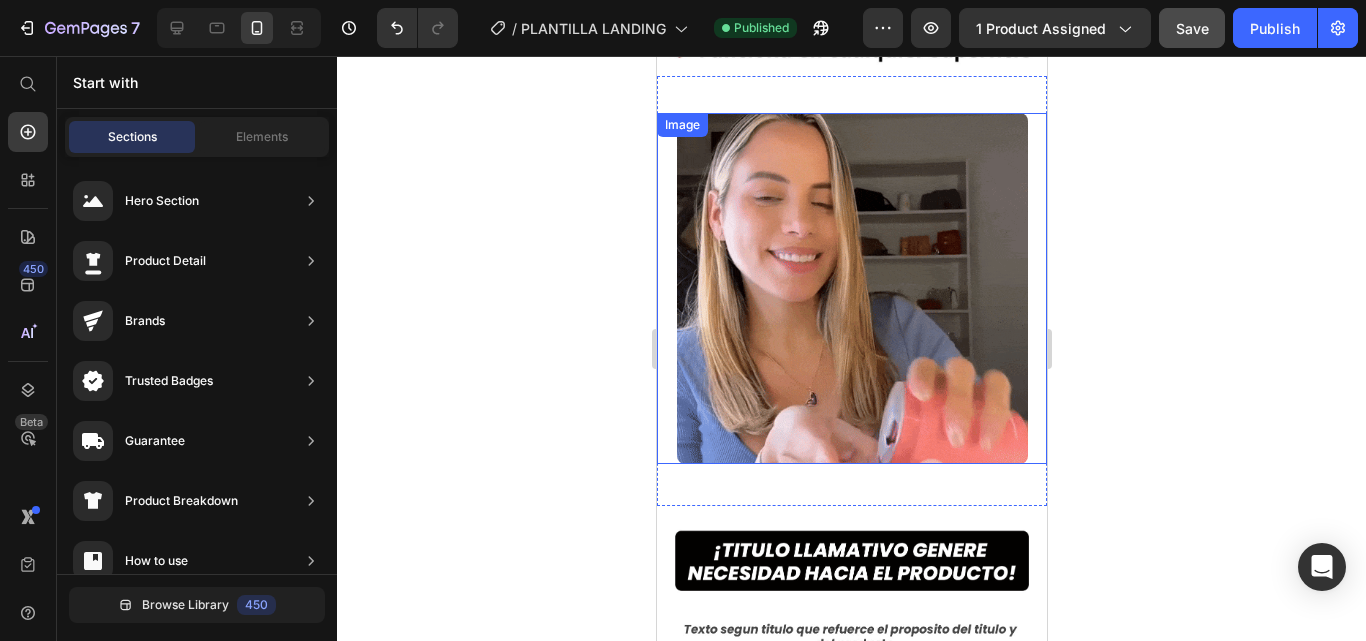 click at bounding box center (851, 288) 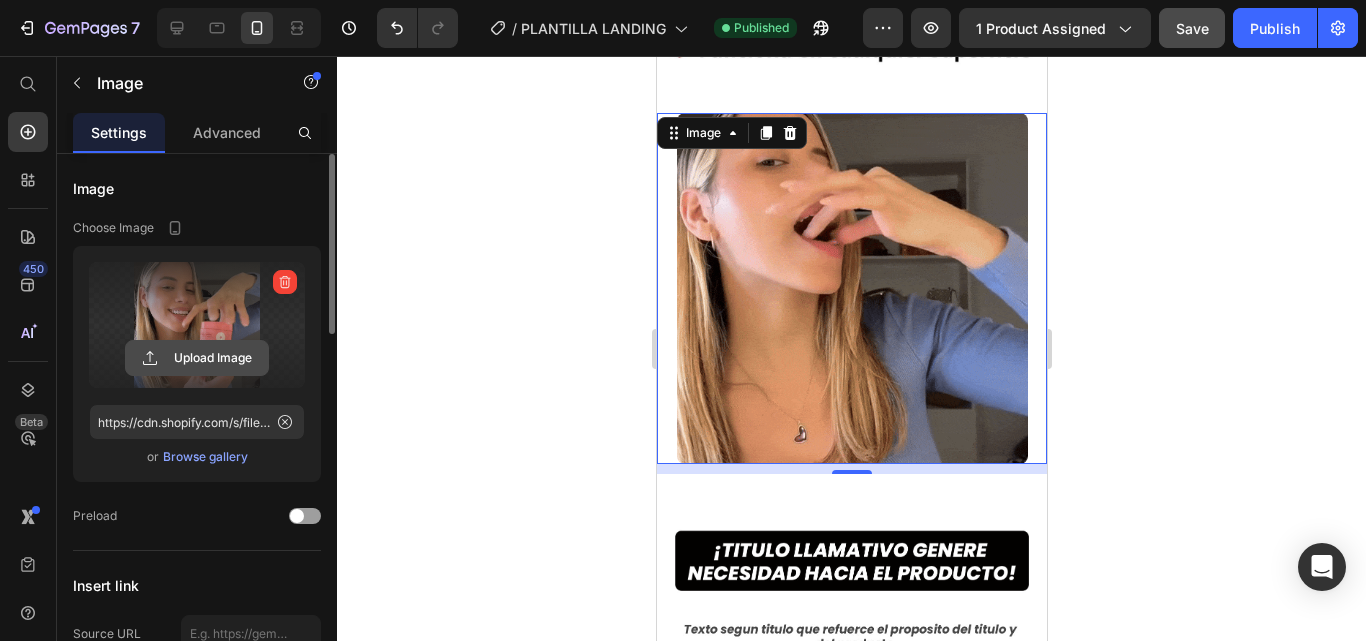 click 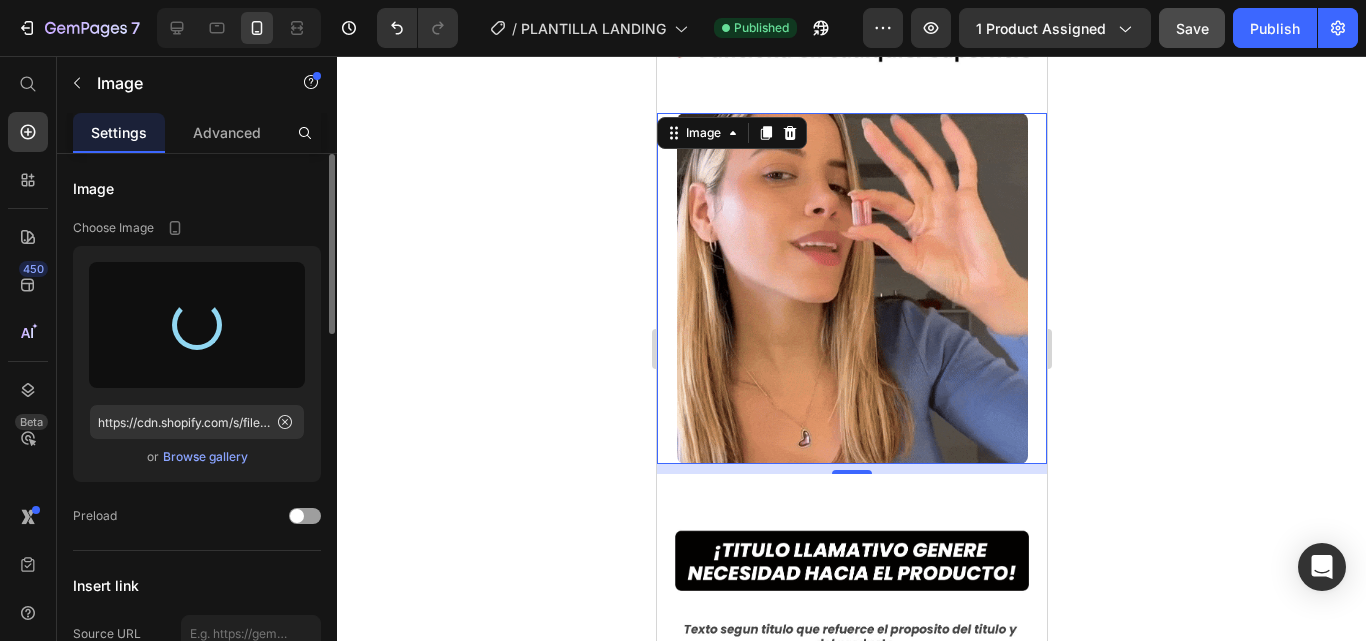 type on "C:\fakepath\Lluvia CeroGif 02.gif" 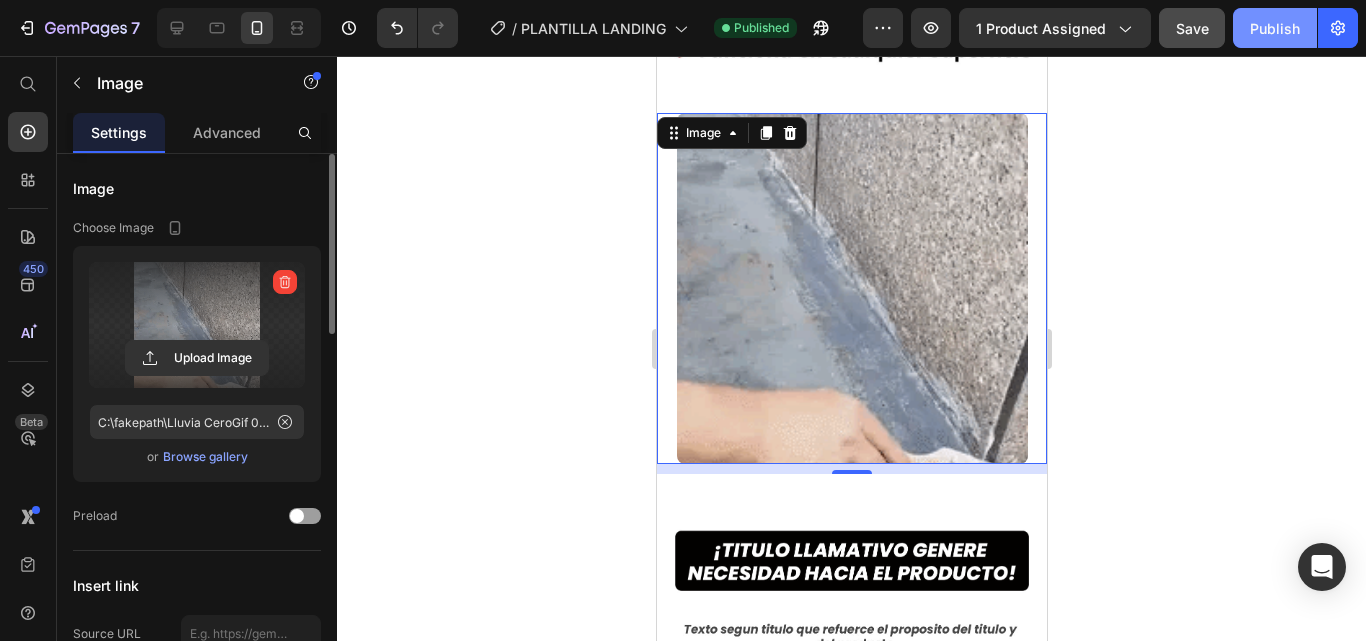 click on "Publish" at bounding box center (1275, 28) 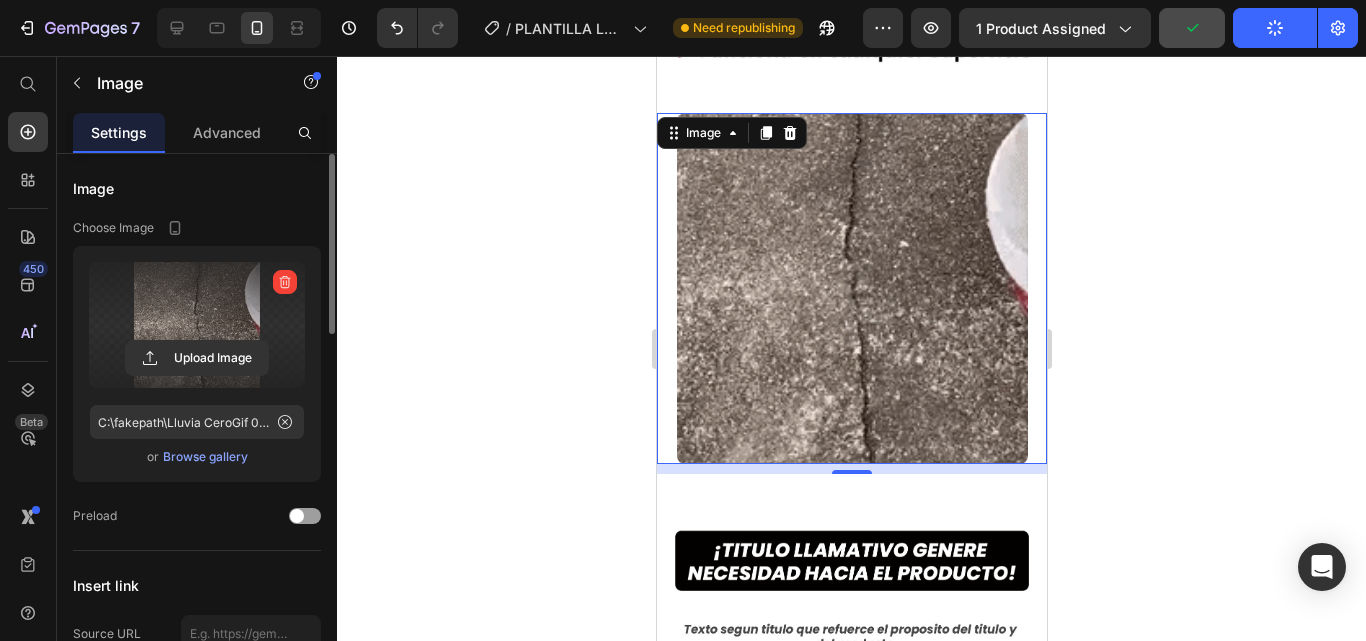 drag, startPoint x: 1147, startPoint y: 269, endPoint x: 1156, endPoint y: 306, distance: 38.078865 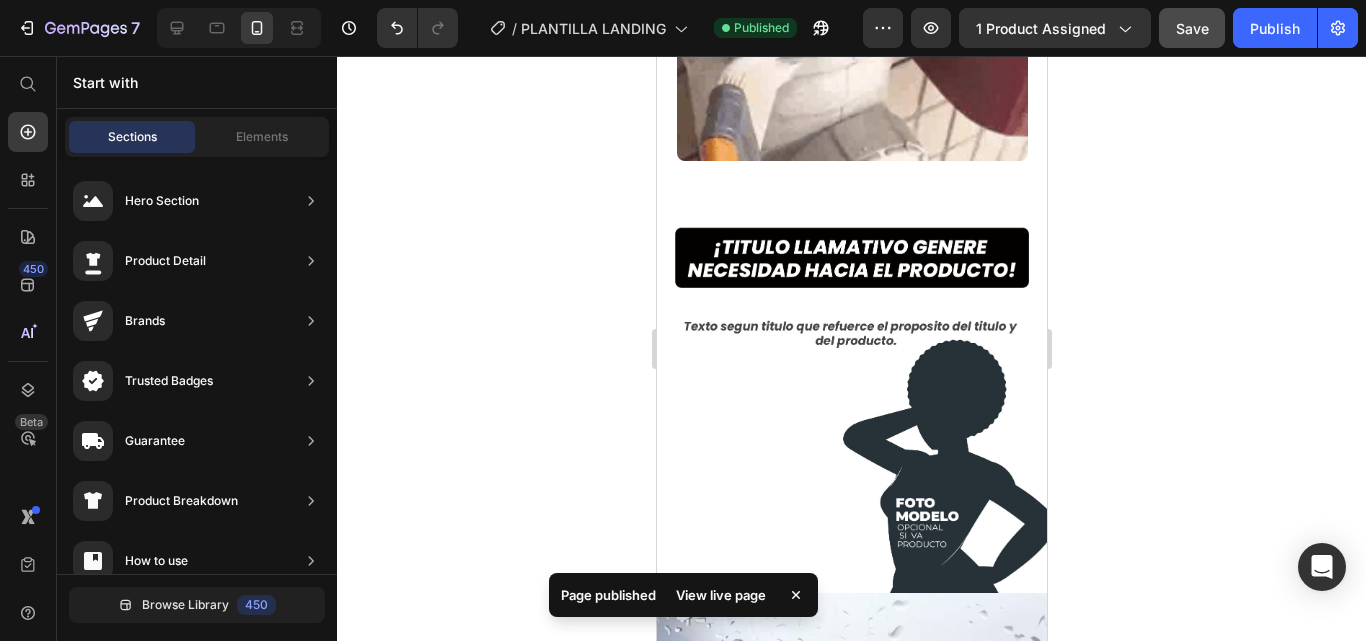 scroll, scrollTop: 1031, scrollLeft: 0, axis: vertical 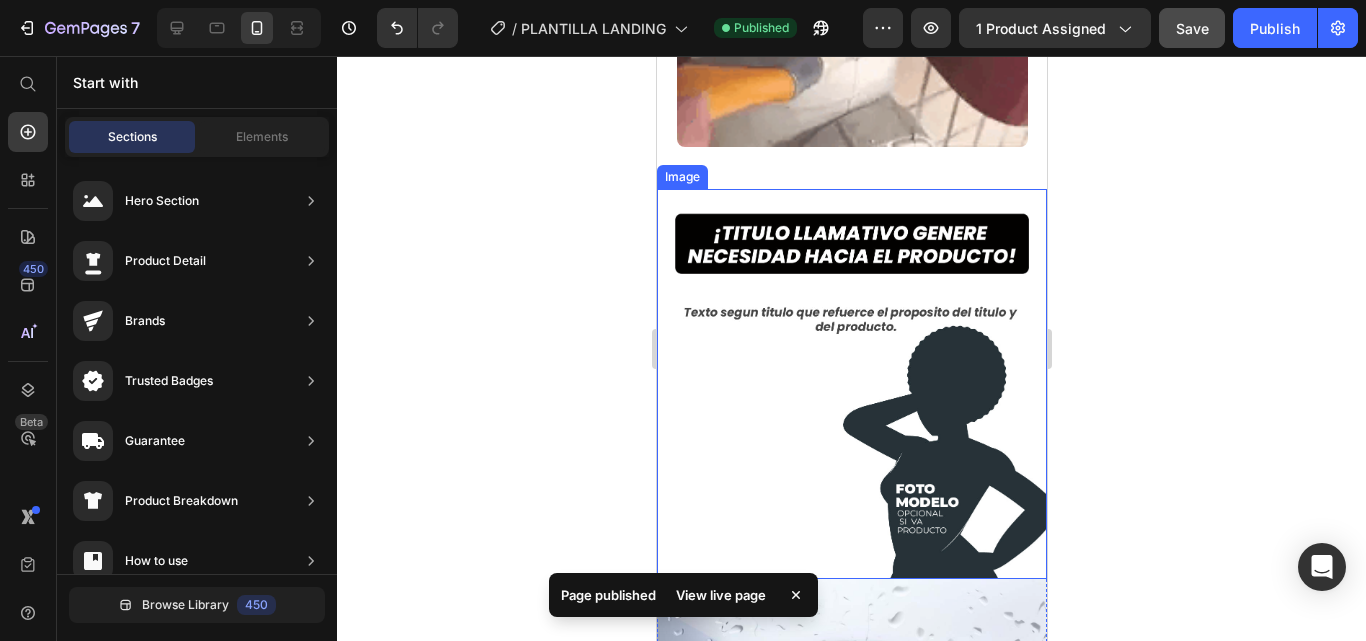 click at bounding box center [851, 384] 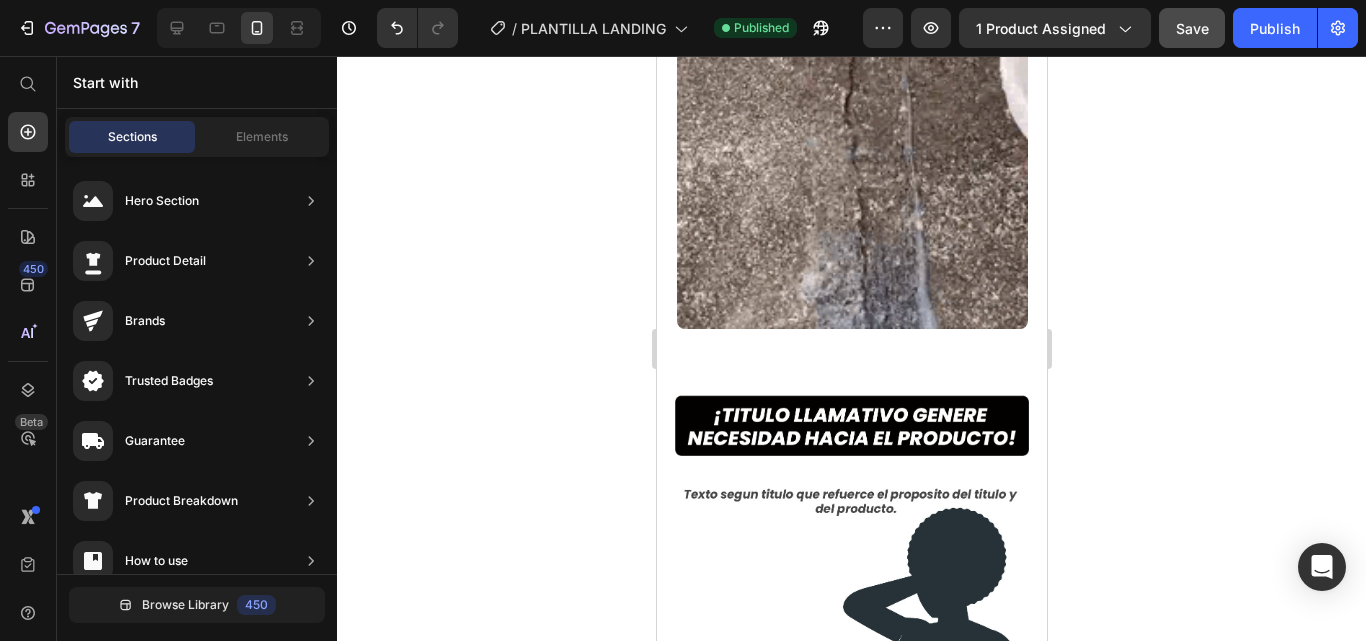 scroll, scrollTop: 933, scrollLeft: 0, axis: vertical 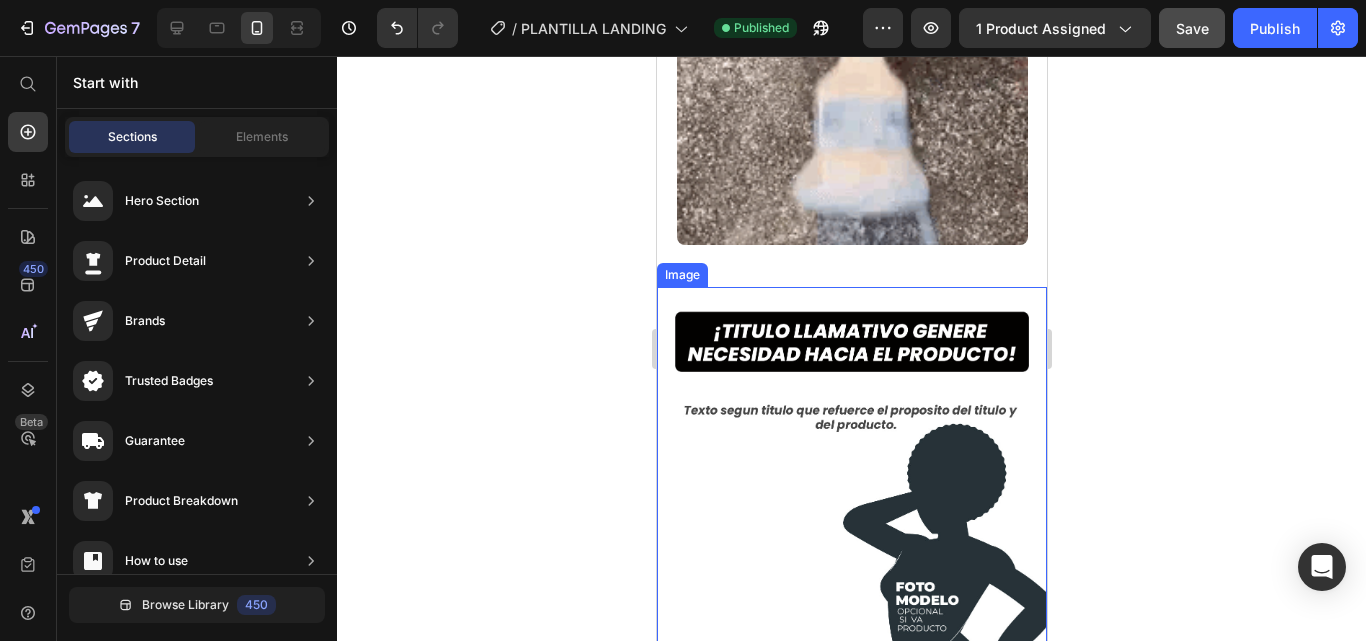 click at bounding box center [851, 482] 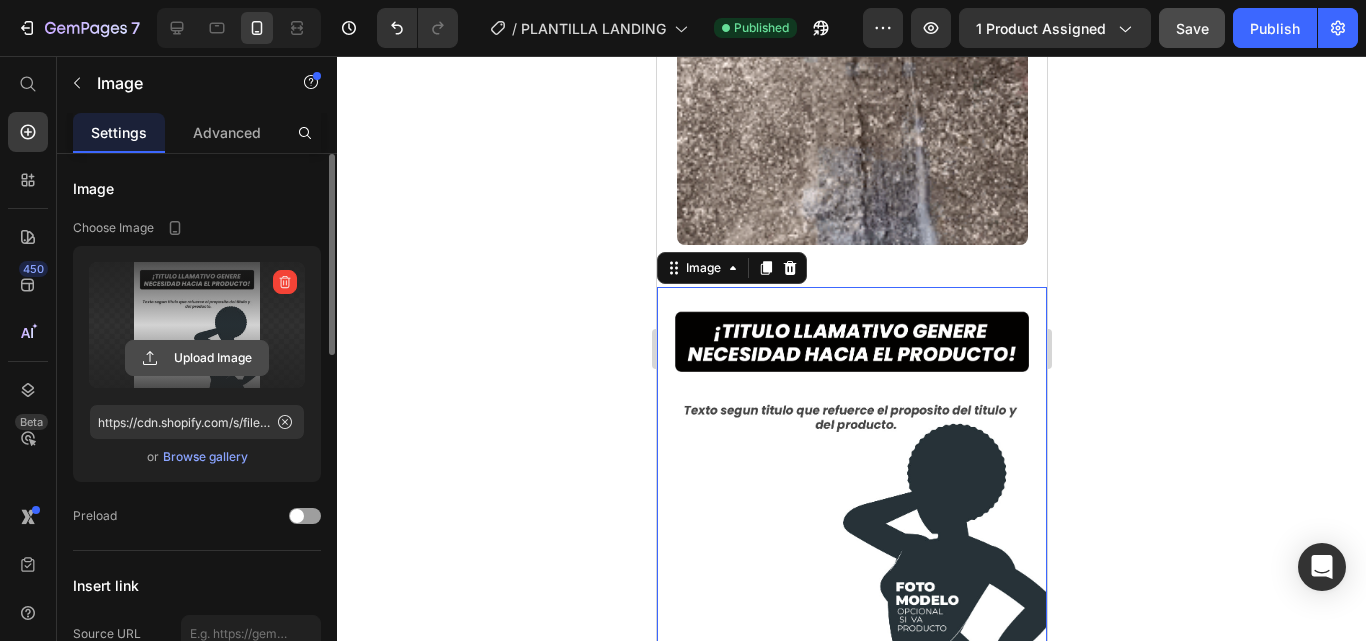 click 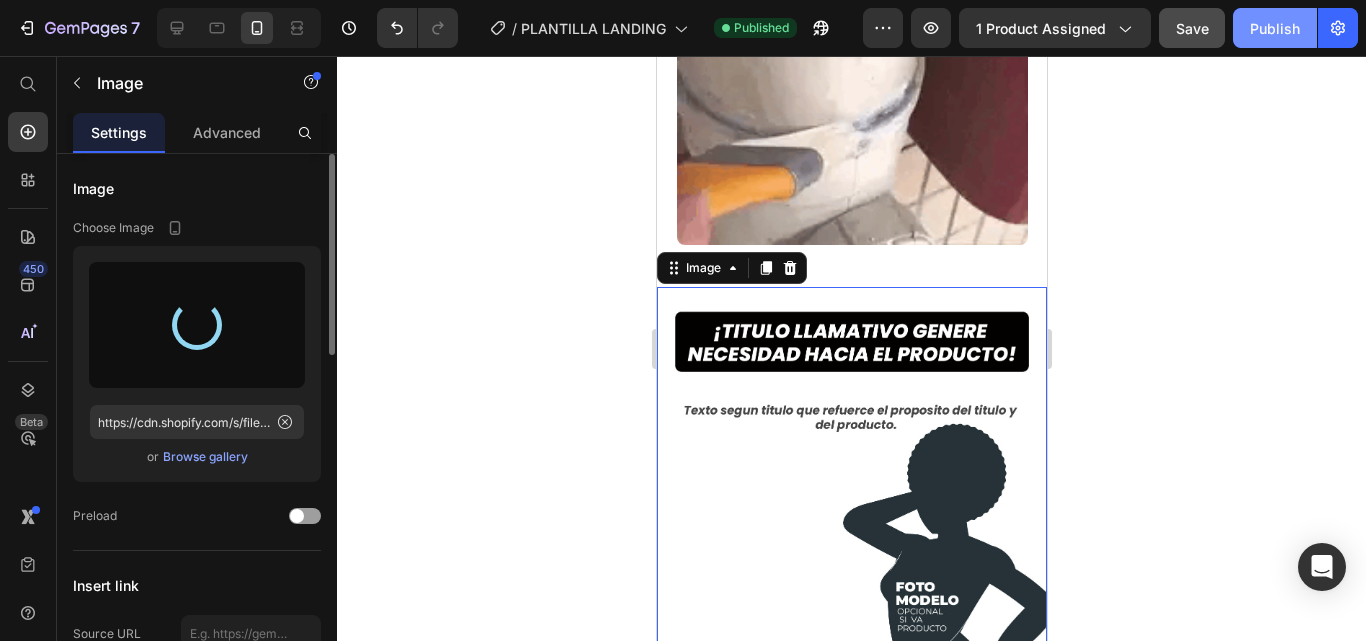 type on "https://cdn.shopify.com/s/files/1/0634/8587/0308/files/gempages_517143848523138211-91669938-bfbe-4a56-9c44-e7eadc6dff51.jpg" 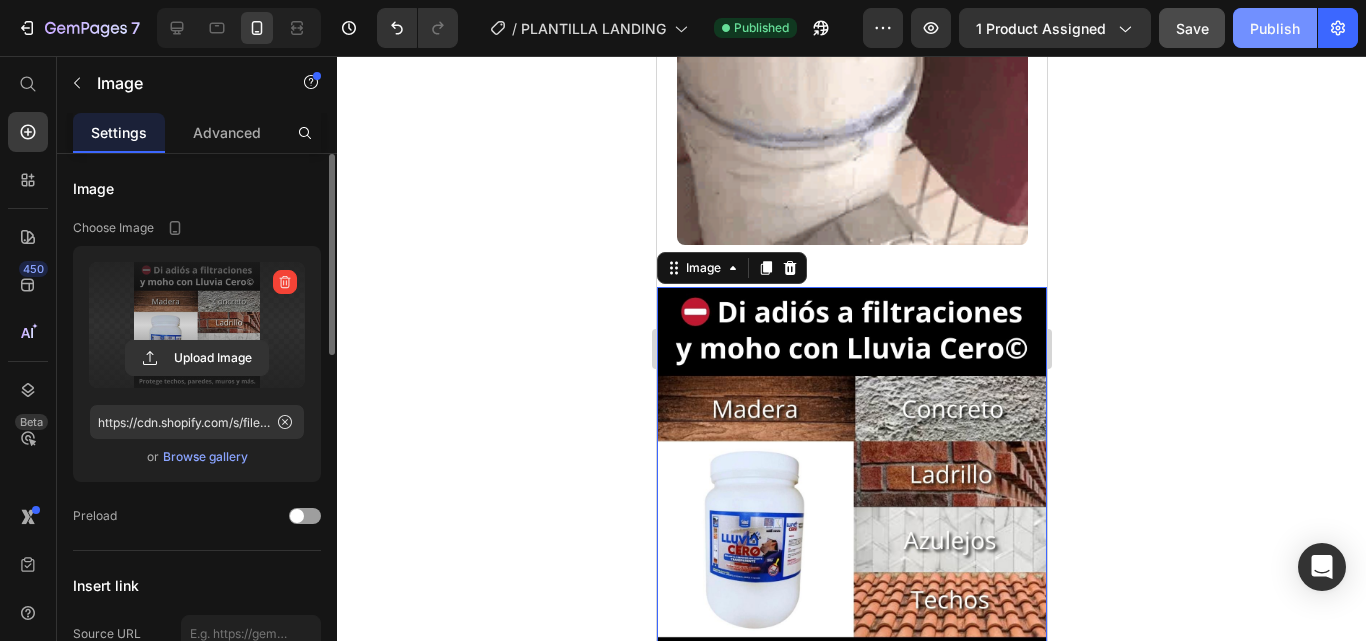 click on "Publish" at bounding box center (1275, 28) 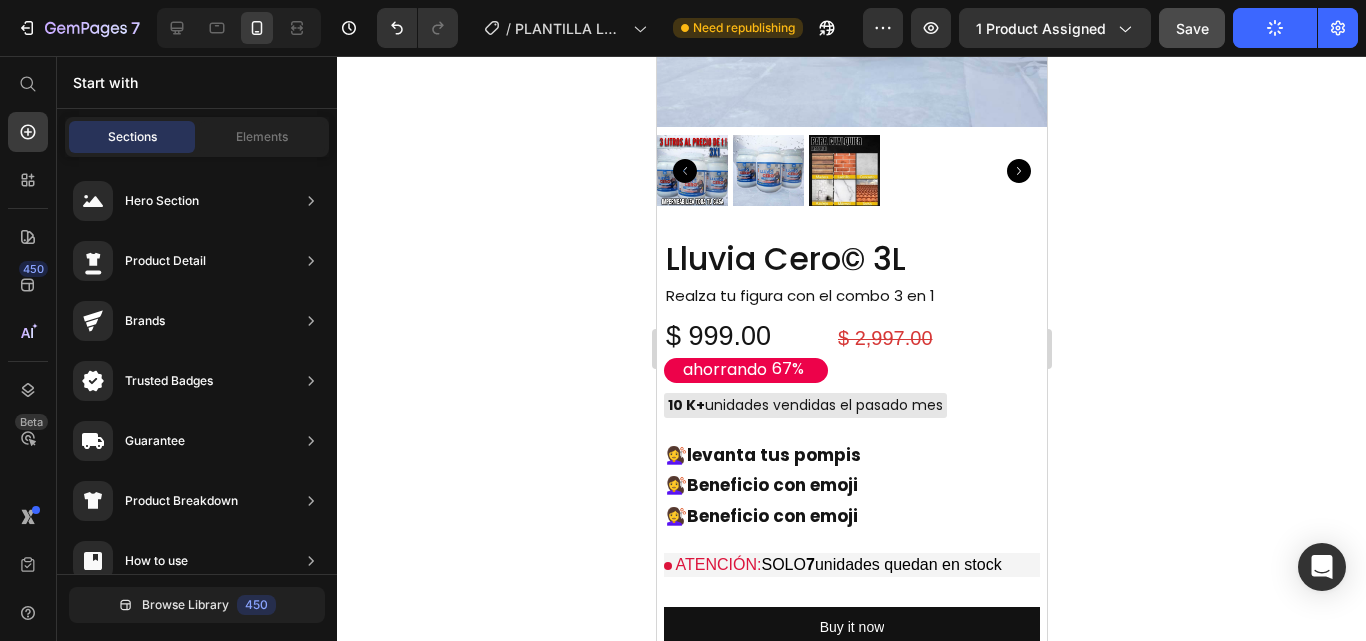 scroll, scrollTop: 1847, scrollLeft: 0, axis: vertical 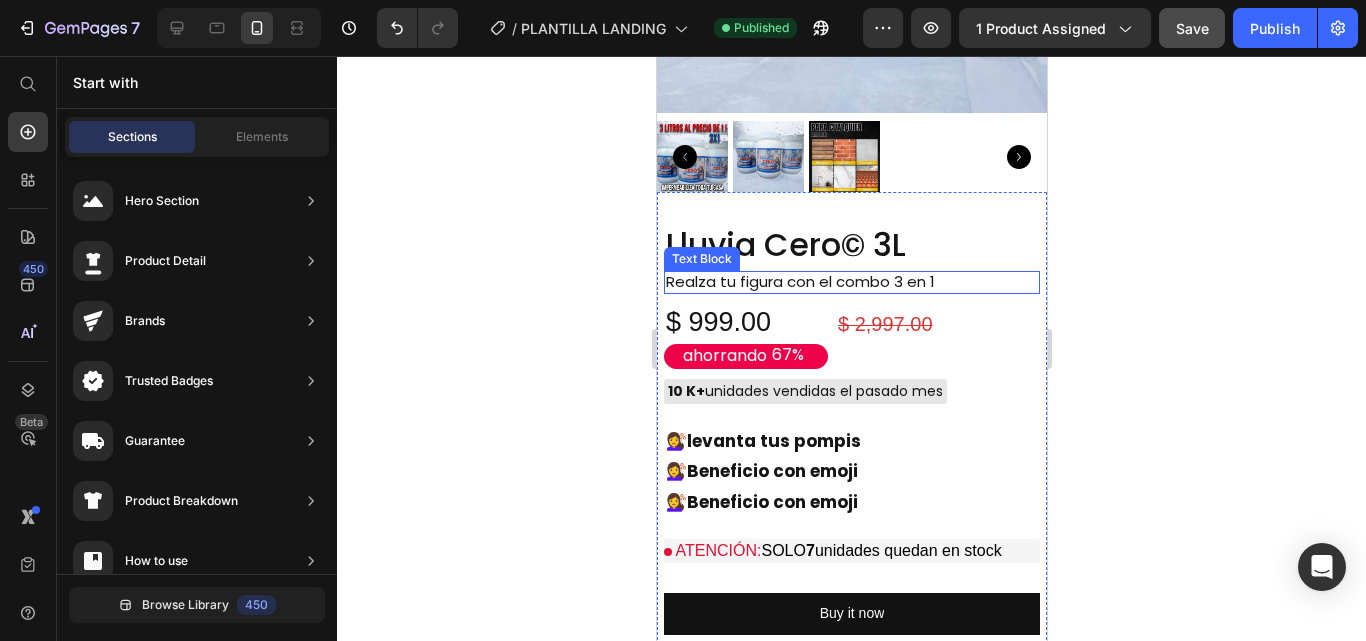 click on "Realza tu figura con el combo 3 en 1" at bounding box center [816, 282] 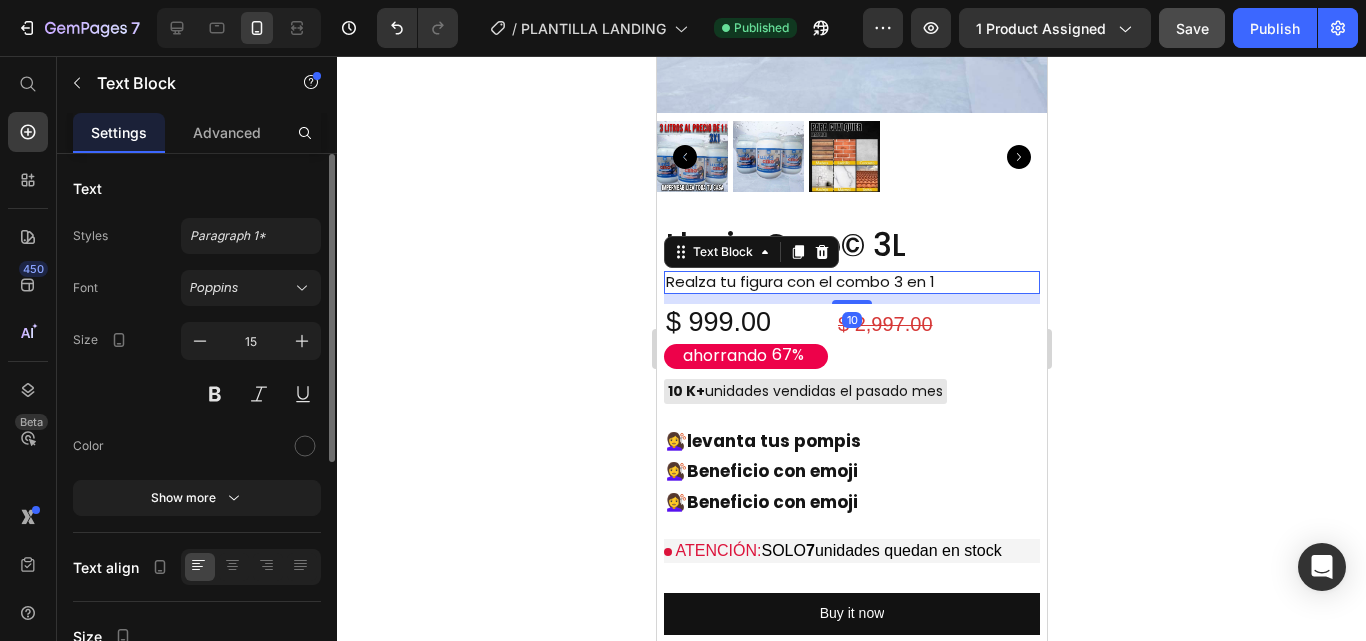 click on "Realza tu figura con el combo 3 en 1" at bounding box center (816, 282) 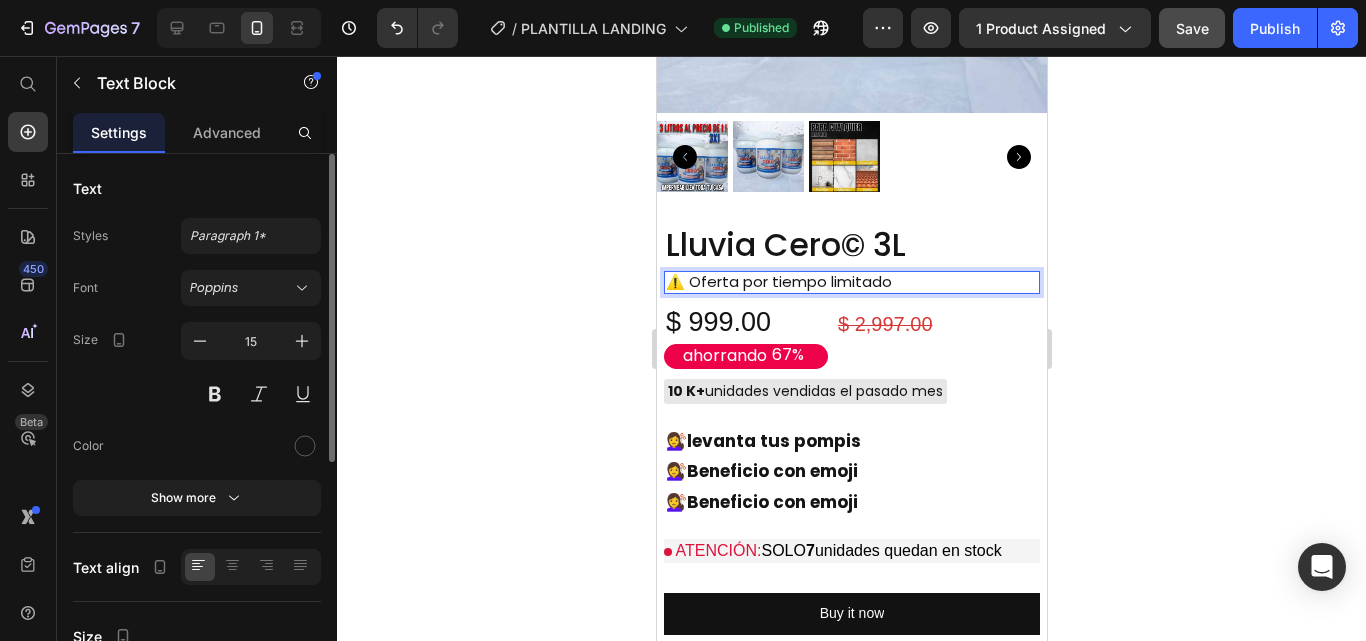click 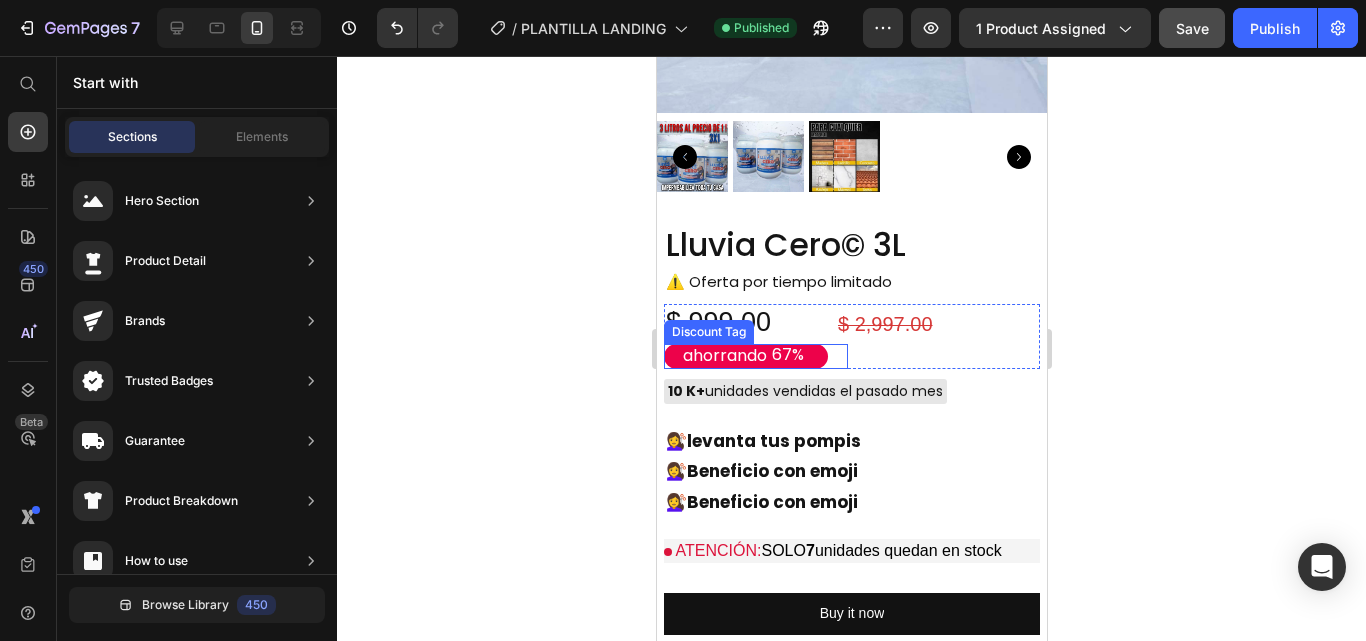 click on "67%" at bounding box center (787, 355) 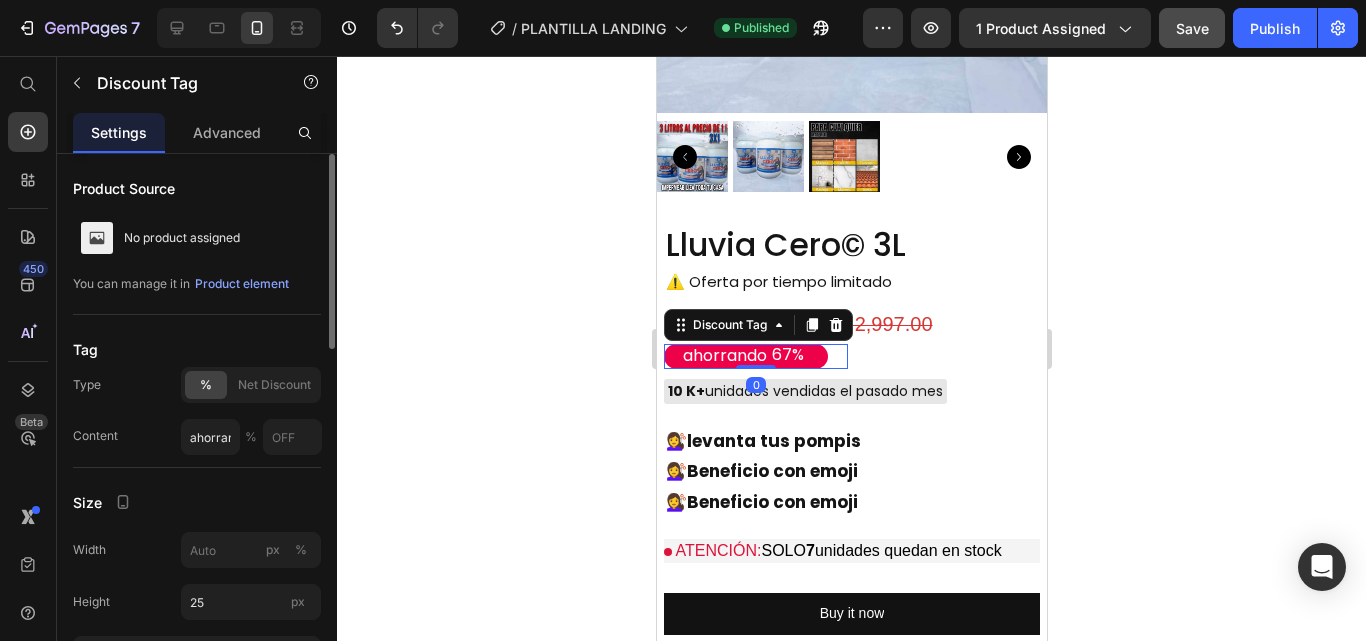click on "67%" at bounding box center (787, 355) 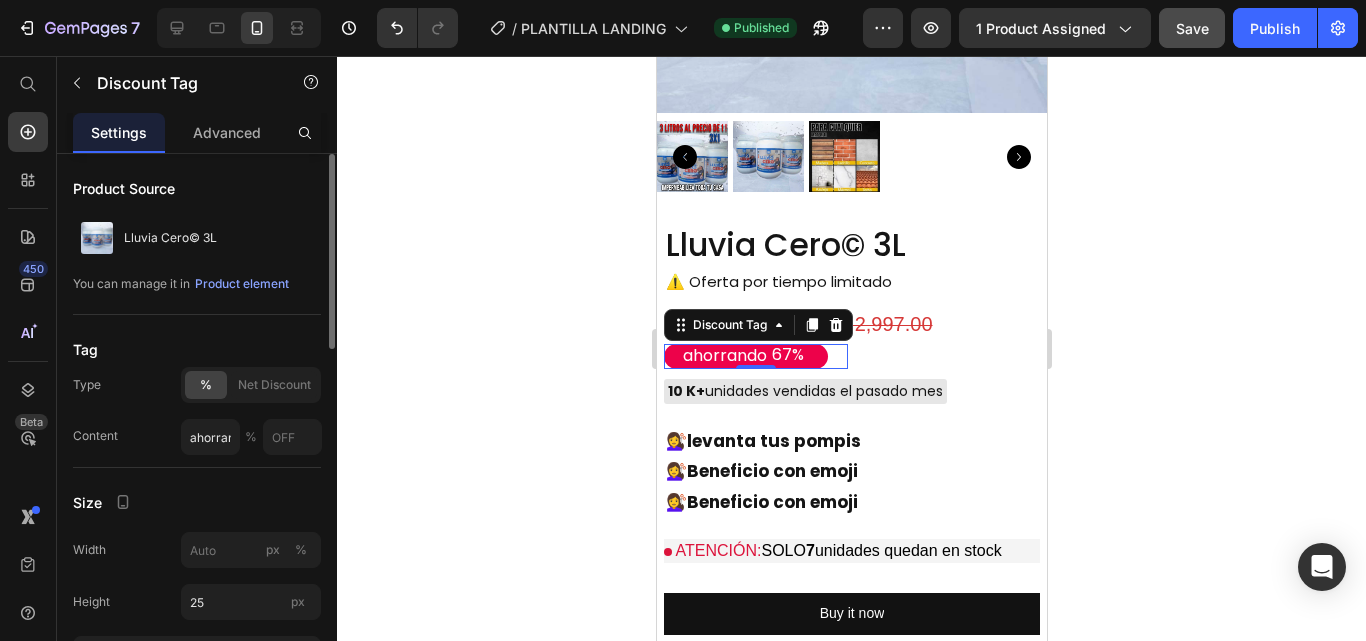 click 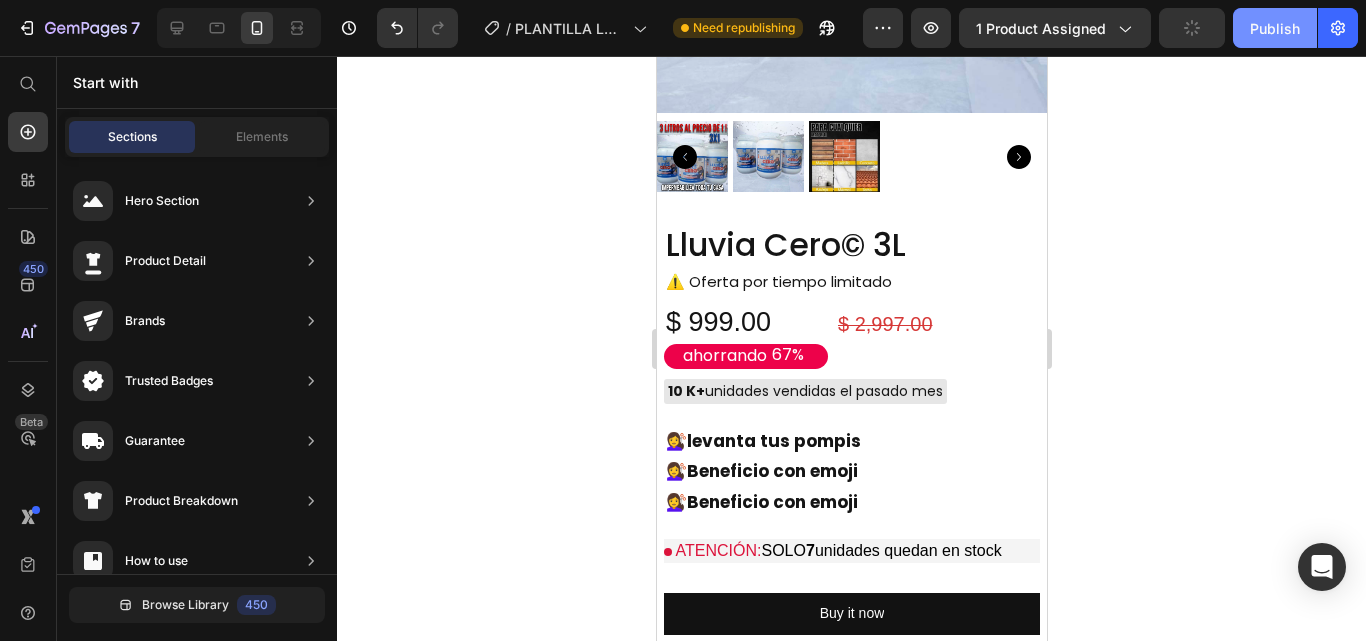 click on "Publish" at bounding box center (1275, 28) 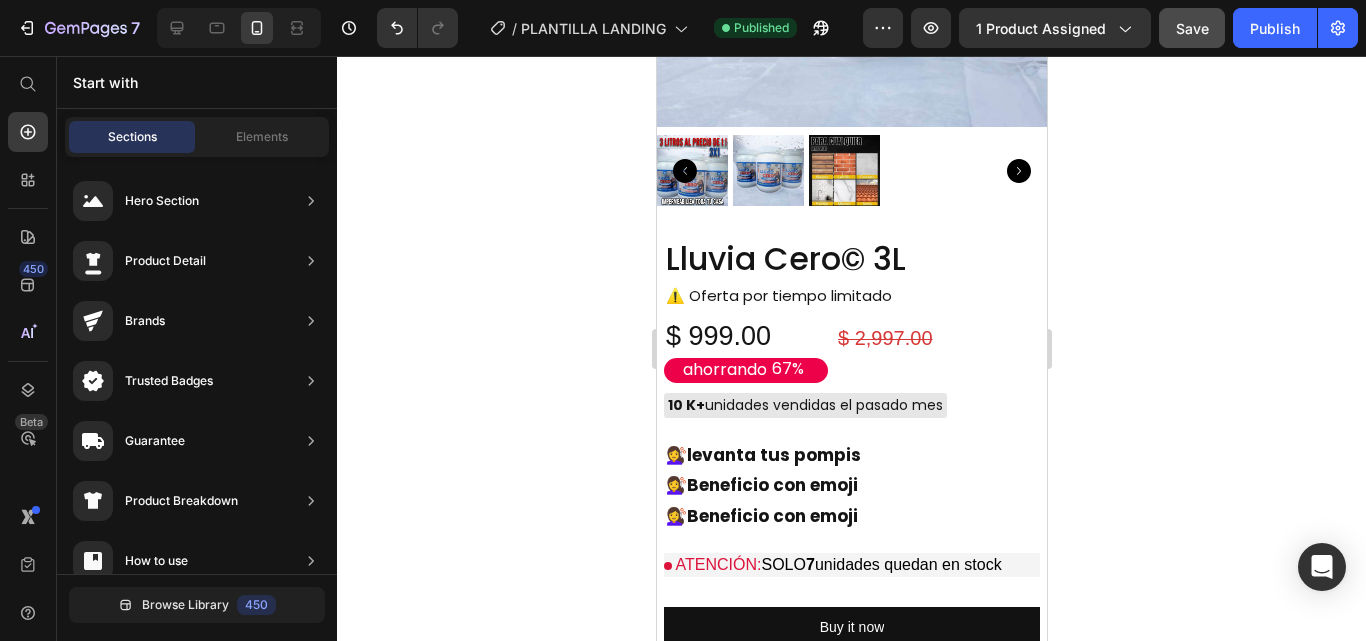 scroll, scrollTop: 1847, scrollLeft: 0, axis: vertical 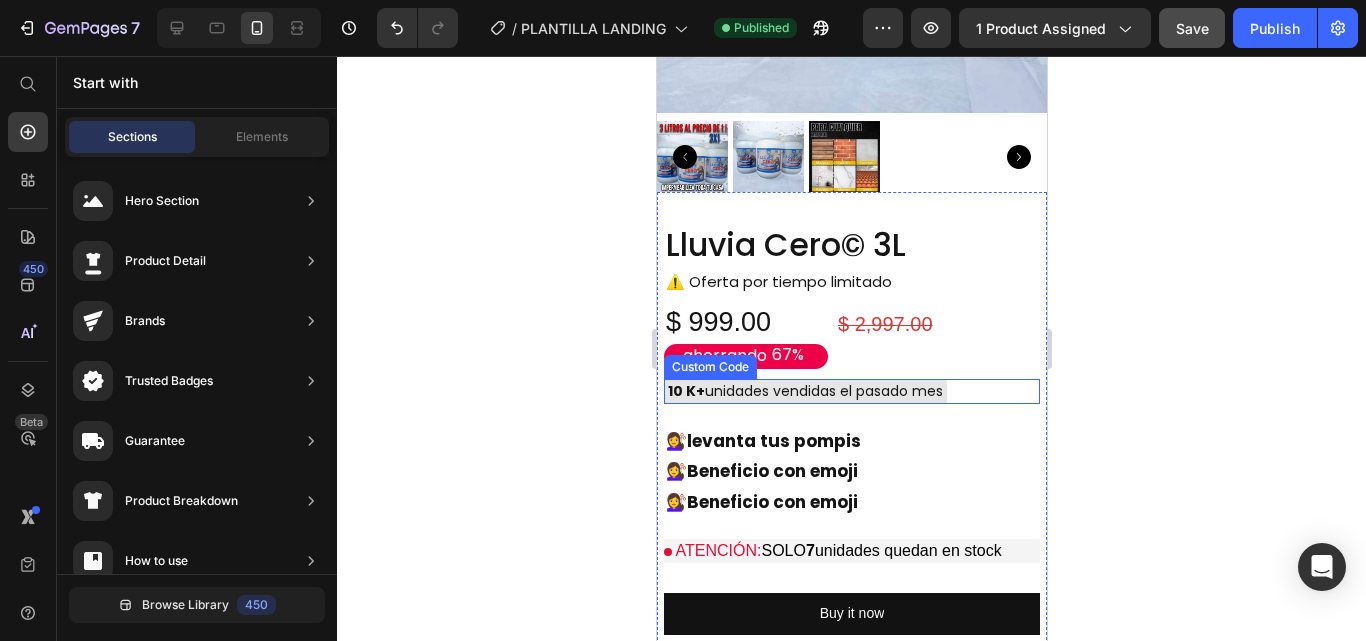 click on "10 K+  unidades vendidas el pasado mes" at bounding box center [804, 391] 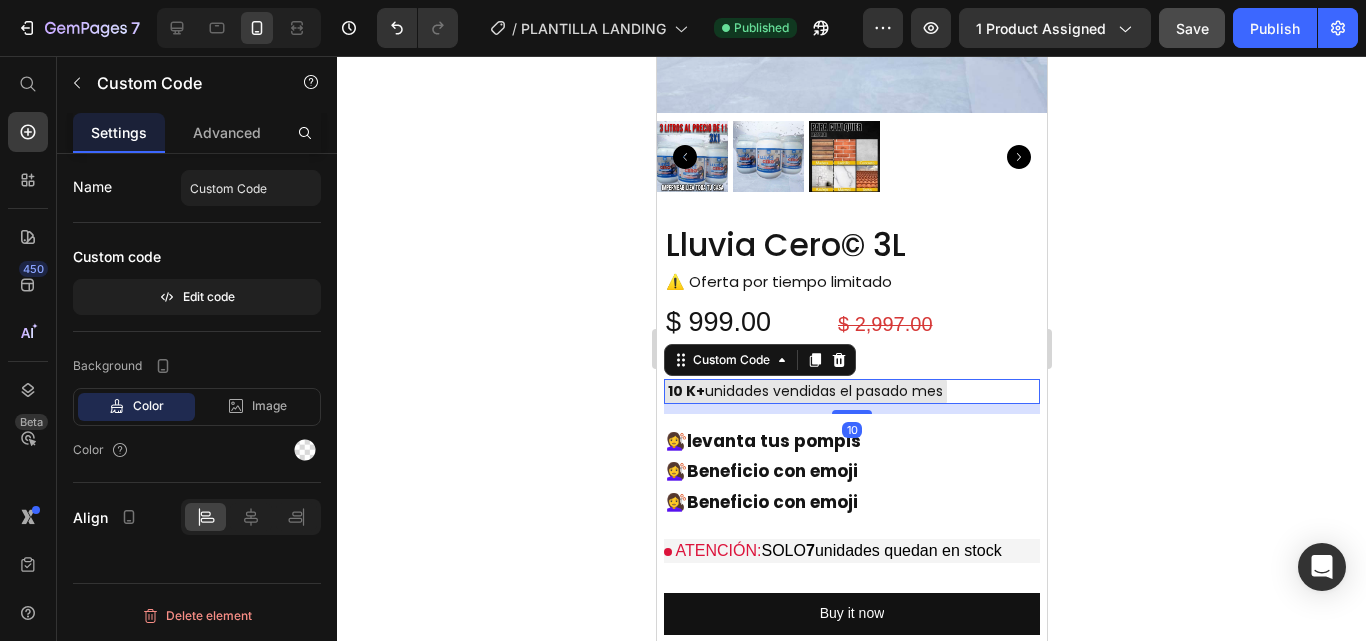 click on "10 K+  unidades vendidas el pasado mes" at bounding box center [804, 391] 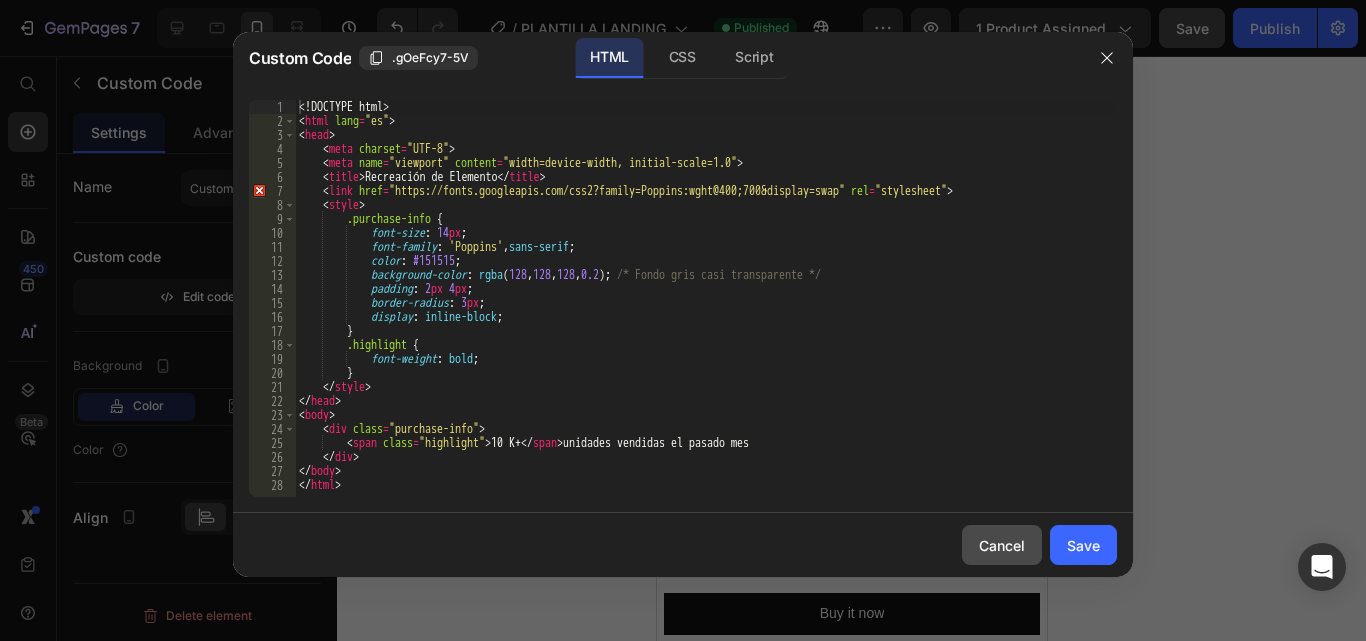 click on "Cancel" at bounding box center [1002, 545] 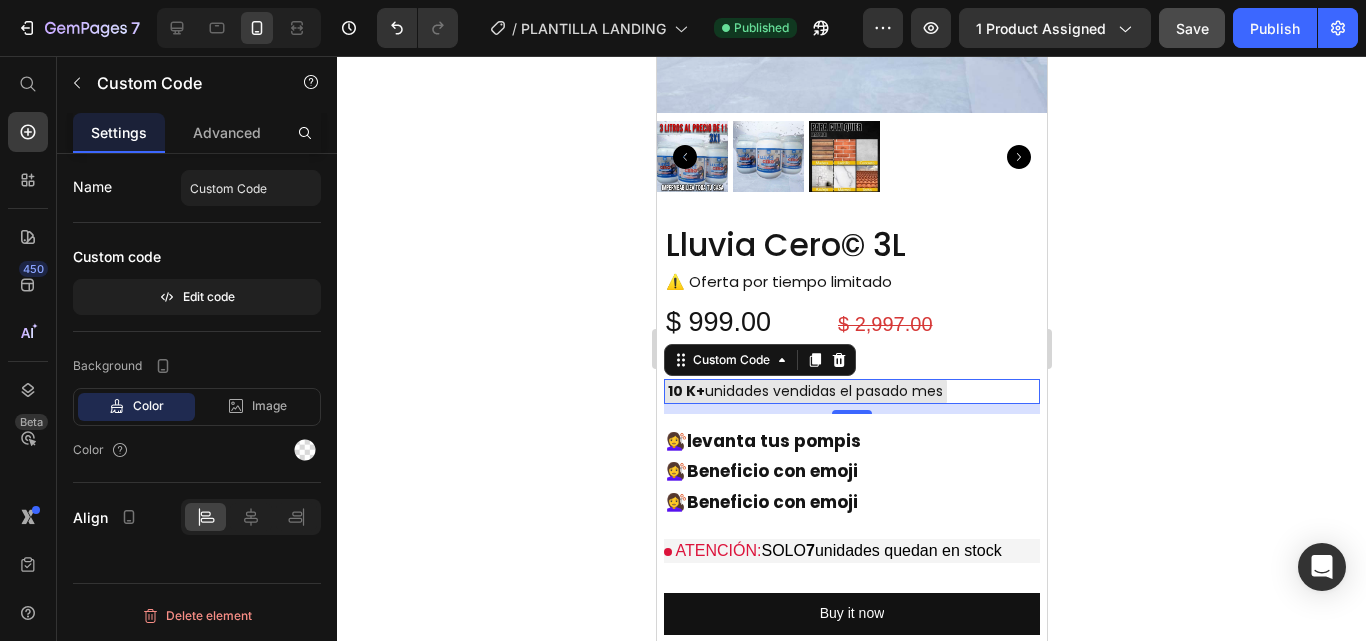 click on "10 K+  unidades vendidas el pasado mes" at bounding box center [804, 391] 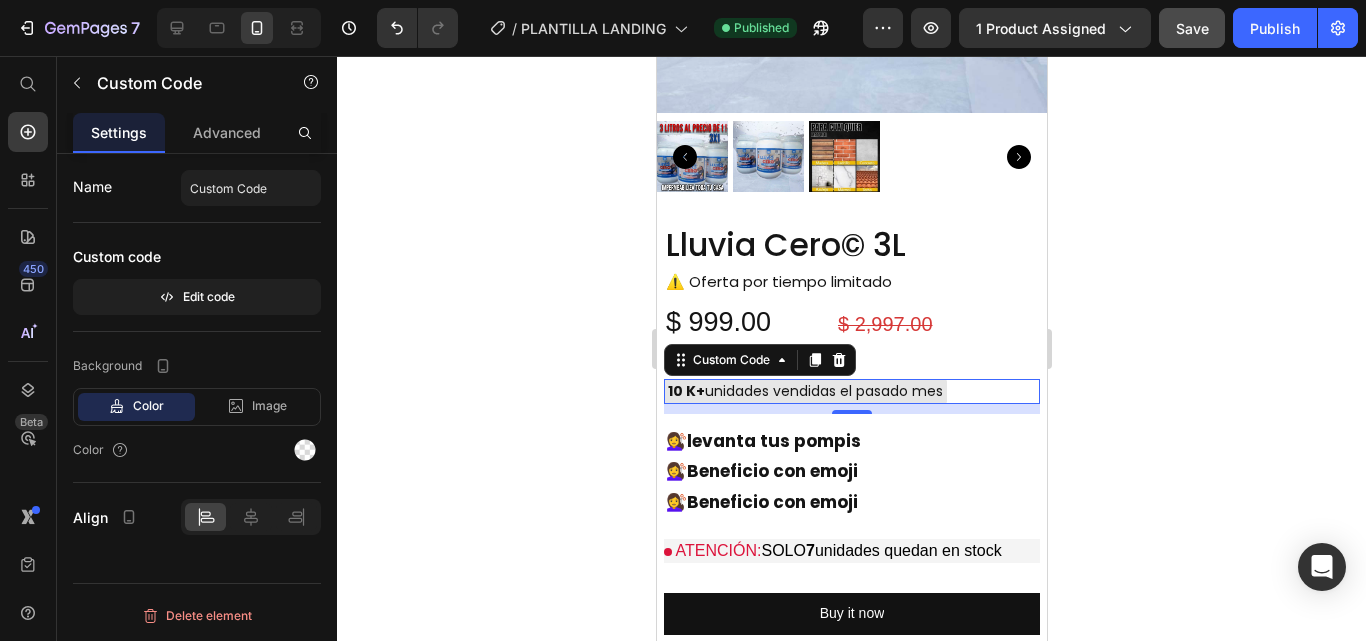 click on "10 K+  unidades vendidas el pasado mes" at bounding box center [804, 391] 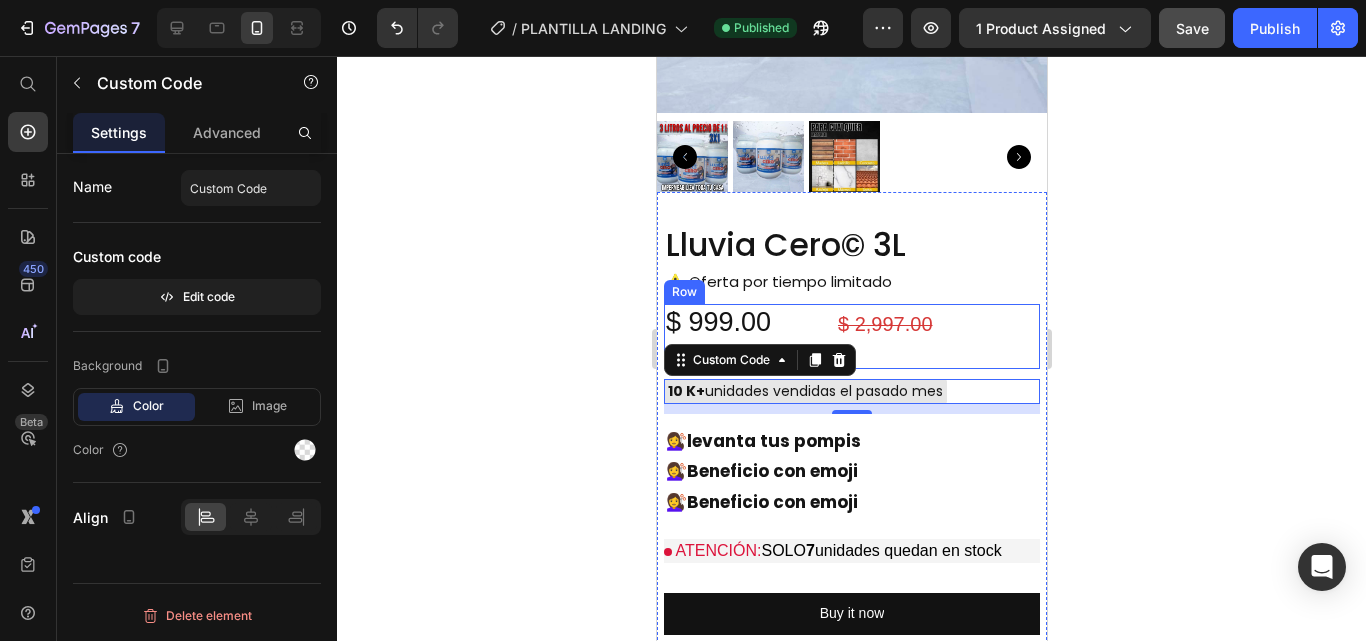 click 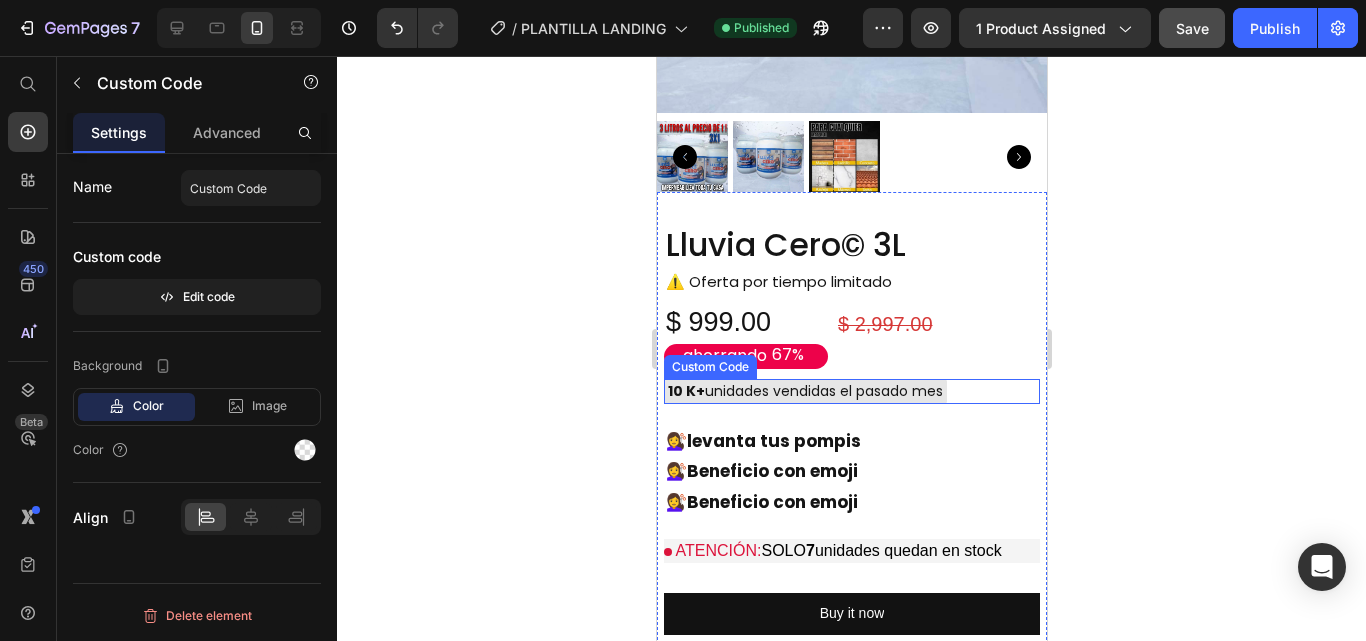 click on "10 K+  unidades vendidas el pasado mes" at bounding box center (804, 391) 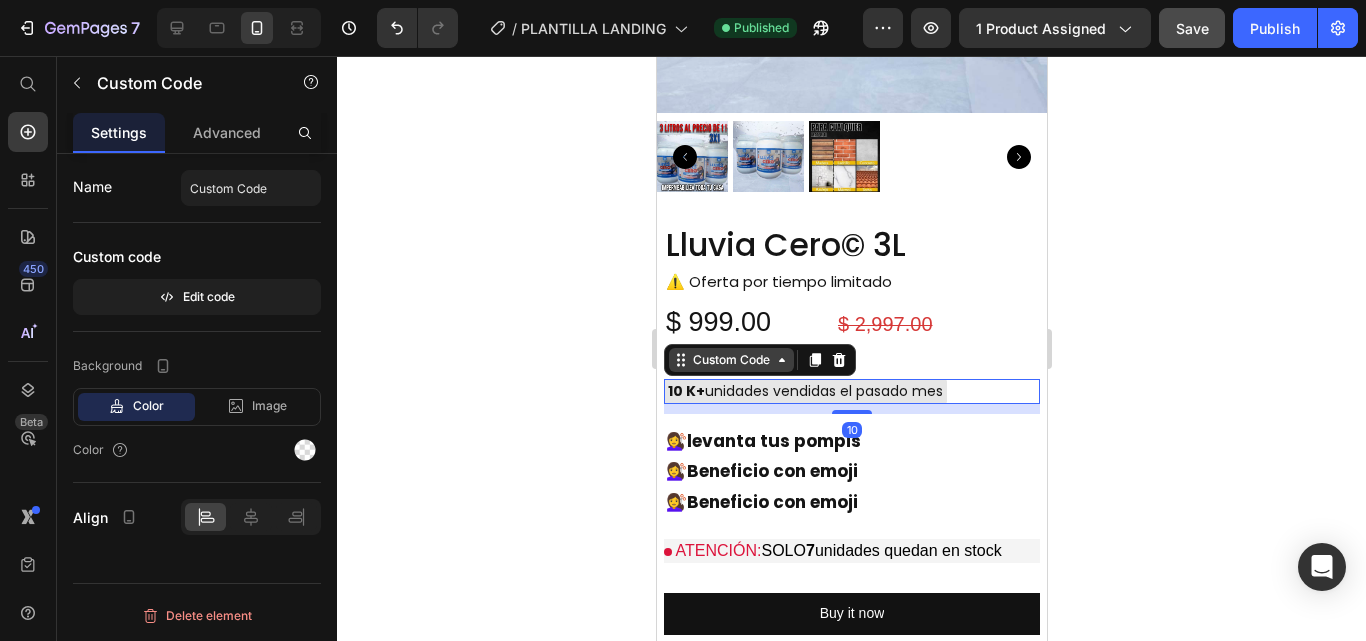 click on "Custom Code" at bounding box center (730, 360) 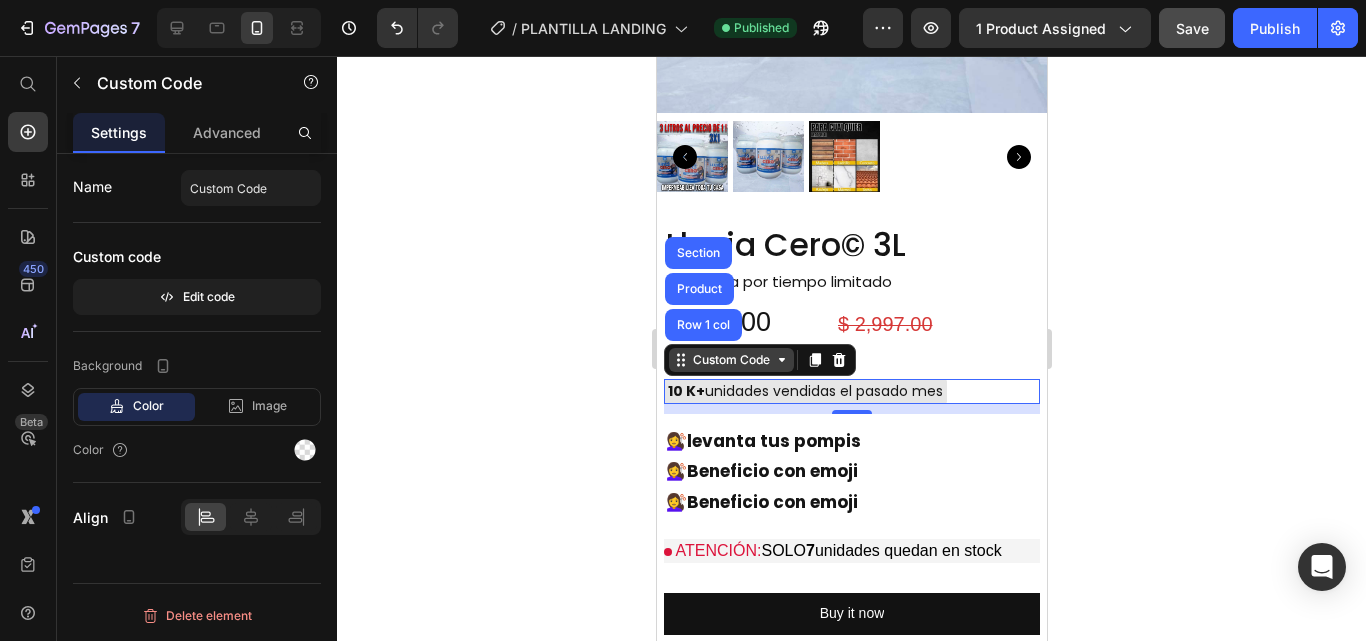 click 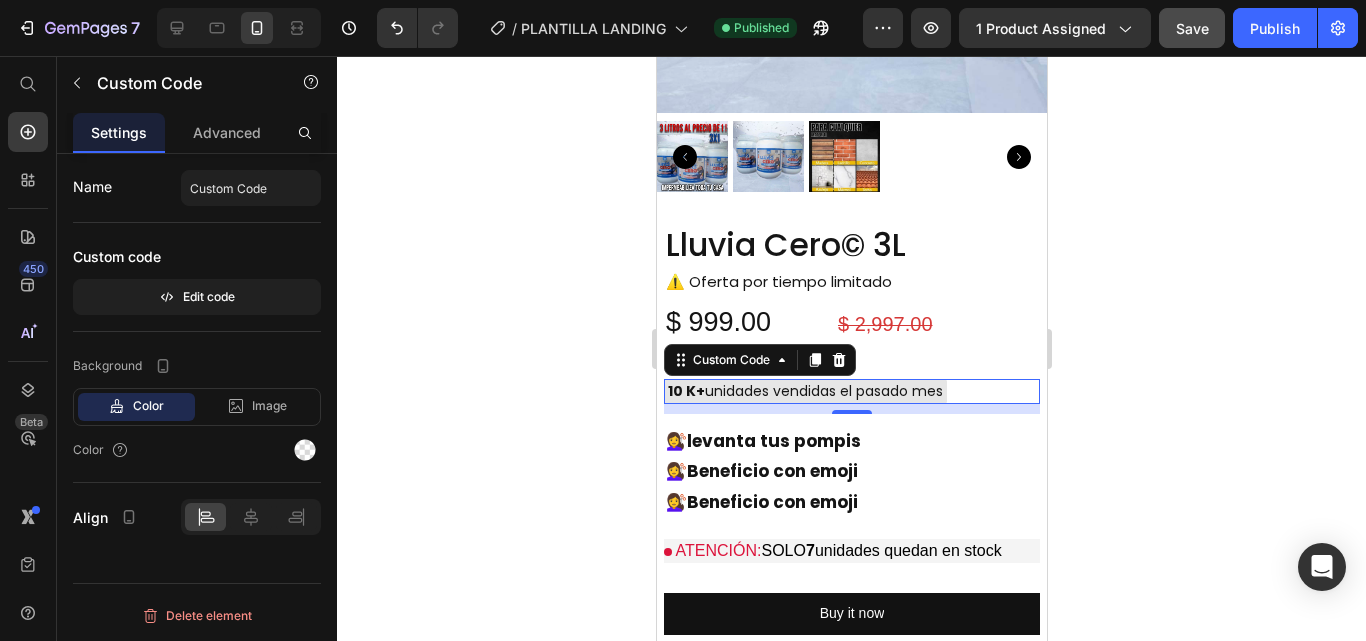 click on "10 K+  unidades vendidas el pasado mes" at bounding box center [804, 391] 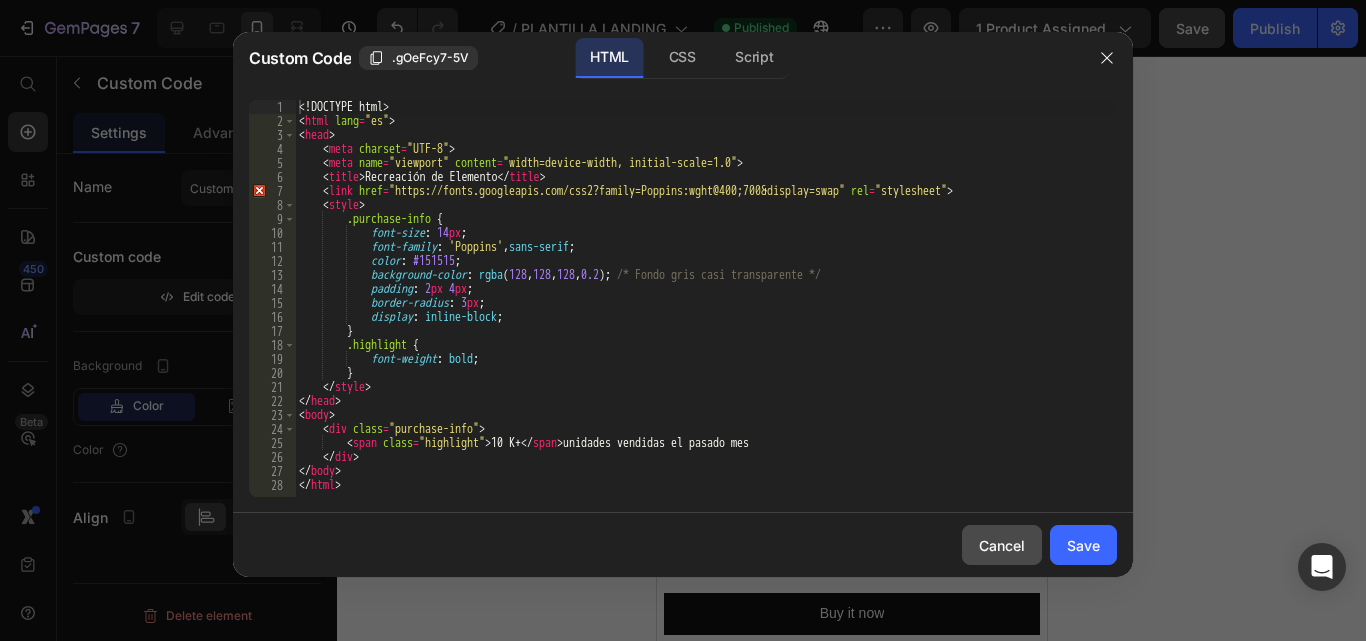 click on "Cancel" at bounding box center [1002, 545] 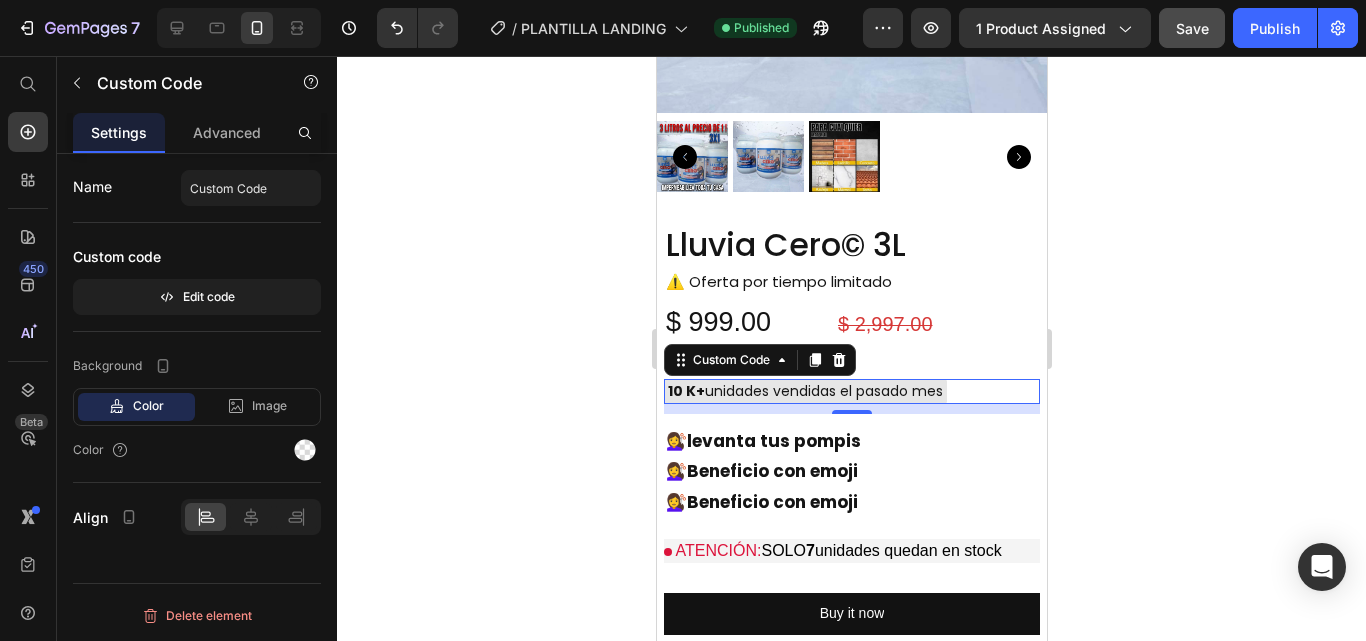 click on "10 K+  unidades vendidas el pasado mes" at bounding box center (804, 391) 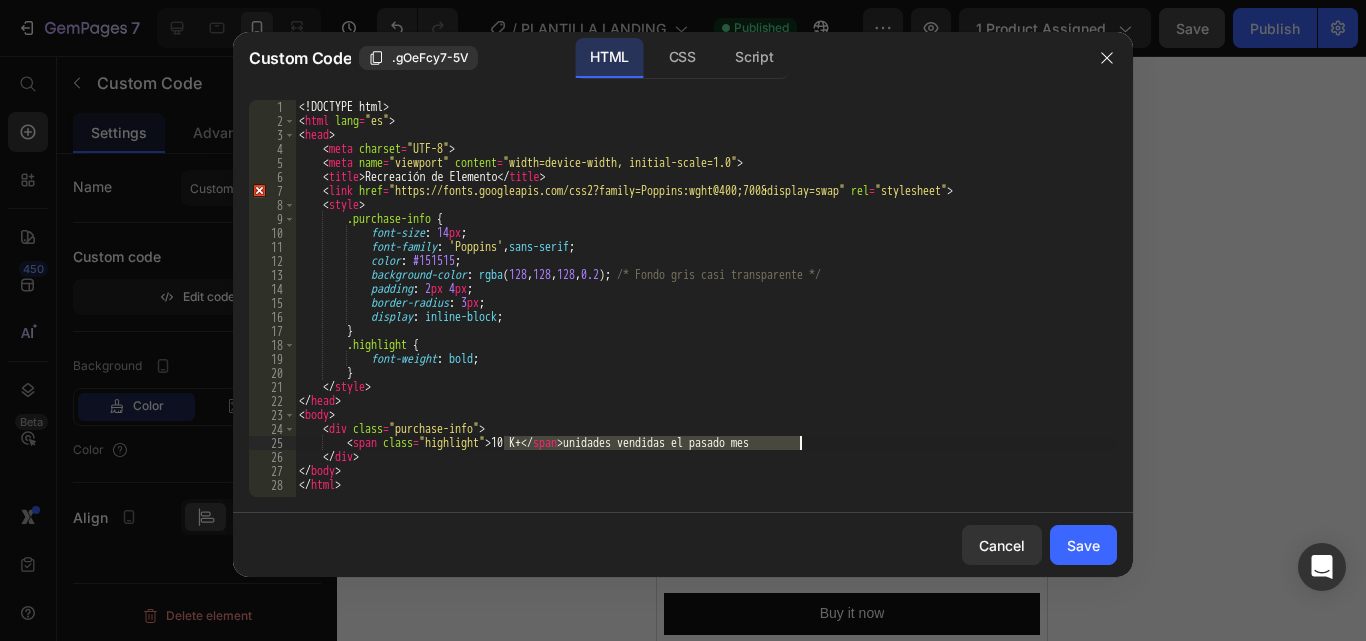 drag, startPoint x: 507, startPoint y: 443, endPoint x: 837, endPoint y: 443, distance: 330 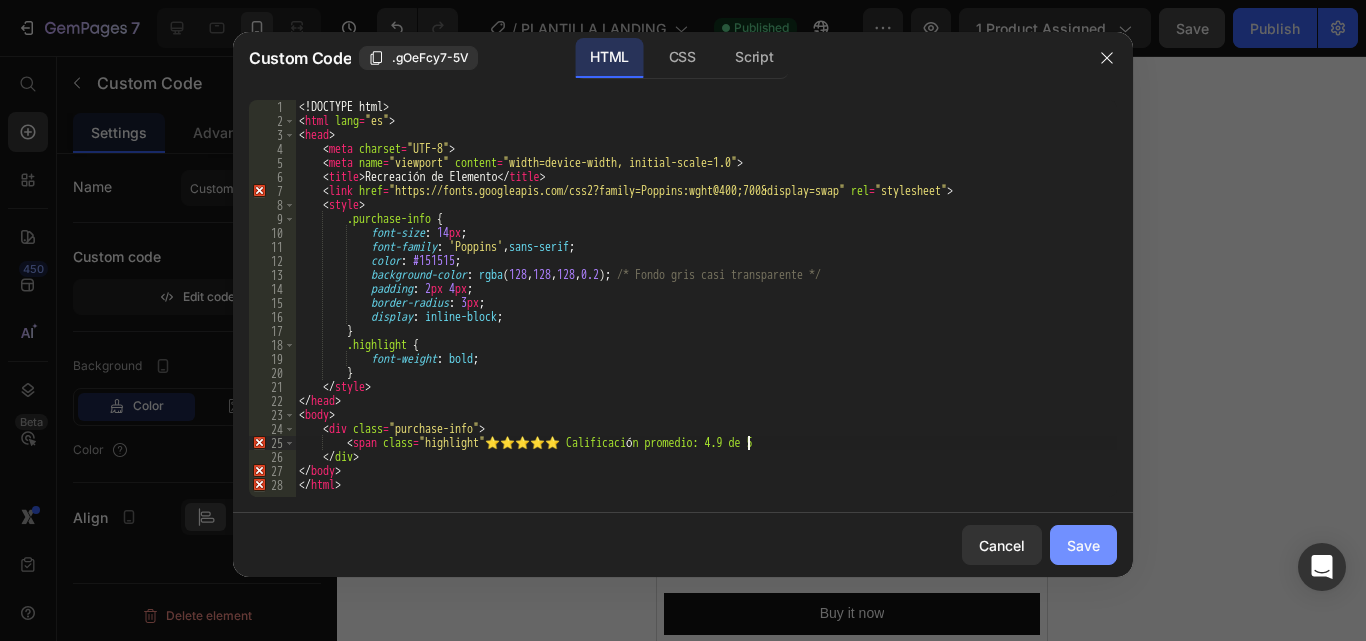 click on "Save" at bounding box center (1083, 545) 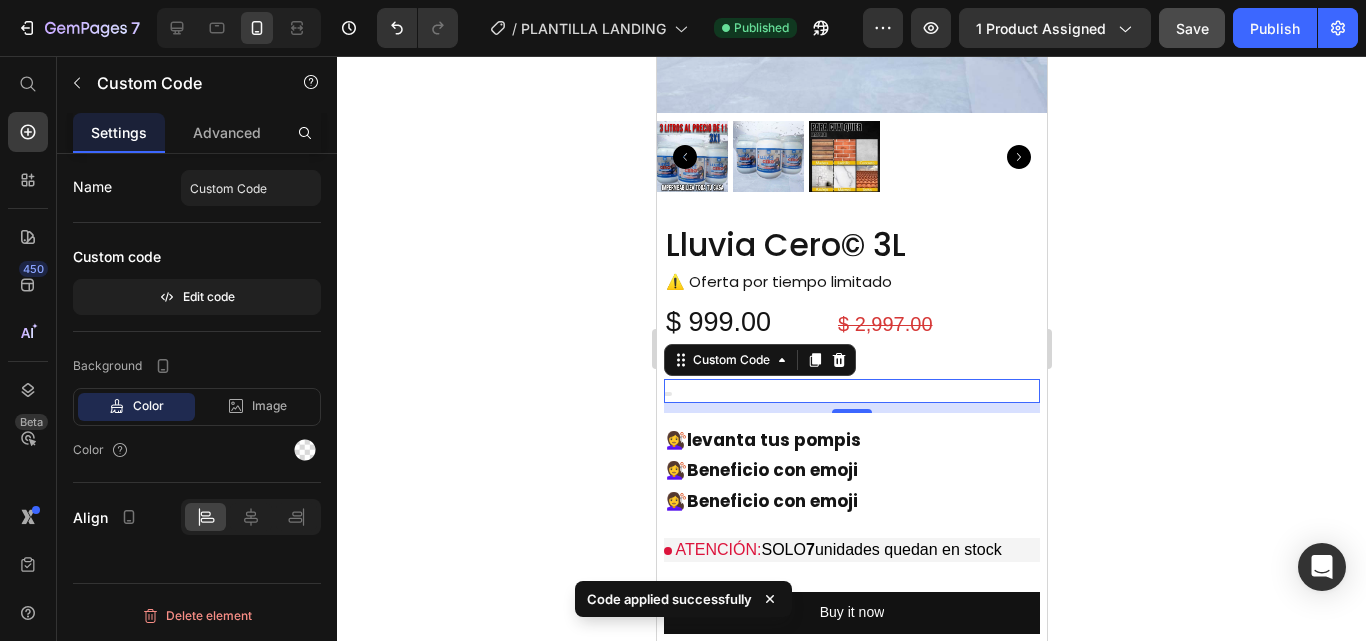 click 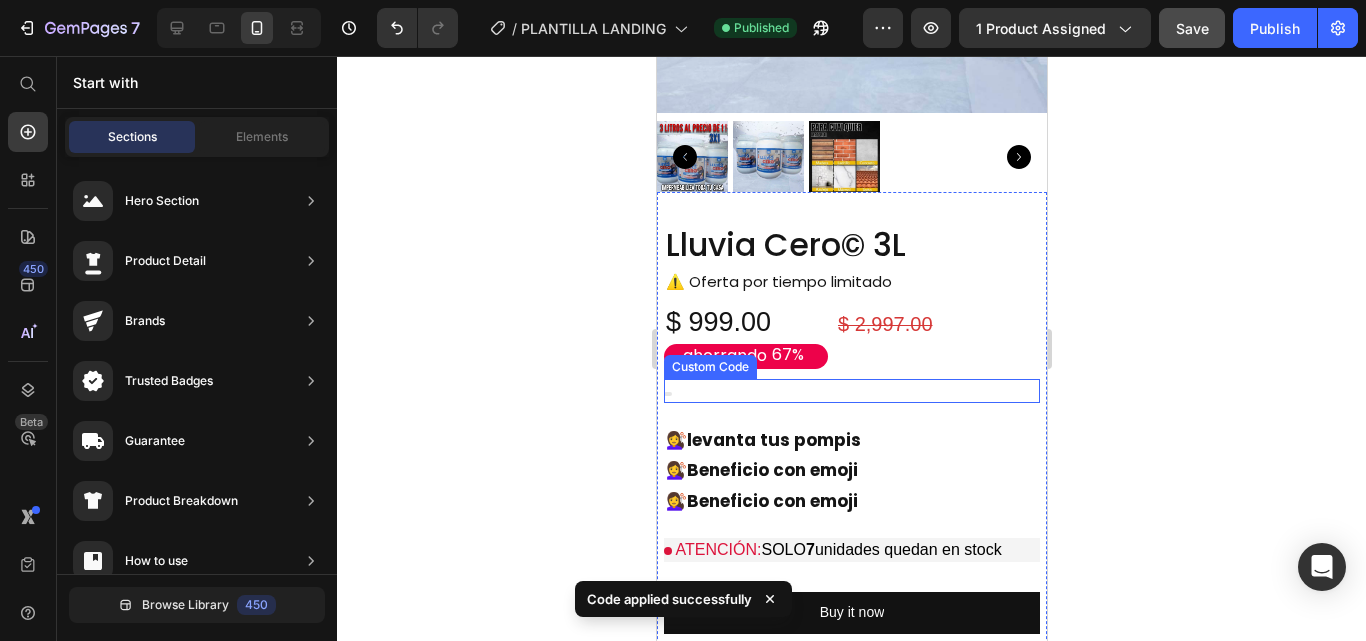click at bounding box center (851, 391) 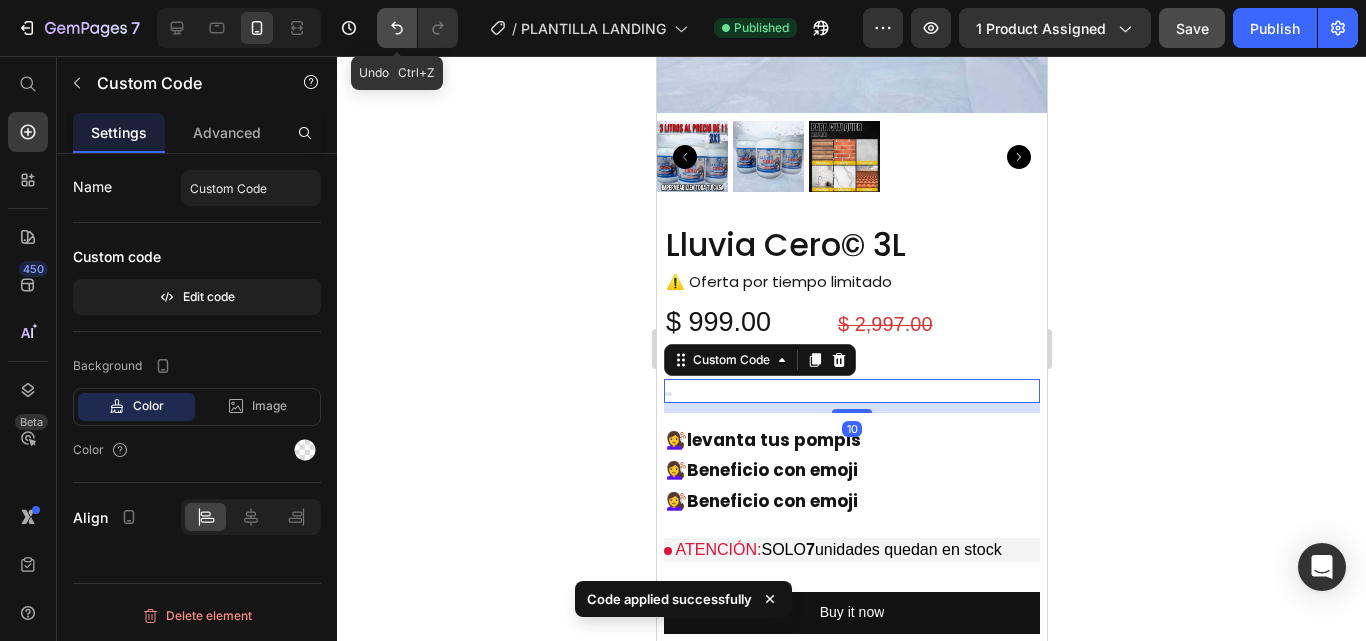 click 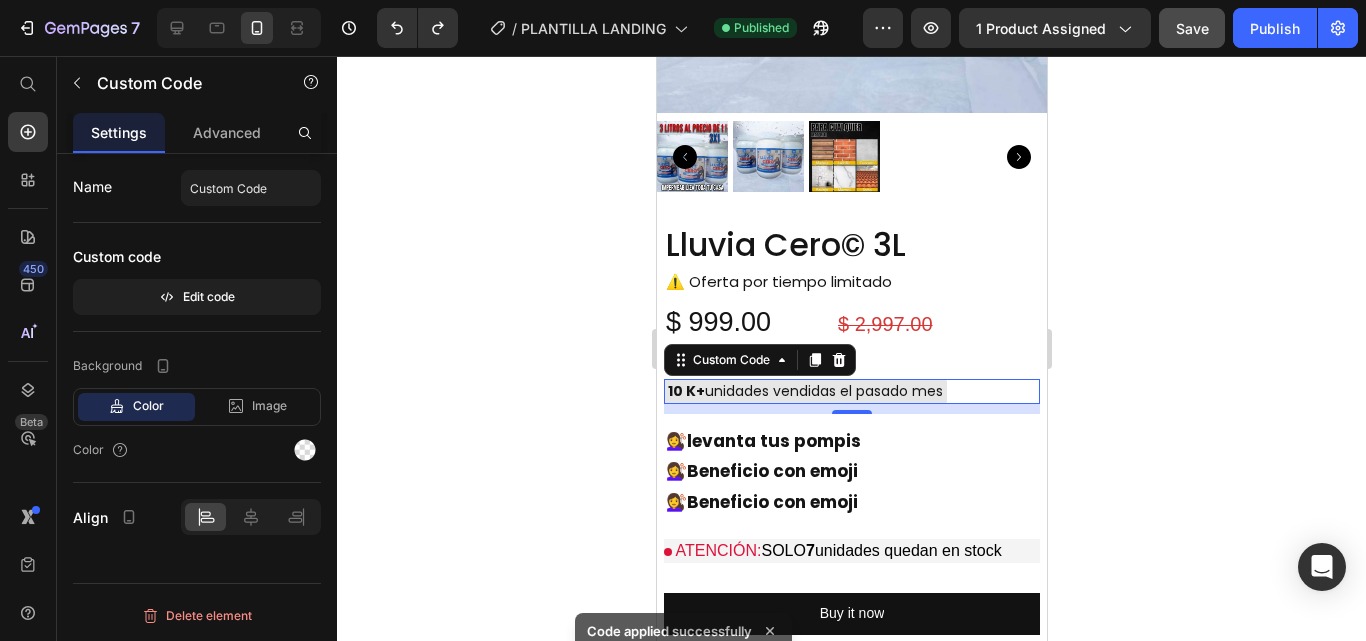click 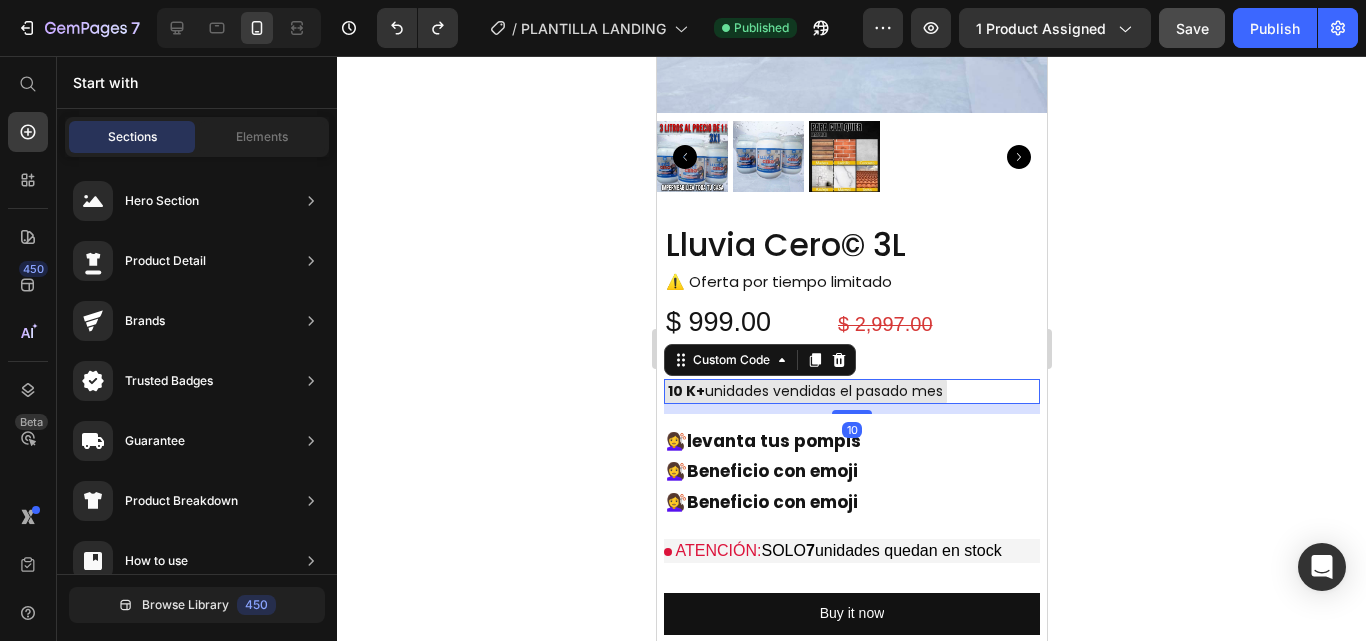 click on "10 K+  unidades vendidas el pasado mes" at bounding box center (804, 391) 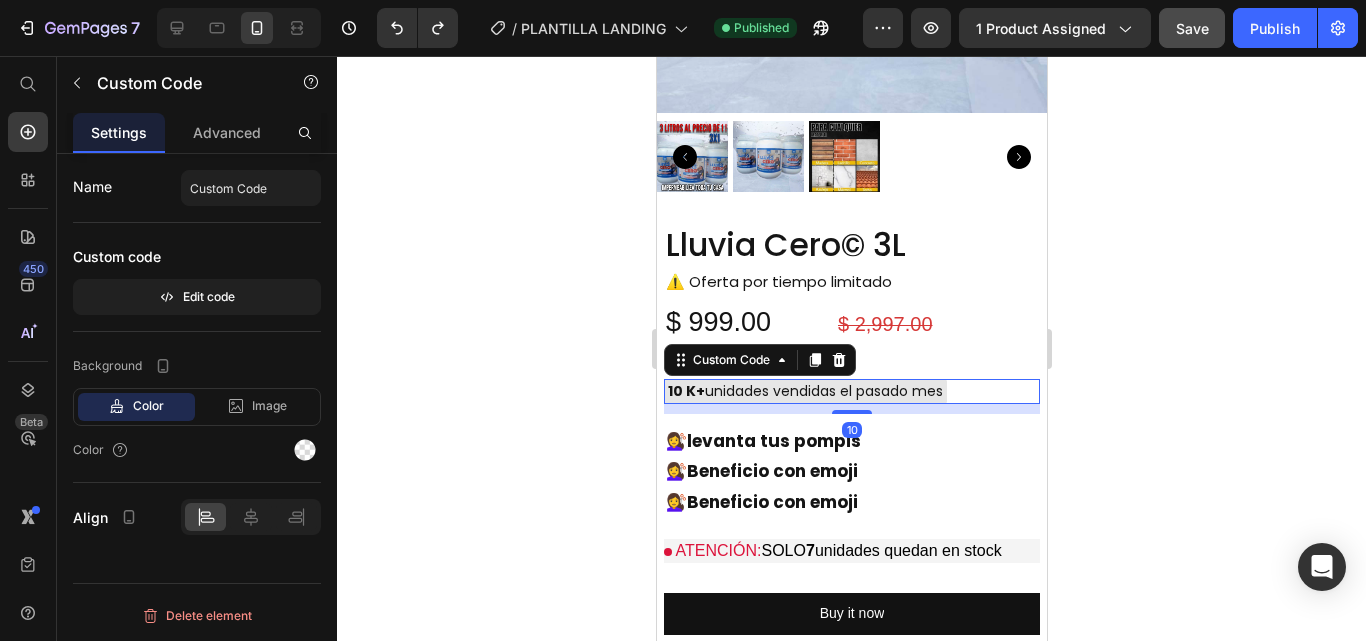 click on "10 K+  unidades vendidas el pasado mes" at bounding box center [804, 391] 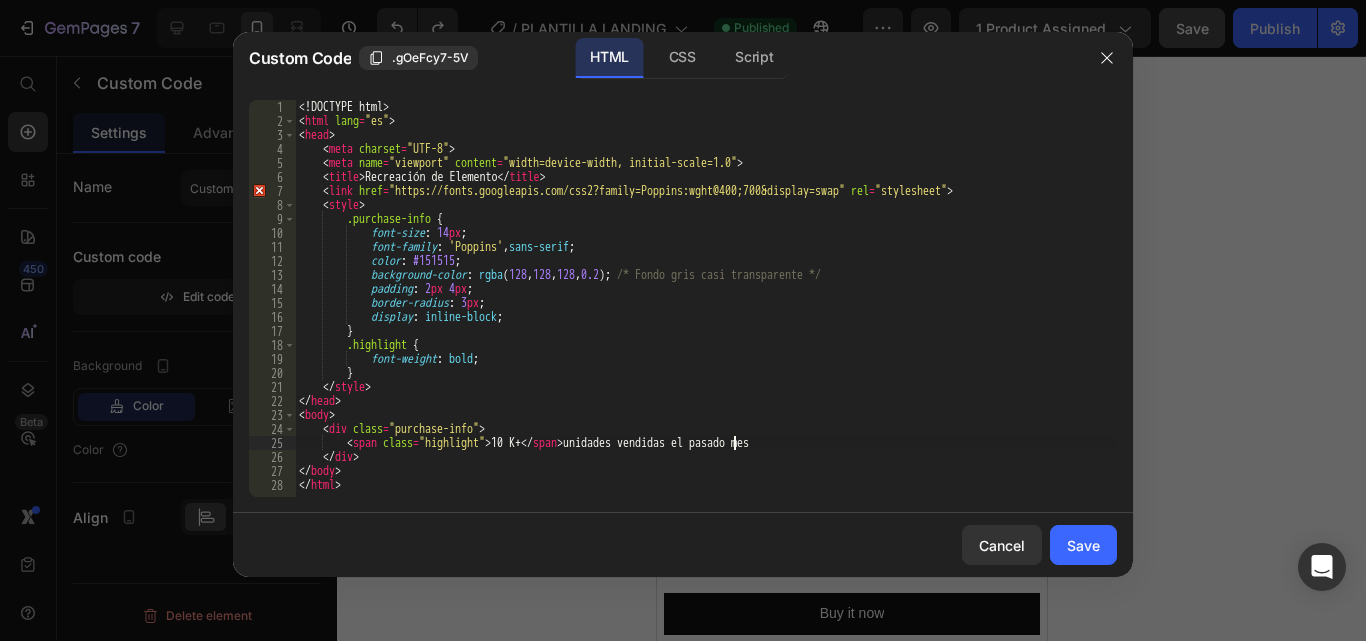 click on "<! DOCTYPE   html > < html   lang = "es" > < head >      < meta   charset = "UTF-8" >      < meta   name = "viewport"   content = "width=device-width, initial-scale=1.0" >      < title > Recreación de Elemento </ title >      < link   href = "https://fonts.googleapis.com/css2?family=Poppins:wght@400;700&display=swap"   rel = "stylesheet" >      < style >           .purchase-info   {                font-size :   14 px ;                font-family :   ' Poppins ' ,  sans-serif ;                color :   #151515 ;                background-color :   rgba ( 128 ,  128 ,  128 ,  0.2 ) ;   /* Fondo gris casi transparente */                padding :   2 px   4 px ;                border-radius :   3 px ;                display :   inline-block ;           }           .highlight   {                font-weight :   bold ;           }      </ style > </ head > < body >      < div   class = "purchase-info" >           < span   class = "highlight" > 10 K+ </ span >  unidades vendidas el pasado mes      </ div > </ body >" at bounding box center (706, 312) 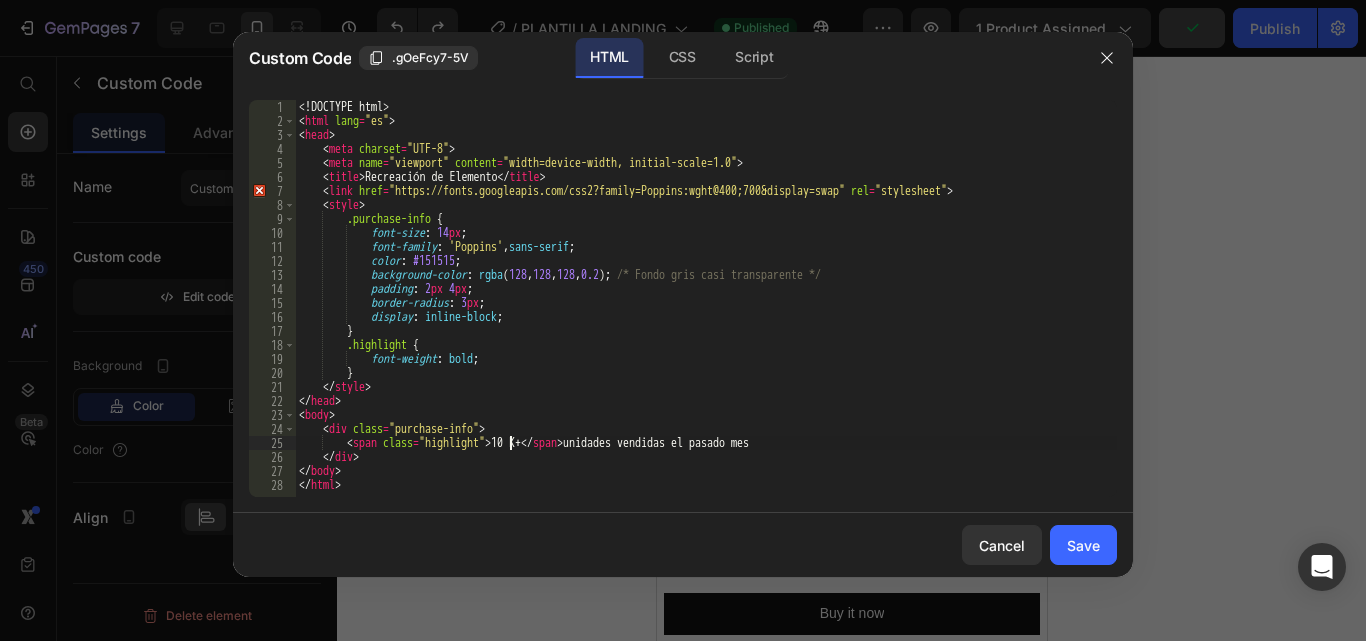 click on "<! DOCTYPE   html > < html   lang = "es" > < head >      < meta   charset = "UTF-8" >      < meta   name = "viewport"   content = "width=device-width, initial-scale=1.0" >      < title > Recreación de Elemento </ title >      < link   href = "https://fonts.googleapis.com/css2?family=Poppins:wght@400;700&display=swap"   rel = "stylesheet" >      < style >           .purchase-info   {                font-size :   14 px ;                font-family :   ' Poppins ' ,  sans-serif ;                color :   #151515 ;                background-color :   rgba ( 128 ,  128 ,  128 ,  0.2 ) ;   /* Fondo gris casi transparente */                padding :   2 px   4 px ;                border-radius :   3 px ;                display :   inline-block ;           }           .highlight   {                font-weight :   bold ;           }      </ style > </ head > < body >      < div   class = "purchase-info" >           < span   class = "highlight" > 10 K+ </ span >  unidades vendidas el pasado mes      </ div > </ body >" at bounding box center [706, 312] 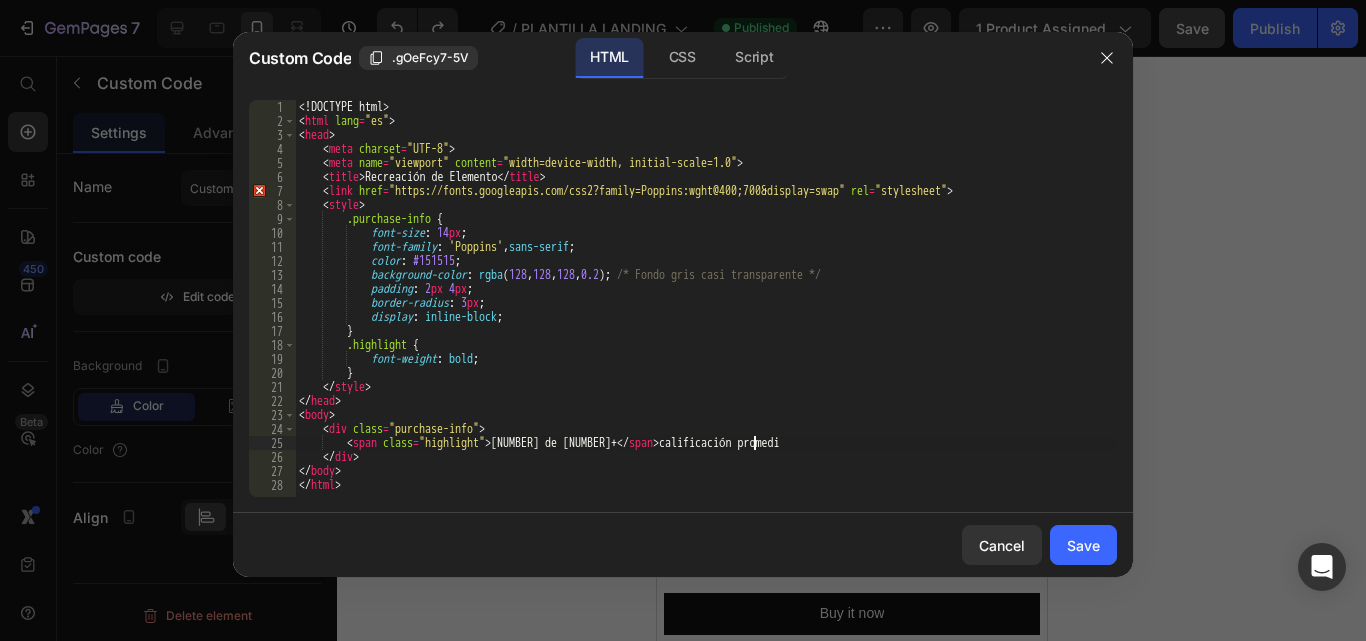 scroll, scrollTop: 0, scrollLeft: 37, axis: horizontal 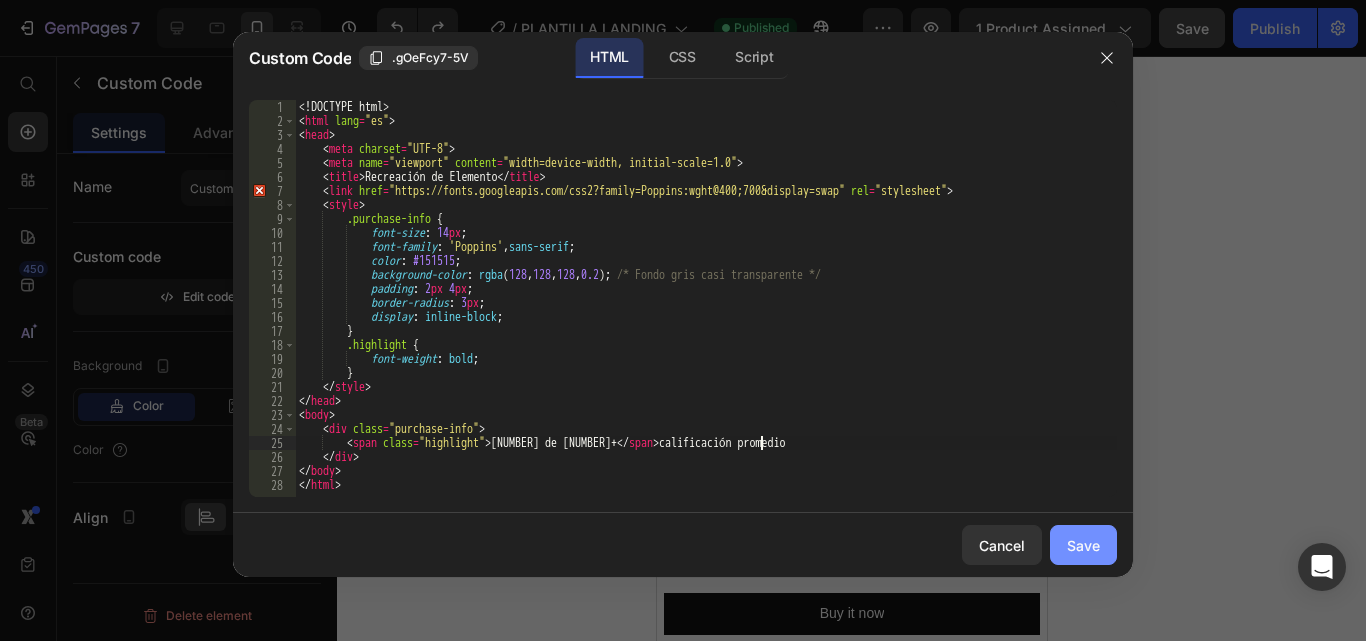 type on "<span class="highlight">4.5 de 5+</span> calificación promedio" 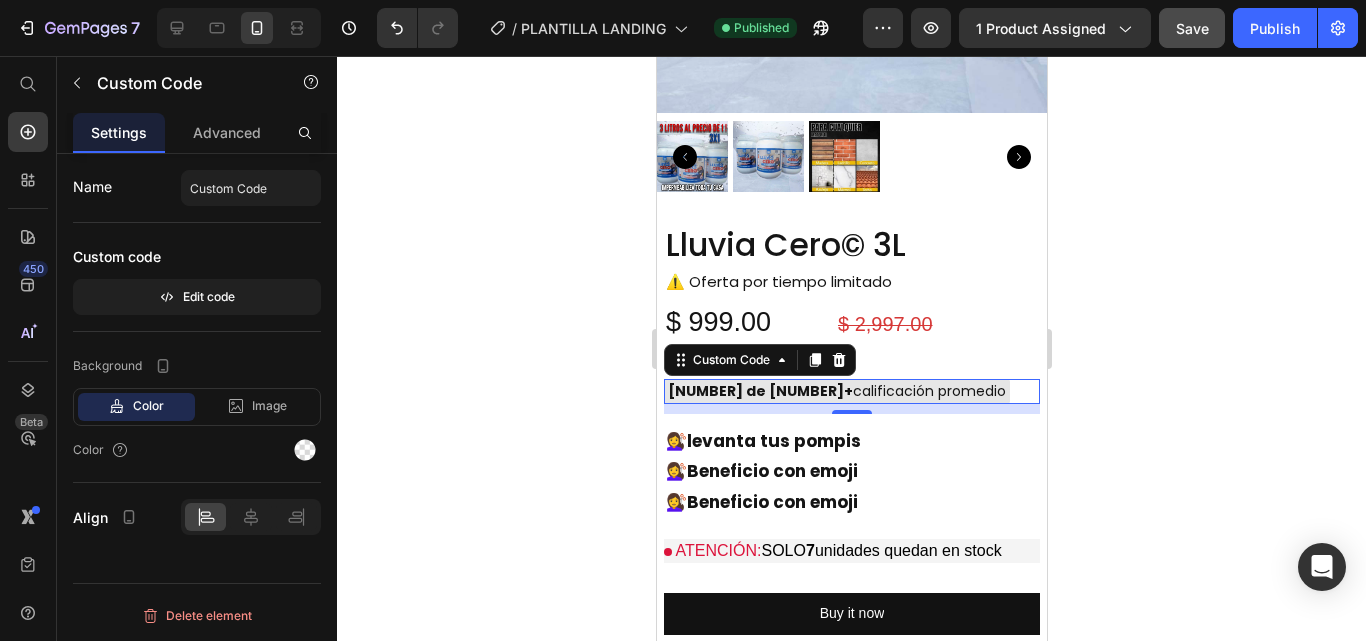 click on "[NUMBER] de [NUMBER]+  calificación promedio" at bounding box center [836, 391] 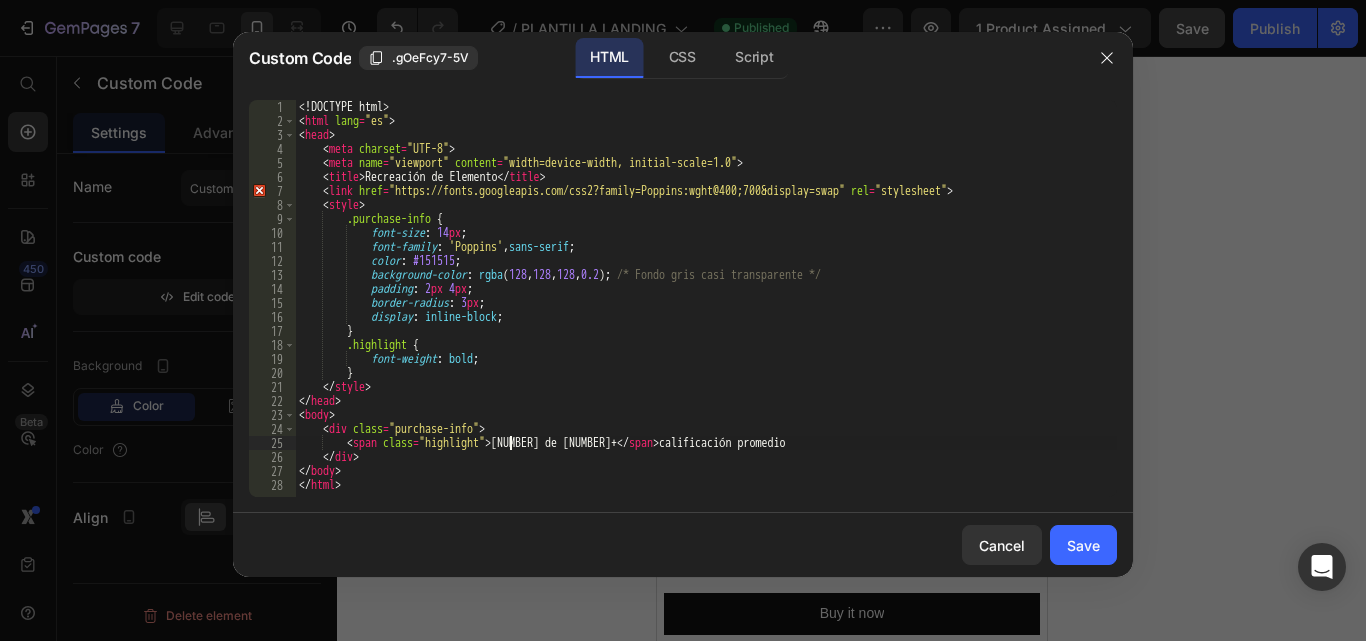 click on "<! DOCTYPE   html > < html   lang = "es" > < head >      < meta   charset = "UTF-8" >      < meta   name = "viewport"   content = "width=device-width, initial-scale=1.0" >      < title > Recreación de Elemento </ title >      < link   href = "https://fonts.googleapis.com/css2?family=Poppins:wght@400;700&display=swap"   rel = "stylesheet" >      < style >           .purchase-info   {                font-size :   14 px ;                font-family :   ' Poppins ' ,  sans-serif ;                color :   #151515 ;                background-color :   rgba ( 128 ,  128 ,  128 ,  0.2 ) ;   /* Fondo gris casi transparente */                padding :   2 px   4 px ;                border-radius :   3 px ;                display :   inline-block ;           }           .highlight   {                font-weight :   bold ;           }      </ style > </ head > < body >      < div   class = "purchase-info" >           < span   class = "highlight" > [NUMBER] de [NUMBER]+ </ span >  calificación promedio      </ div > </ body > </ >" at bounding box center [706, 312] 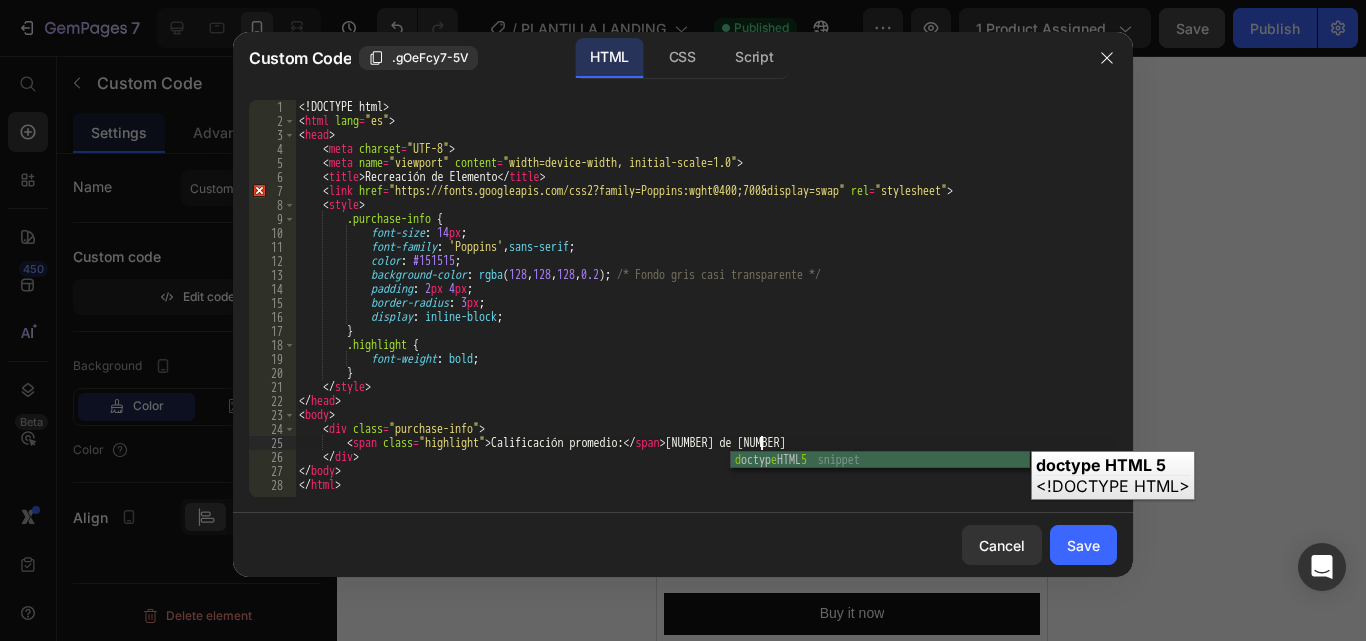 scroll, scrollTop: 0, scrollLeft: 37, axis: horizontal 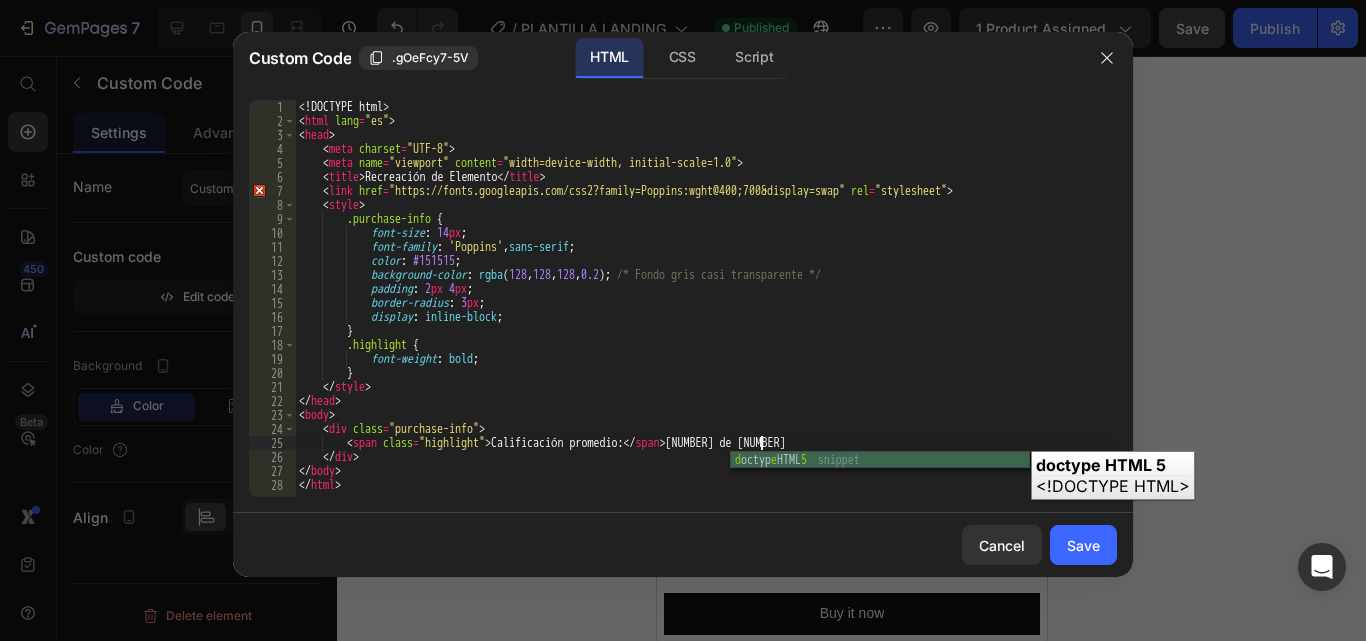 click on "<! DOCTYPE   html > < html   lang = "es" > < head >      < meta   charset = "UTF-8" >      < meta   name = "viewport"   content = "width=device-width, initial-scale=1.0" >      < title > Recreación de Elemento </ title >      < link   href = "https://fonts.googleapis.com/css2?family=Poppins:wght@400;700&display=swap"   rel = "stylesheet" >      < style >           .purchase-info   {                font-size :   14 px ;                font-family :   ' Poppins ' ,  sans-serif ;                color :   #151515 ;                background-color :   rgba ( 128 ,  128 ,  128 ,  0.2 ) ;   /* Fondo gris casi transparente */                padding :   2 px   4 px ;                border-radius :   3 px ;                display :   inline-block ;           }           .highlight   {                font-weight :   bold ;           }      </ style > </ head > < body >      < div   class = "purchase-info" >           < span   class = "highlight" > Calificación promedio: </ span >  [NUMBER] de [NUMBER]      </ div > </ body > </ >" at bounding box center [706, 312] 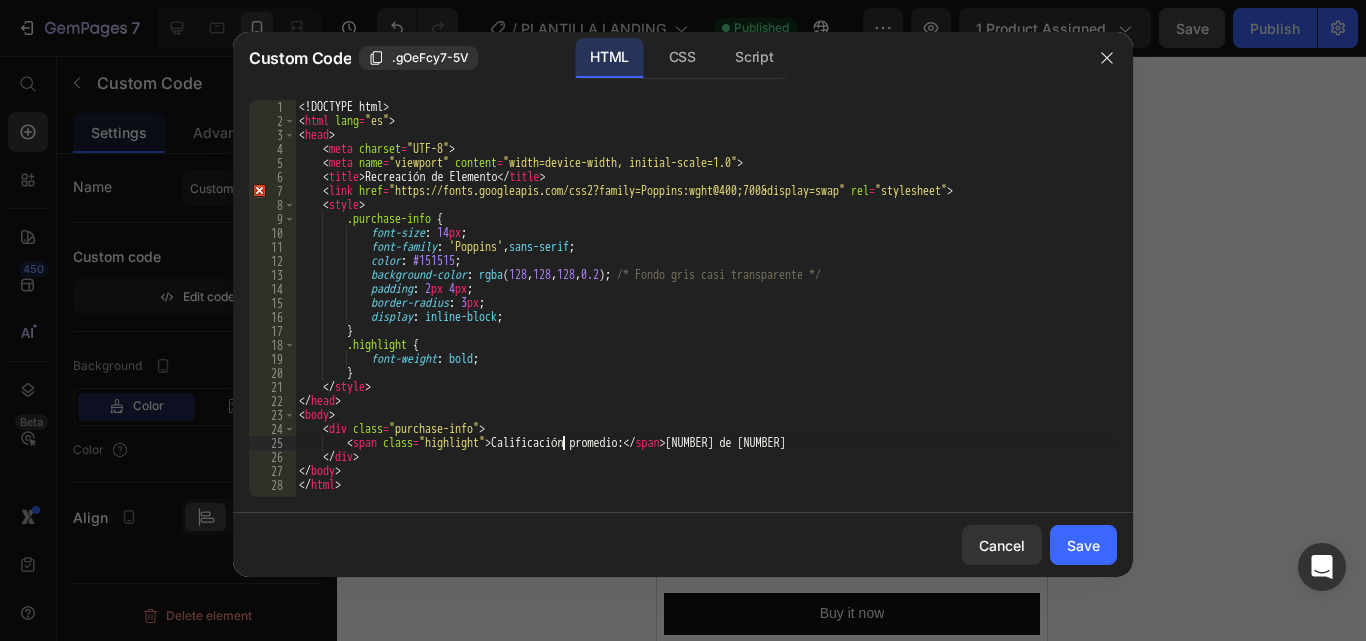type on "<span class="highlight">Calificación promedio:</span> [NUMBER] de [NUMBER]" 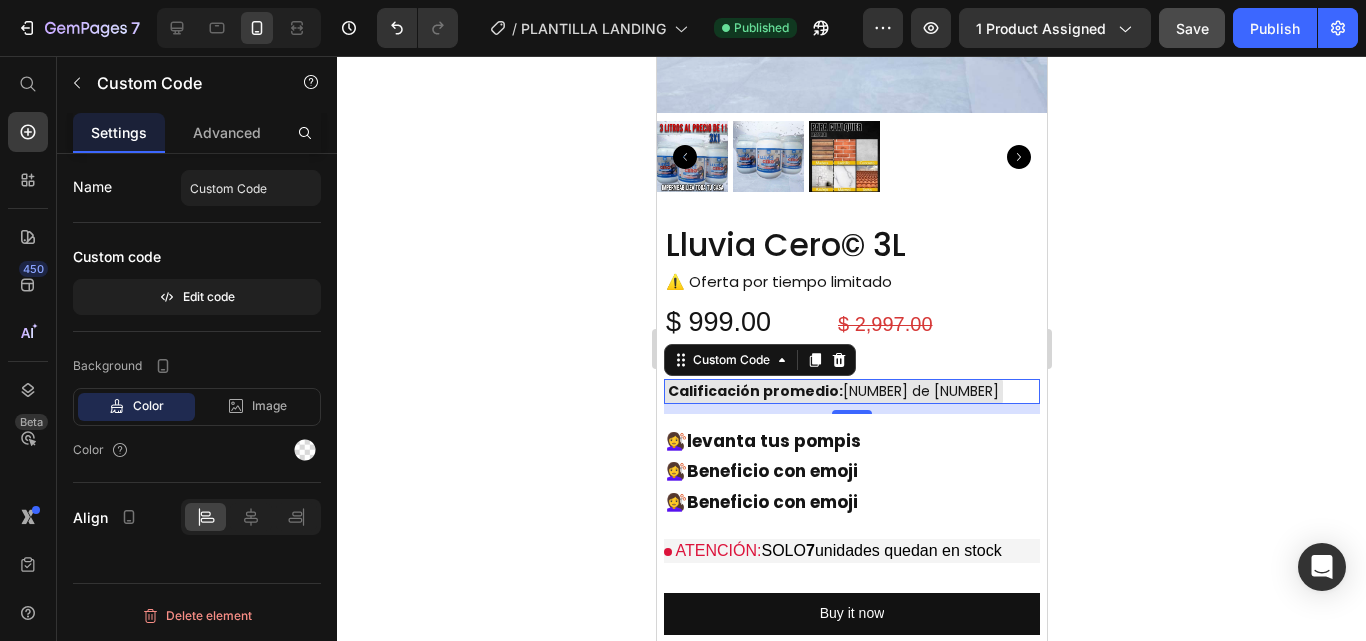 click 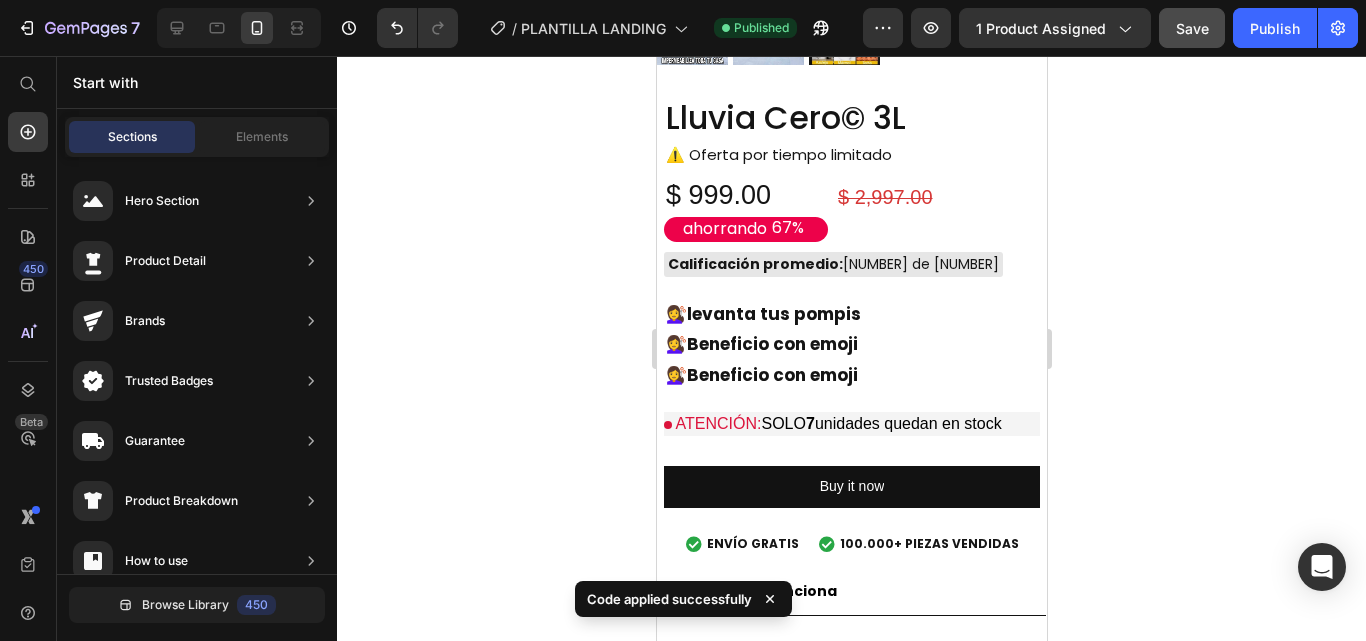 scroll, scrollTop: 1988, scrollLeft: 0, axis: vertical 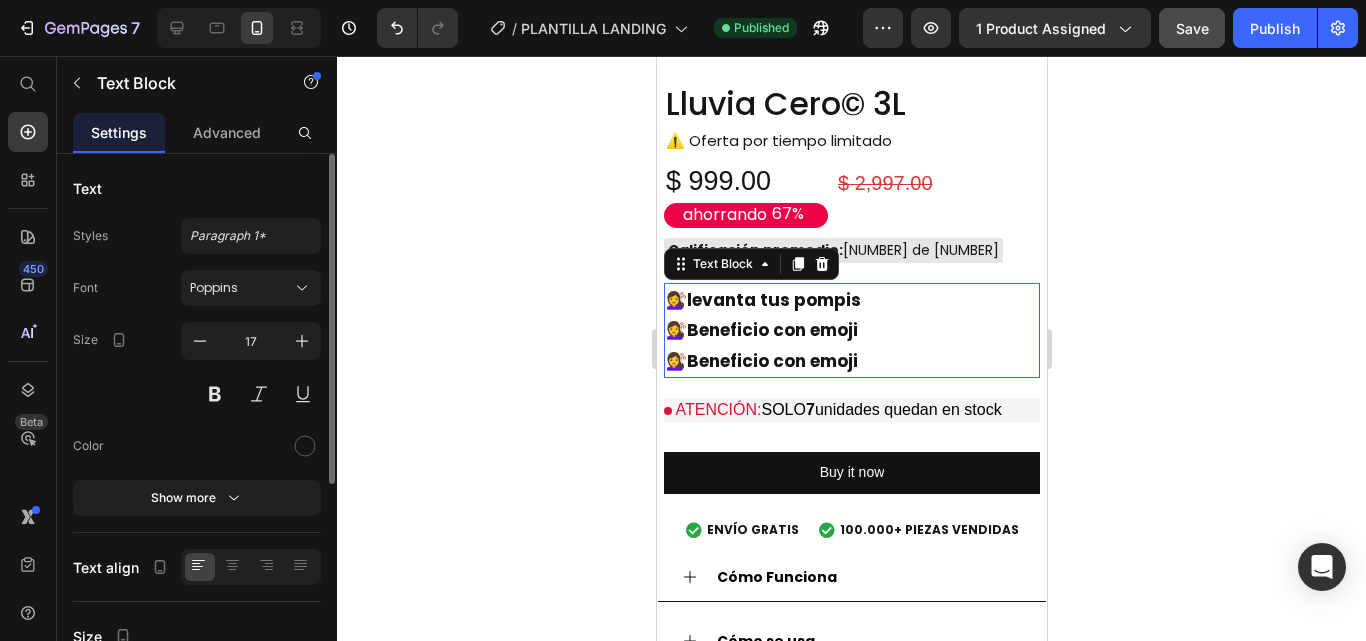 click on "levanta tus pompis" at bounding box center (773, 300) 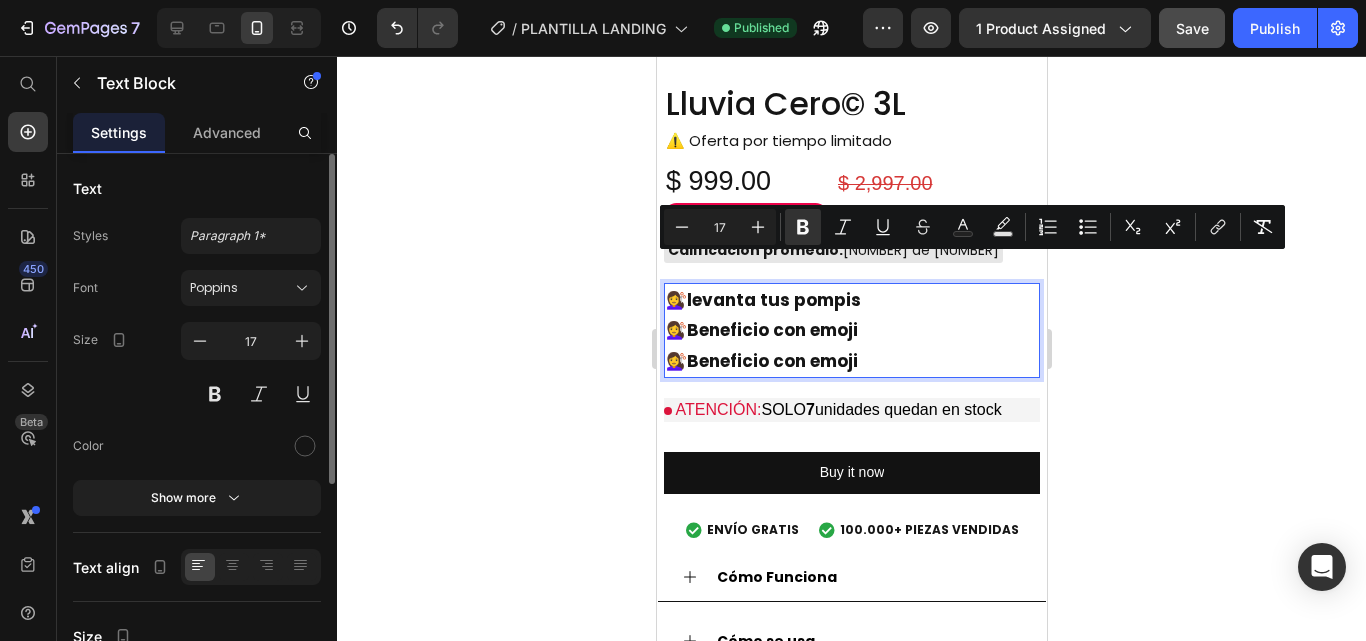 click on "levanta tus pompis" at bounding box center (773, 300) 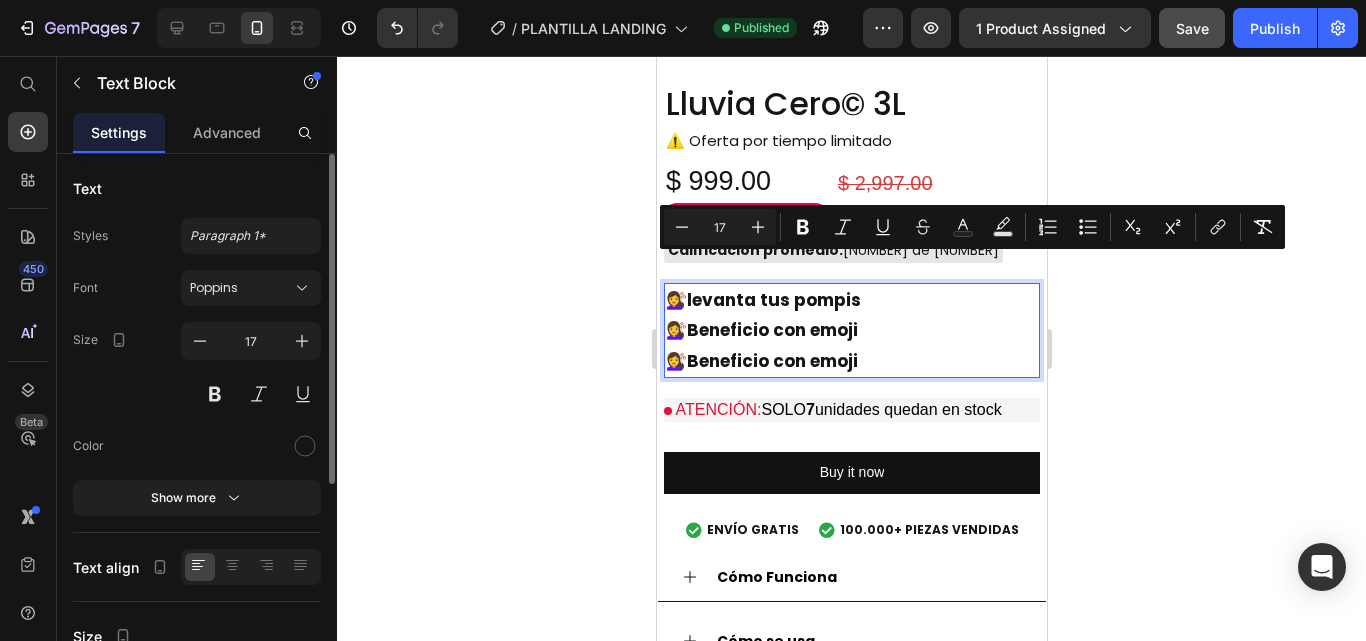 drag, startPoint x: 868, startPoint y: 269, endPoint x: 670, endPoint y: 275, distance: 198.09088 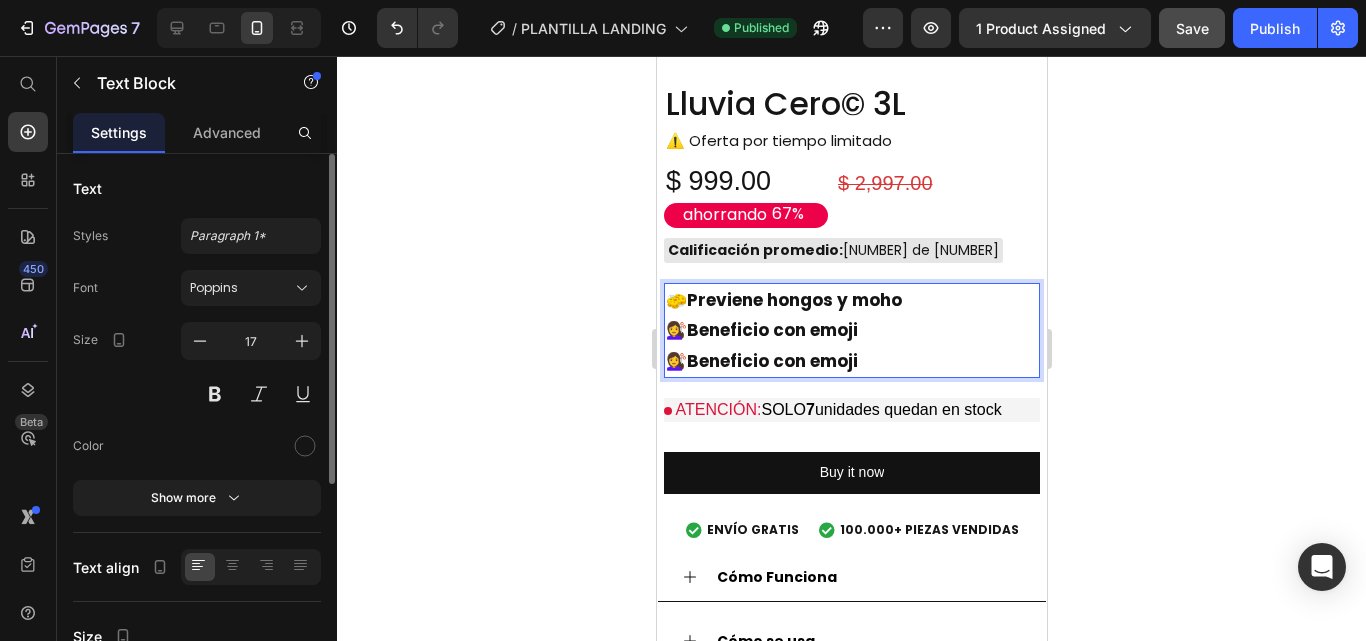 click on "Beneficio con emoji" at bounding box center [771, 361] 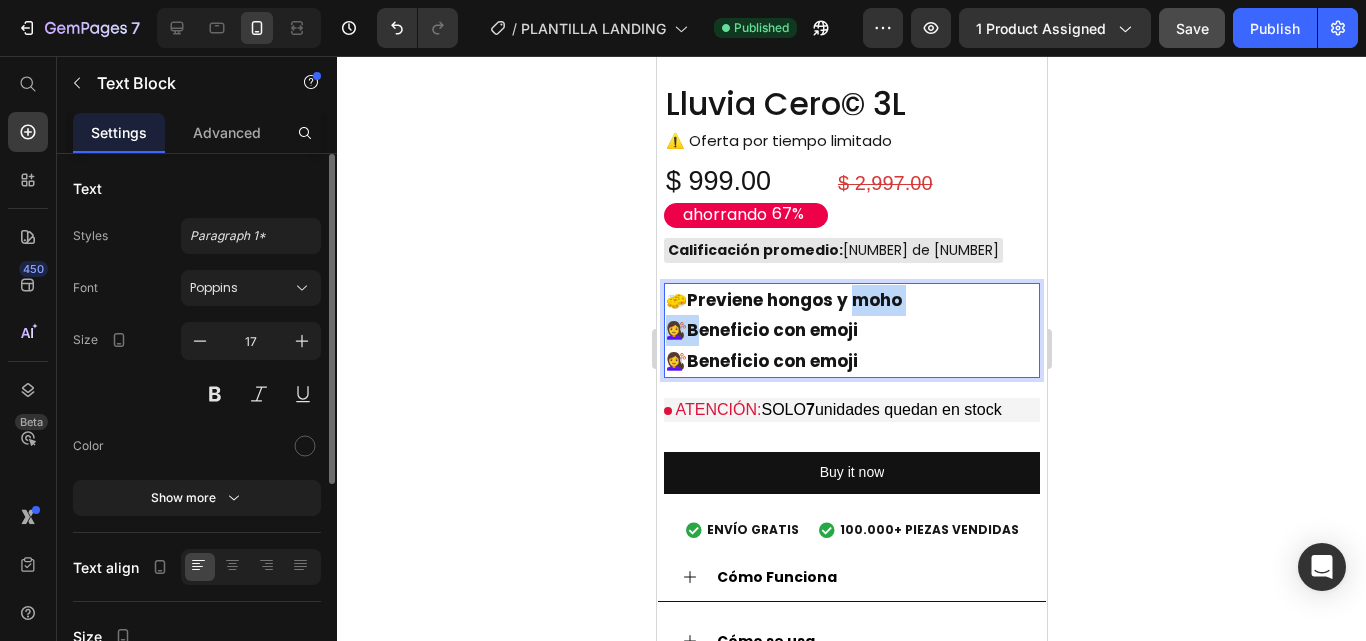 click on "💇‍♀️  Beneficio con emoji" at bounding box center [851, 330] 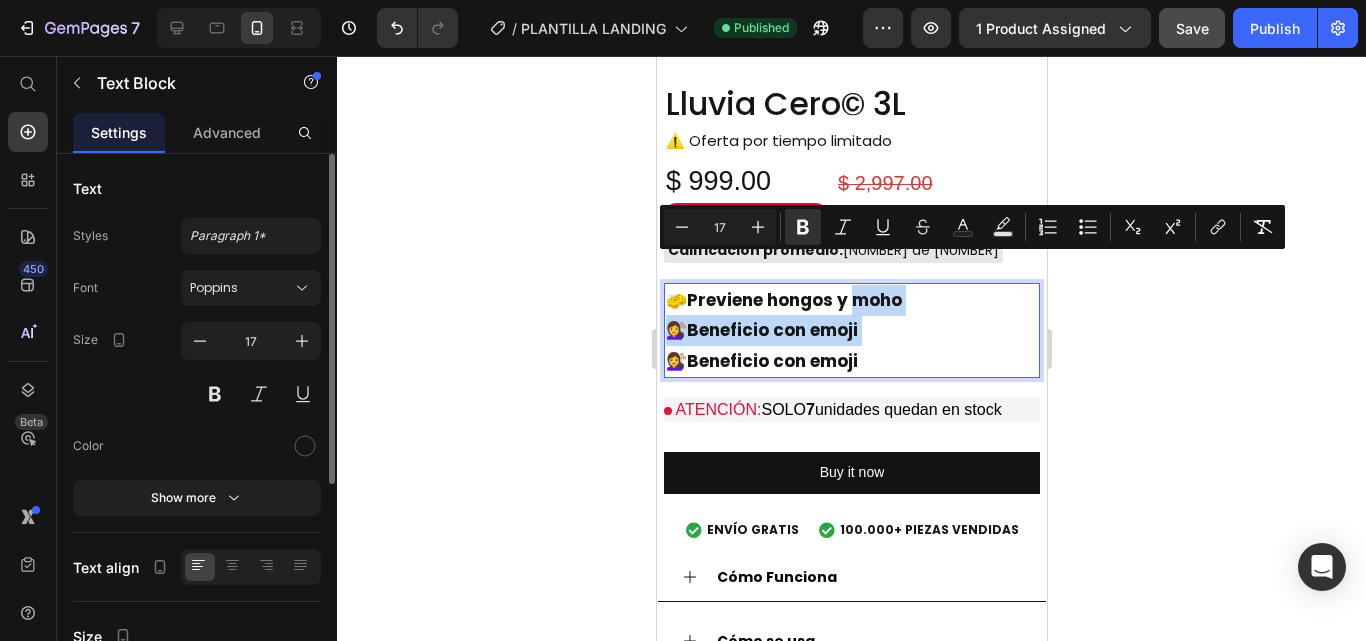 click on "💇‍♀️  Beneficio con emoji" at bounding box center [851, 330] 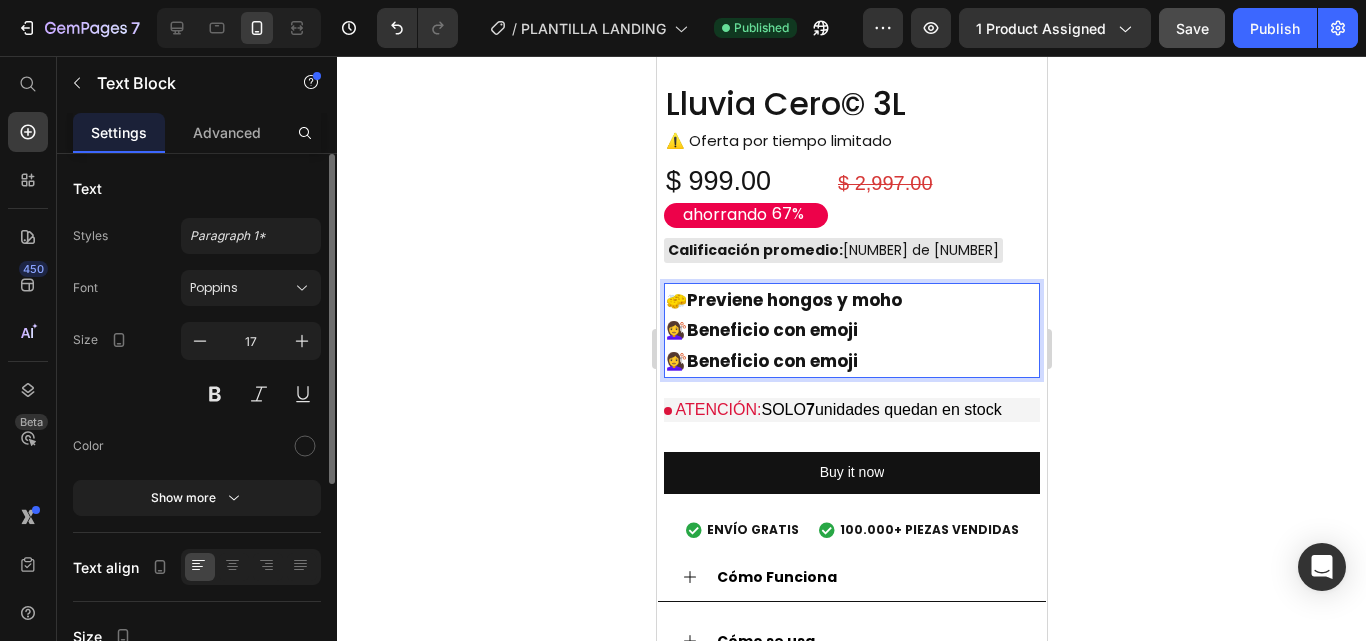 drag, startPoint x: 868, startPoint y: 303, endPoint x: 670, endPoint y: 309, distance: 198.09088 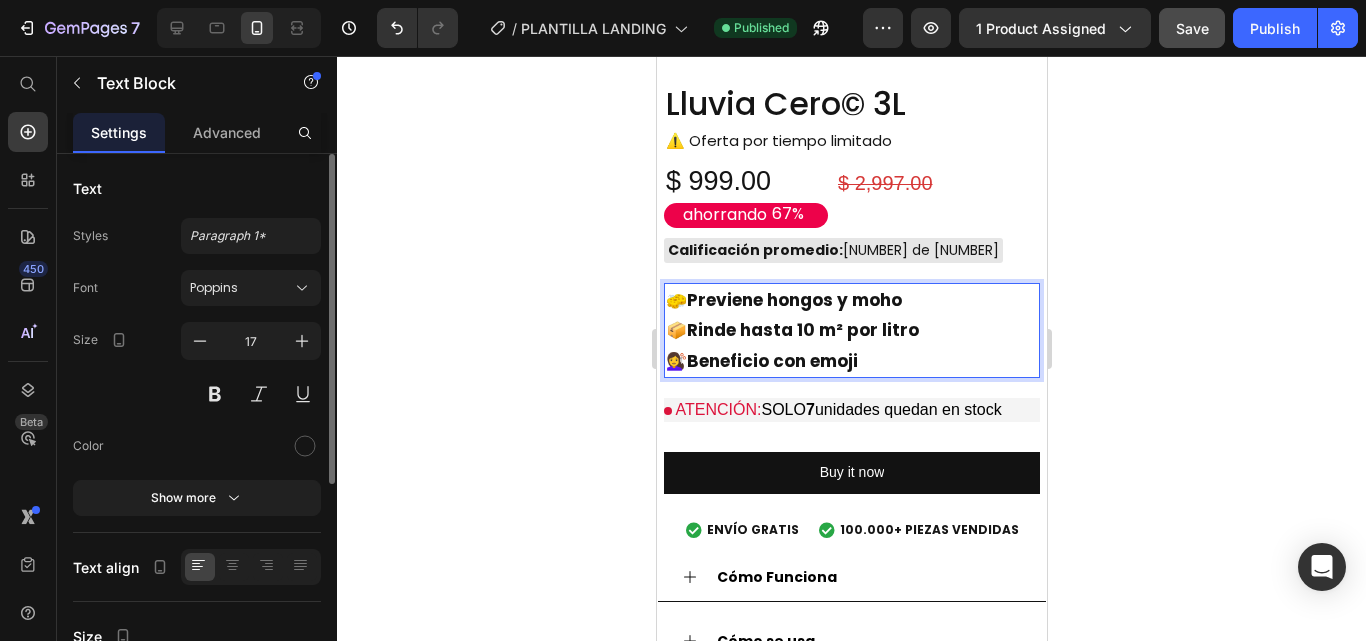 click on "Beneficio con emoji" at bounding box center [771, 361] 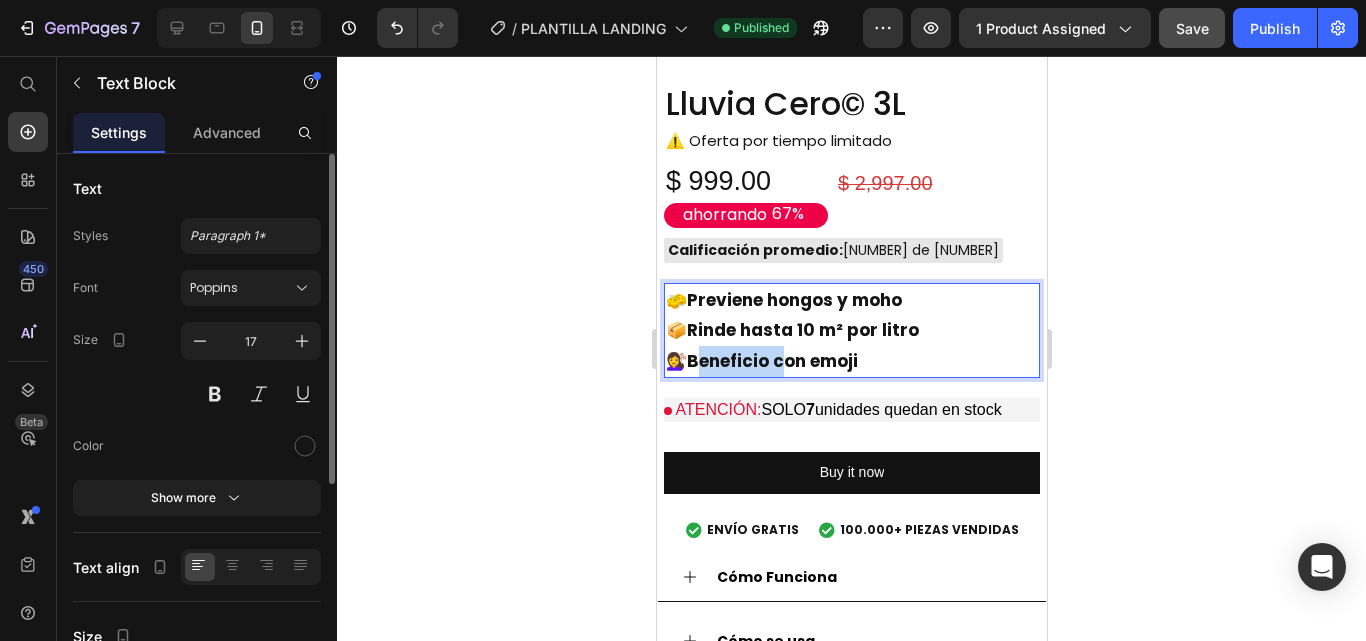 click on "Beneficio con emoji" at bounding box center [771, 361] 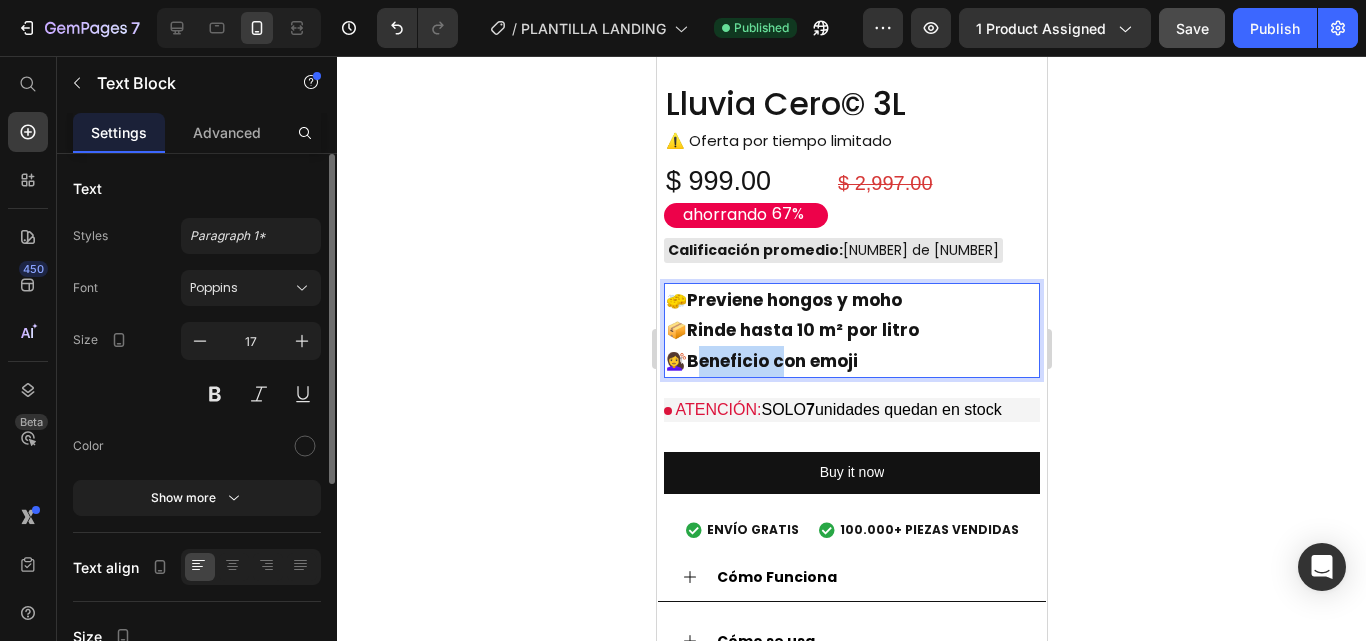 drag, startPoint x: 886, startPoint y: 328, endPoint x: 673, endPoint y: 325, distance: 213.02112 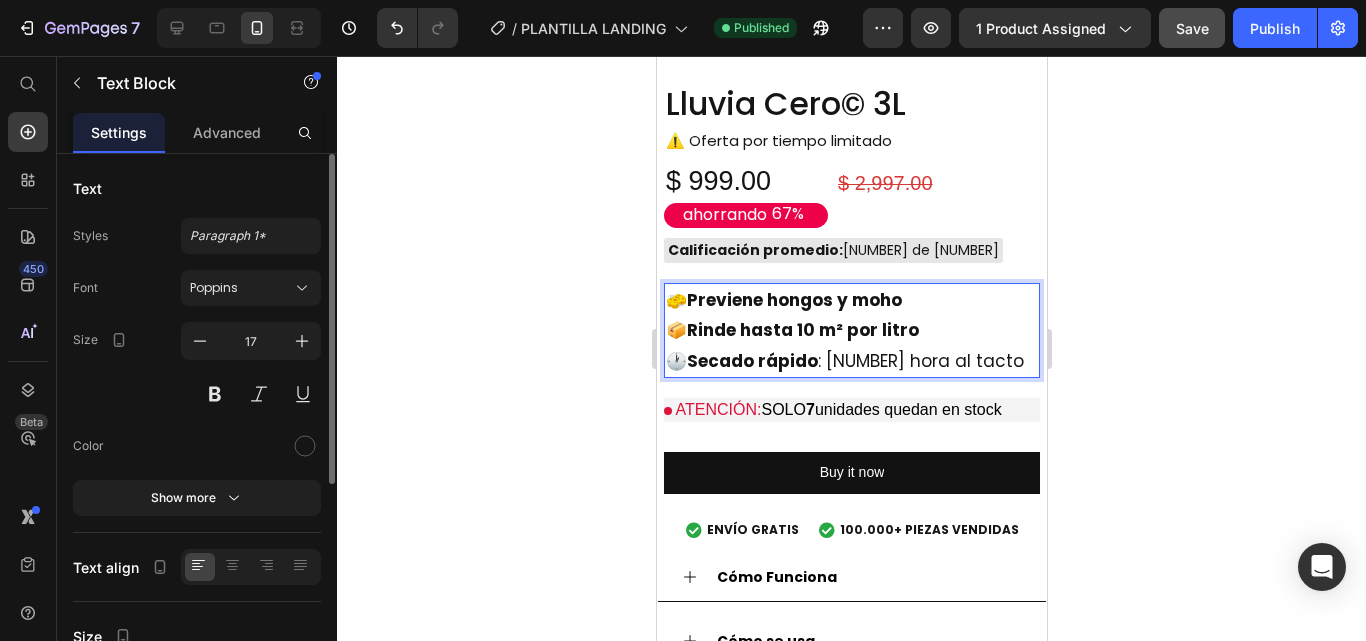 click 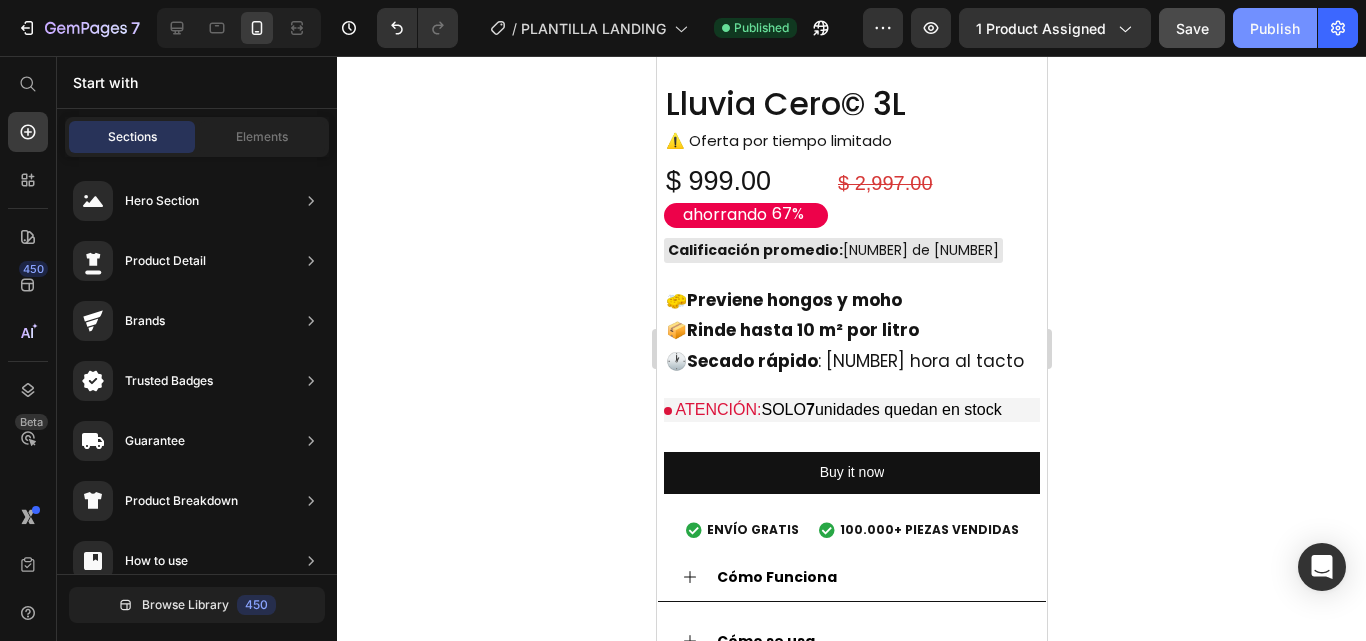 click on "Publish" at bounding box center [1275, 28] 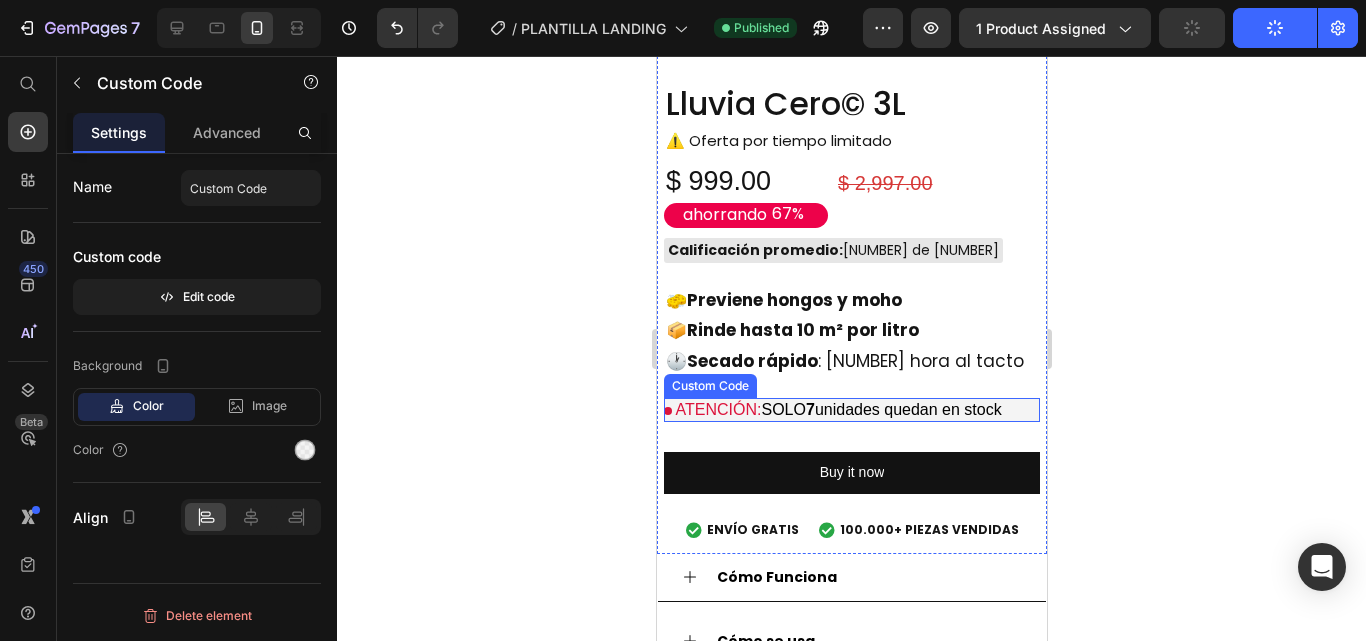 click on "ATENCIÓN:  SOLO  7  unidades quedan en stock" at bounding box center (851, 410) 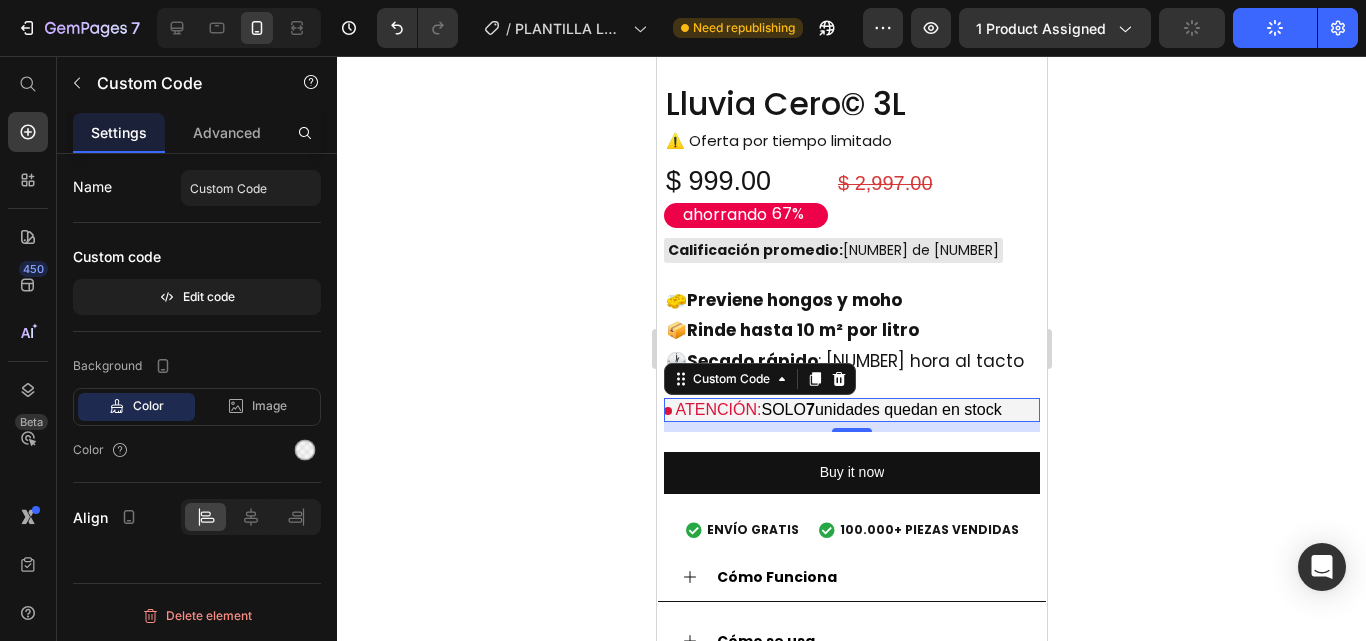 click on "ATENCIÓN:  SOLO  7  unidades quedan en stock" at bounding box center [851, 410] 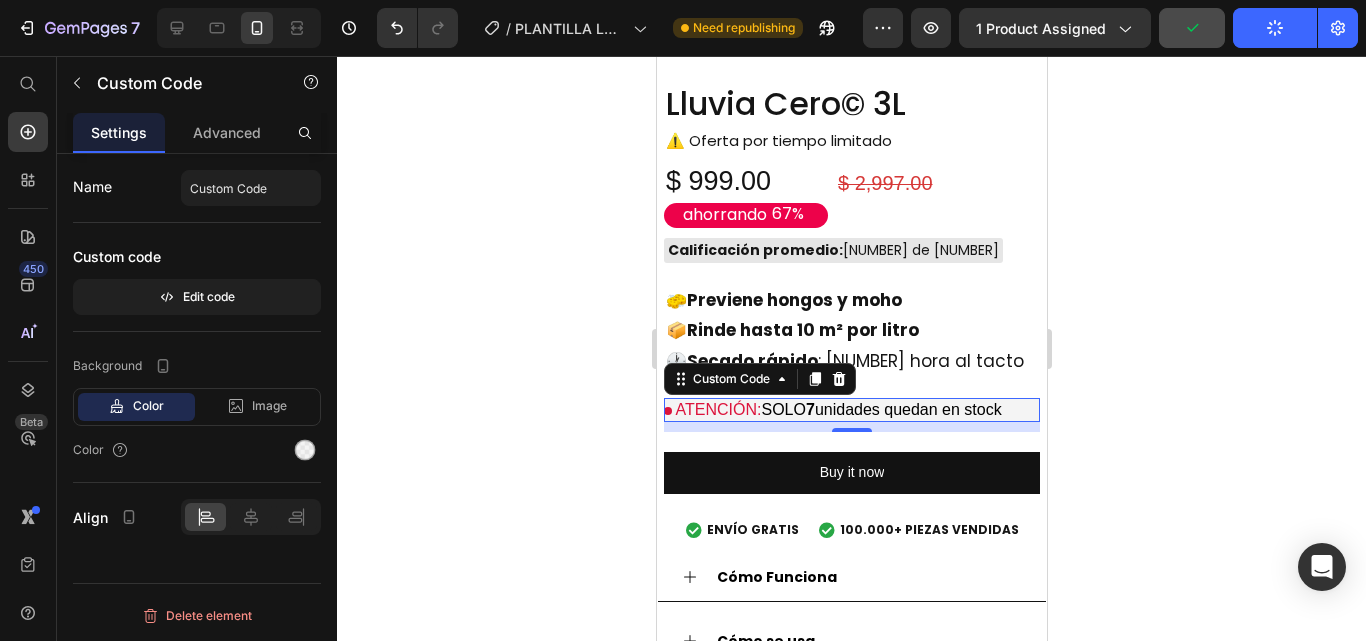 click on "ATENCIÓN:  SOLO  7  unidades quedan en stock" at bounding box center [851, 410] 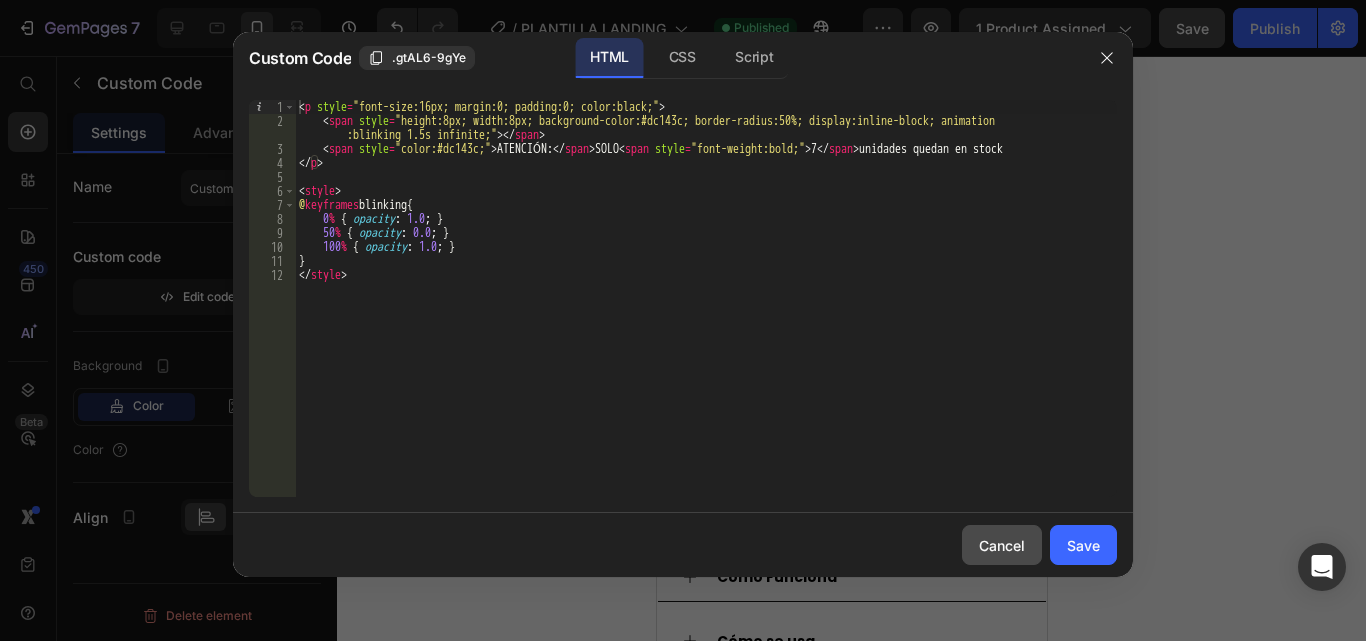 click on "Cancel" 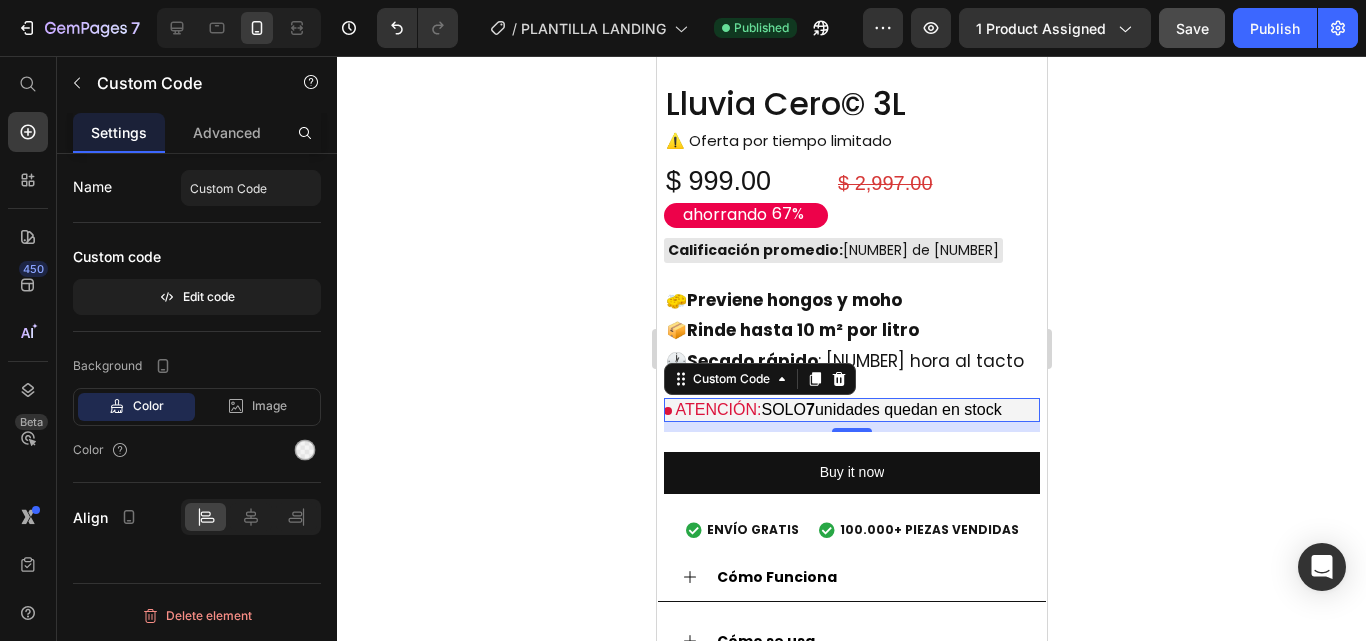 click on "ATENCIÓN:  SOLO  7  unidades quedan en stock" at bounding box center [851, 410] 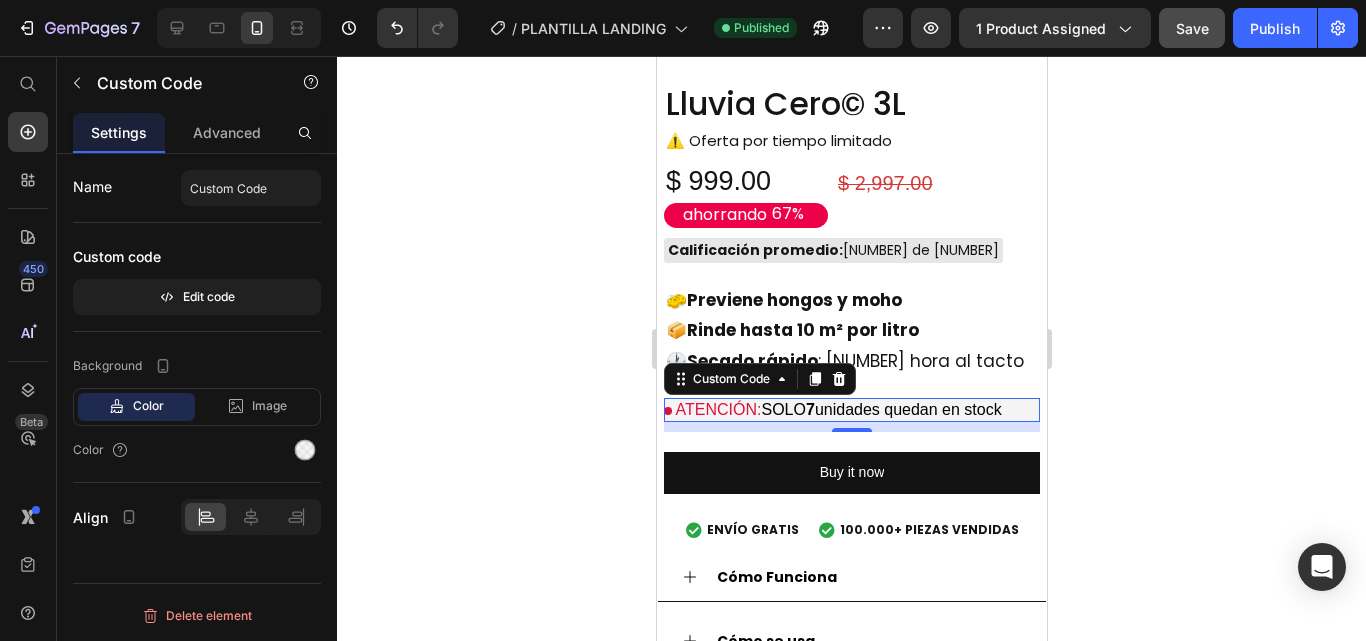 click on "ATENCIÓN:  SOLO  7  unidades quedan en stock" at bounding box center [851, 410] 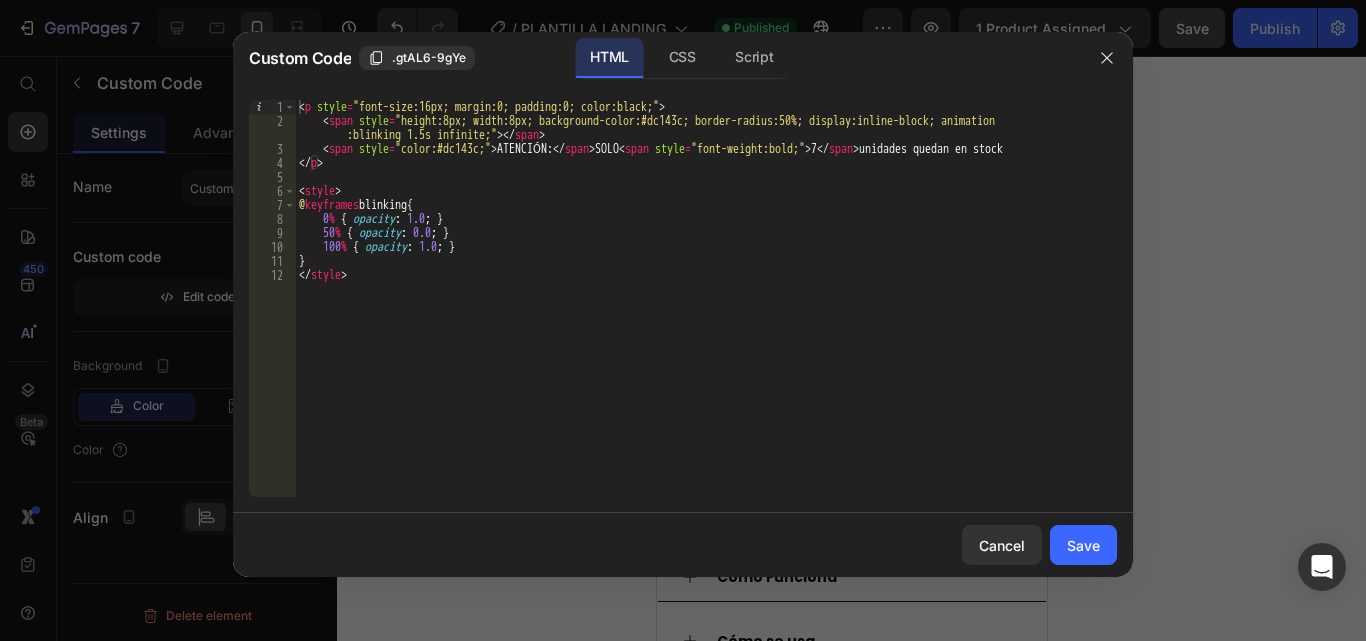 type on "<span style="color:#dc143c;">ATENCIÓN:</span> SOLO <span style="font-weight:bold;">[NUMBER]</span> unidades quedan en stock" 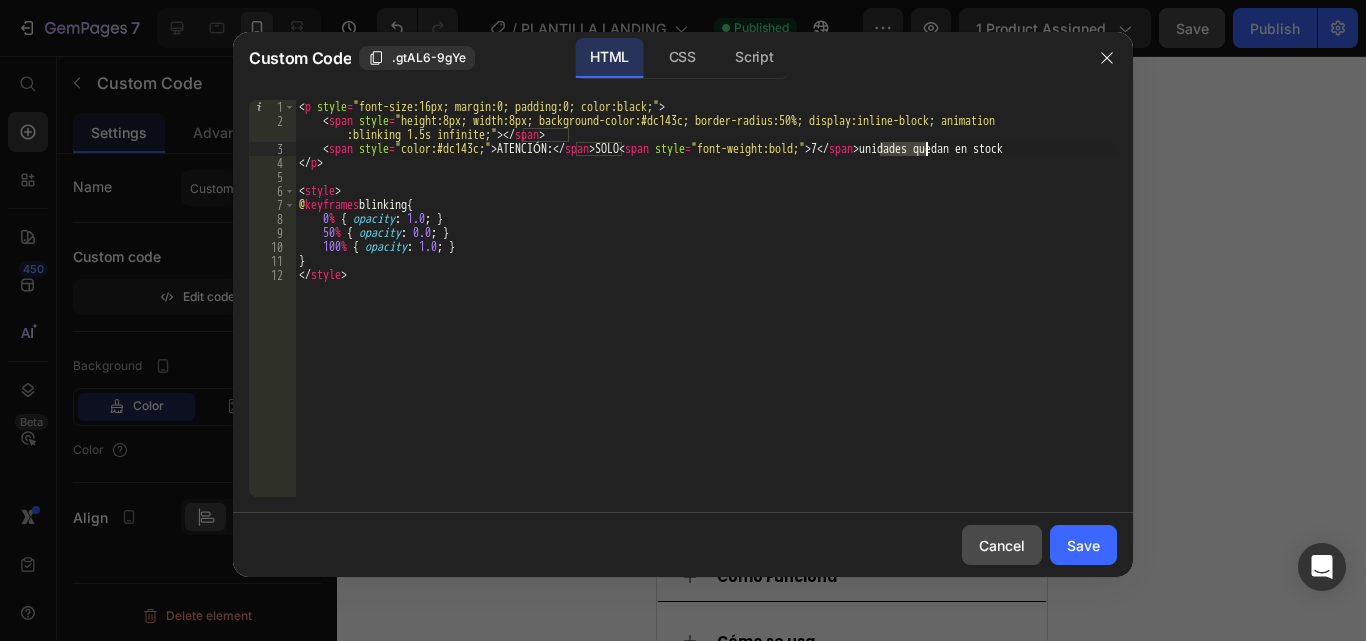 click on "Cancel" at bounding box center (1002, 545) 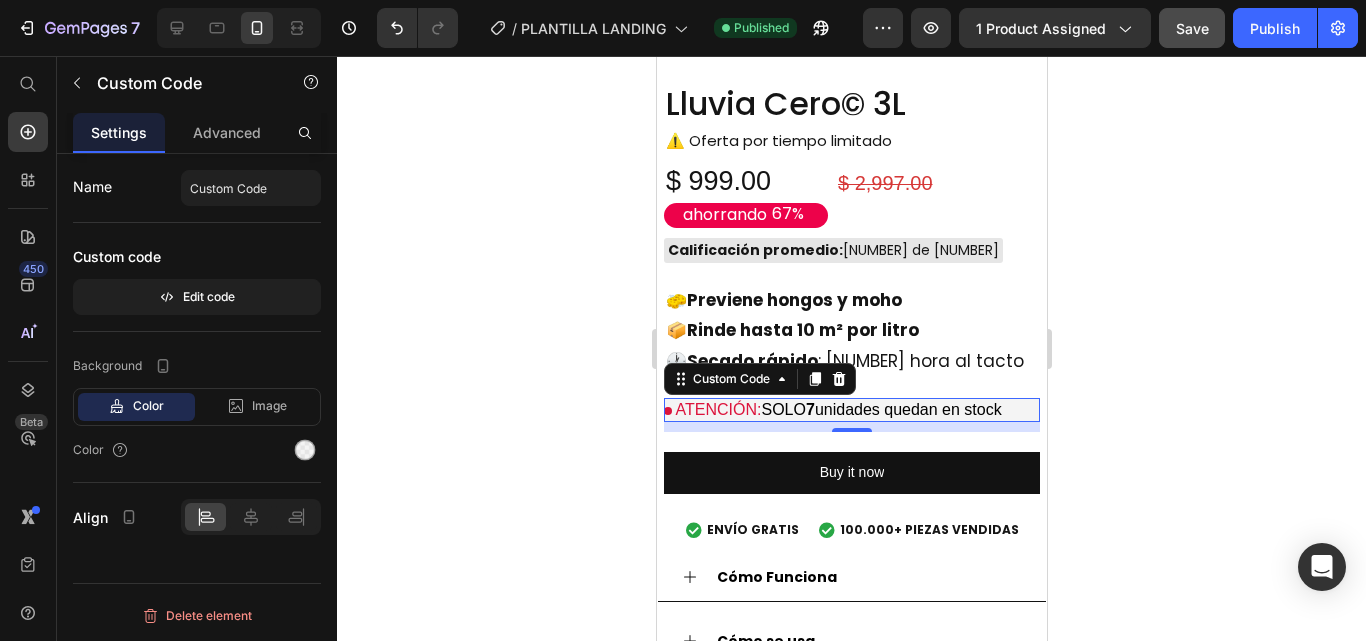 click 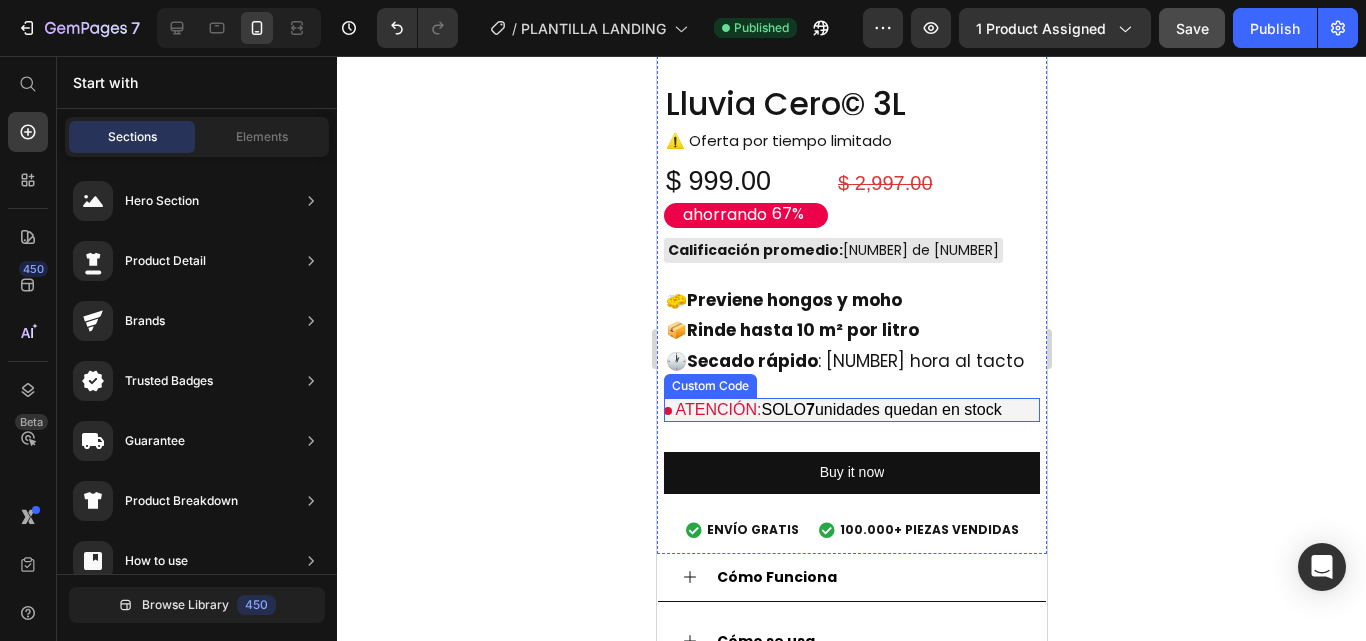 click on "ATENCIÓN:" at bounding box center [718, 409] 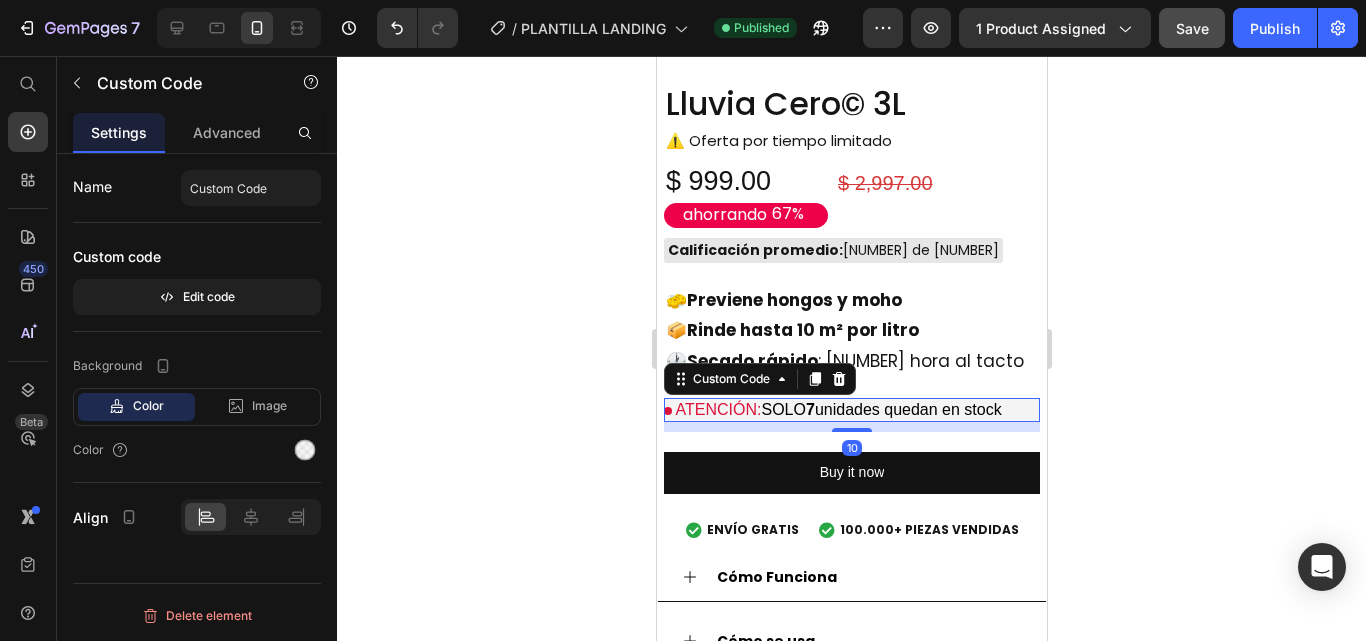 click on "ATENCIÓN:" at bounding box center [718, 409] 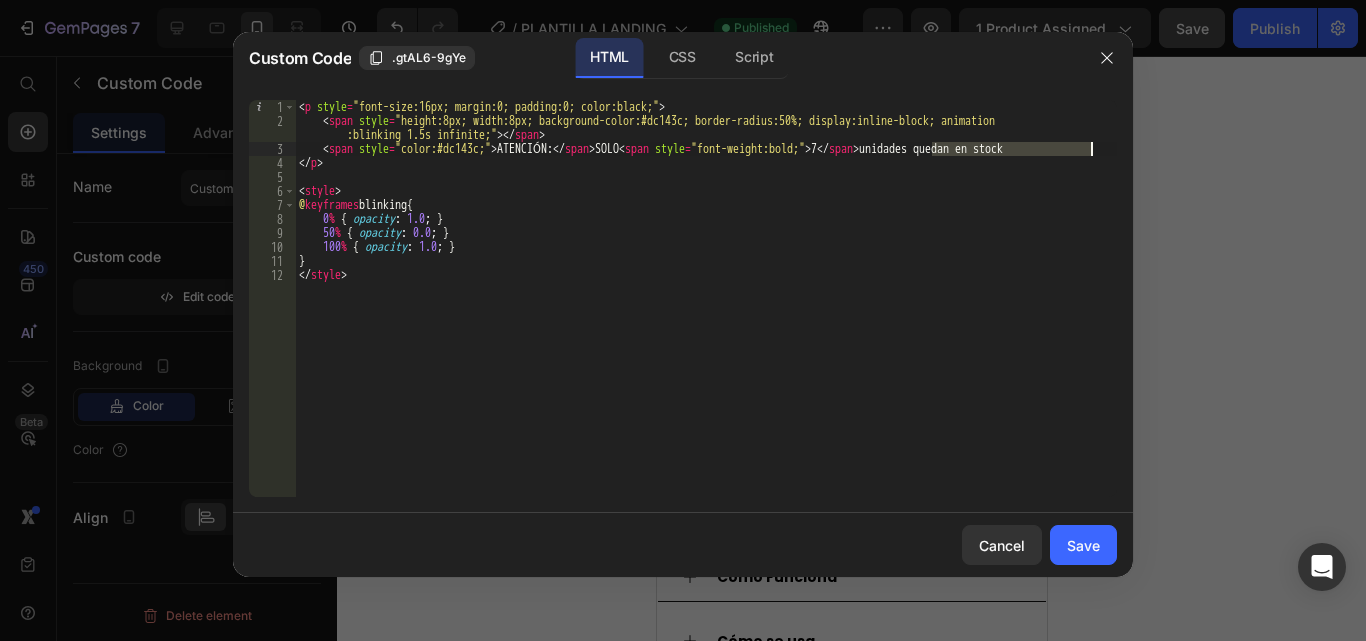drag, startPoint x: 932, startPoint y: 146, endPoint x: 1092, endPoint y: 149, distance: 160.02812 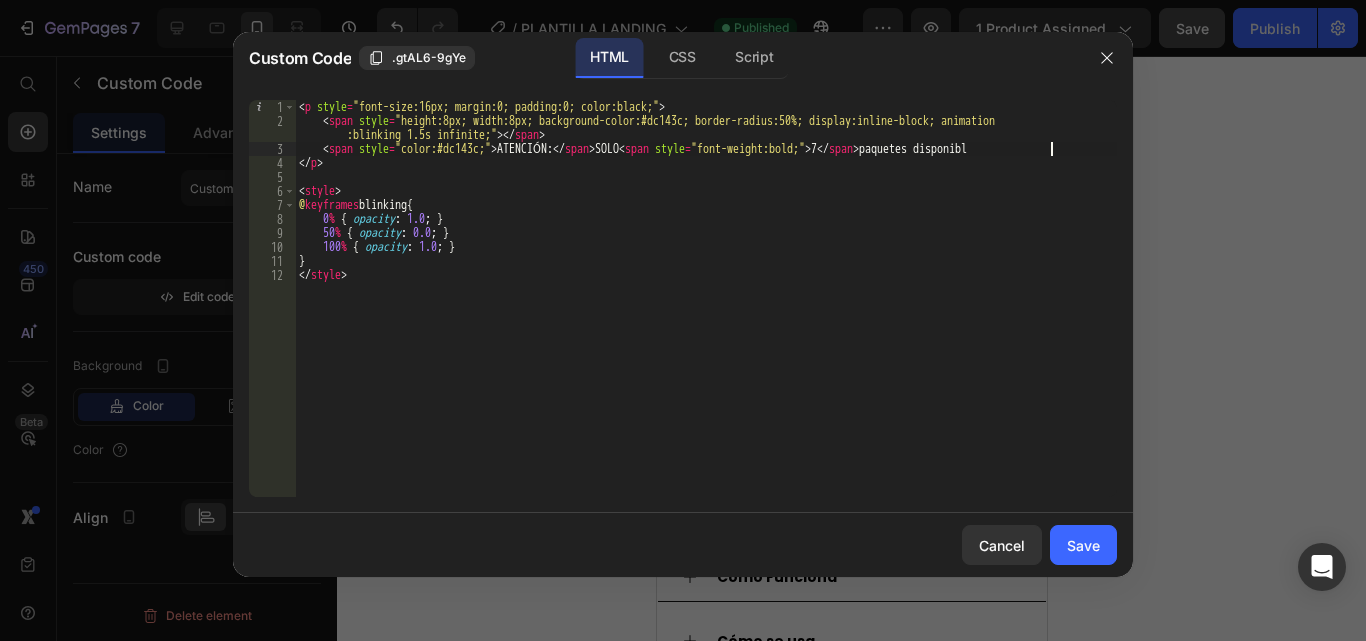 scroll, scrollTop: 0, scrollLeft: 62, axis: horizontal 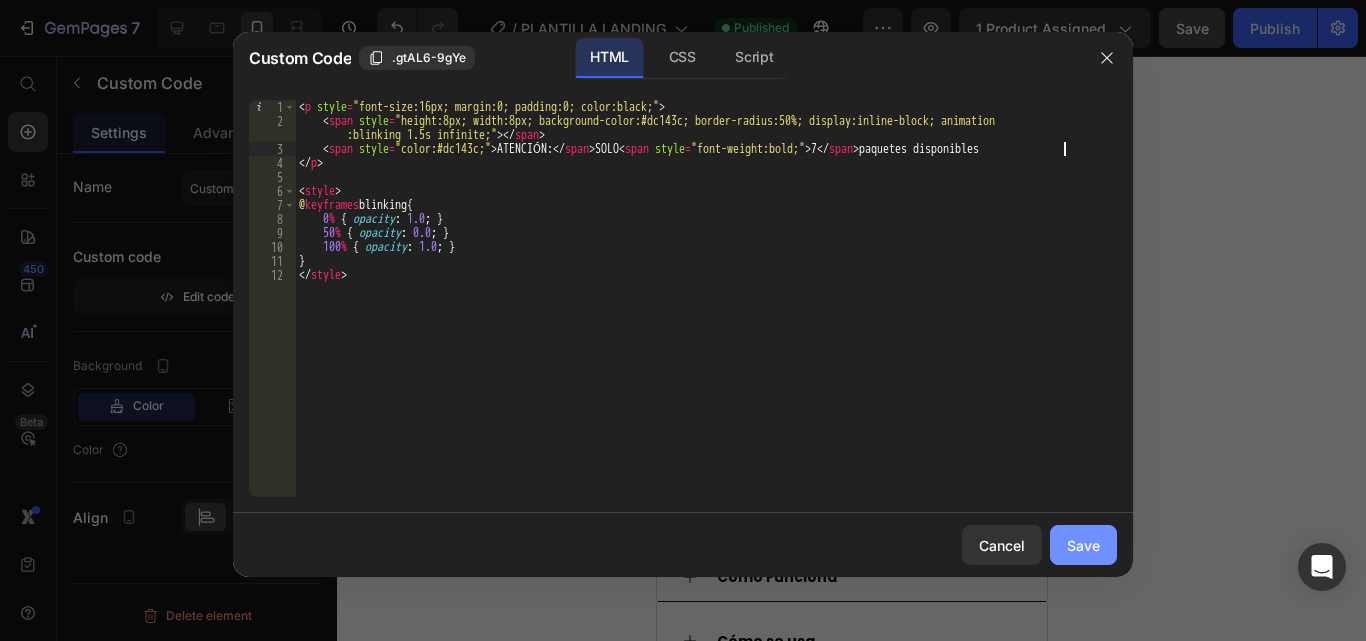 type on "<span style="color:#dc143c;">ATENCIÓN:</span> SOLO <span style="font-weight:bold;">[NUMBER]</span> paquetes disponibles" 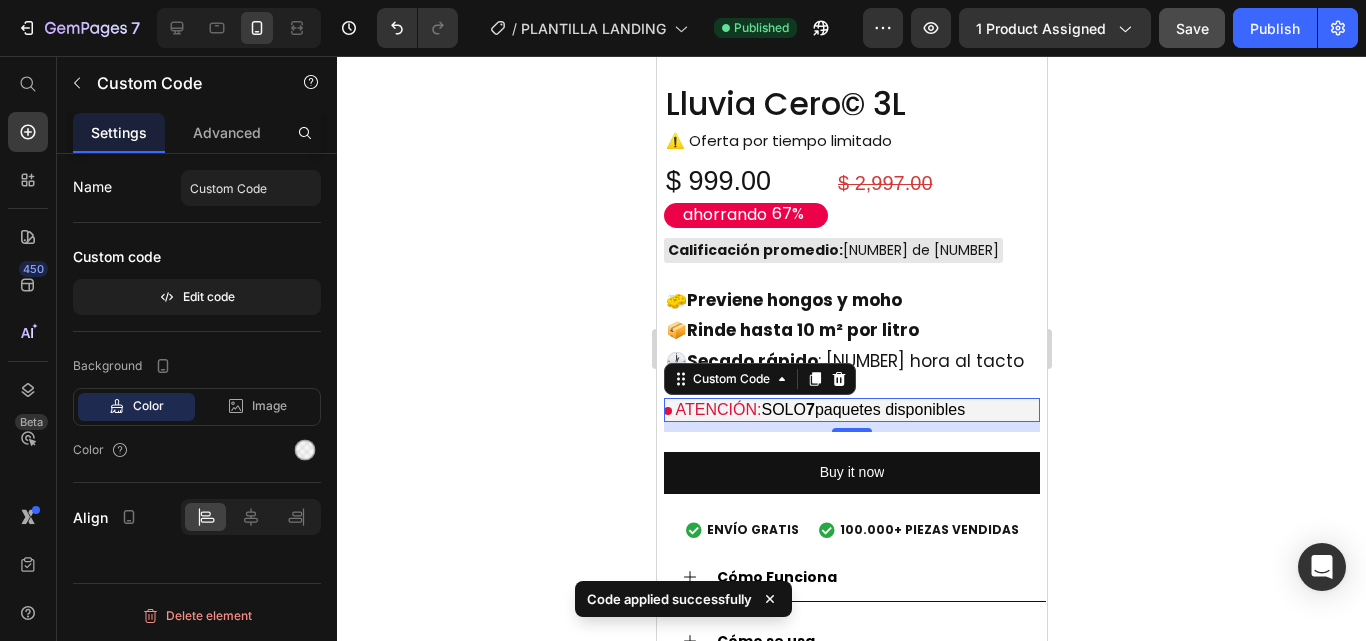 click 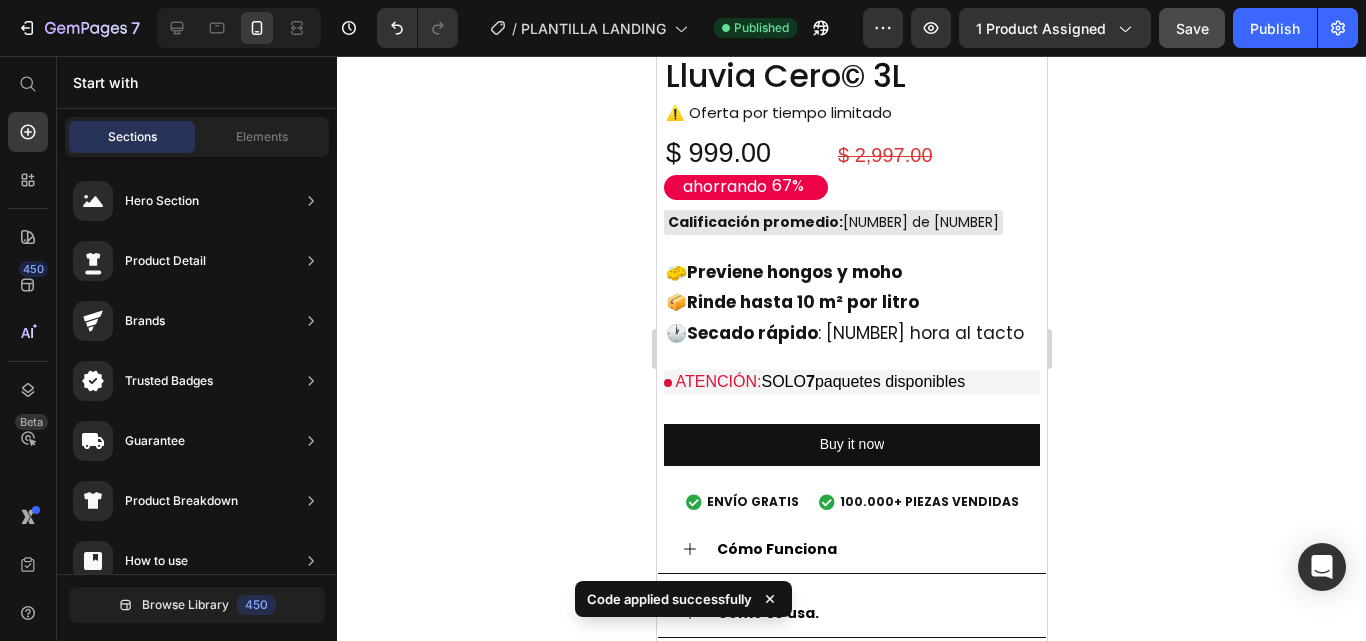 scroll, scrollTop: 2157, scrollLeft: 0, axis: vertical 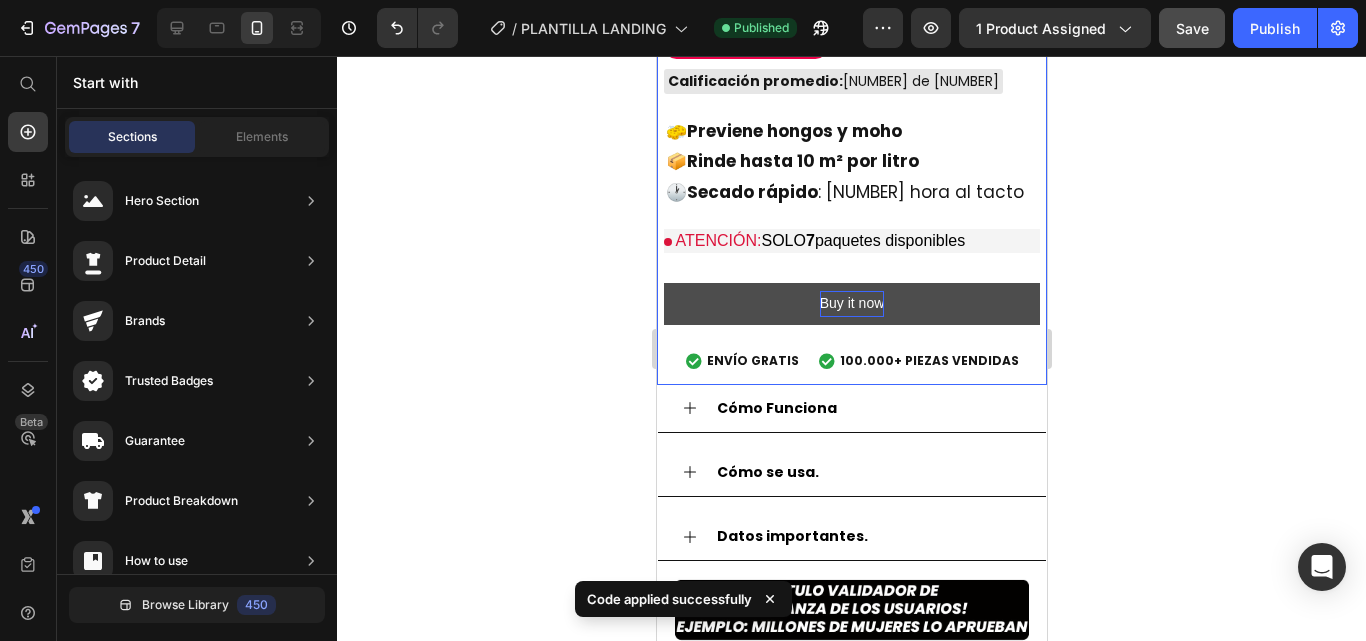 click on "Buy it now" at bounding box center [851, 303] 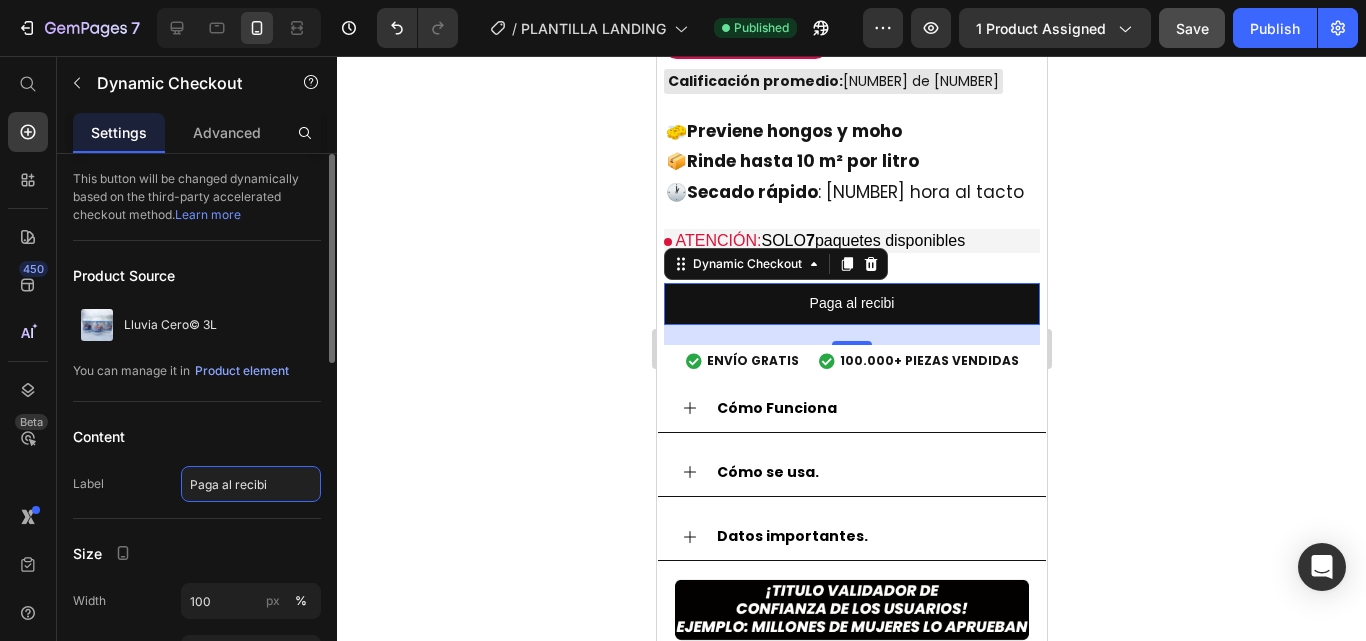 type on "Paga al recibir" 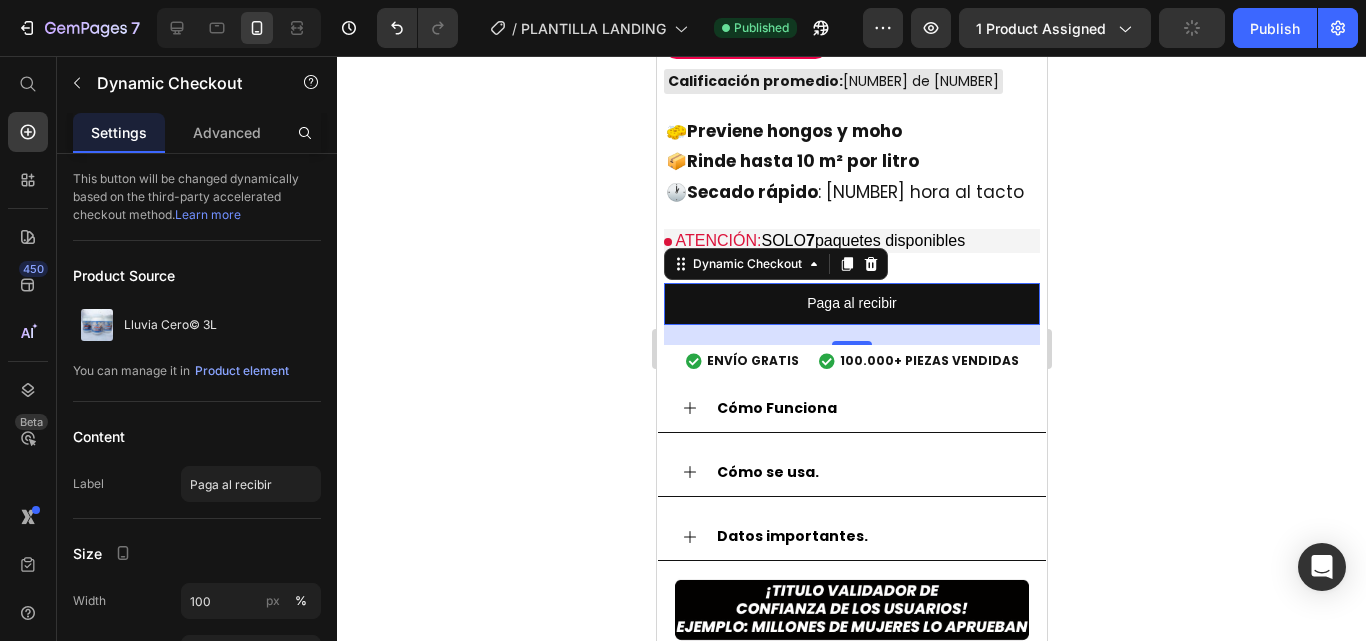 click 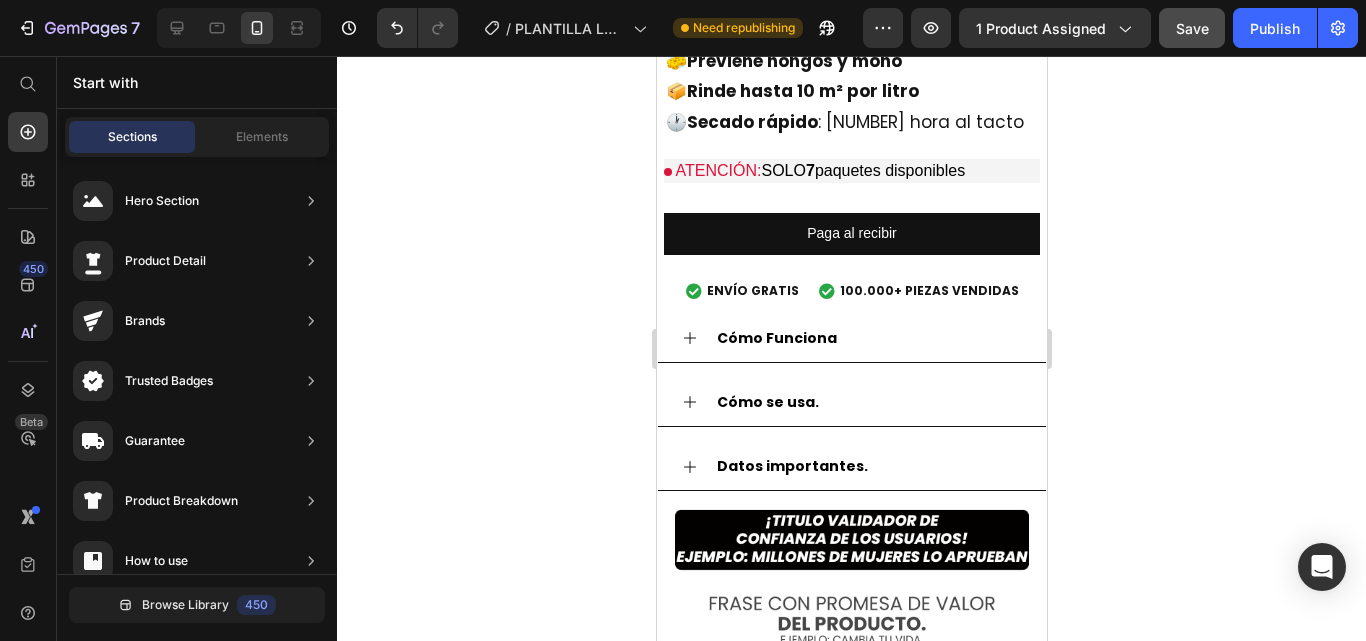 scroll, scrollTop: 2241, scrollLeft: 0, axis: vertical 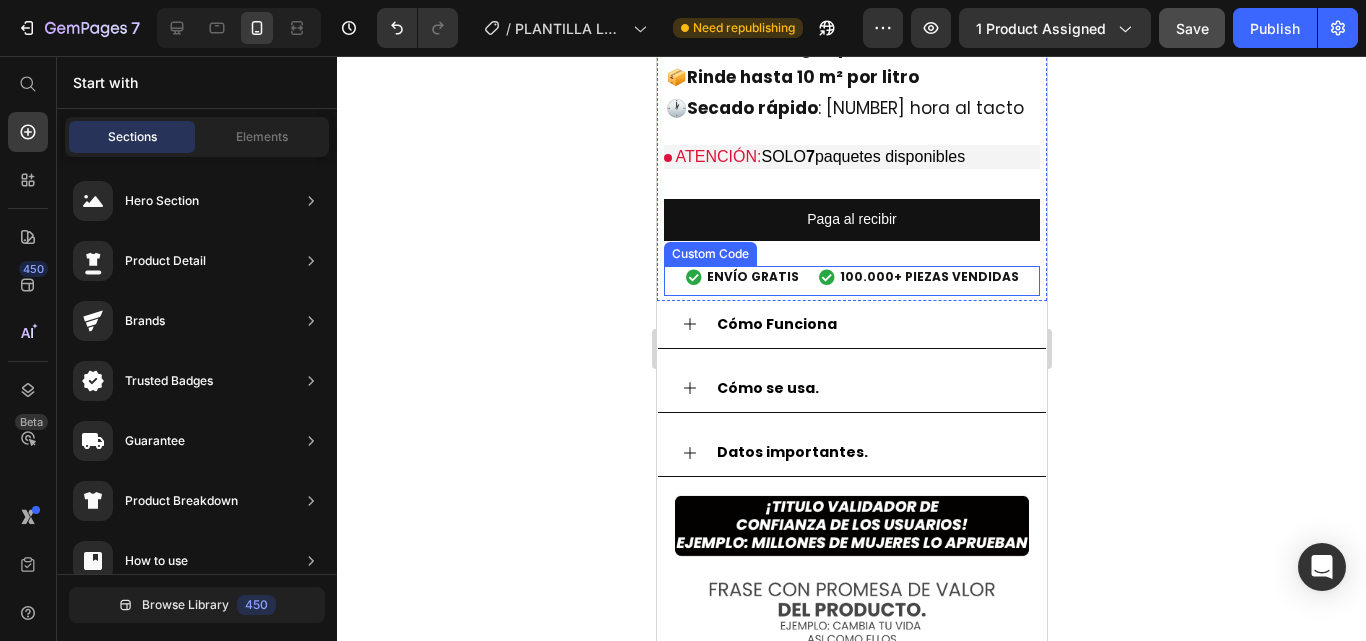 click on "ENVÍO GRATIS" at bounding box center (752, 277) 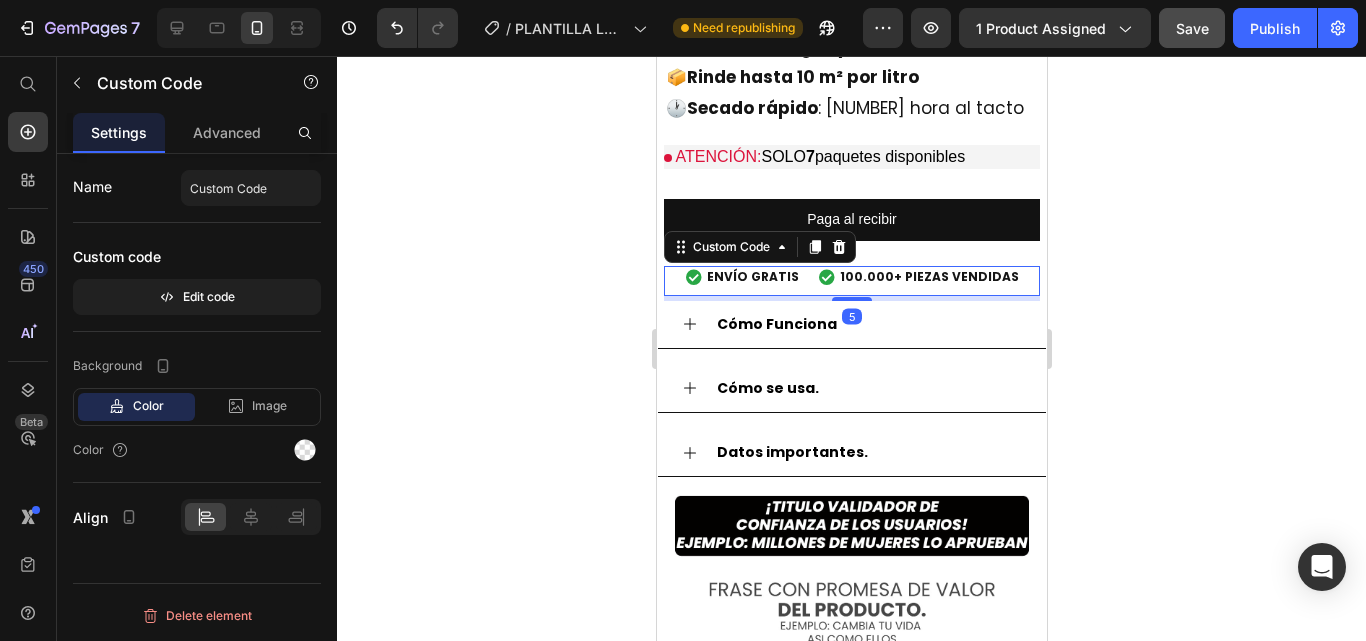 click on "100.000+ PIEZAS VENDIDAS" at bounding box center [928, 277] 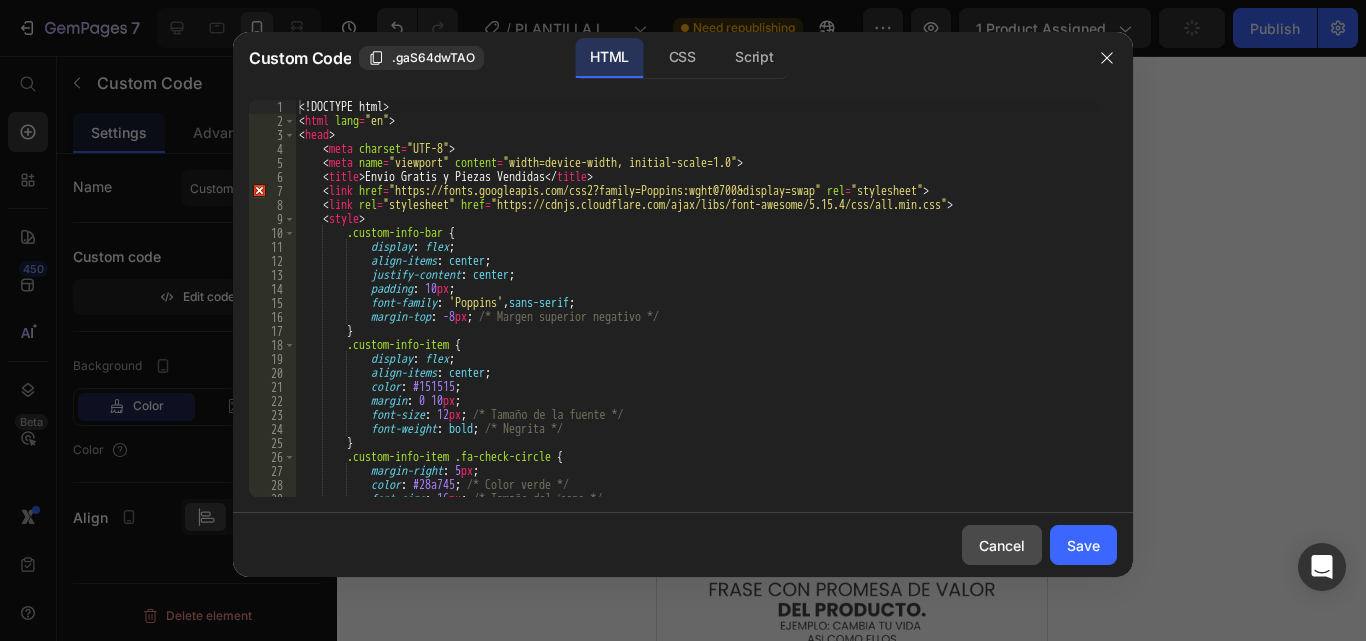 click on "Cancel" at bounding box center [1002, 545] 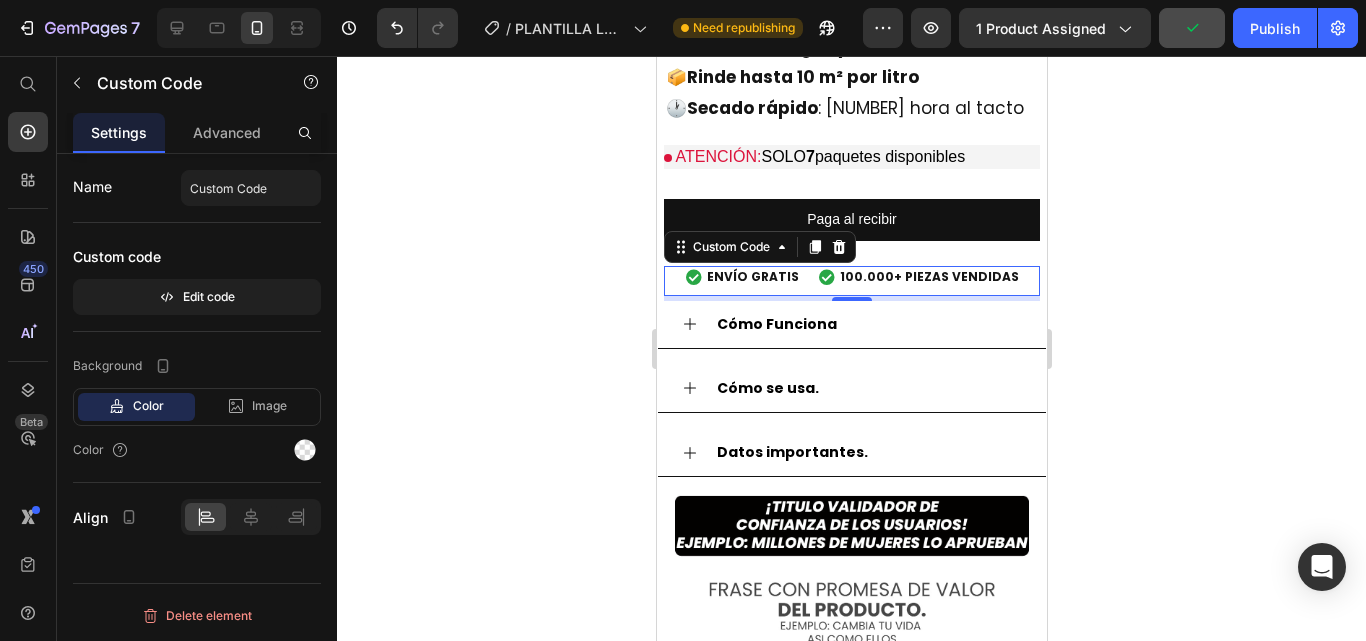 click on "100.000+ PIEZAS VENDIDAS" at bounding box center [928, 277] 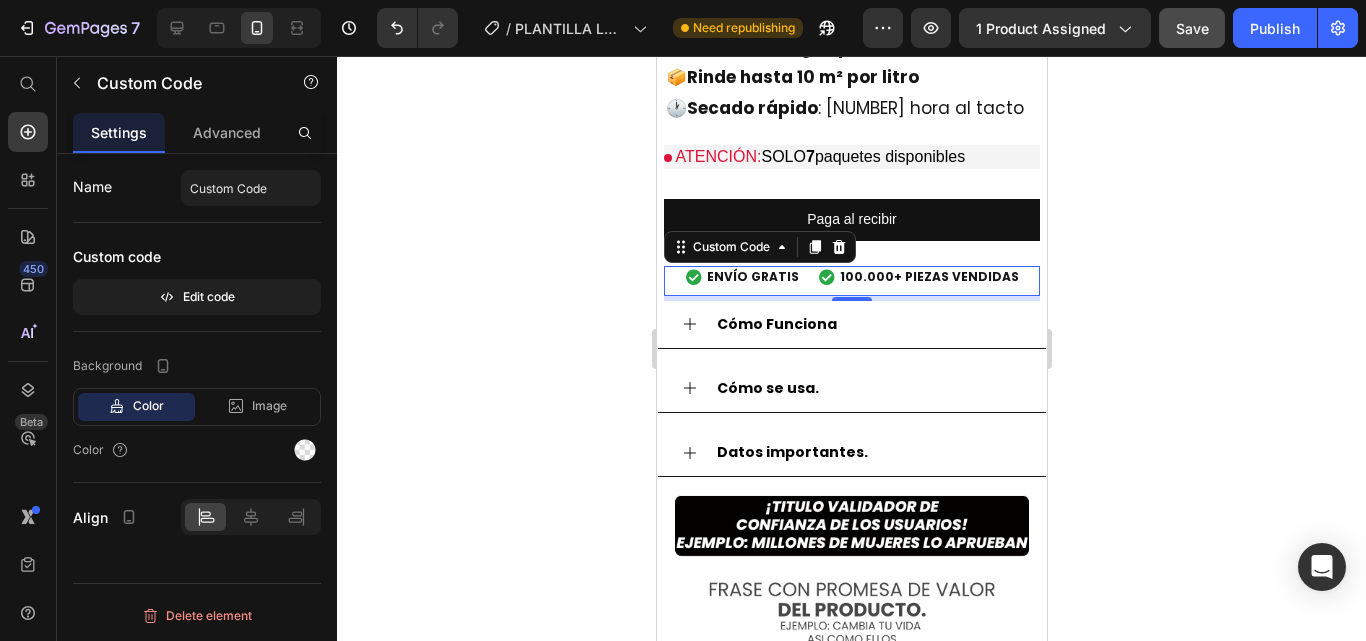 click at bounding box center [826, 277] 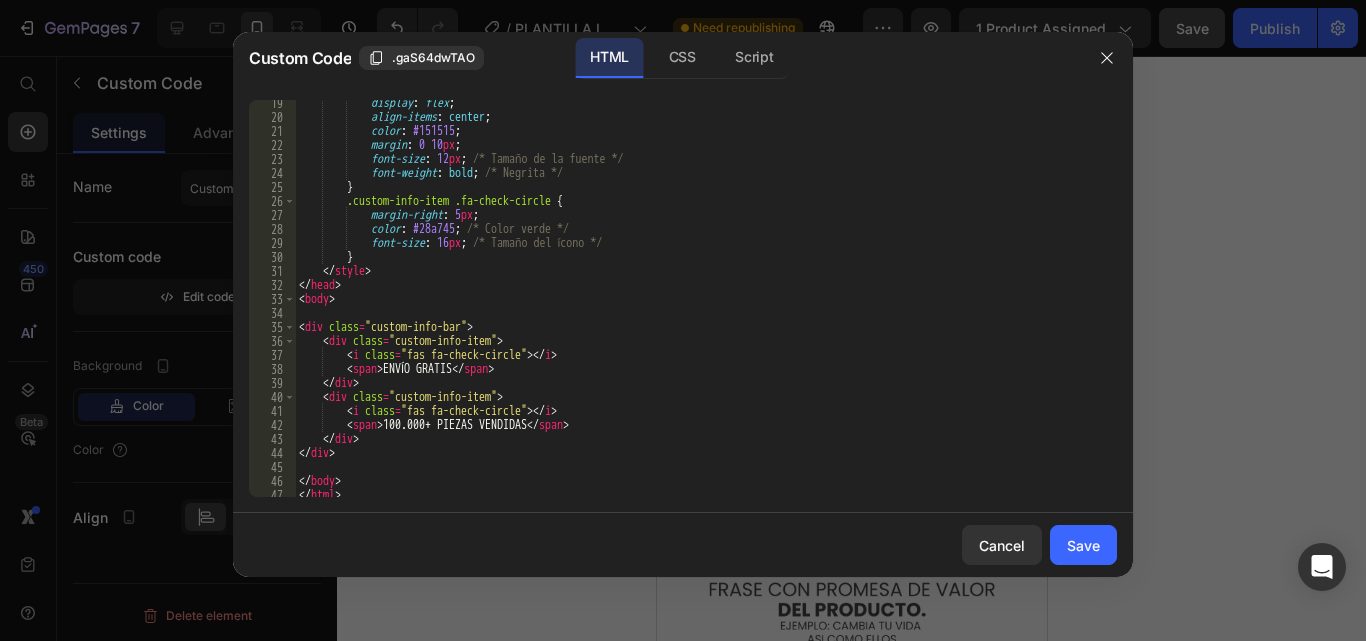 scroll, scrollTop: 261, scrollLeft: 0, axis: vertical 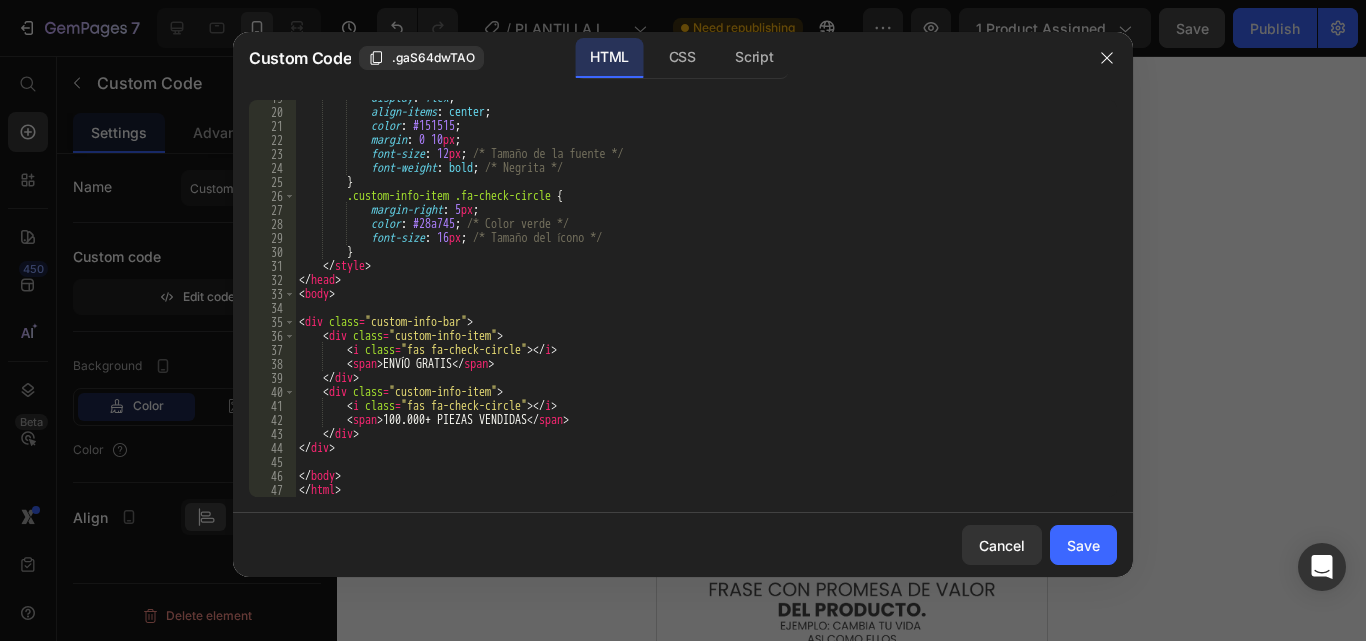 click on "<! DOCTYPE   html > < html   lang = "es" > < head >      < meta   charset = "UTF-8" >      < meta   name = "viewport"   content = "width=device-width, initial-scale=1.0" >      < title > Recreación de Elemento </ title >      < link   href = "https://fonts.googleapis.com/css2?family=Poppins:wght@400;700&display=swap"   rel = "stylesheet" >      < style >           .custom-info-item   .fa-check-circle   {                margin-right :   5 px ;                color :   #28a745 ;   /* Color verde */                font-size :   16 px ;   /* Tamaño del ícono */           }      </ style > </ head > < body > < div   class = "custom-info-bar" >      < div   class = "custom-info-item" >           < i   class = "fas fa-check-circle" > </ i >           < span > ENVÍO GRATIS </ span >      </ div >      < div   class = "custom-info-item" >           < i   class = "fas fa-check-circle" > </ i >           < span > [NUMBER]+ PIEZAS VENDIDAS </ span >      </ div > </ div > </ body > </ html >" at bounding box center (698, 303) 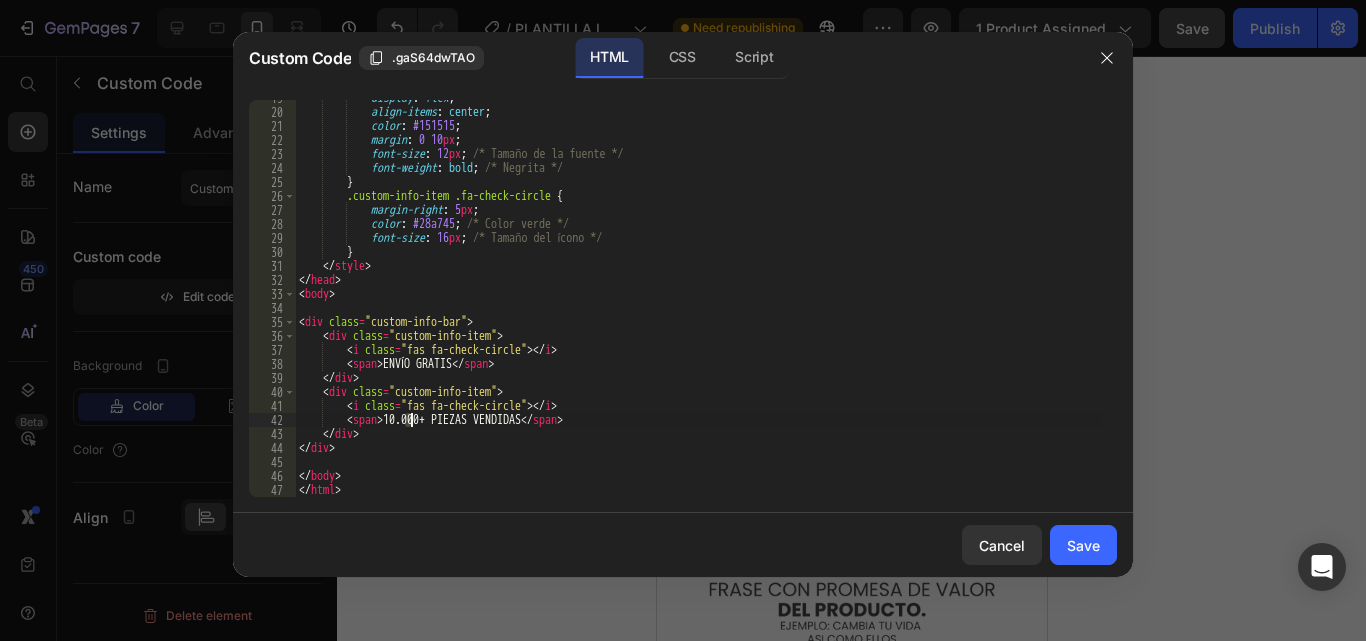 scroll, scrollTop: 0, scrollLeft: 9, axis: horizontal 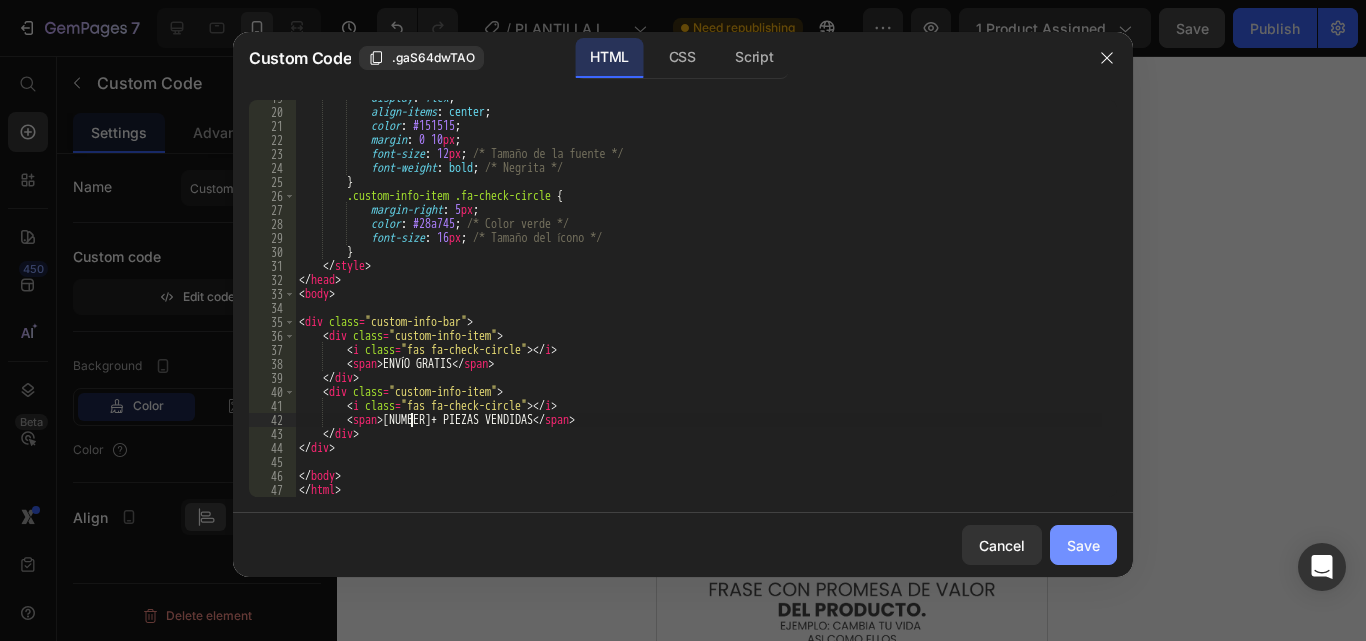 type on "<span>[NUMBER]+ PIEZAS VENDIDAS</span>" 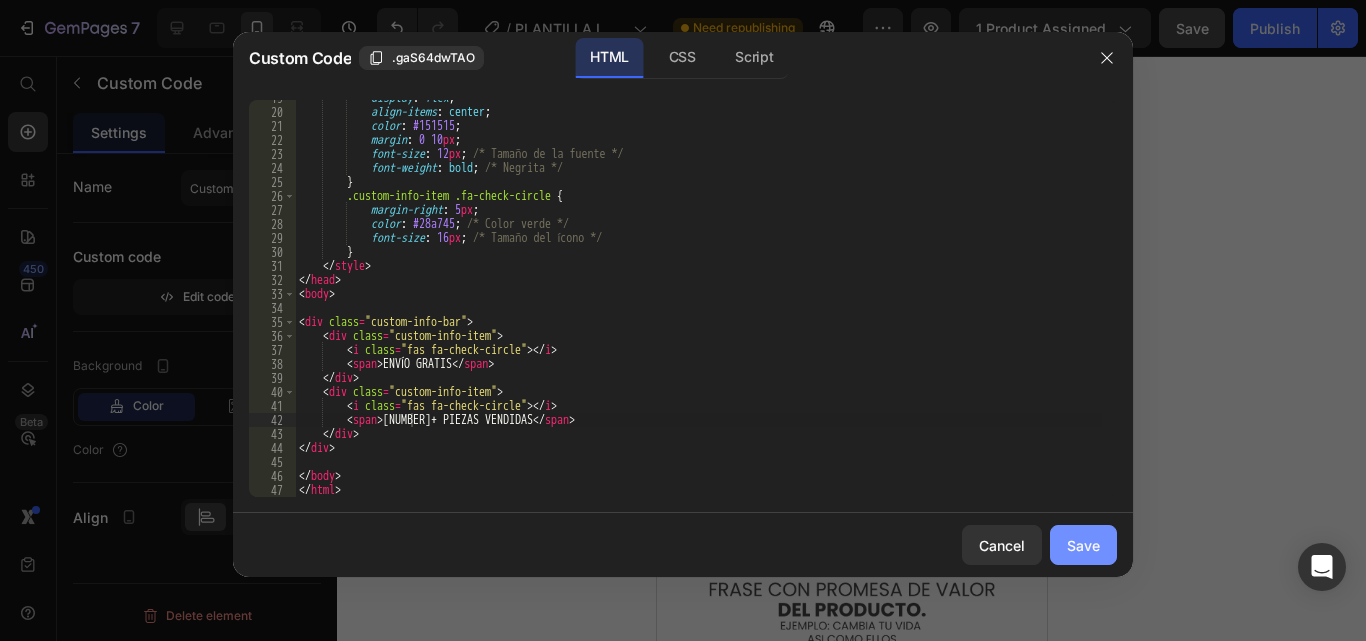 click on "Save" at bounding box center [1083, 545] 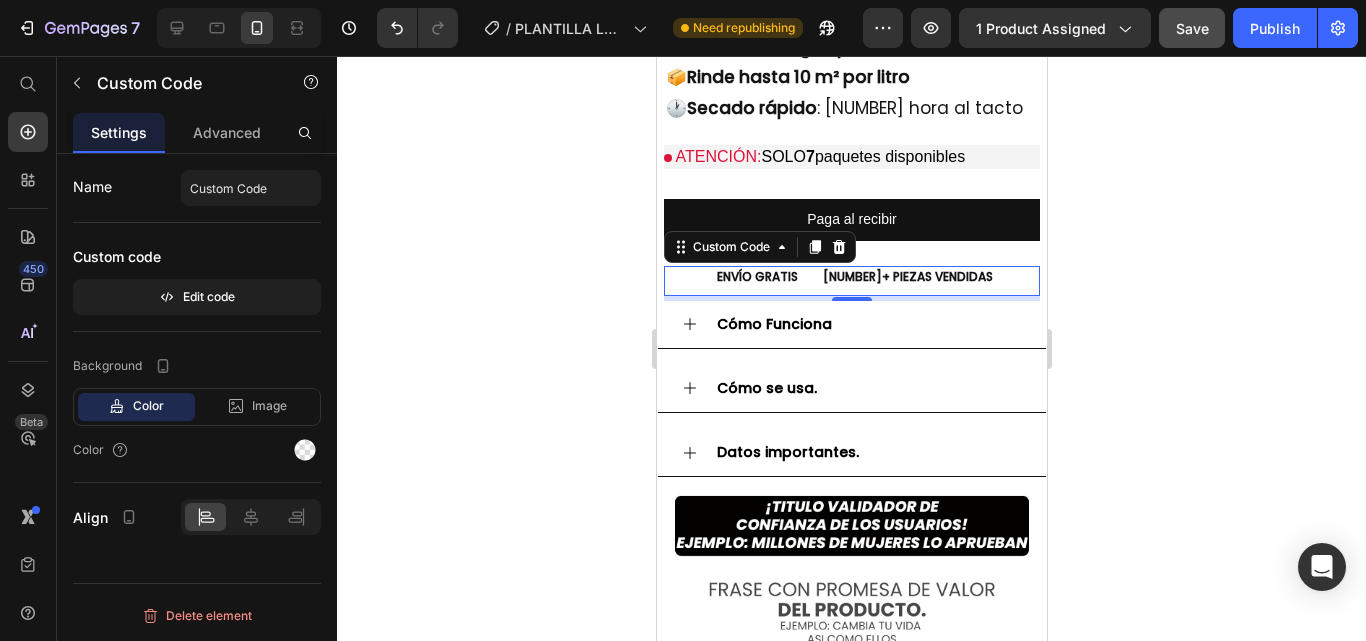 click 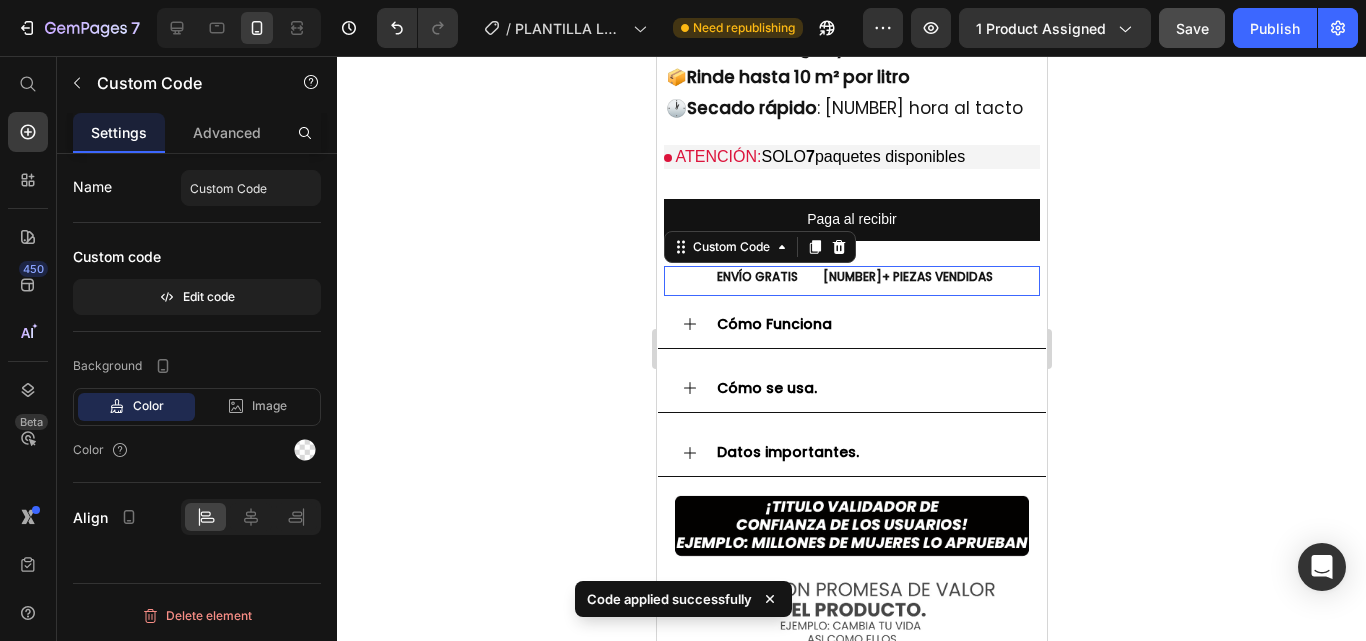 click on "ENVÍO GRATIS
[NUMBER]+ PIEZAS VENDIDAS" at bounding box center (851, 277) 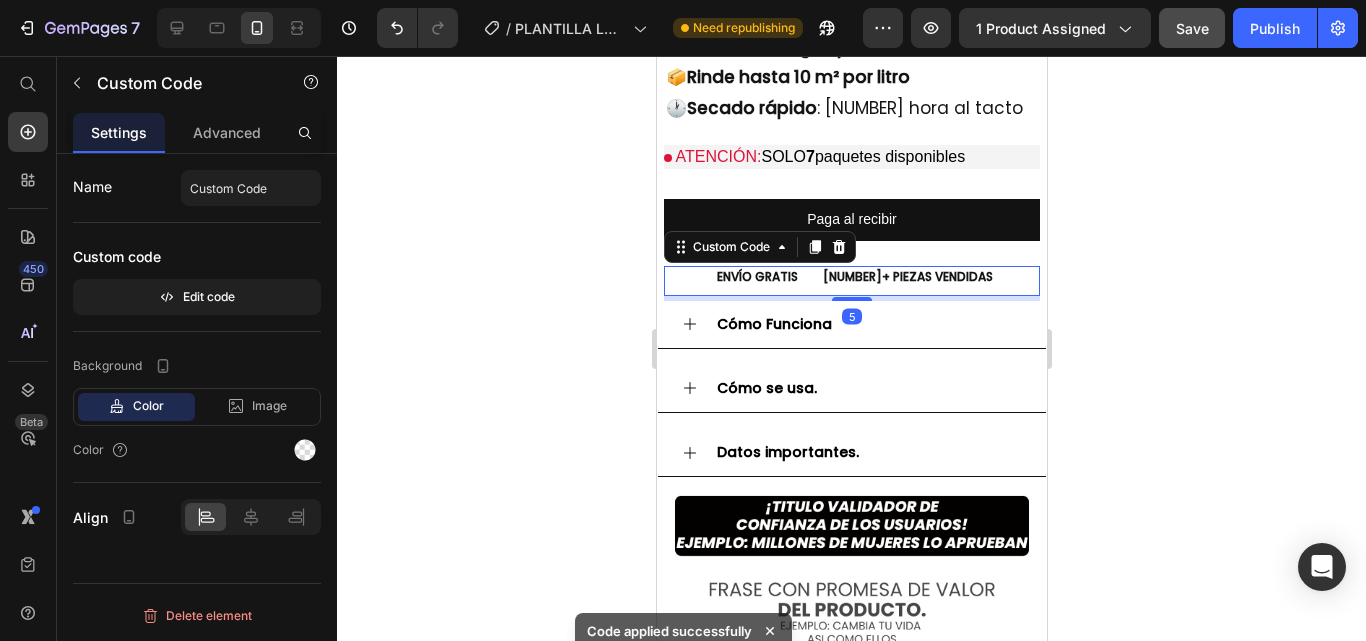 click on "[NUMBER]+ PIEZAS VENDIDAS" at bounding box center [907, 277] 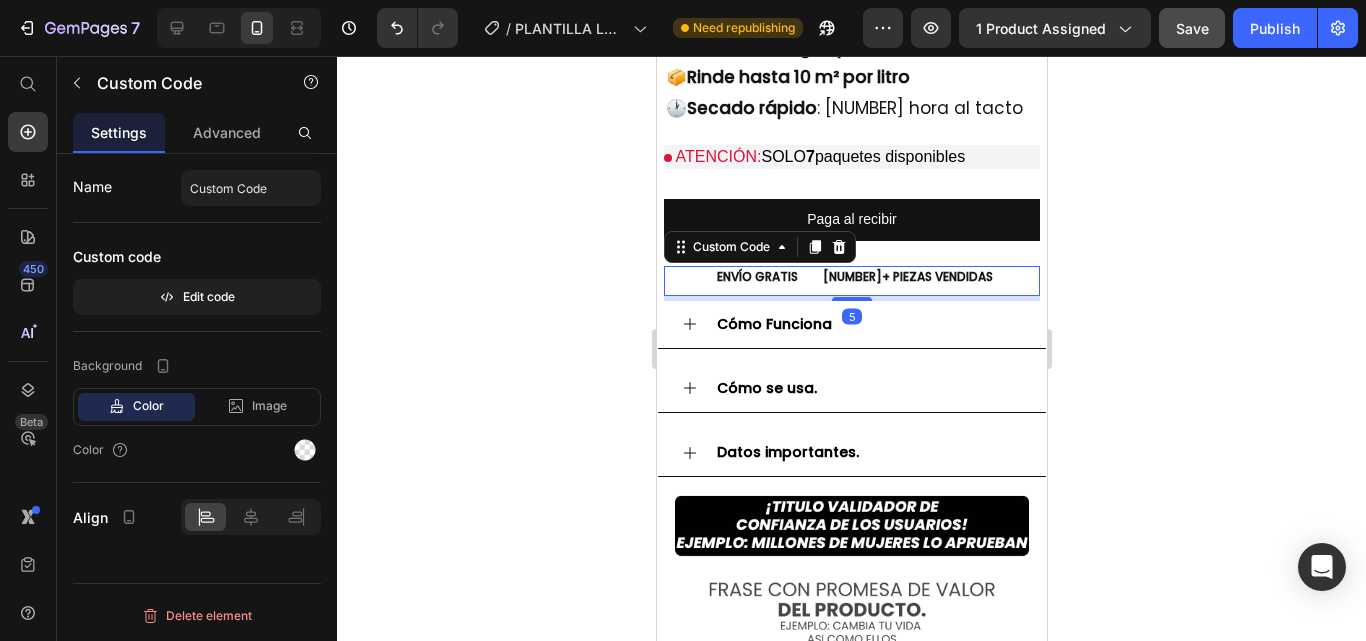 click on "[NUMBER]+ PIEZAS VENDIDAS" at bounding box center [907, 277] 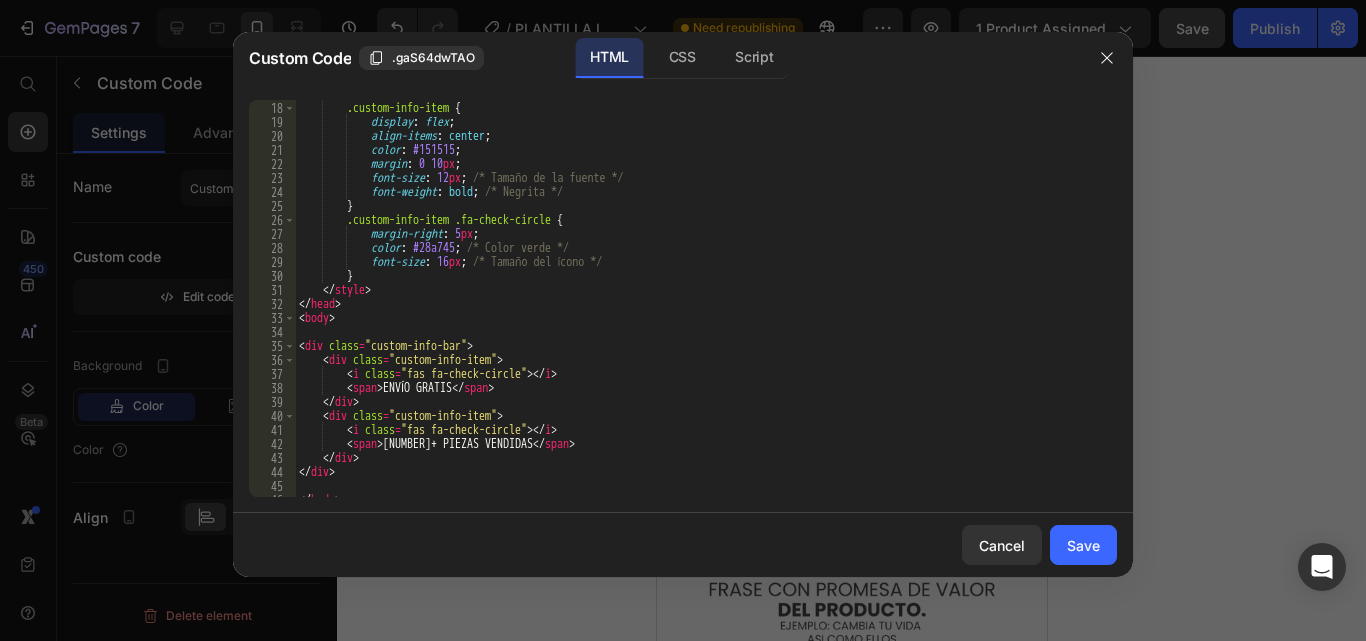 scroll, scrollTop: 261, scrollLeft: 0, axis: vertical 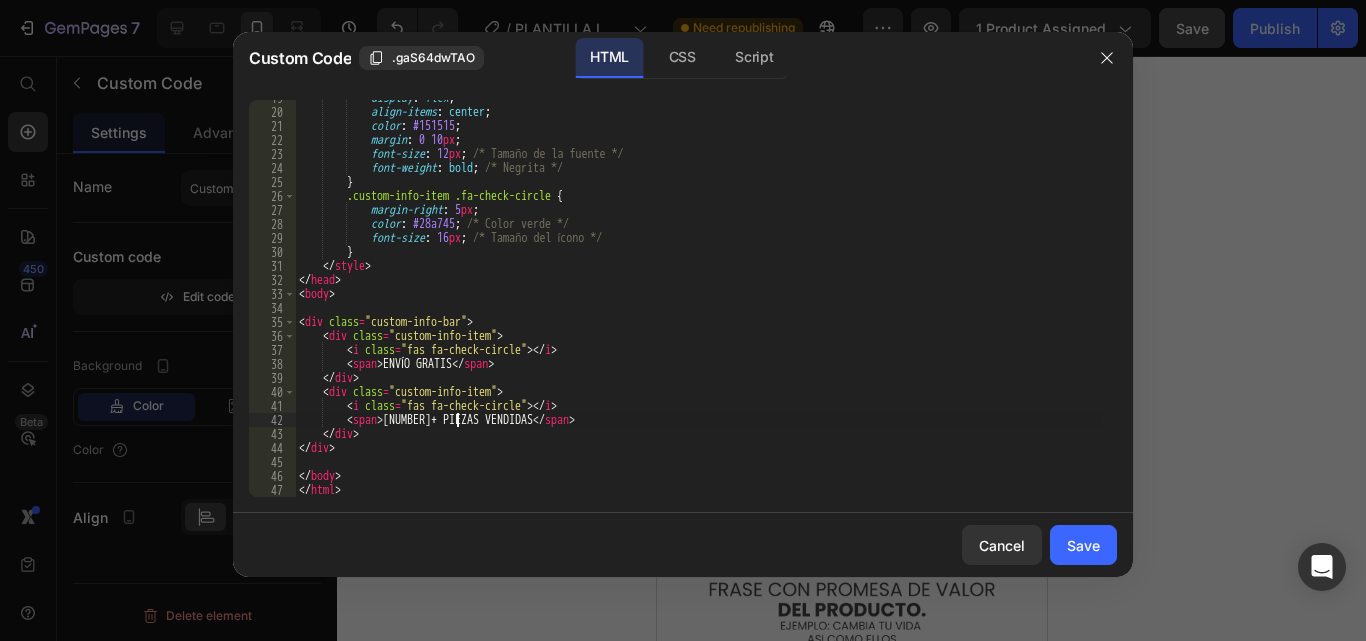 click on "<! DOCTYPE   html > < html   lang = "es" > < head >      < meta   charset = "UTF-8" >      < meta   name = "viewport"   content = "width=device-width, initial-scale=1.0" >      < title > Recreación de Elemento </ title >      < link   href = "https://fonts.googleapis.com/css2?family=Poppins:wght@400;700&display=swap"   rel = "stylesheet" >      < style >           .custom-info-item   .fa-check-circle   {                margin-right :   5 px ;                color :   #28a745 ;   /* Color verde */                font-size :   16 px ;   /* Tamaño del ícono */           }      </ style > </ head > < body > < div   class = "custom-info-bar" >      < div   class = "custom-info-item" >           < i   class = "fas fa-check-circle" > </ i >           < span > ENVÍO GRATIS </ span >      </ div >      < div   class = "custom-info-item" >           < i   class = "fas fa-check-circle" > </ i >           < span > [NUMBER]+ PIEZAS VENDIDAS </ span >      </ div > </ div > </ body > </ html >" at bounding box center [698, 303] 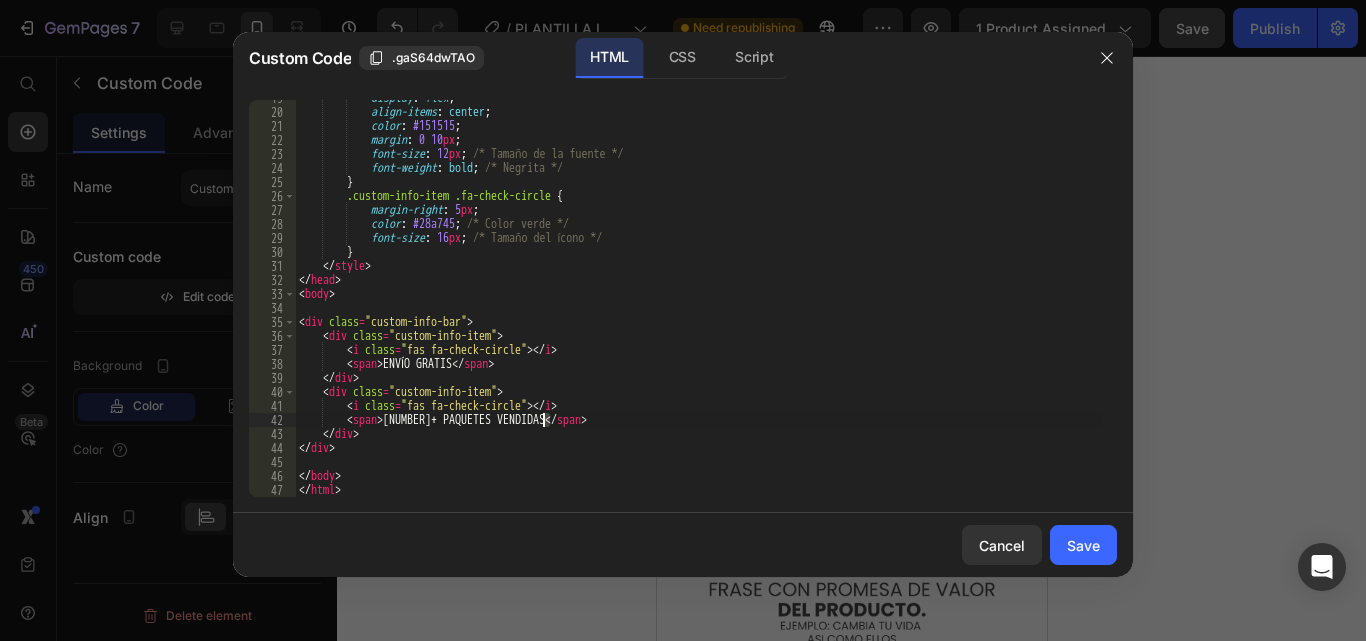 scroll, scrollTop: 0, scrollLeft: 20, axis: horizontal 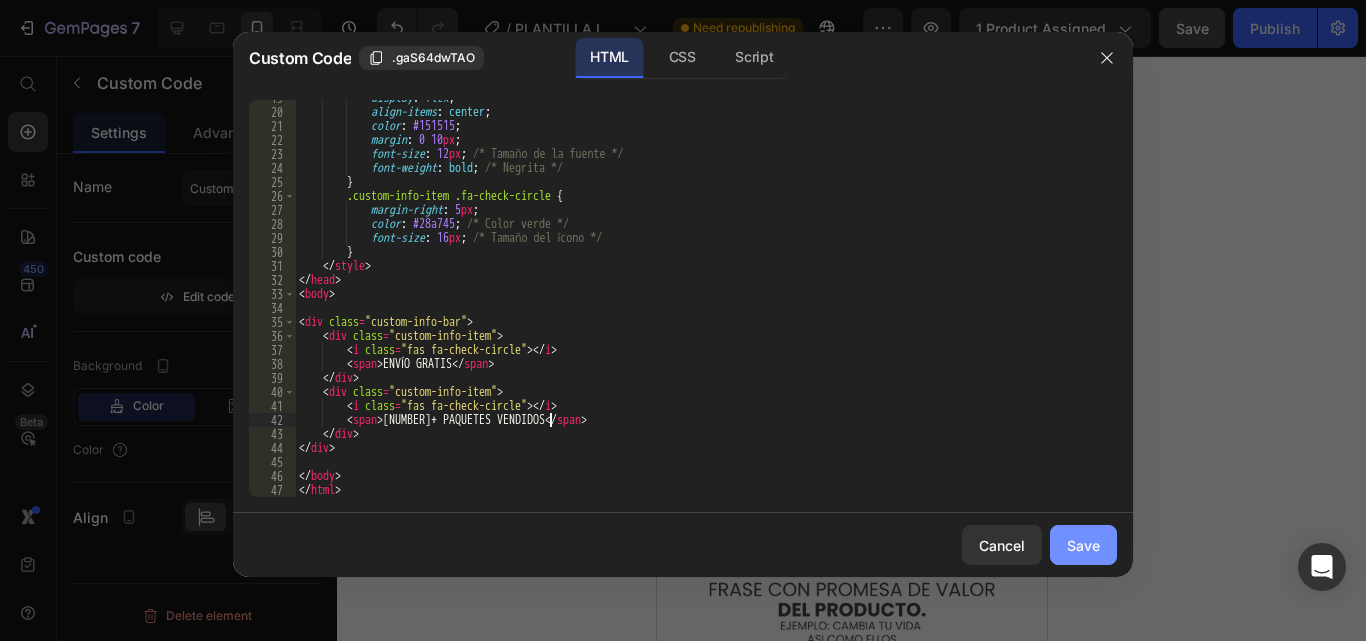 type on "<span>10,000+ PAQUETES VENDIDOS</span>" 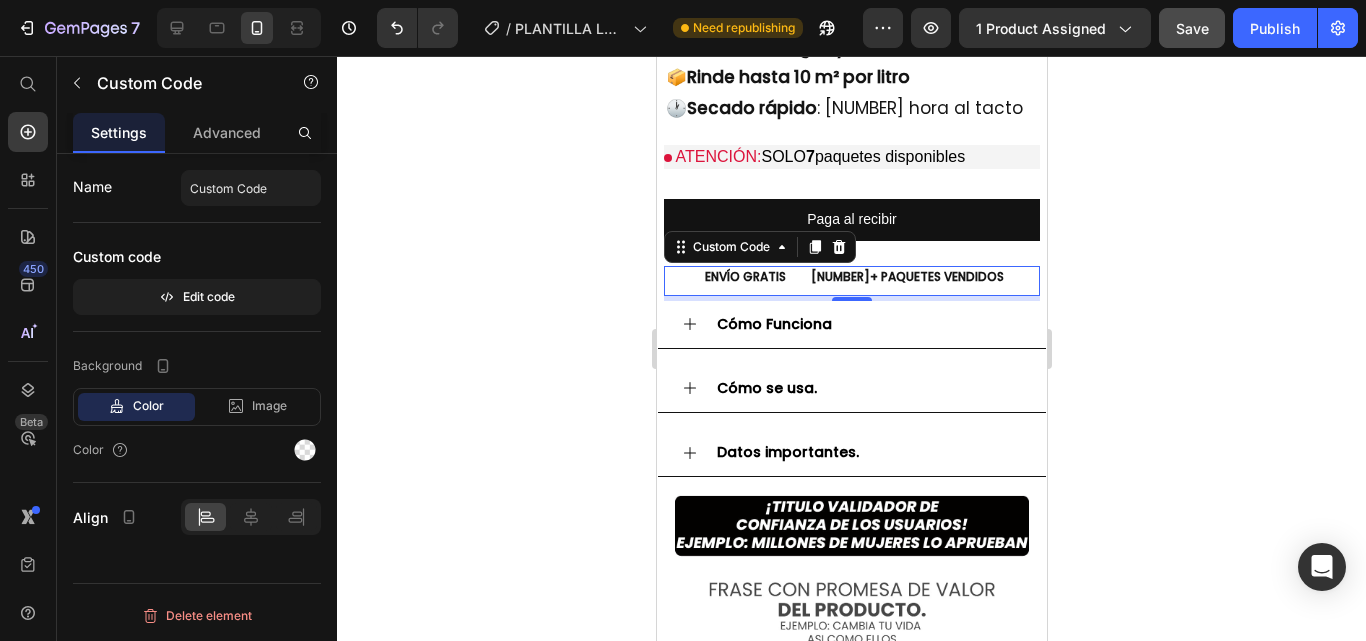 click 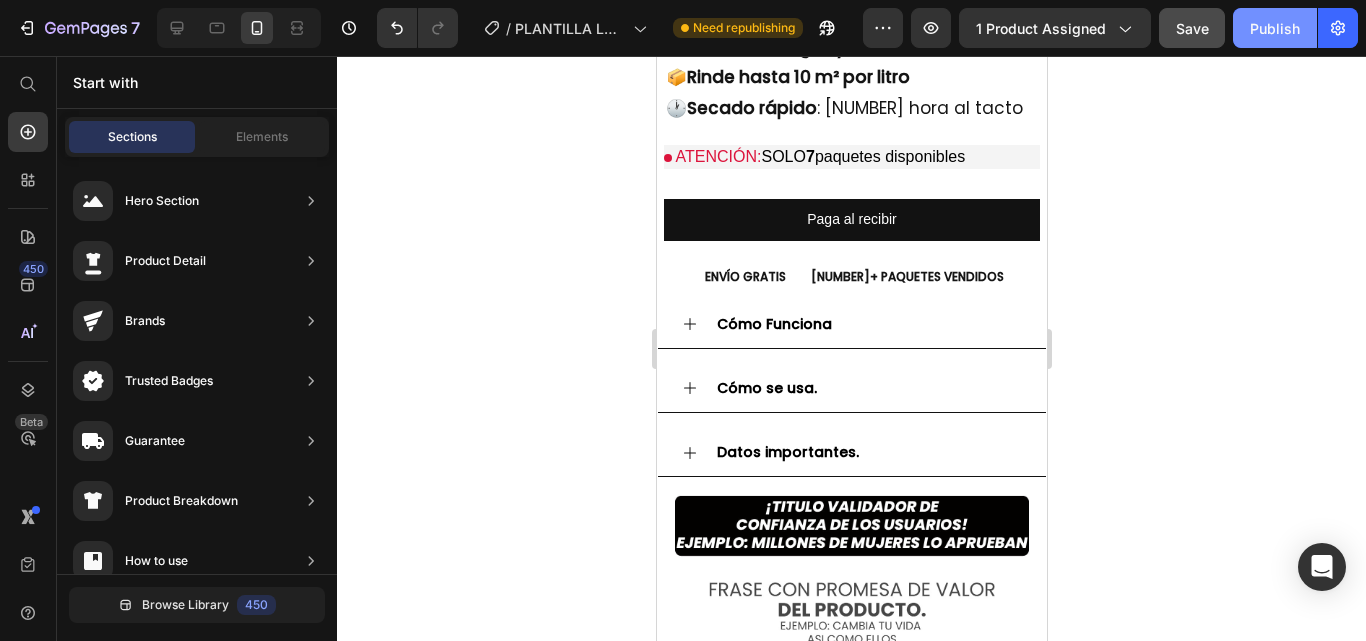 click on "Publish" at bounding box center (1275, 28) 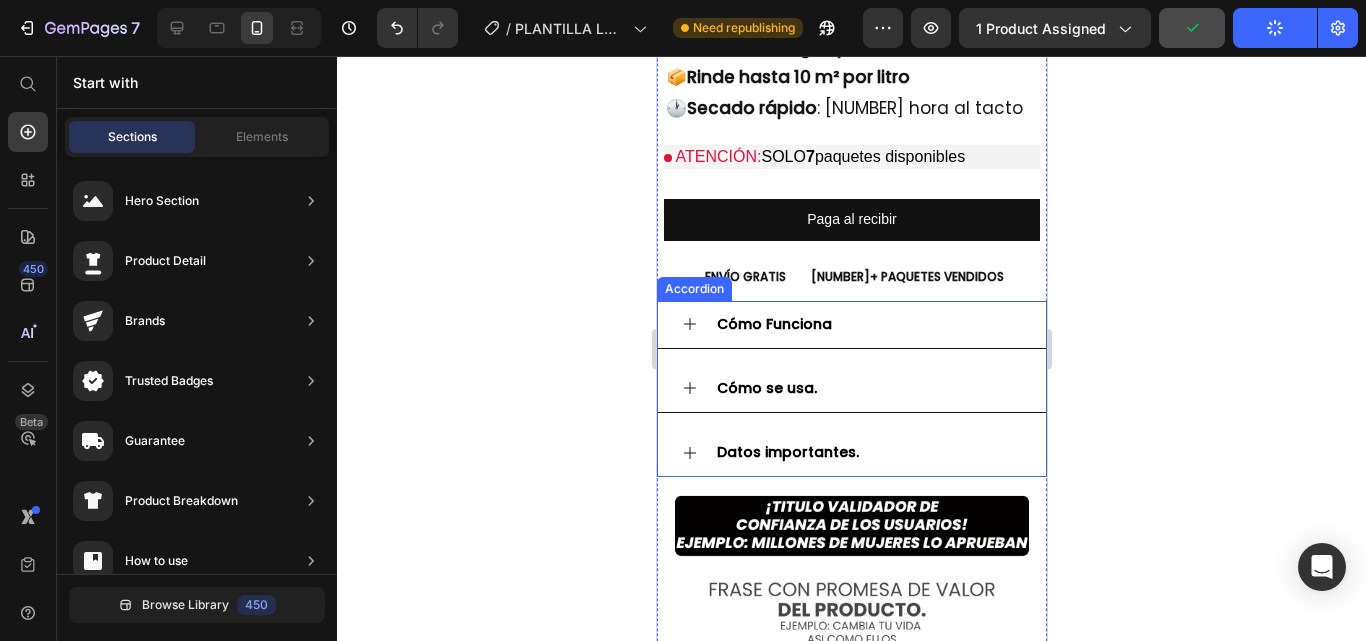click on "Cómo Funciona" at bounding box center [773, 324] 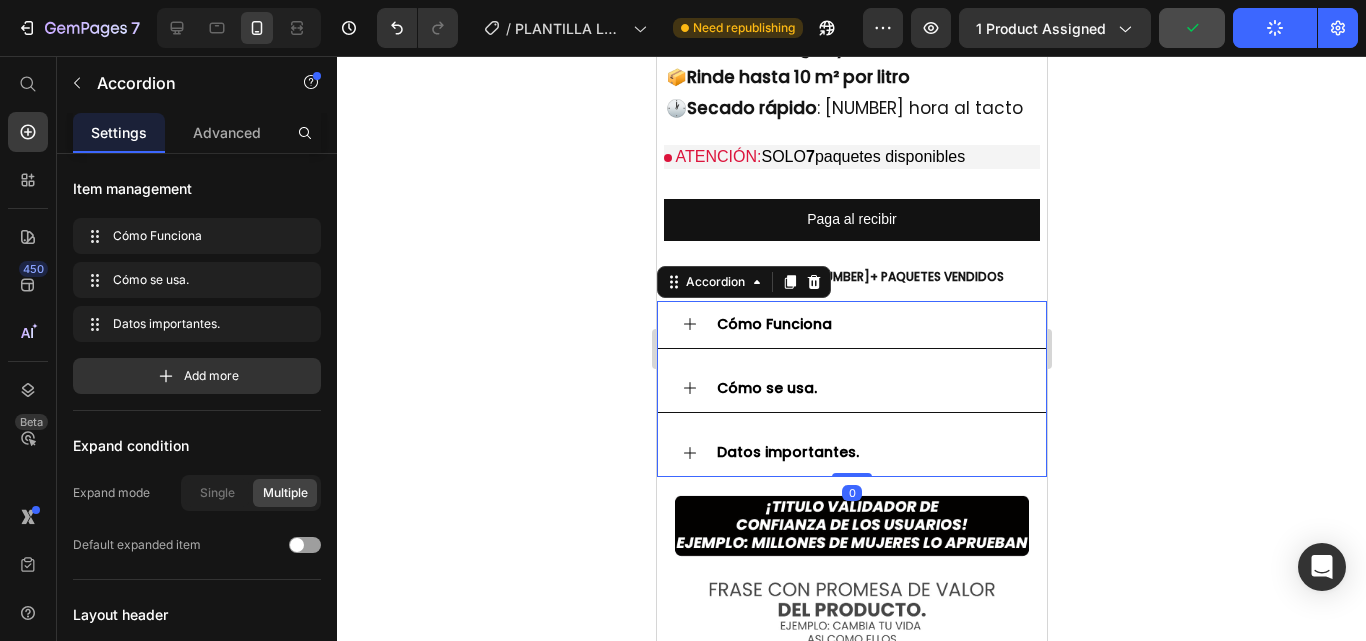 click 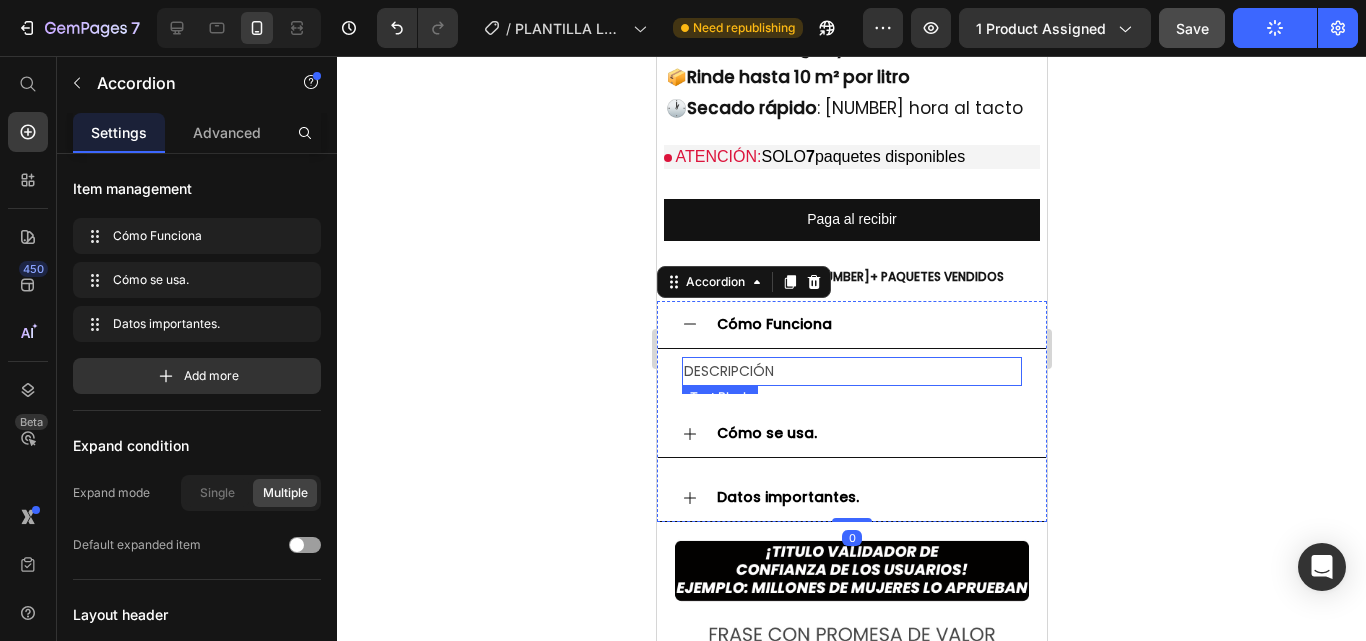 click on "DESCRIPCIÓN" at bounding box center [851, 371] 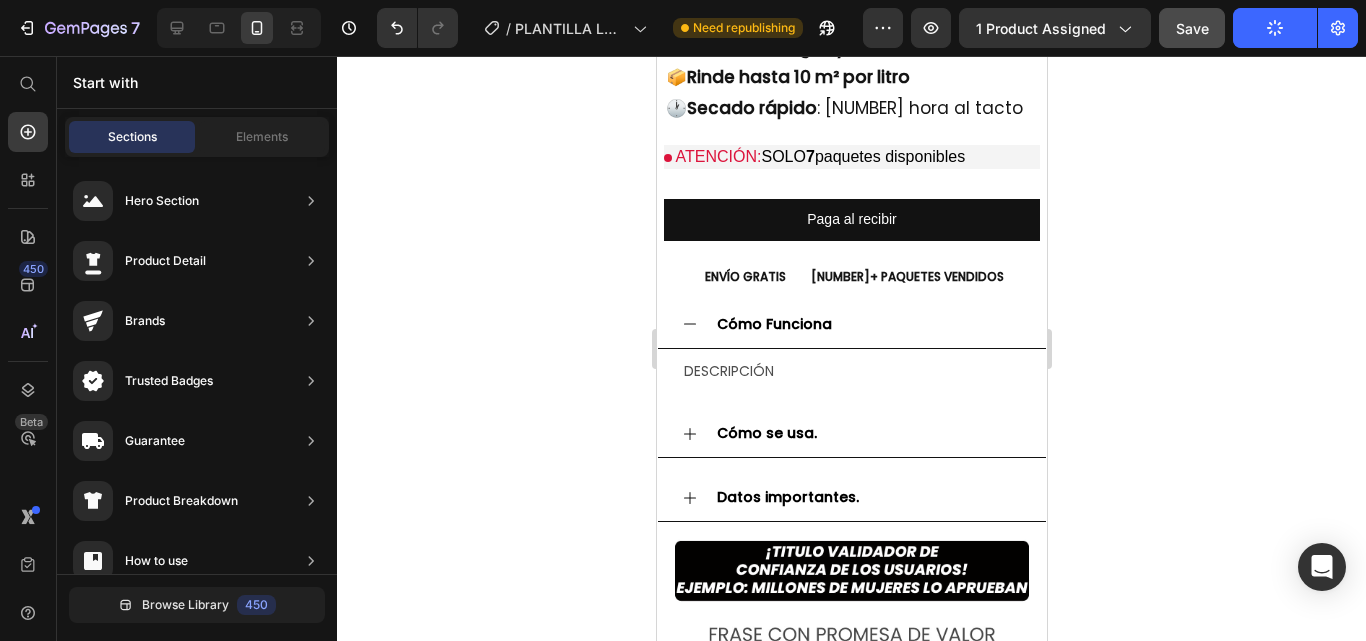 scroll, scrollTop: 2312, scrollLeft: 0, axis: vertical 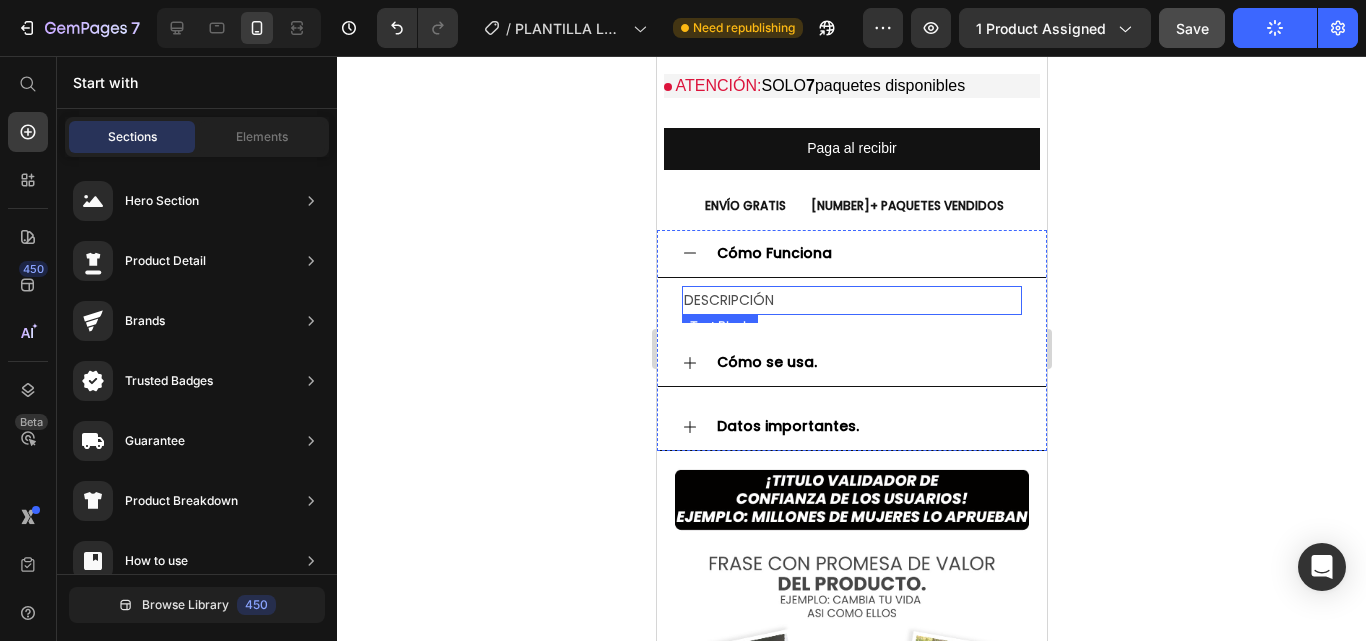 click on "DESCRIPCIÓN" at bounding box center (851, 300) 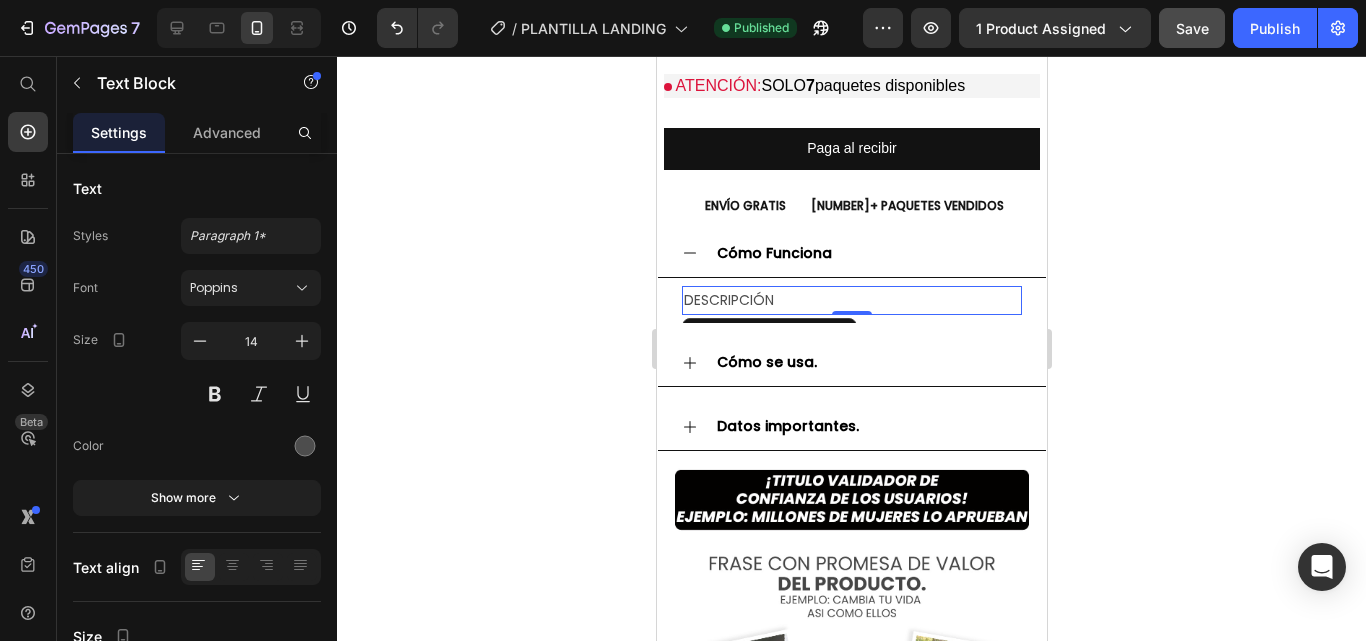 click on "DESCRIPCIÓN" at bounding box center [851, 300] 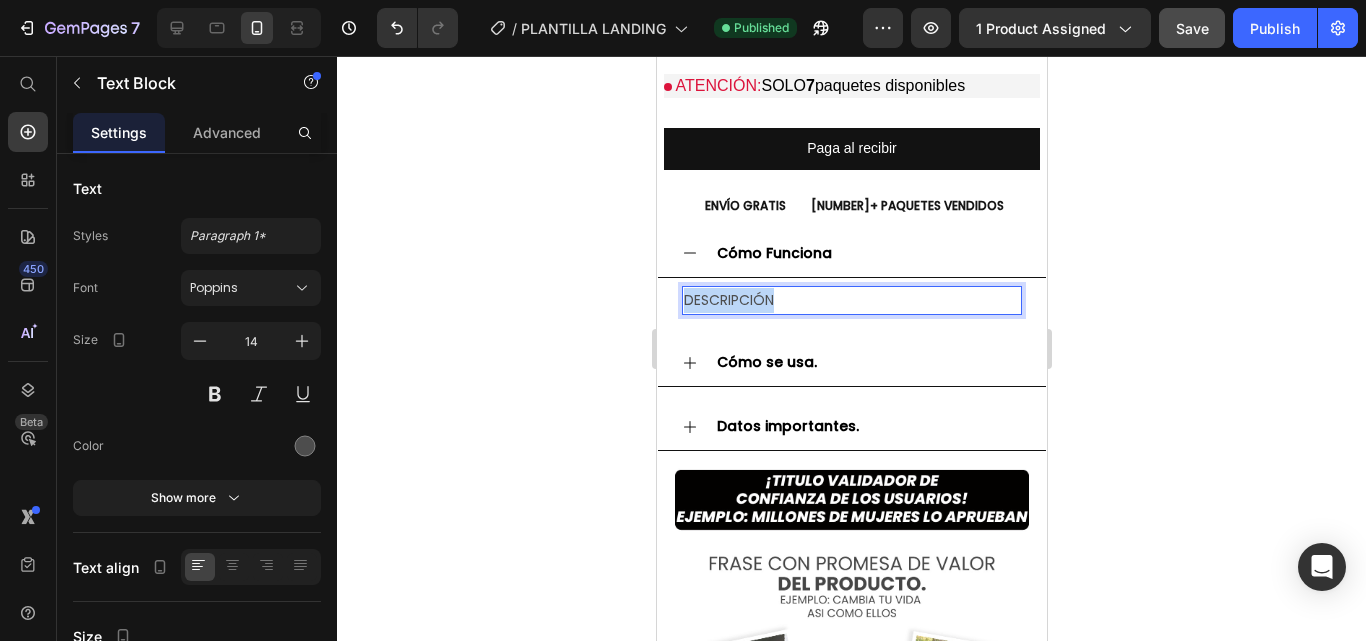 click on "DESCRIPCIÓN" at bounding box center (851, 300) 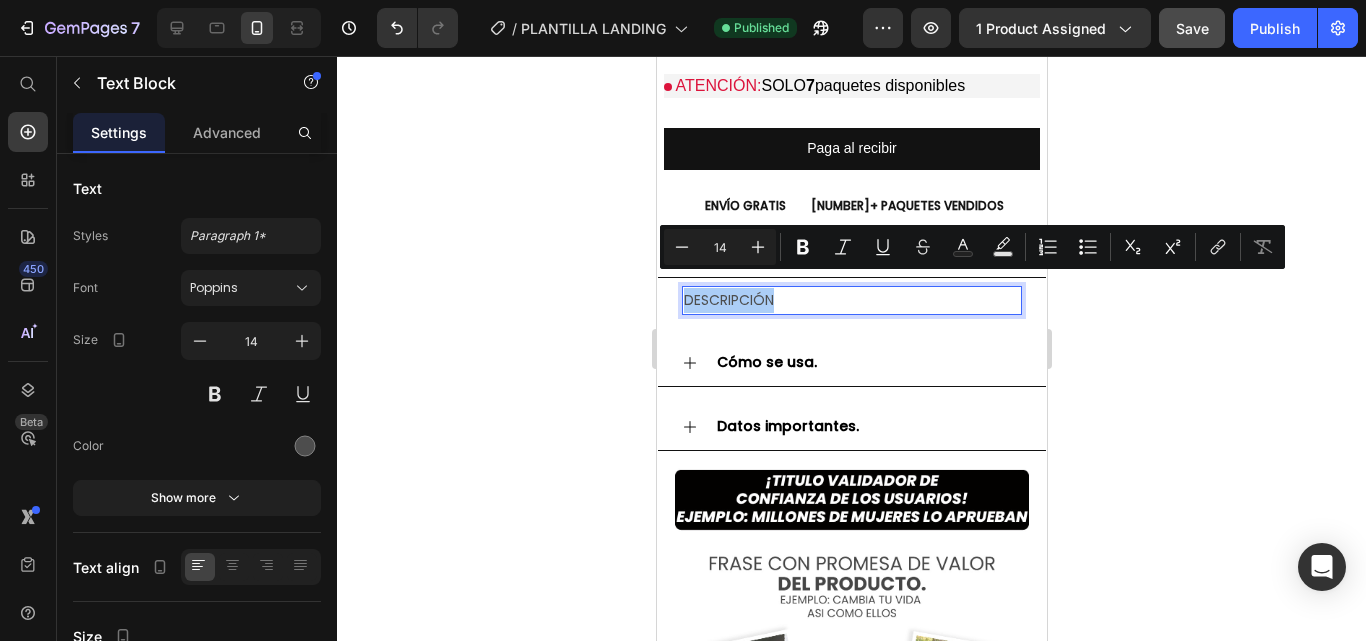 click 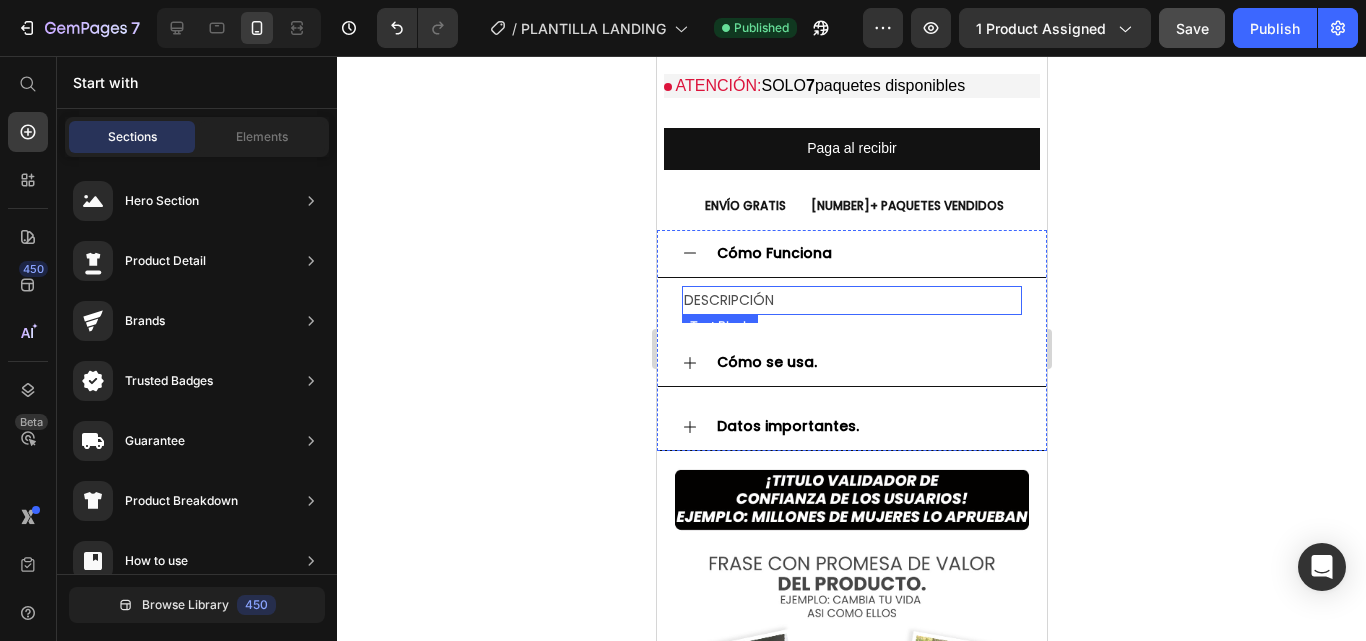 click on "DESCRIPCIÓN" at bounding box center (851, 300) 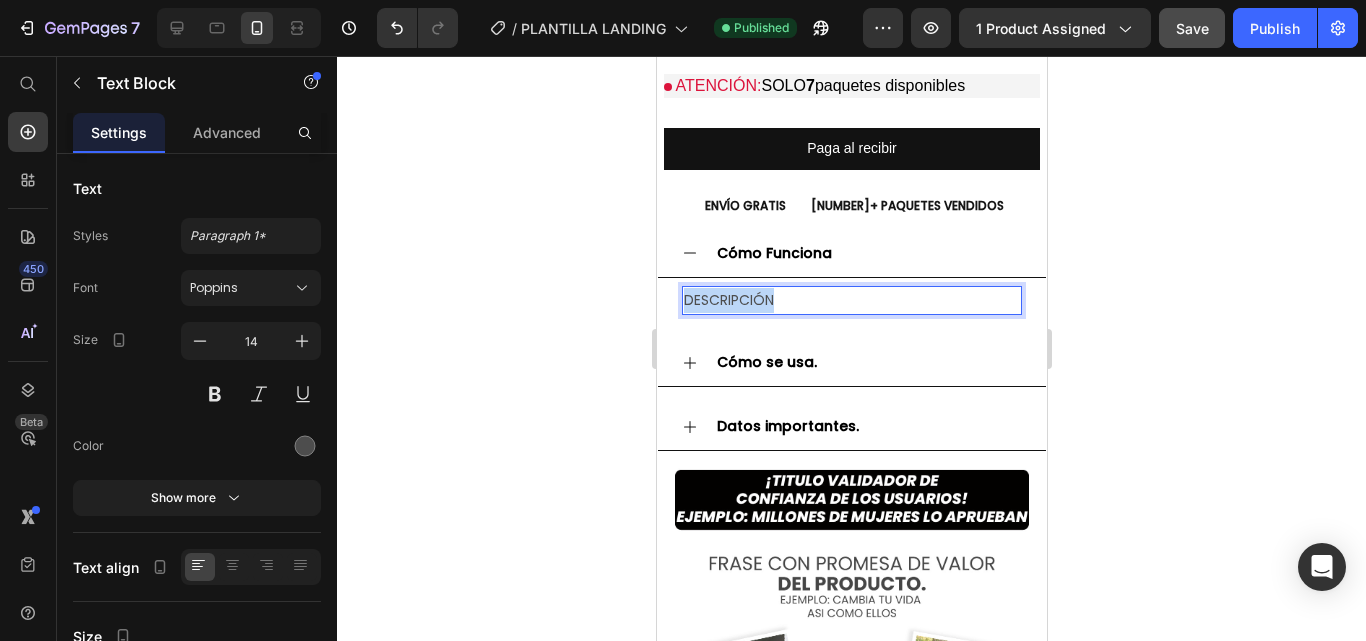 click on "DESCRIPCIÓN" at bounding box center [851, 300] 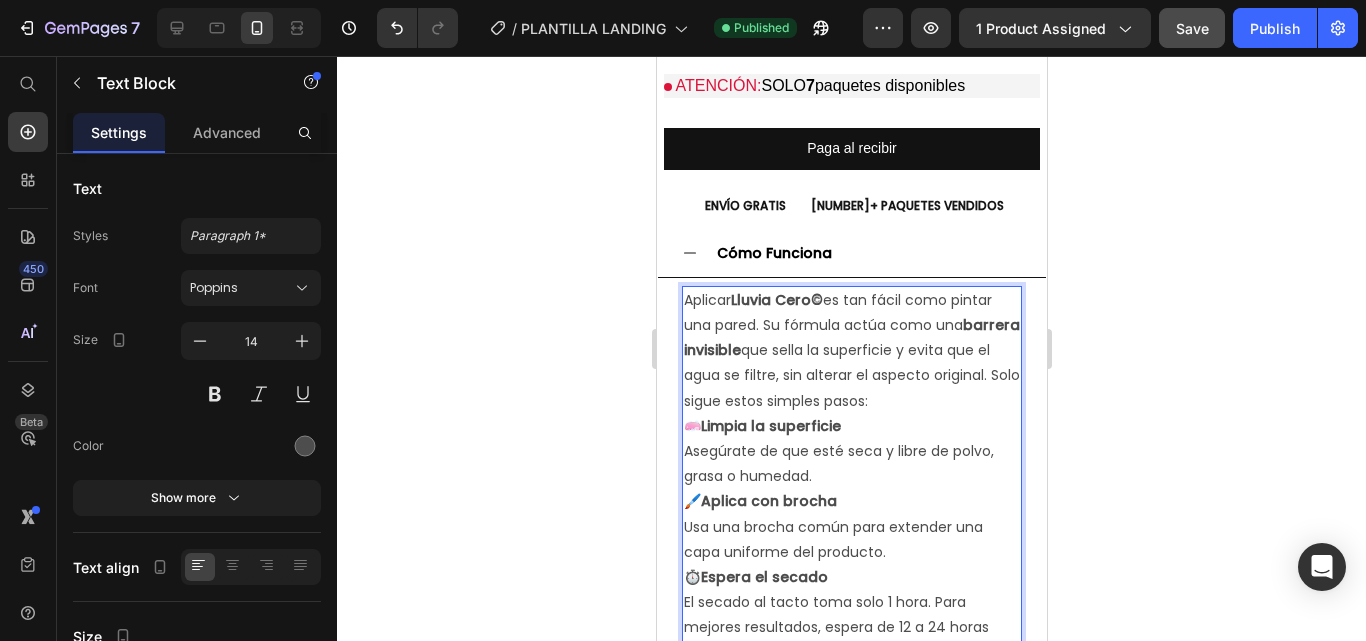scroll, scrollTop: 2518, scrollLeft: 0, axis: vertical 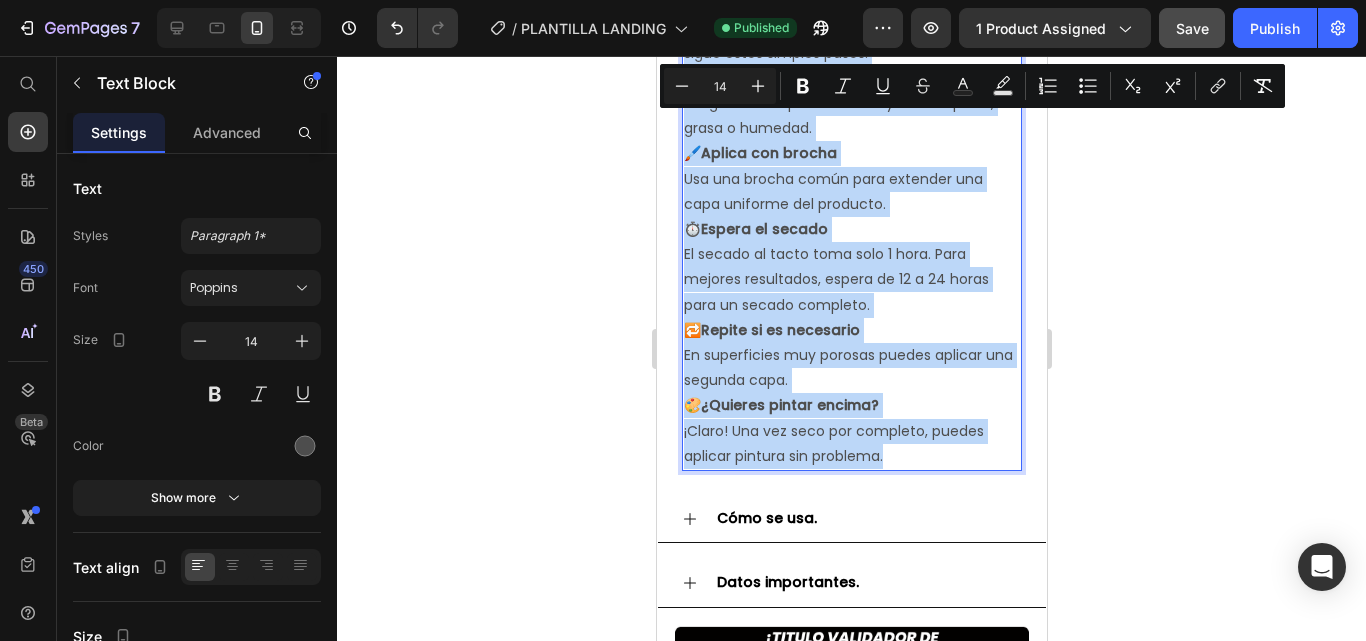 drag, startPoint x: 804, startPoint y: 182, endPoint x: 910, endPoint y: 468, distance: 305.01147 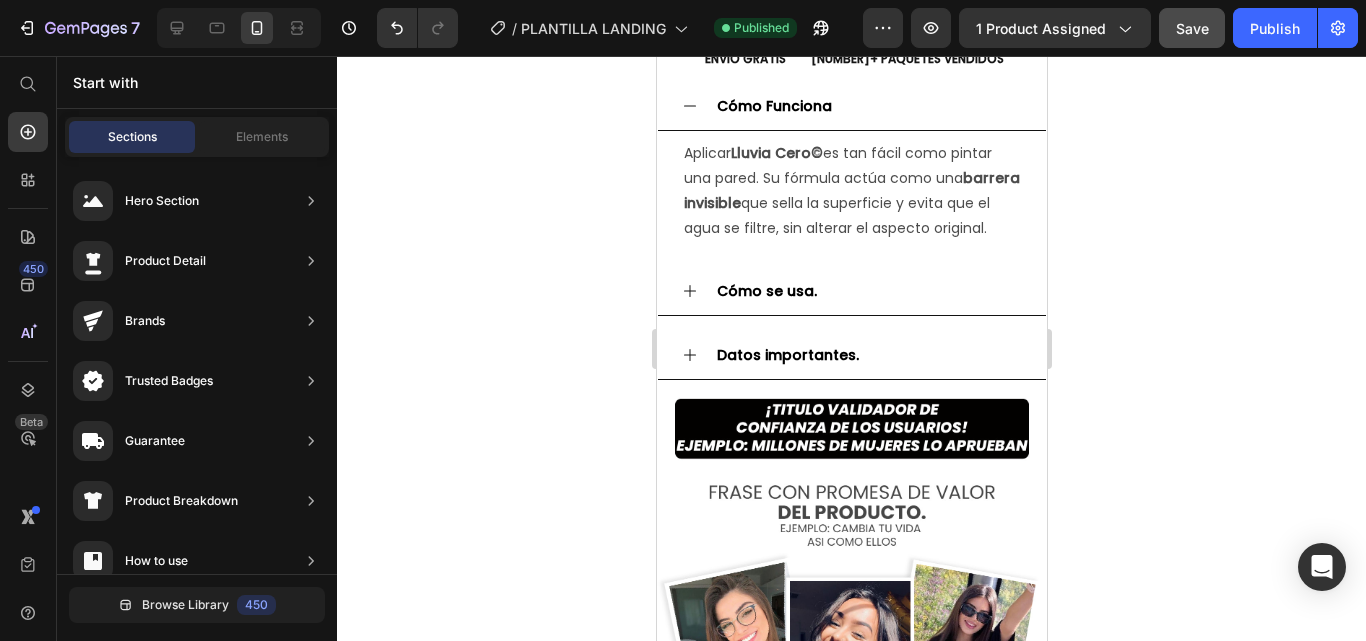 scroll, scrollTop: 2315, scrollLeft: 0, axis: vertical 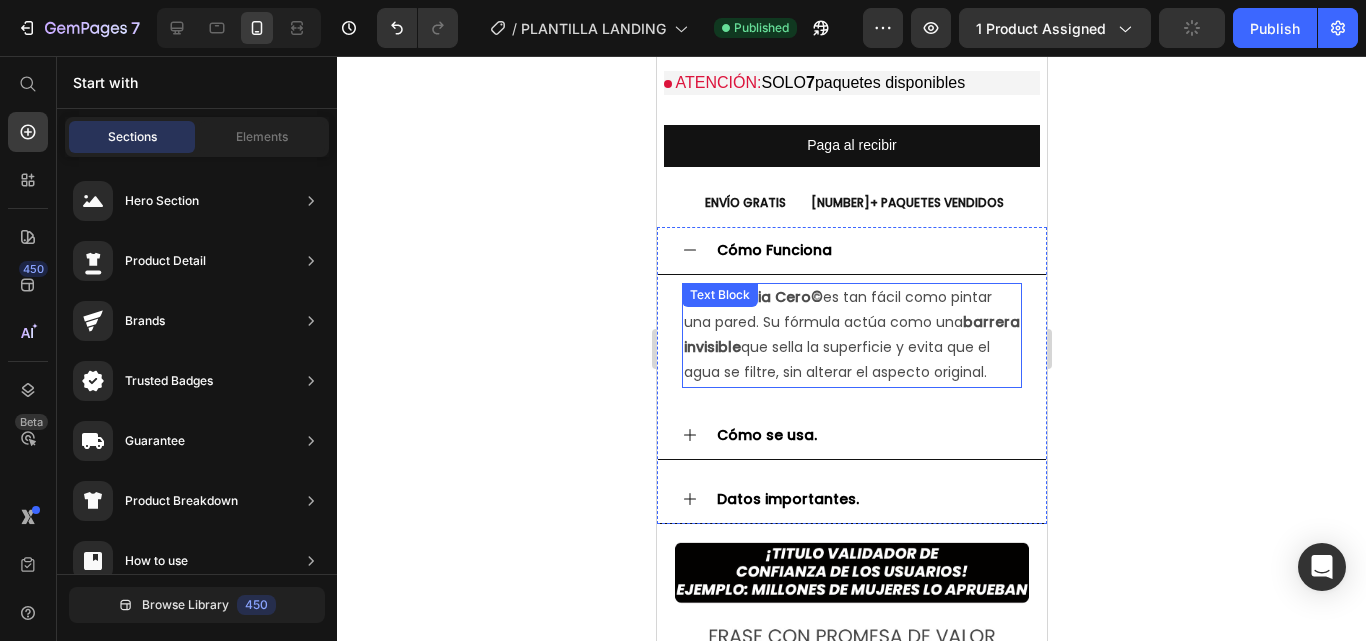 click on "Aplicar  Lluvia Cero©  es tan fácil como pintar una pared. Su fórmula actúa como una  barrera invisible  que sella la superficie y evita que el agua se filtre, sin alterar el aspecto original." at bounding box center (851, 335) 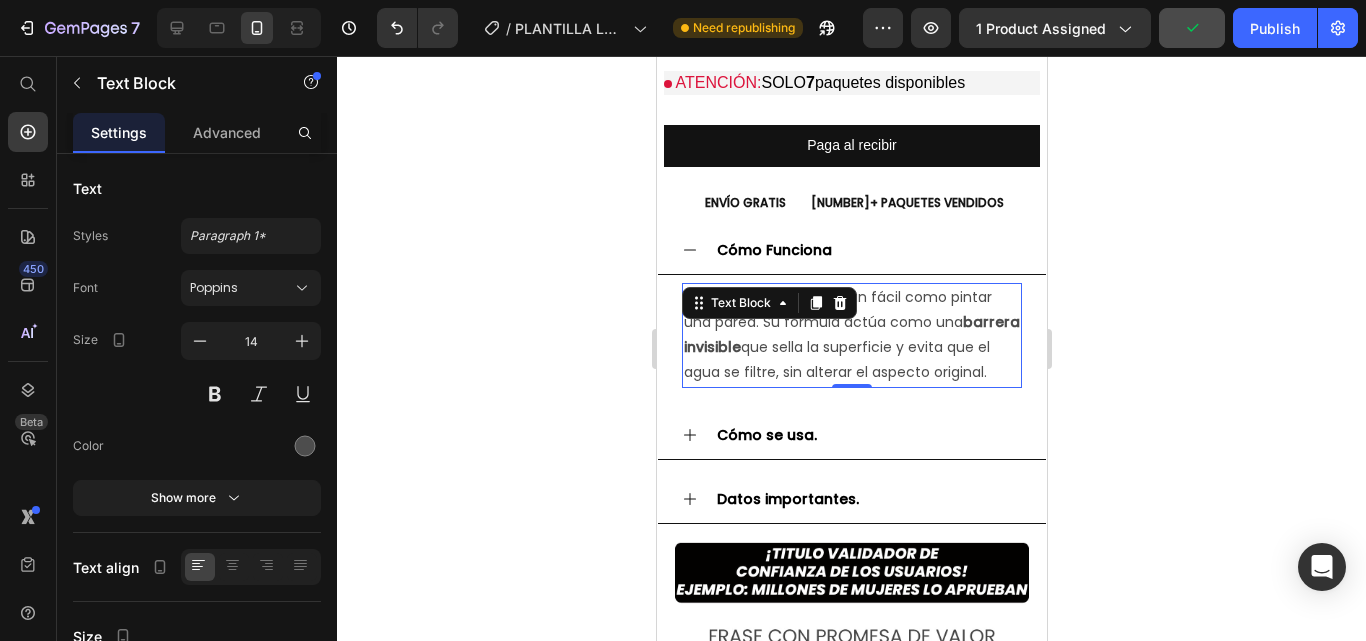 click on "Aplicar  Lluvia Cero©  es tan fácil como pintar una pared. Su fórmula actúa como una  barrera invisible  que sella la superficie y evita que el agua se filtre, sin alterar el aspecto original." at bounding box center [851, 335] 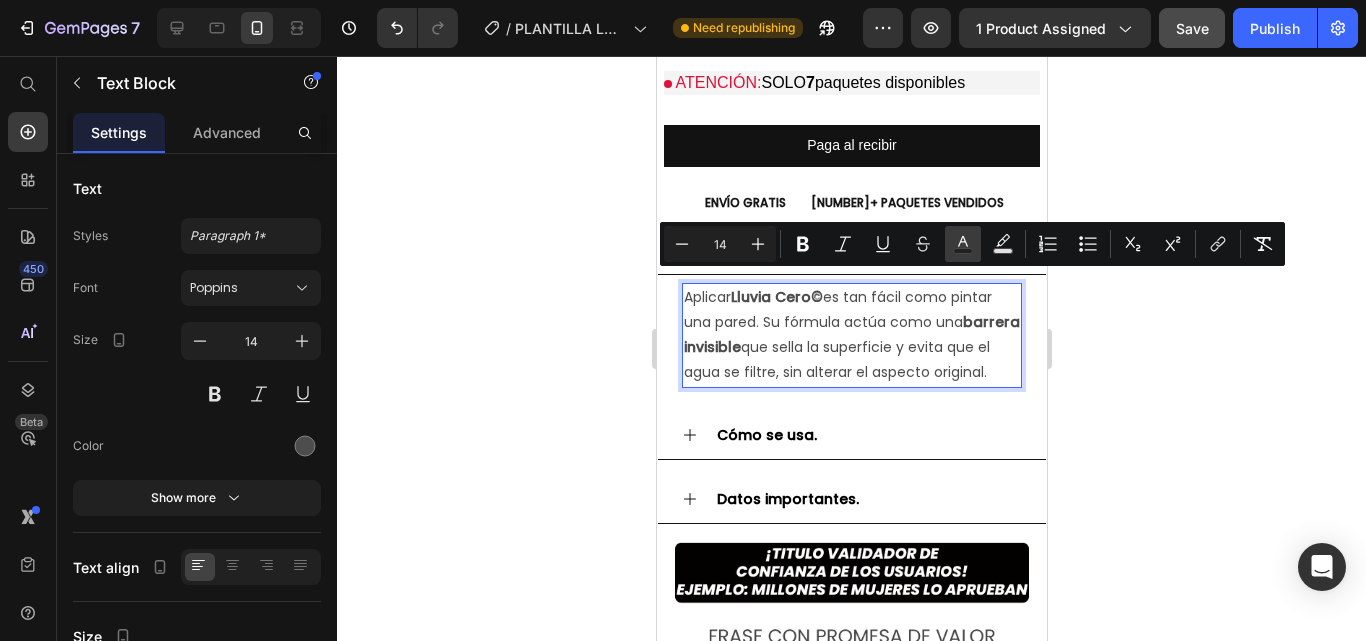 click 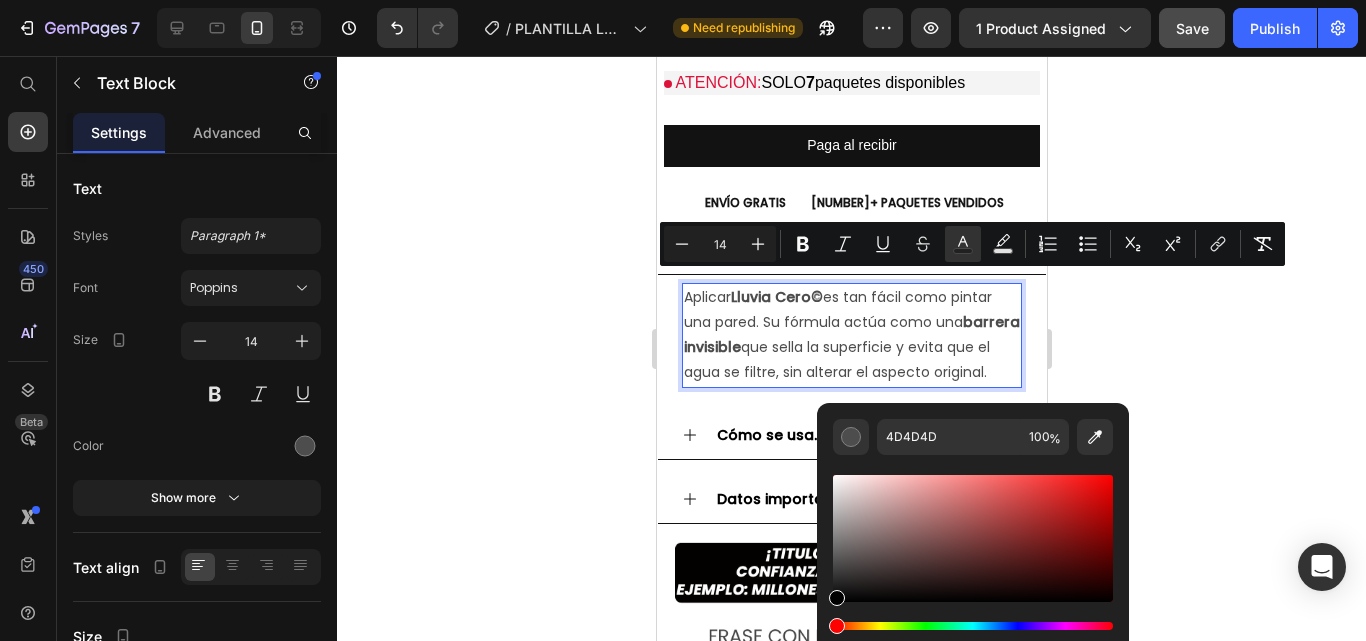 type on "000000" 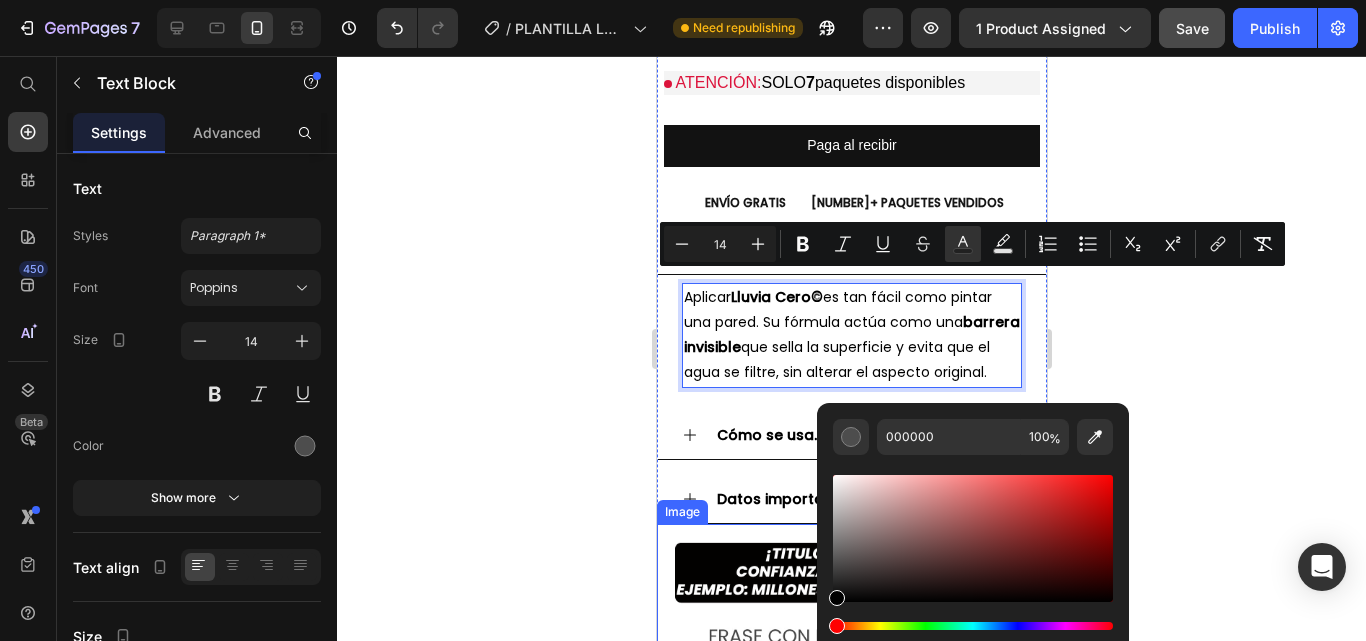 drag, startPoint x: 1579, startPoint y: 576, endPoint x: 802, endPoint y: 628, distance: 778.7381 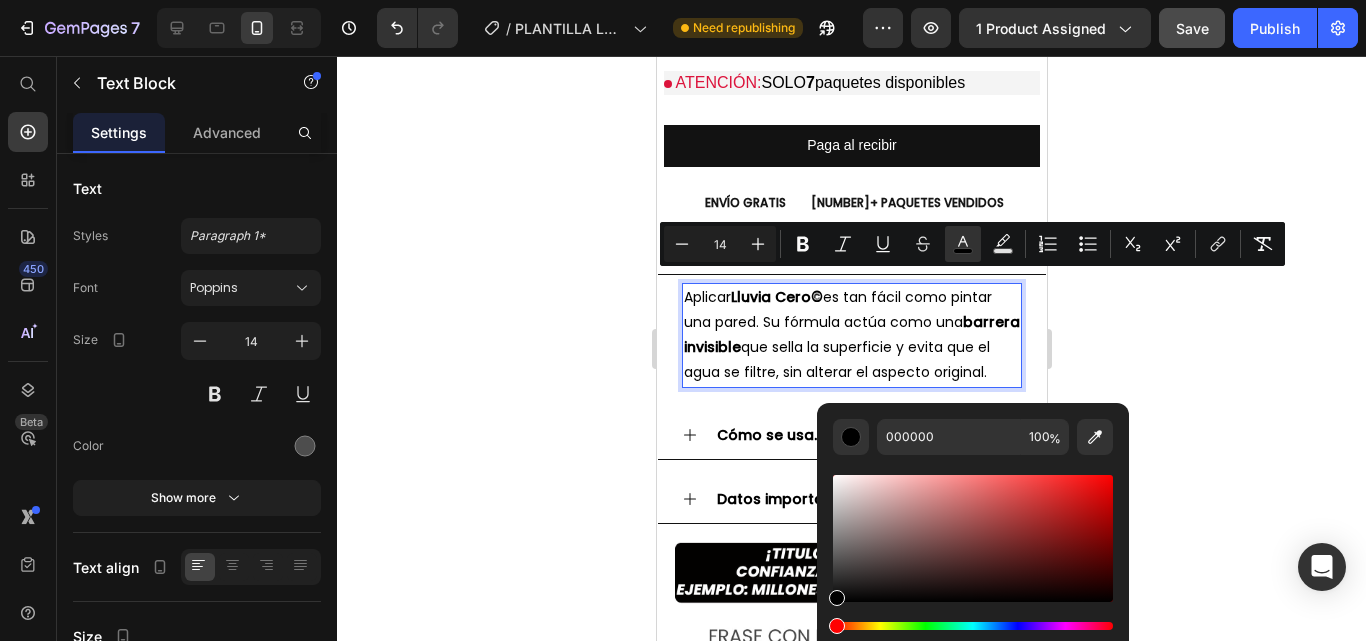 click on "Aplicar  Lluvia Cero©  es tan fácil como pintar una pared. Su fórmula actúa como una  barrera invisible  que sella la superficie y evita que el agua se filtre, sin alterar el aspecto original." at bounding box center [851, 335] 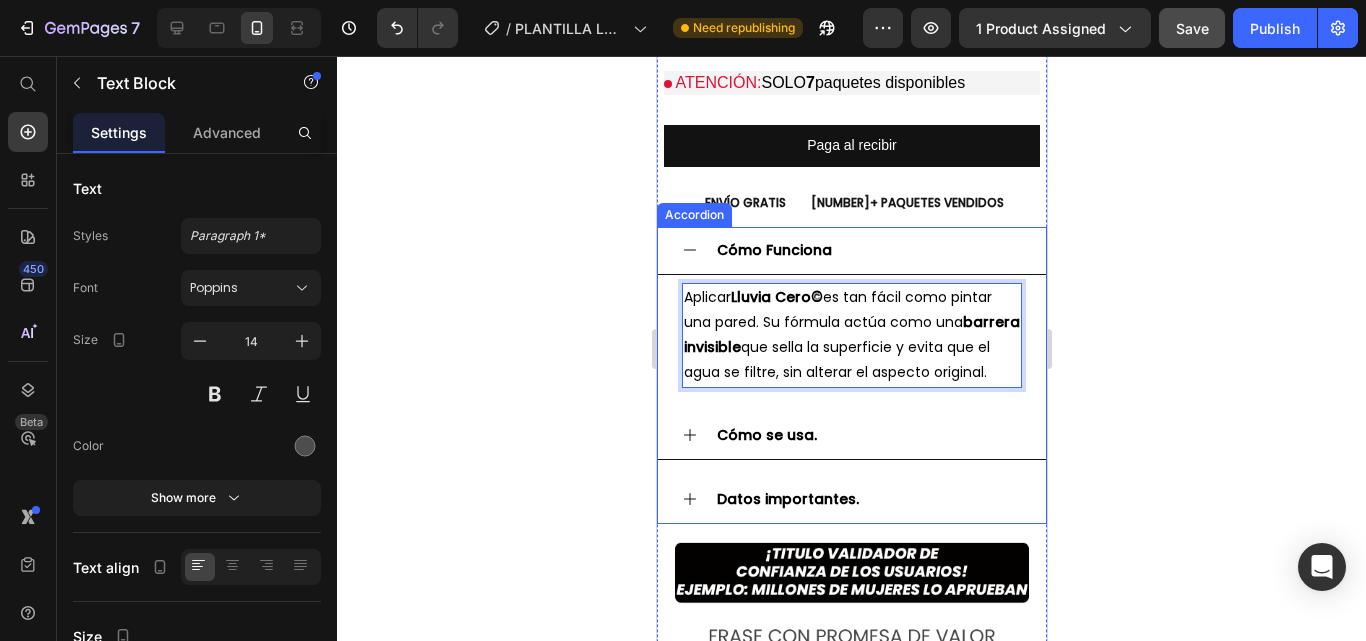 click 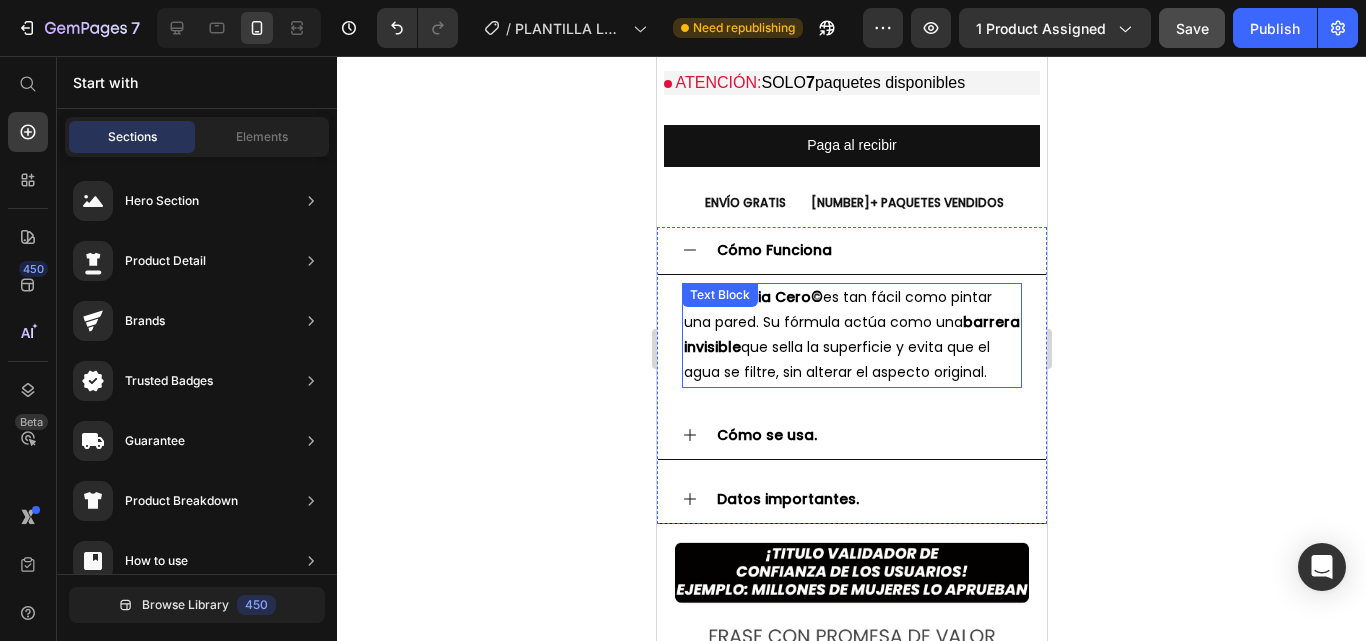 click on "Aplicar  Lluvia Cero©  es tan fácil como pintar una pared. Su fórmula actúa como una  barrera invisible  que sella la superficie y evita que el agua se filtre, sin alterar el aspecto original." at bounding box center (851, 335) 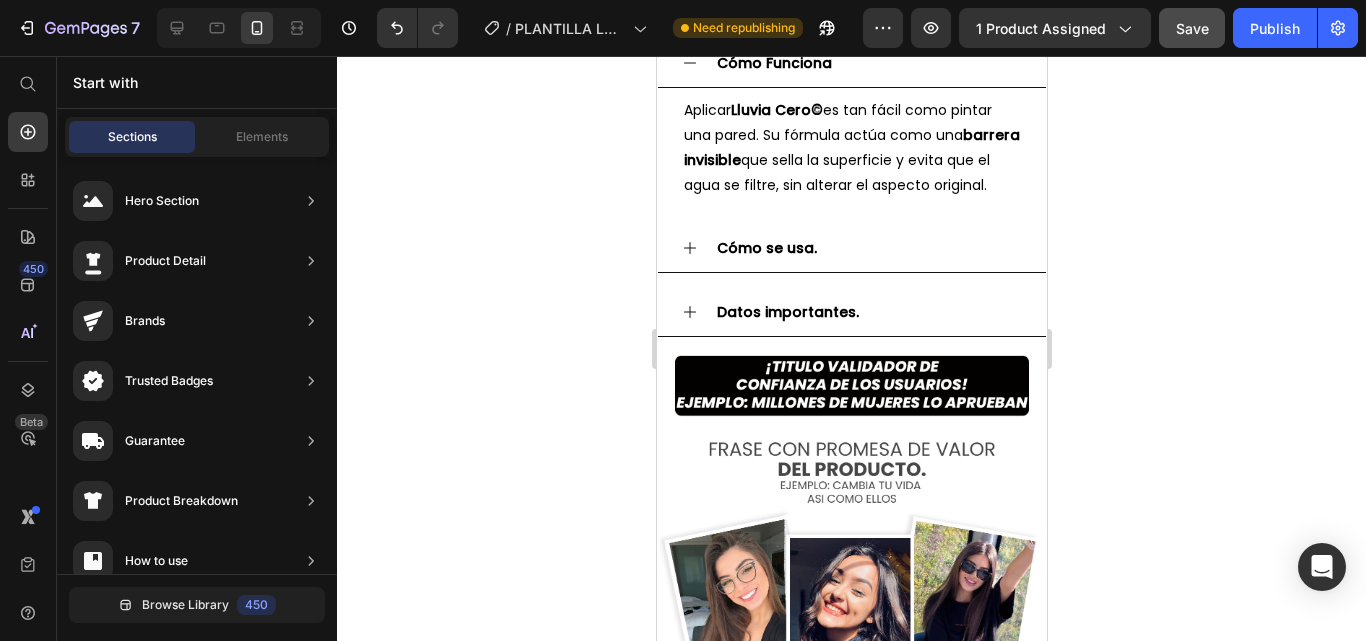 scroll, scrollTop: 2516, scrollLeft: 0, axis: vertical 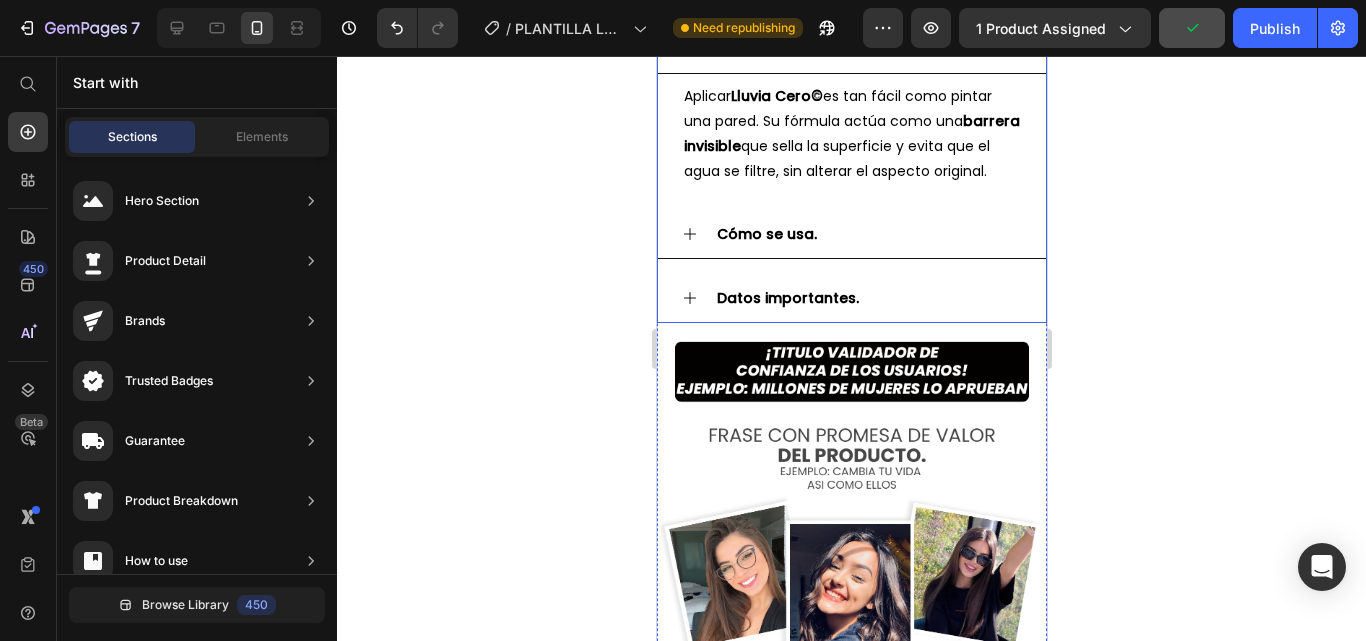 click 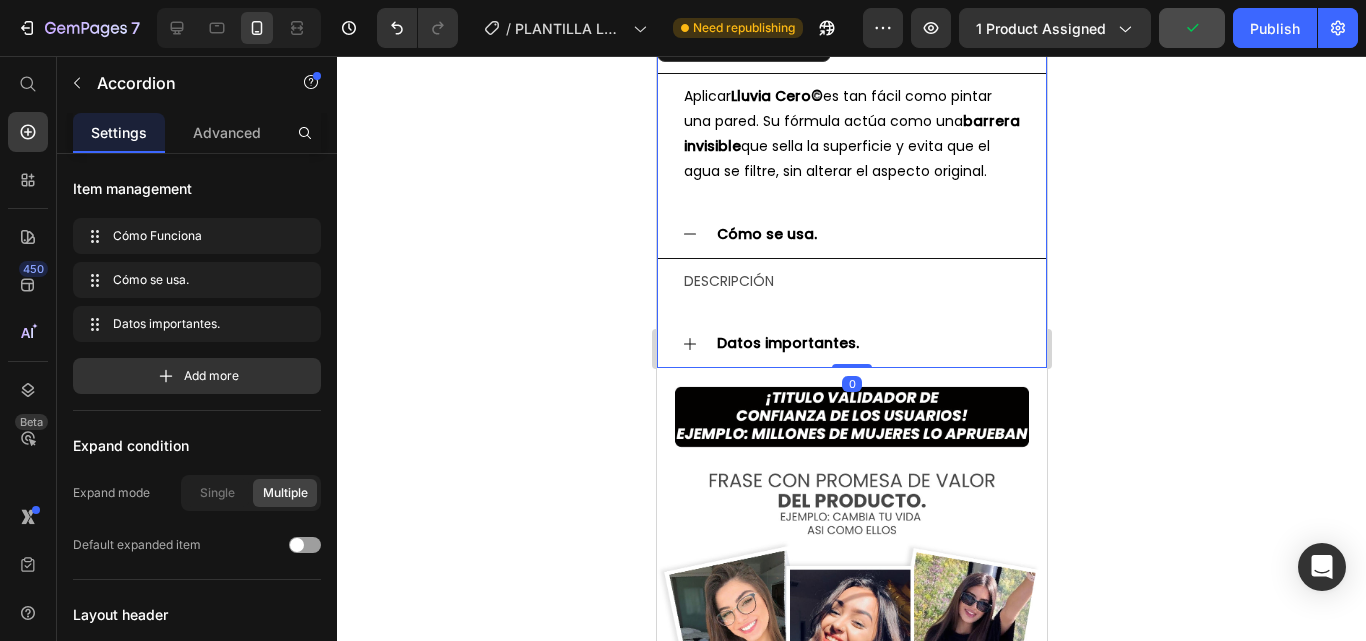 click on "Cómo se usa." at bounding box center [766, 234] 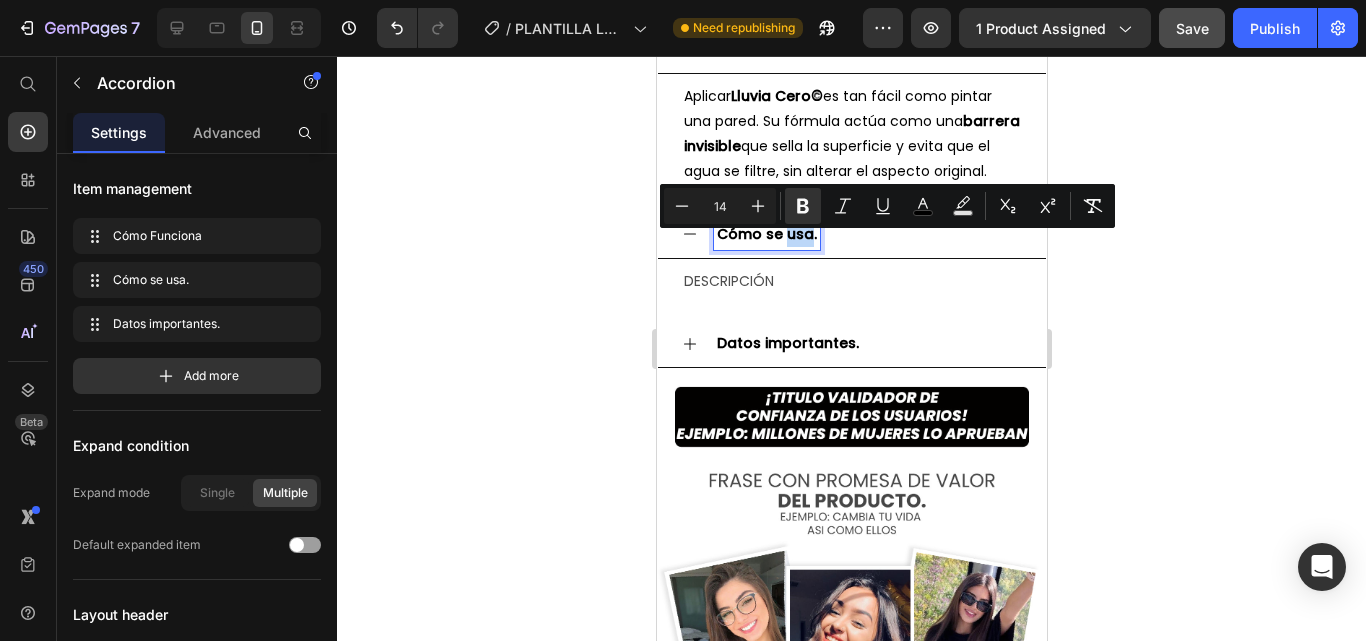 drag, startPoint x: 780, startPoint y: 250, endPoint x: 806, endPoint y: 250, distance: 26 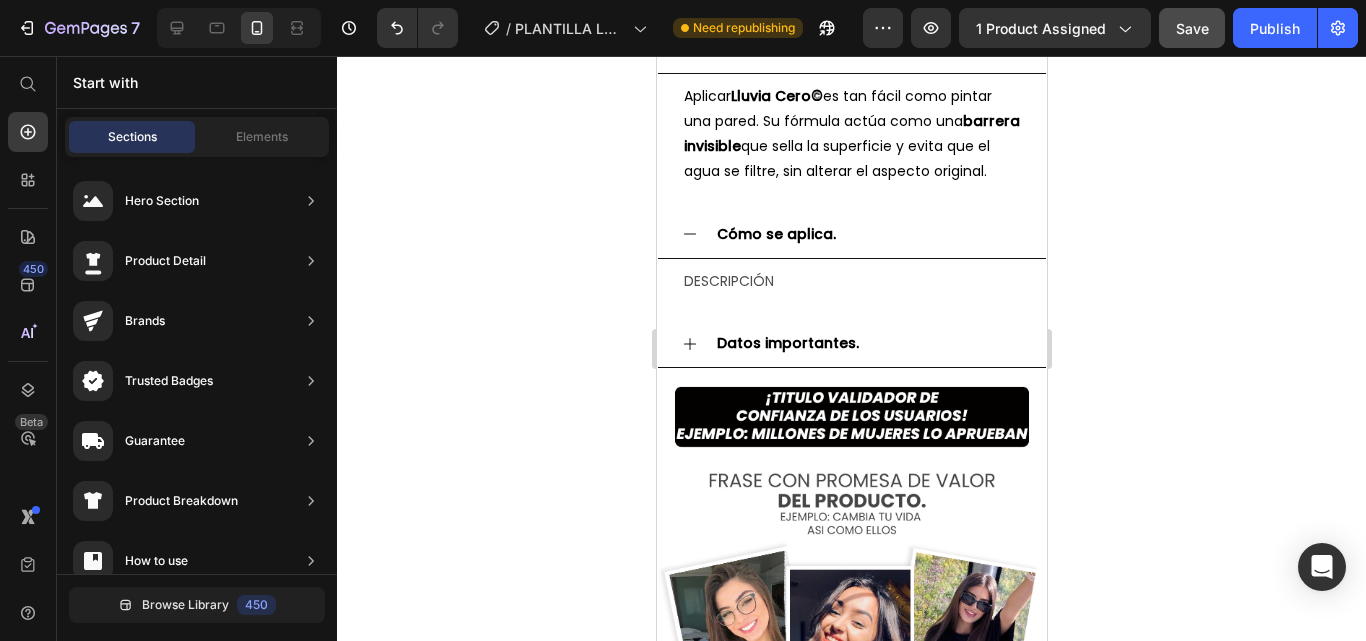 scroll, scrollTop: 2343, scrollLeft: 0, axis: vertical 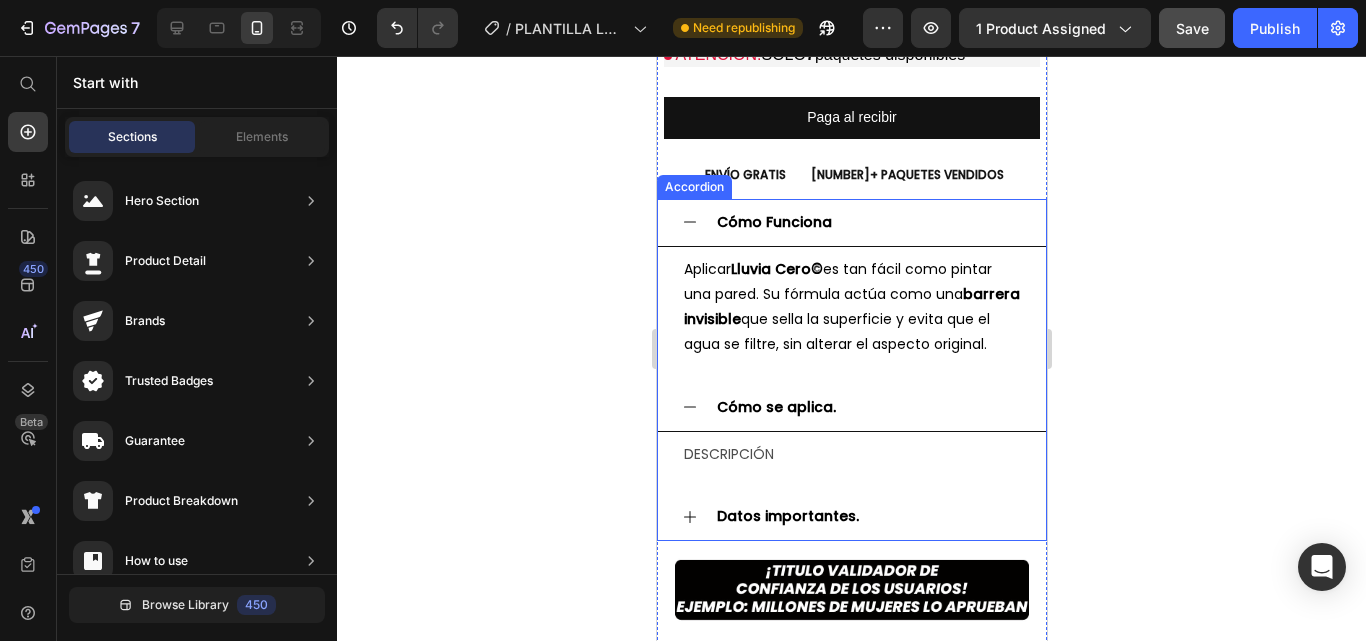 click on "Cómo Funciona" at bounding box center [773, 222] 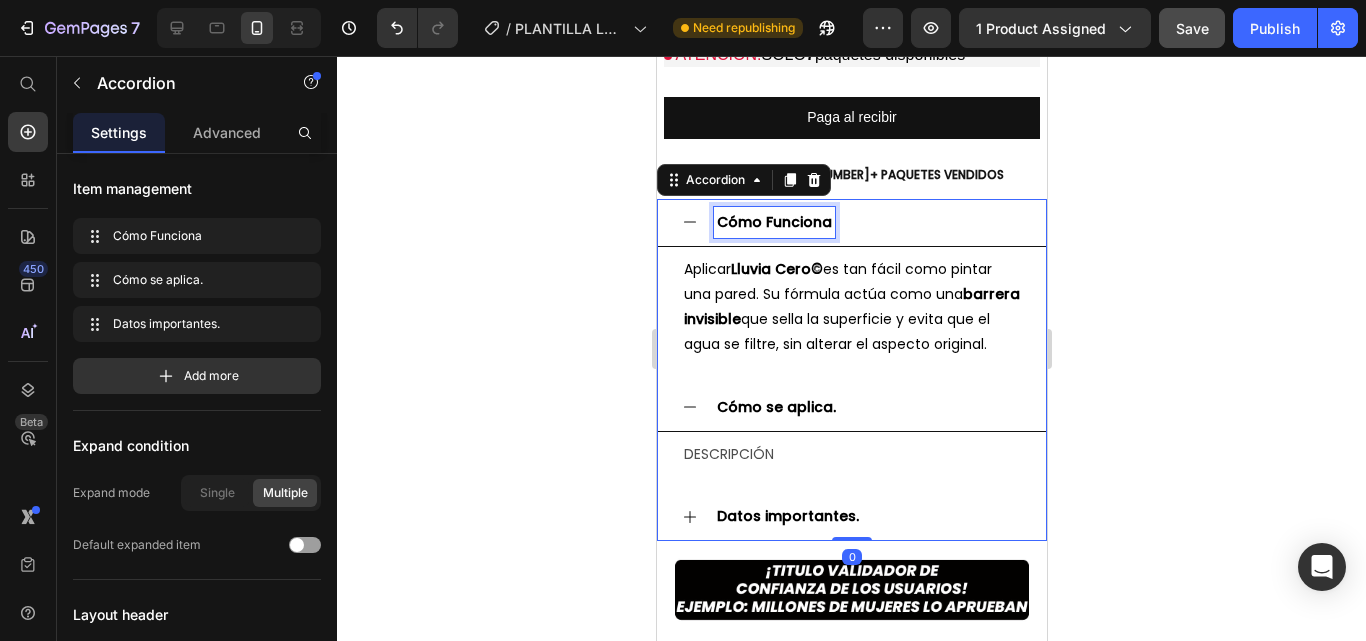 click on "Cómo Funciona" at bounding box center (773, 222) 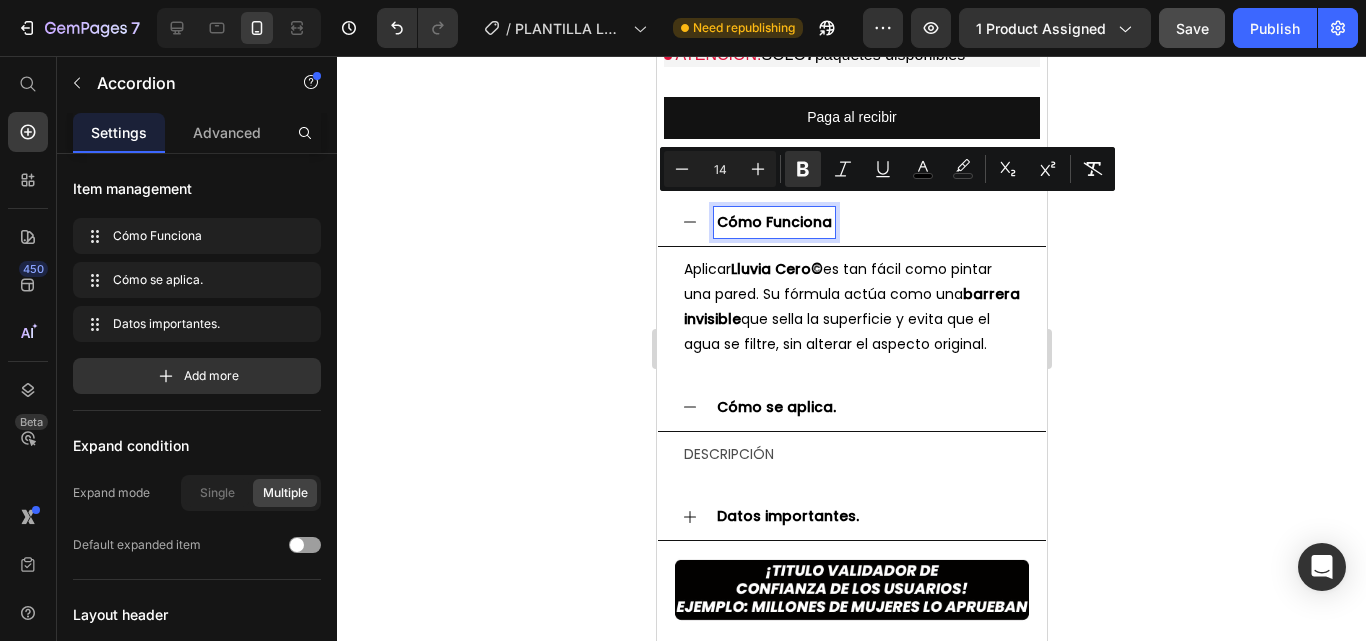 click on "Cómo Funciona" at bounding box center [773, 222] 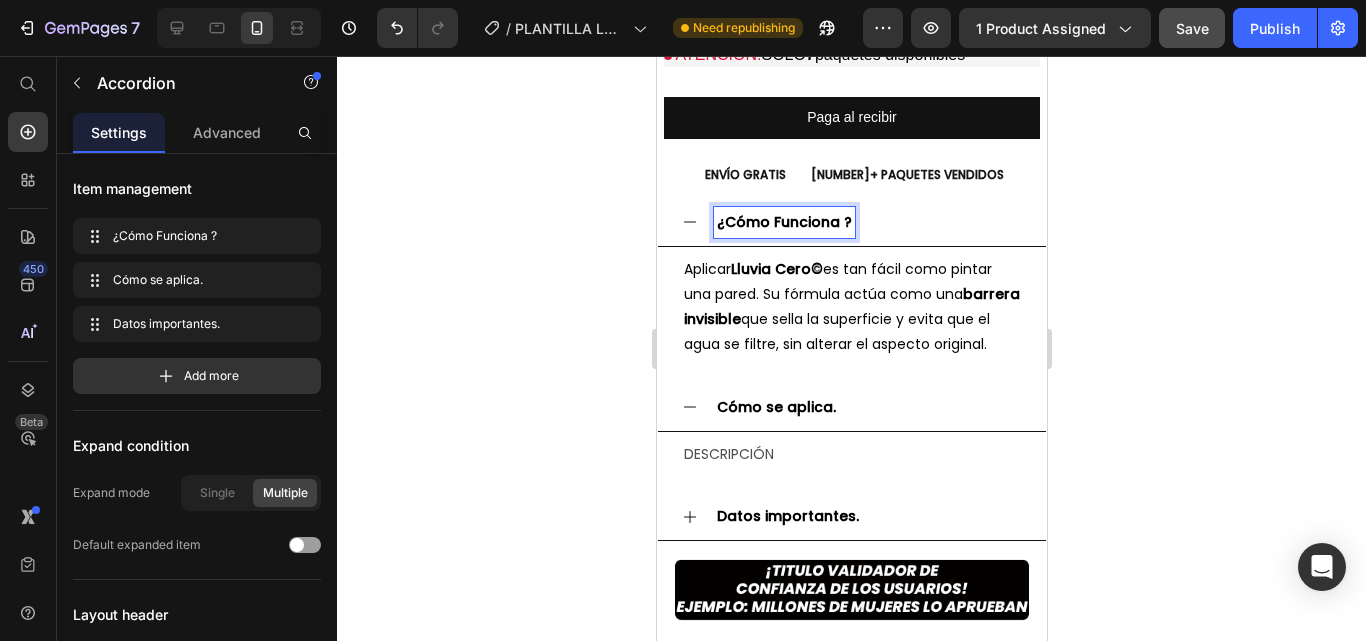 click on "¿Cómo Funciona ?" at bounding box center (783, 222) 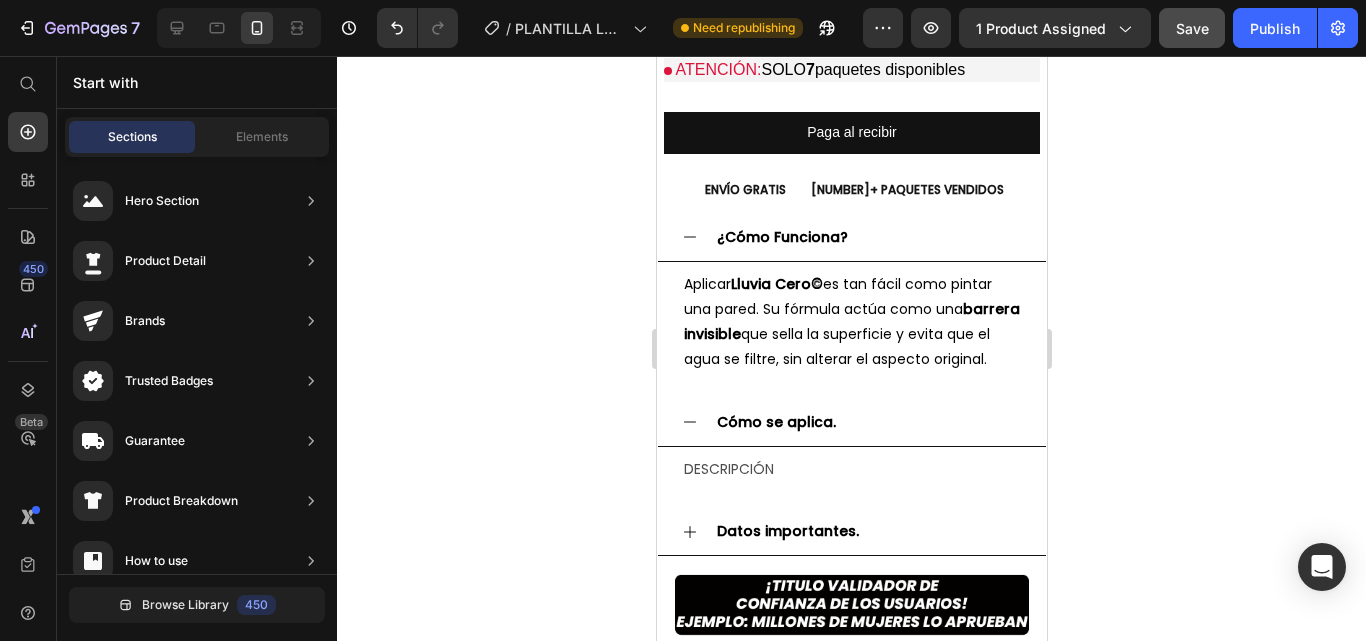 scroll, scrollTop: 2314, scrollLeft: 0, axis: vertical 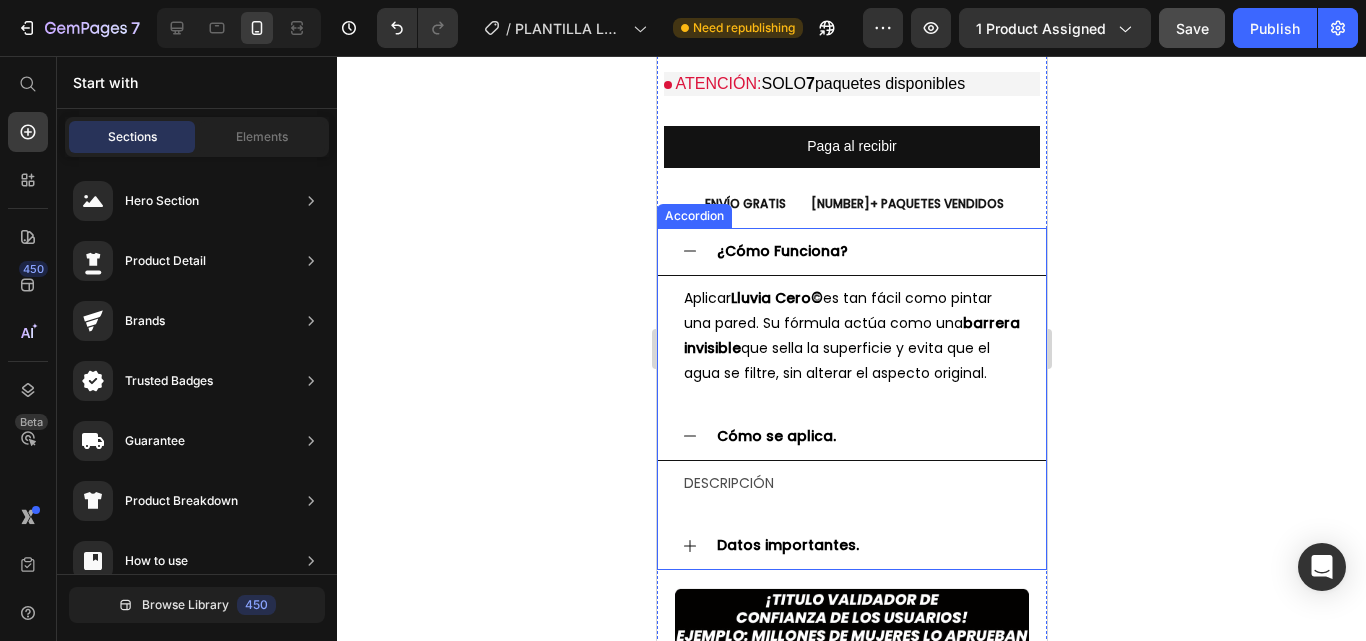 click on "¿Cómo Funciona?" at bounding box center [781, 251] 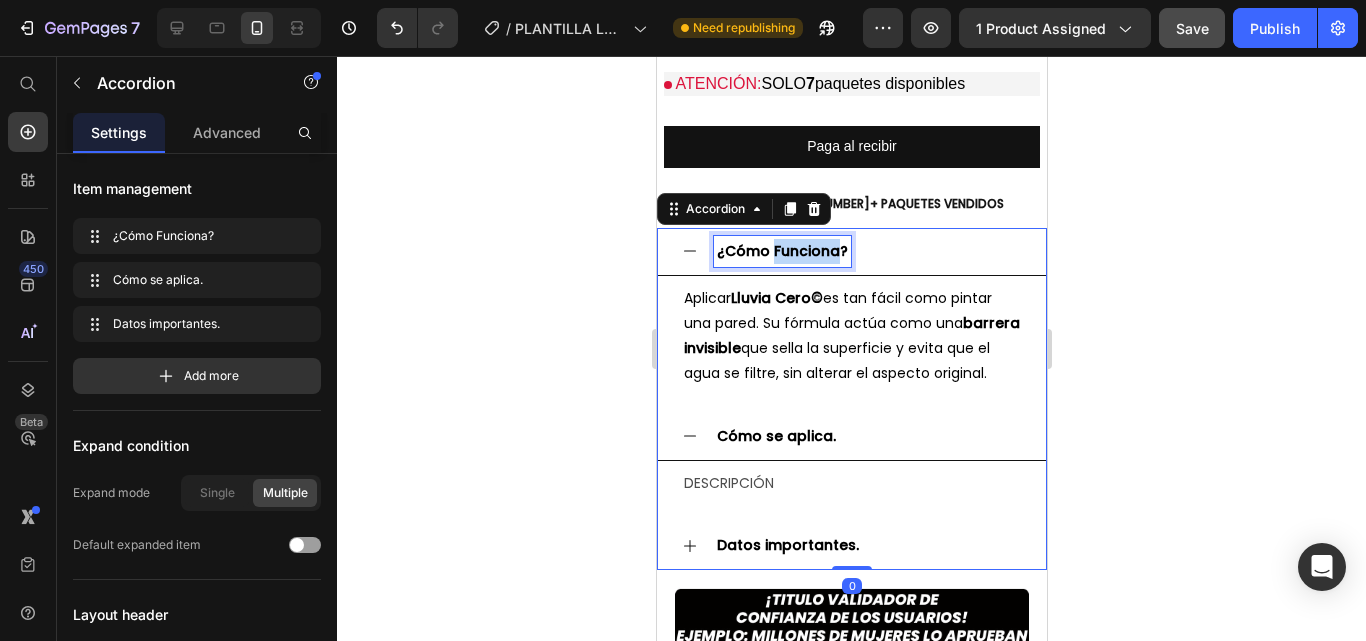 click on "¿Cómo Funciona?" at bounding box center (781, 251) 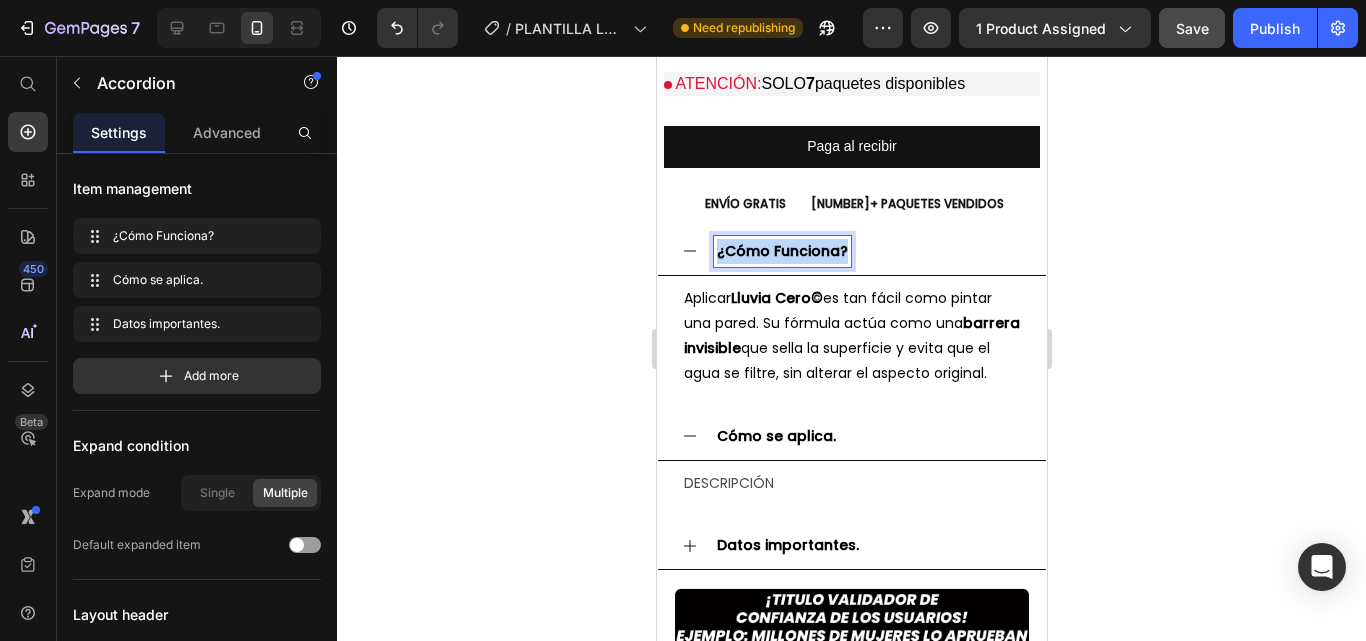 click on "¿Cómo Funciona?" at bounding box center [781, 251] 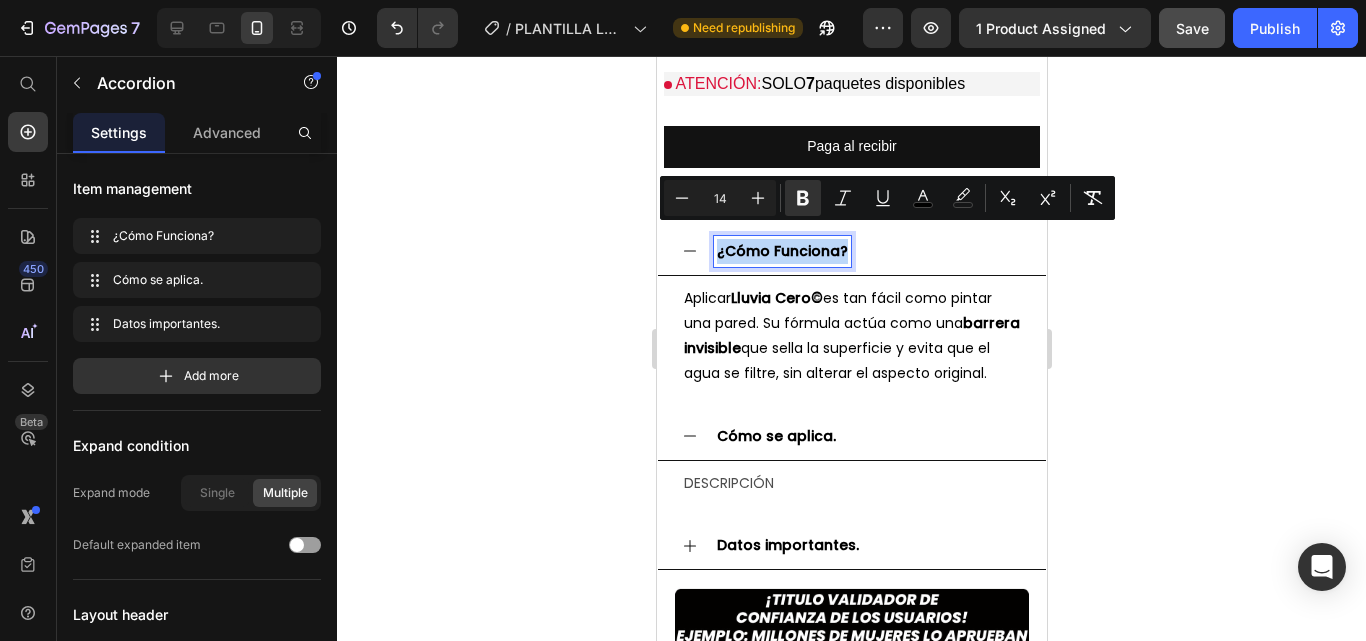 click on "¿Cómo Funciona?" at bounding box center [781, 251] 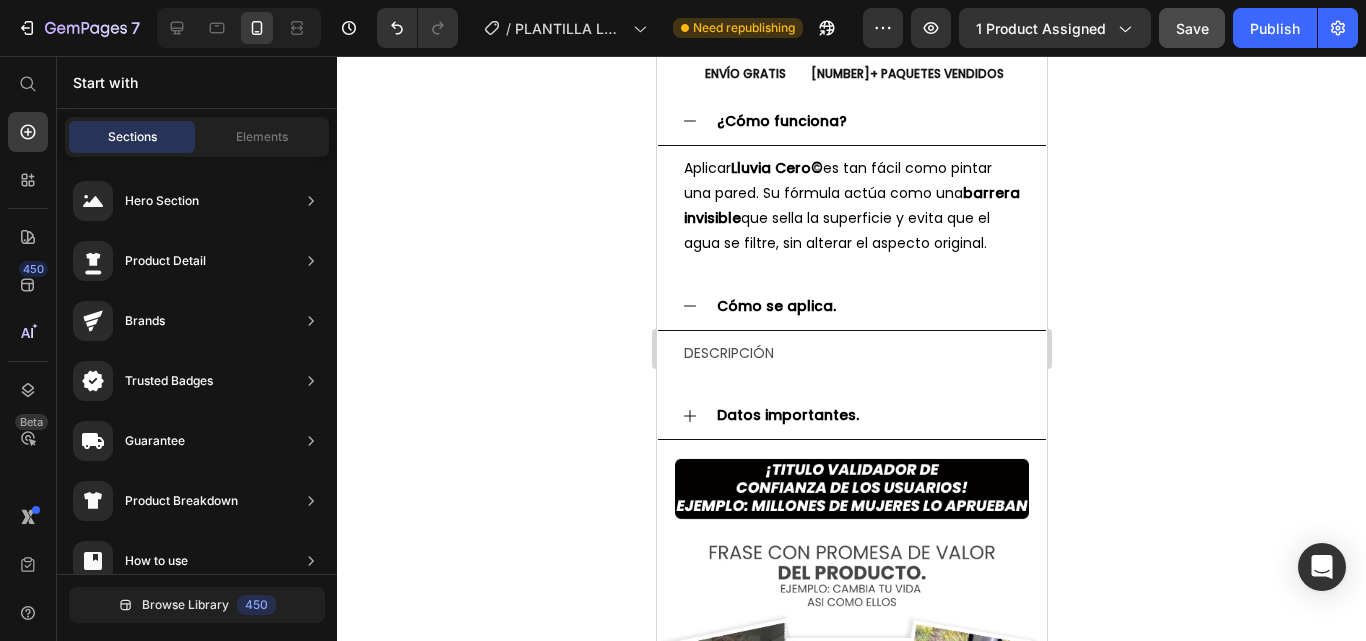 scroll, scrollTop: 2545, scrollLeft: 0, axis: vertical 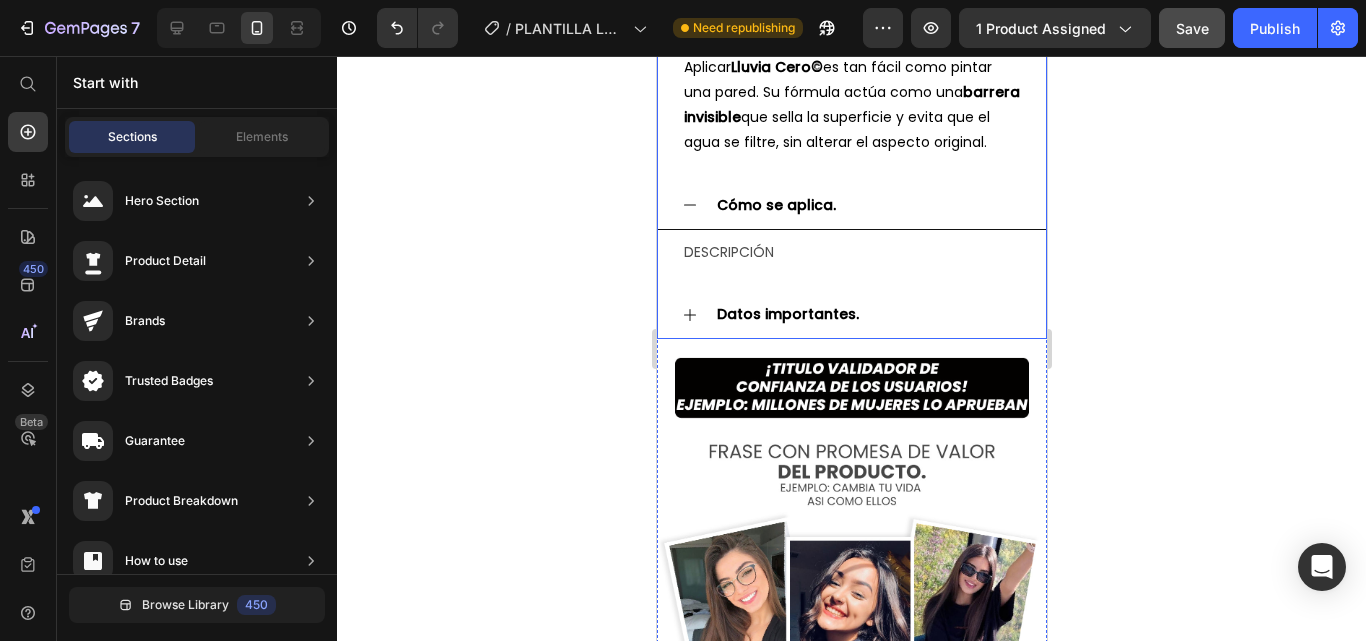 click on "Cómo se aplica." at bounding box center [775, 205] 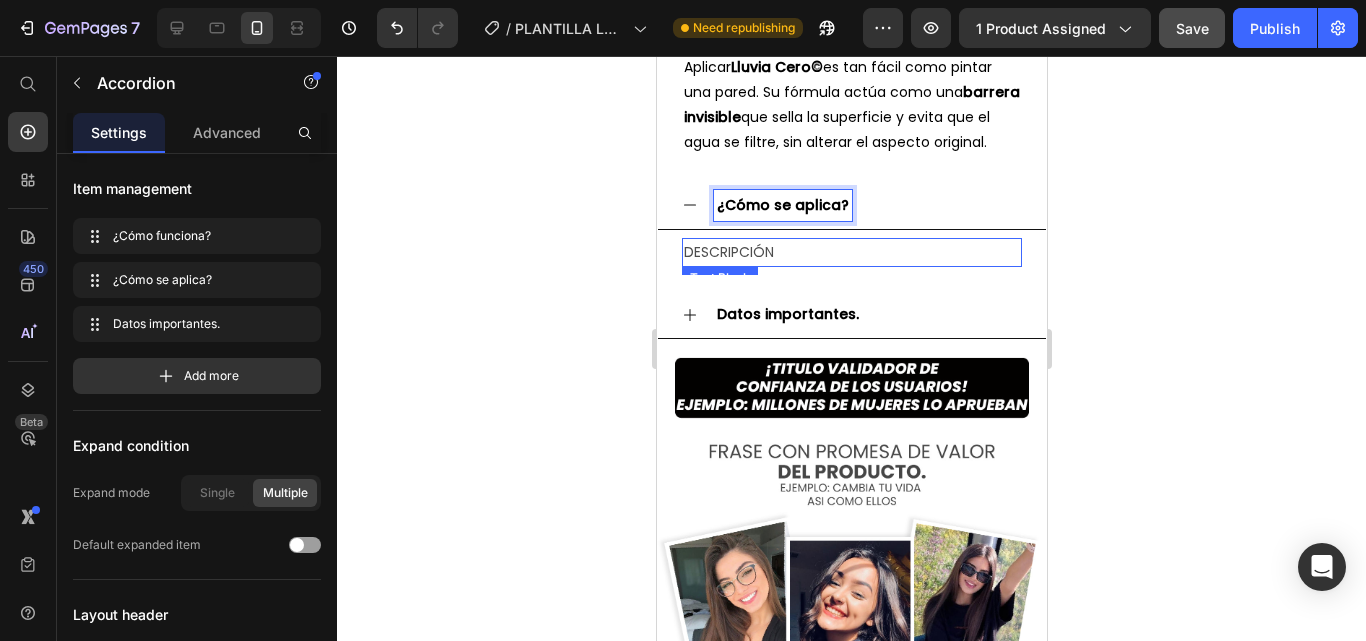 click on "DESCRIPCIÓN" at bounding box center [851, 252] 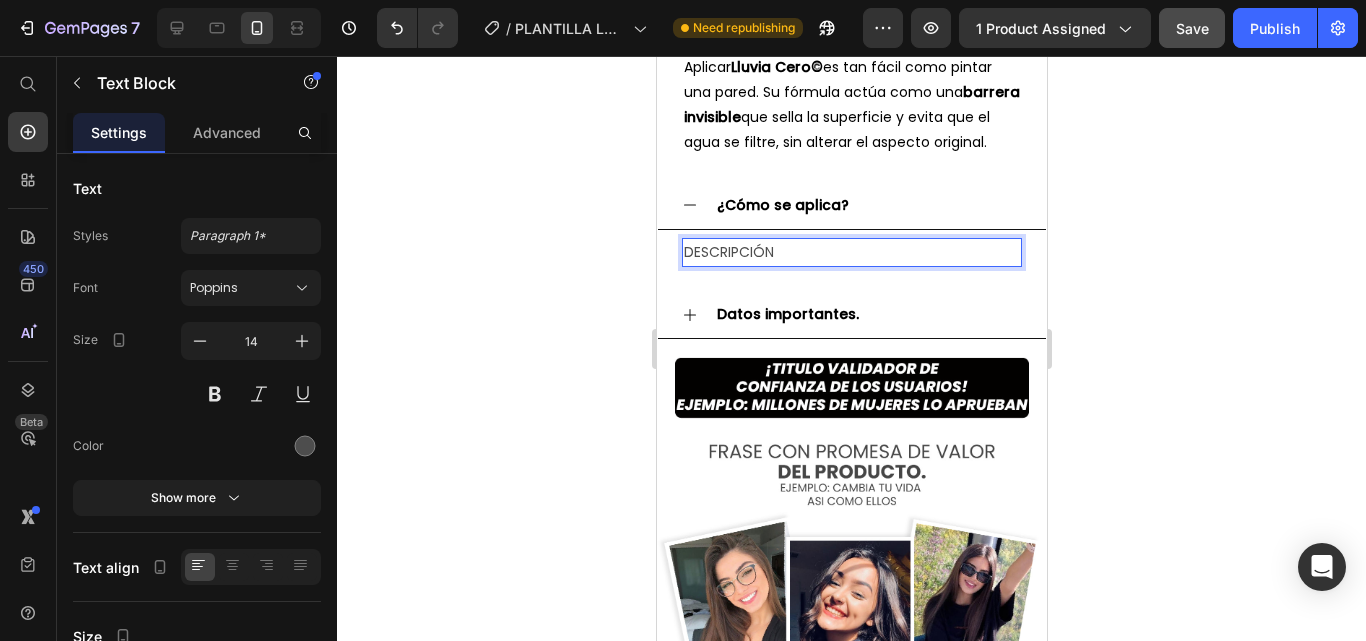 click on "DESCRIPCIÓN" at bounding box center [851, 252] 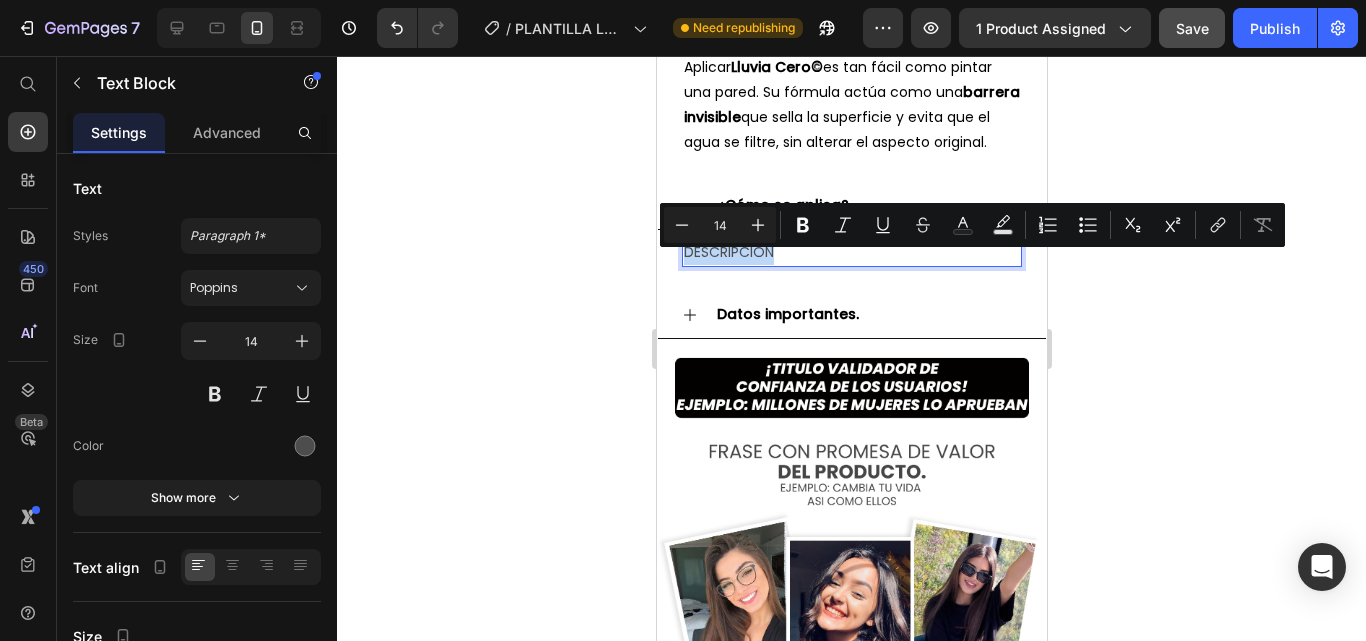 drag, startPoint x: 789, startPoint y: 268, endPoint x: 684, endPoint y: 262, distance: 105.17129 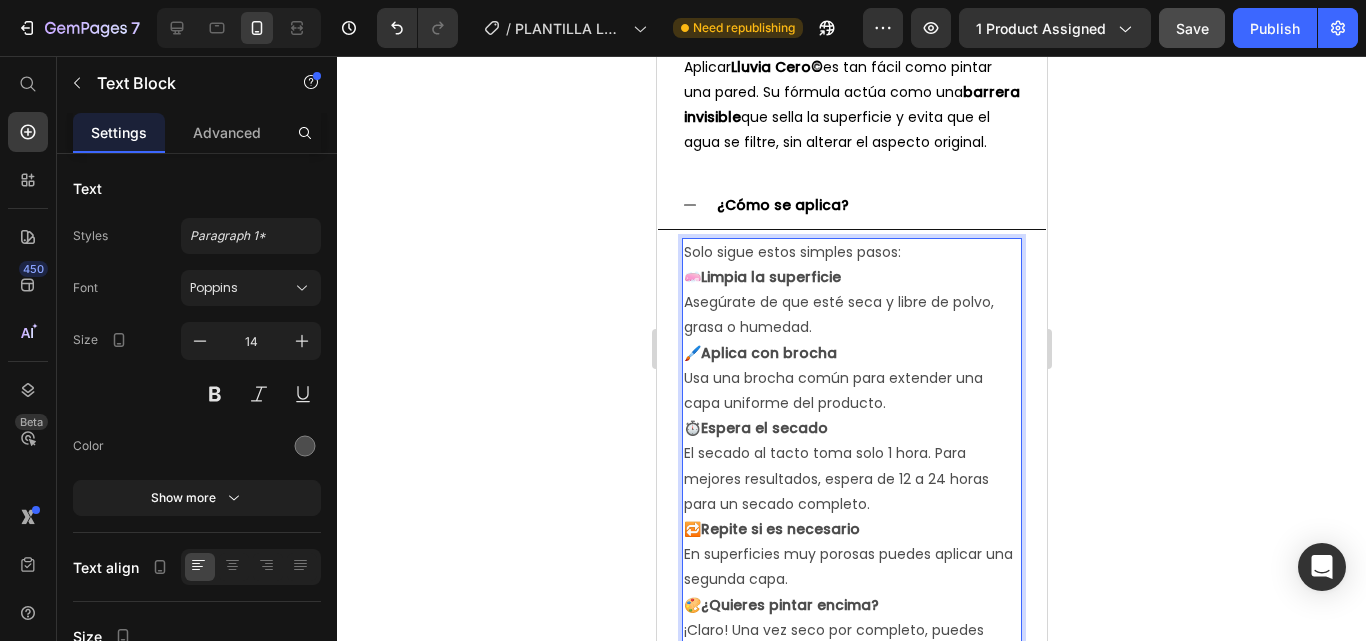 scroll, scrollTop: 2602, scrollLeft: 0, axis: vertical 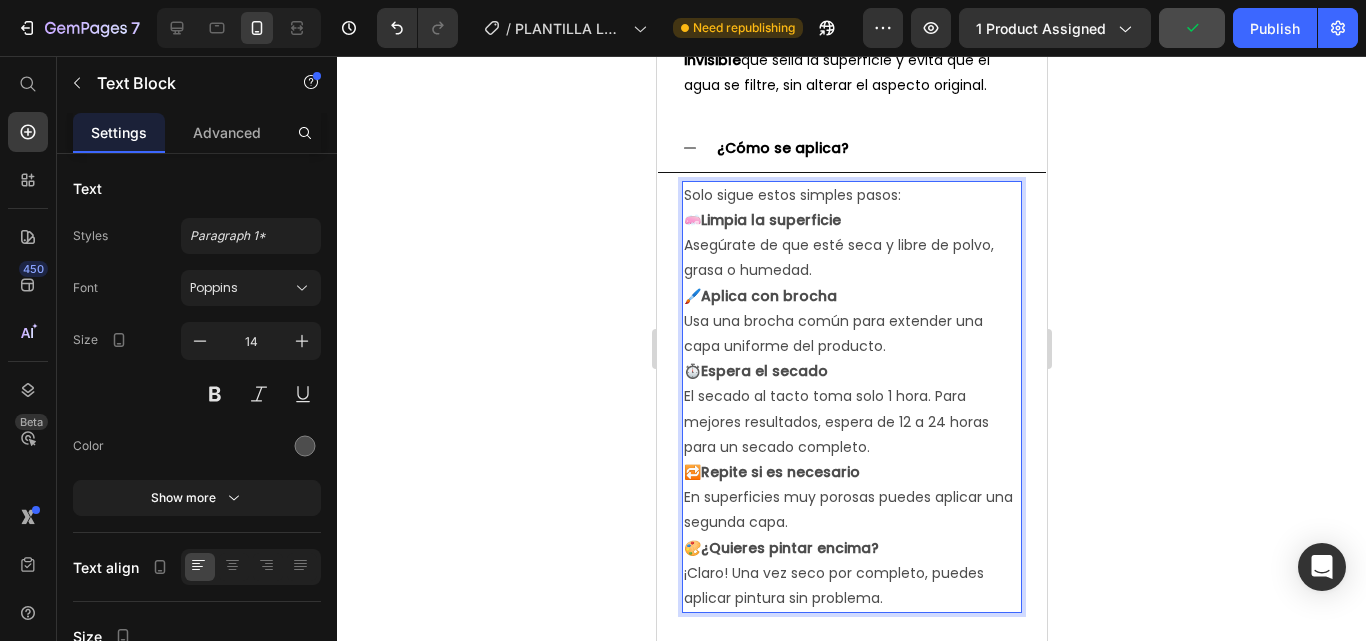 click on "🖌️  Aplica con brocha Usa una brocha común para extender una capa uniforme del producto." at bounding box center (851, 322) 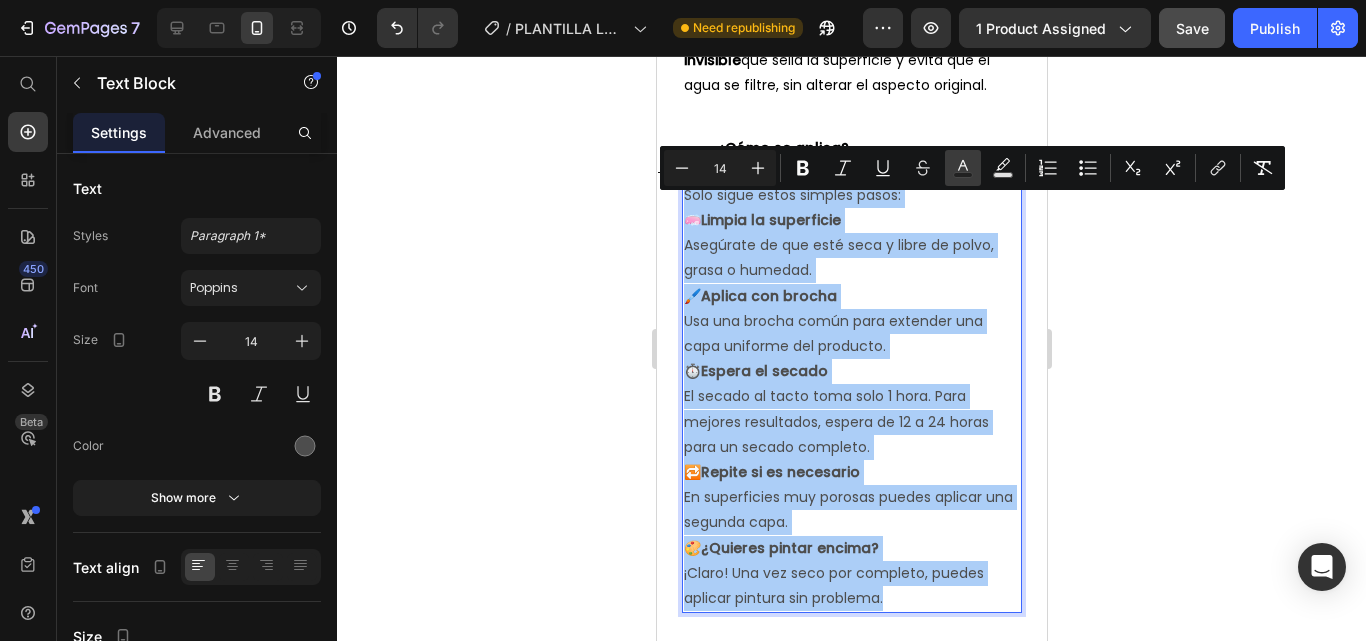 click 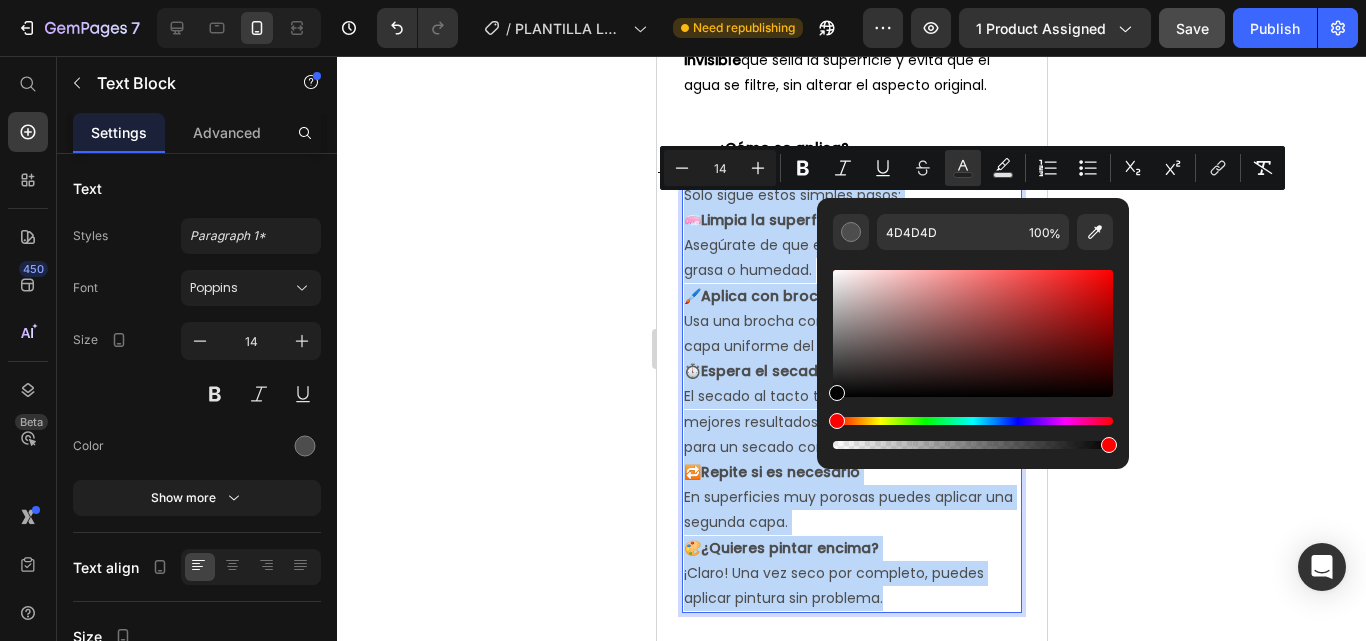 type on "000000" 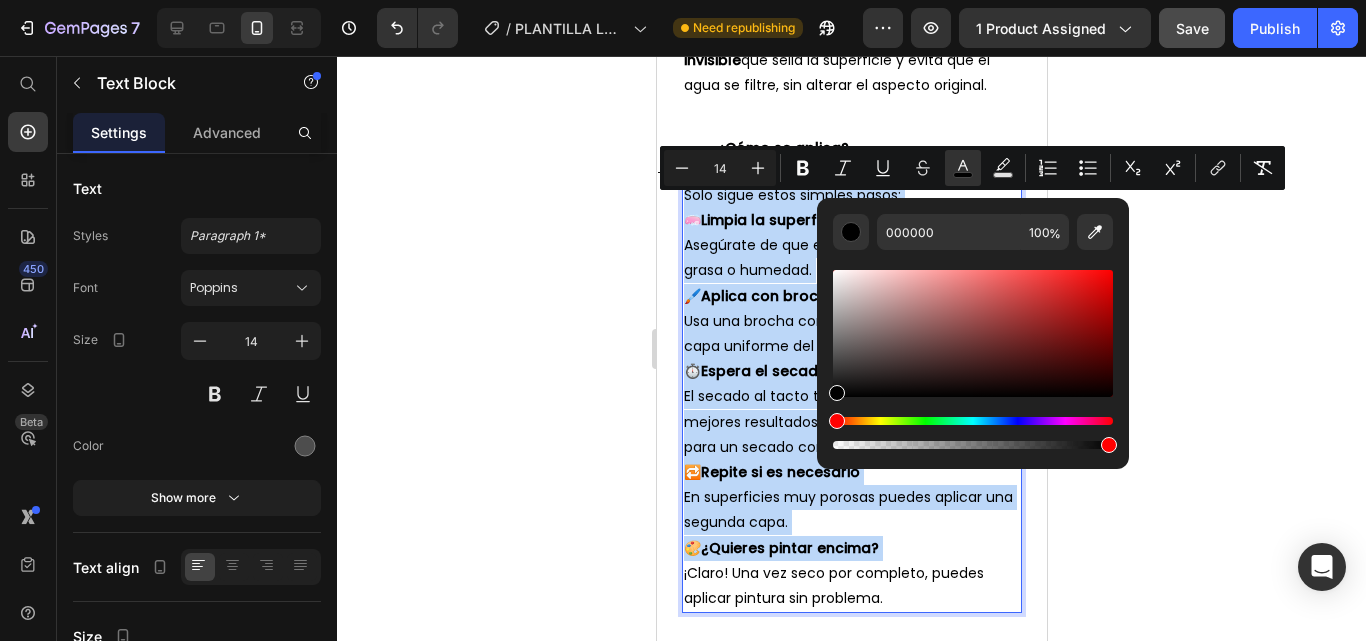click on "Asegúrate de que esté seca y libre de polvo, grasa o humedad." at bounding box center [838, 257] 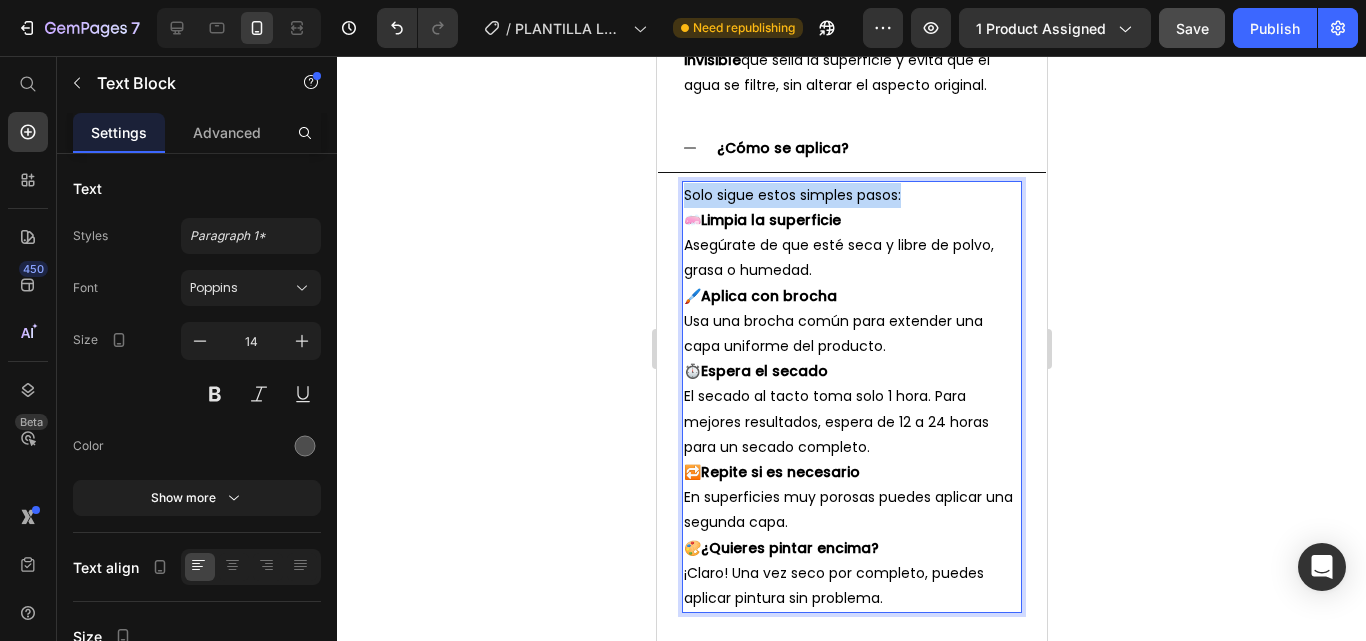 drag, startPoint x: 908, startPoint y: 213, endPoint x: 685, endPoint y: 214, distance: 223.00224 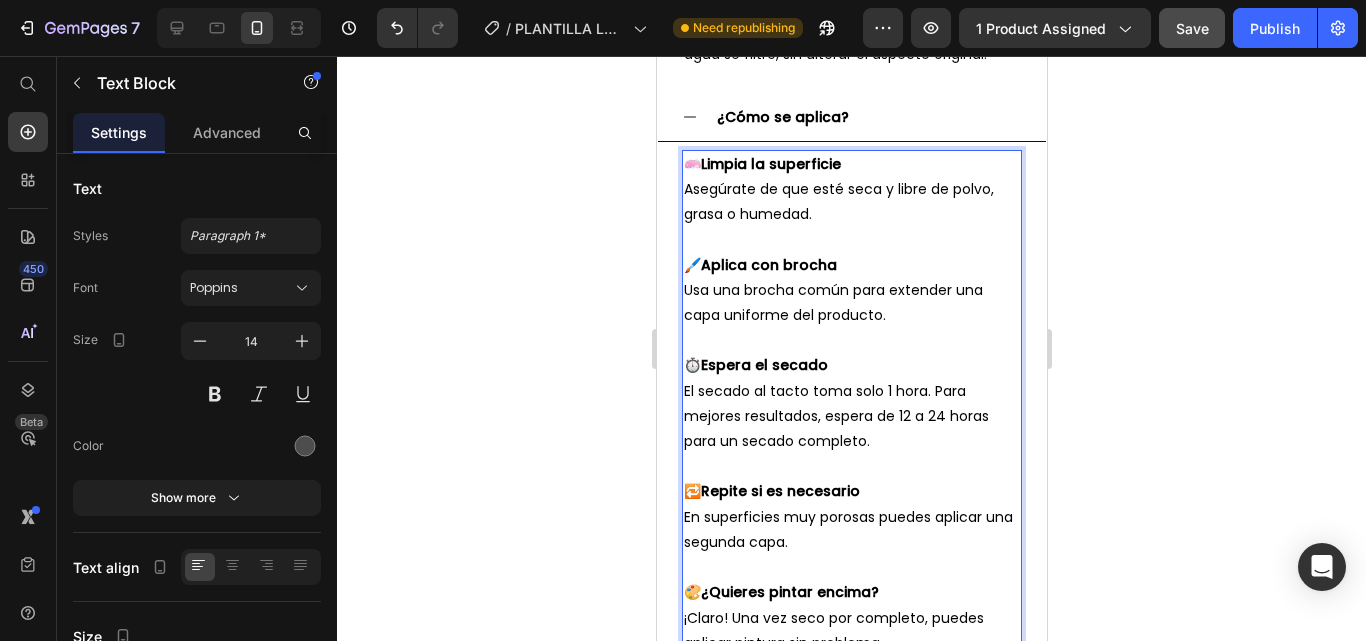 scroll, scrollTop: 2658, scrollLeft: 0, axis: vertical 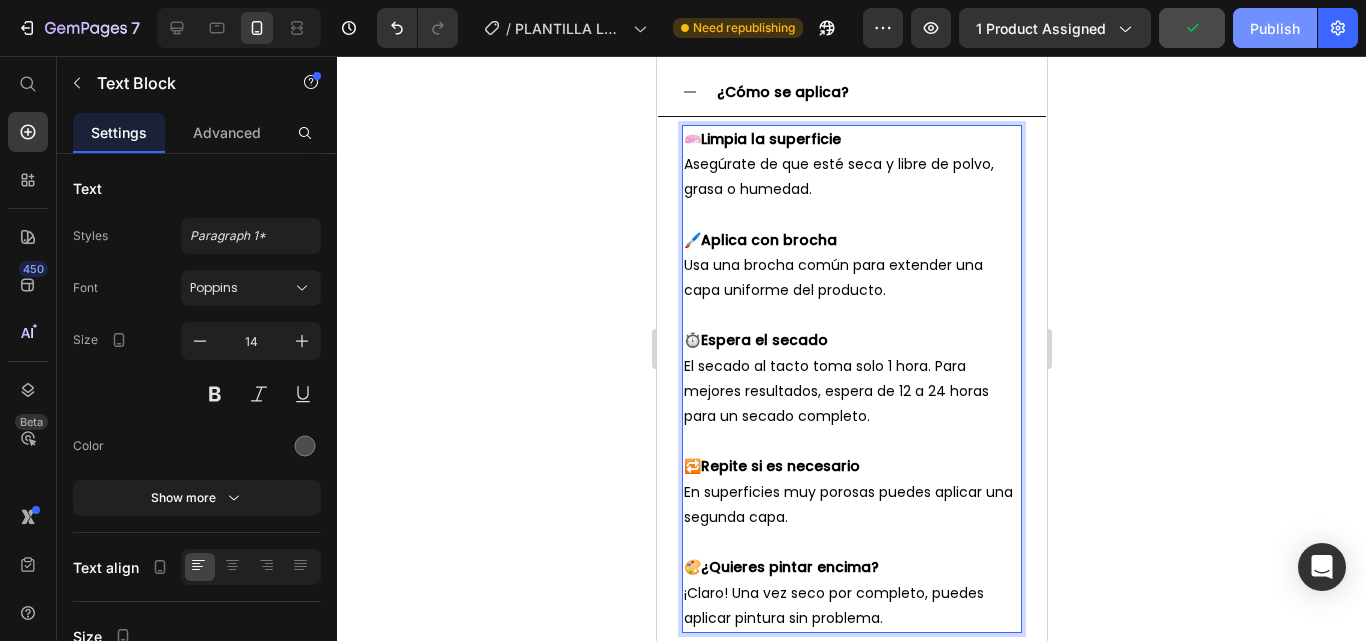 click on "Publish" at bounding box center (1275, 28) 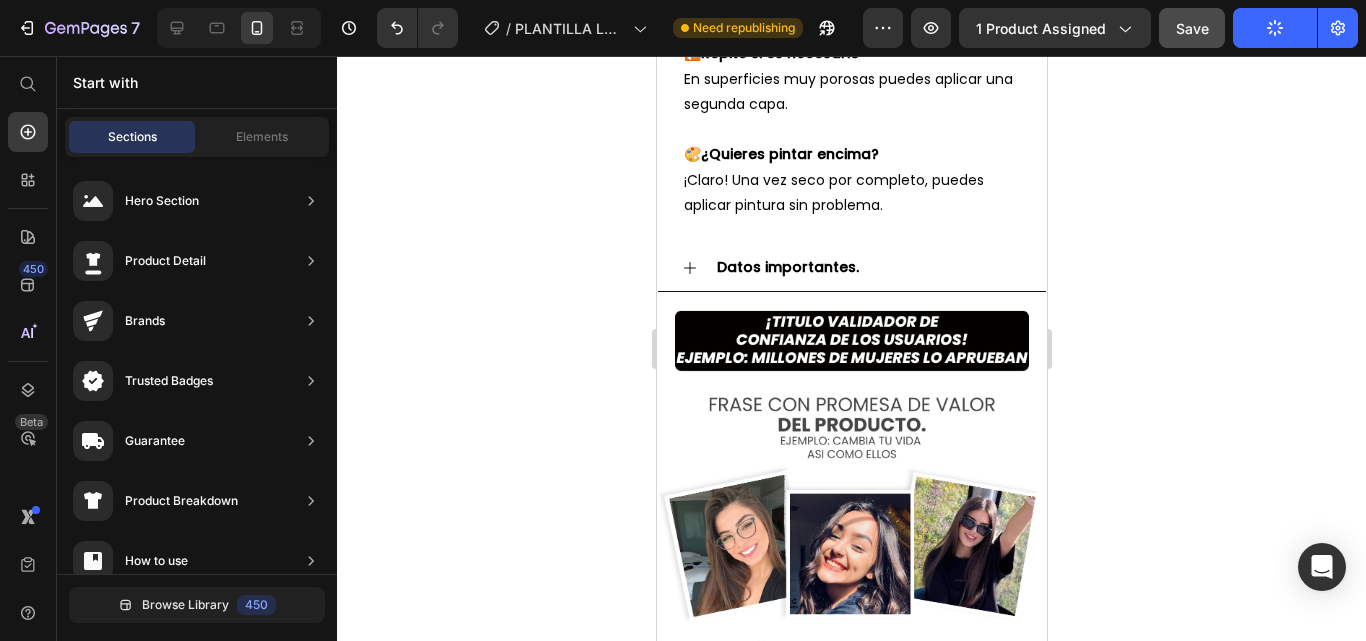 scroll, scrollTop: 3132, scrollLeft: 0, axis: vertical 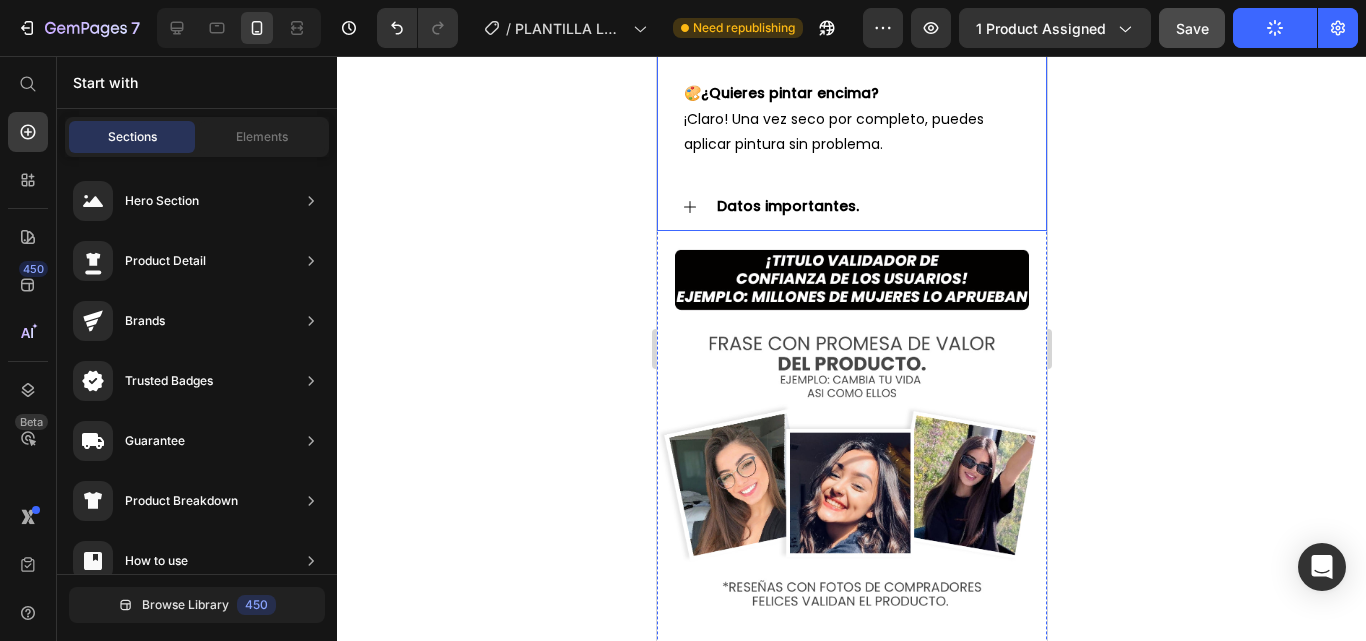 click on "Datos importantes." at bounding box center (867, 206) 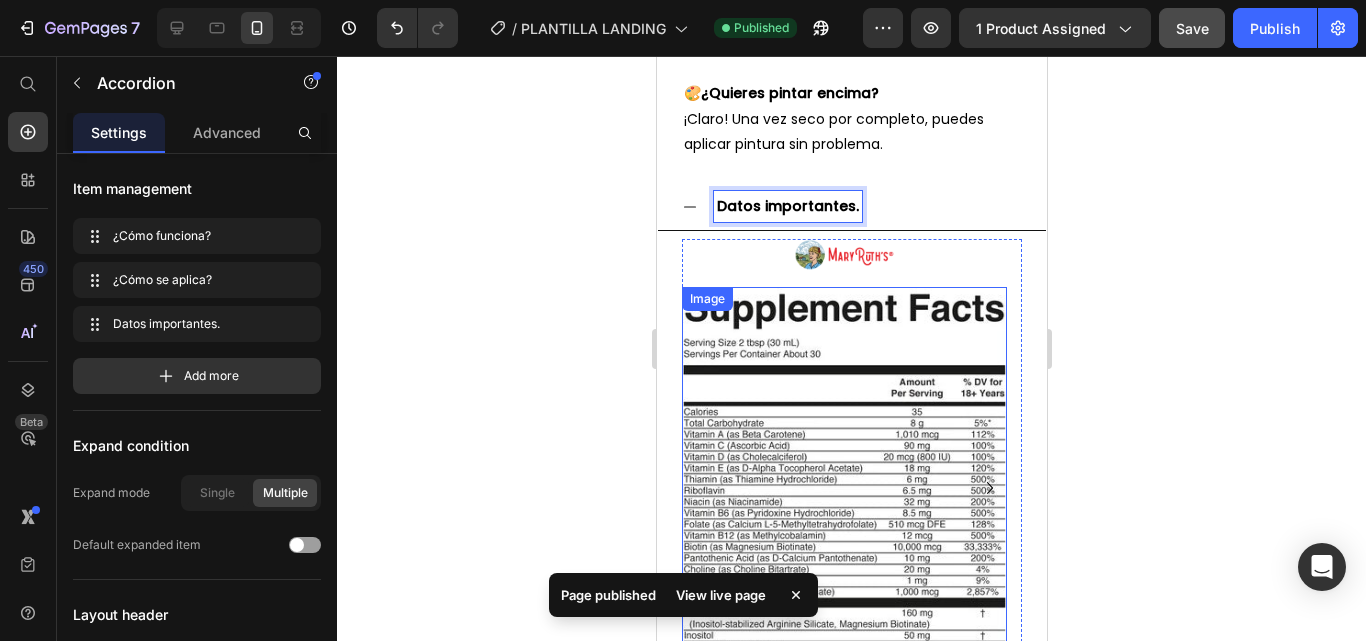 click at bounding box center (843, 512) 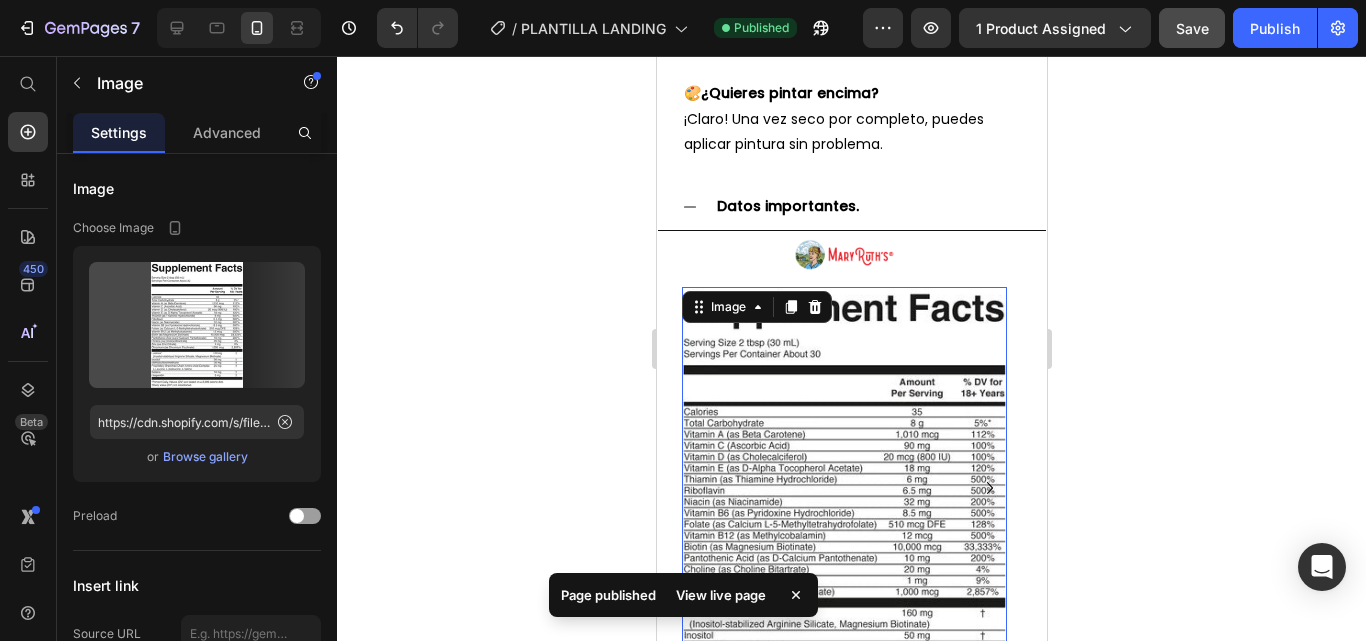 click 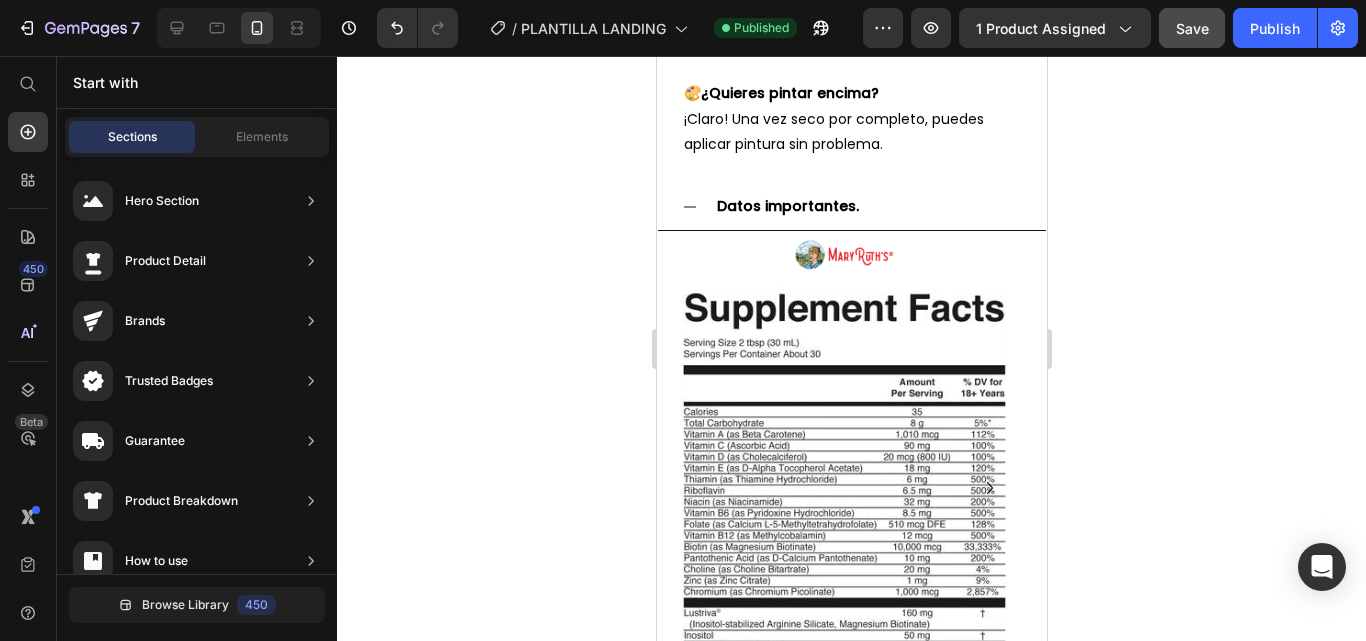 scroll, scrollTop: 3116, scrollLeft: 0, axis: vertical 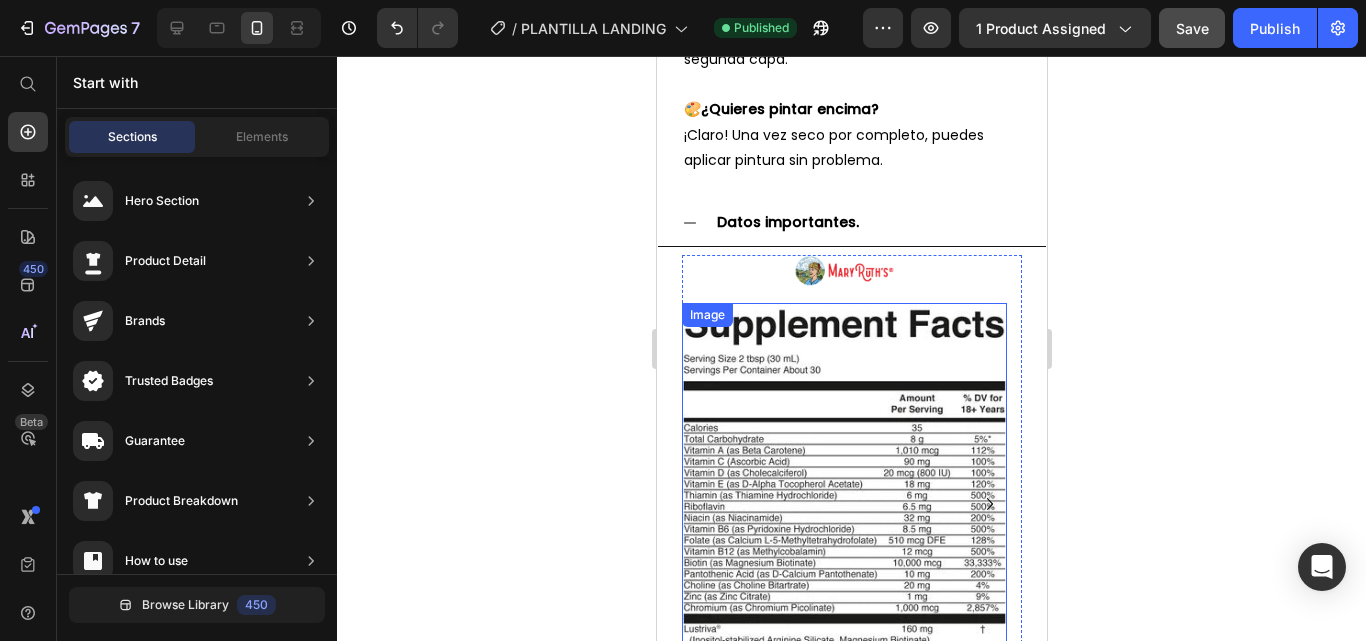 click at bounding box center (843, 528) 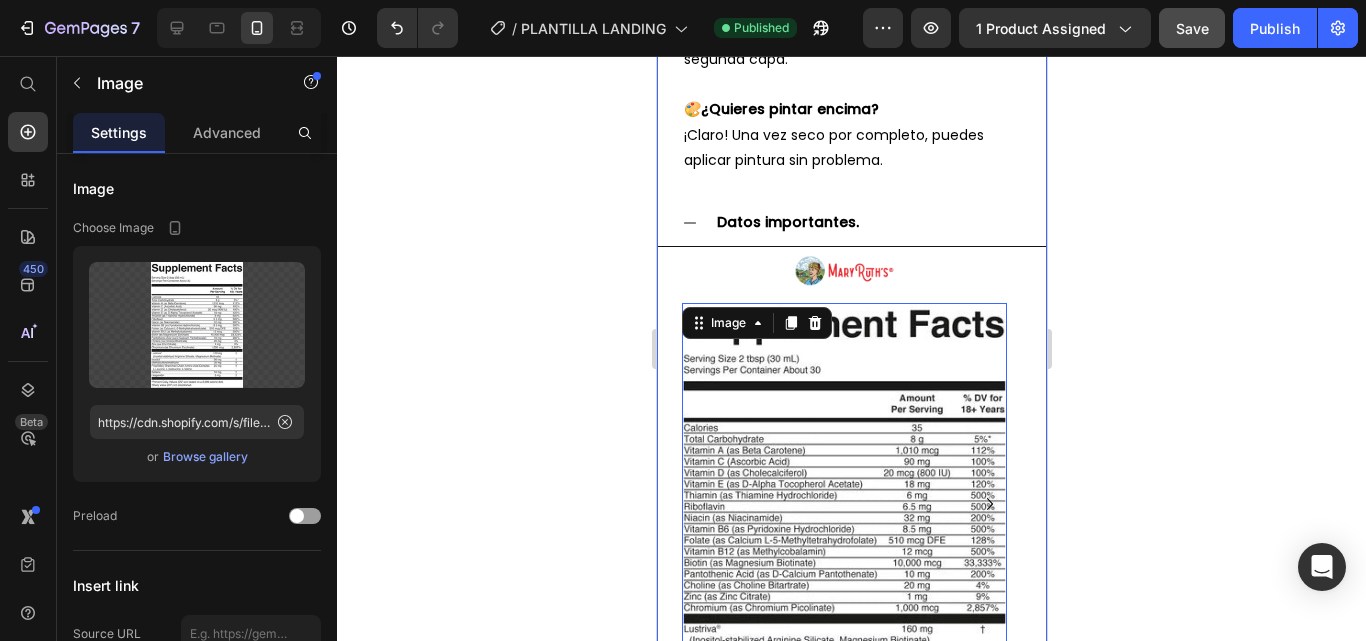 click 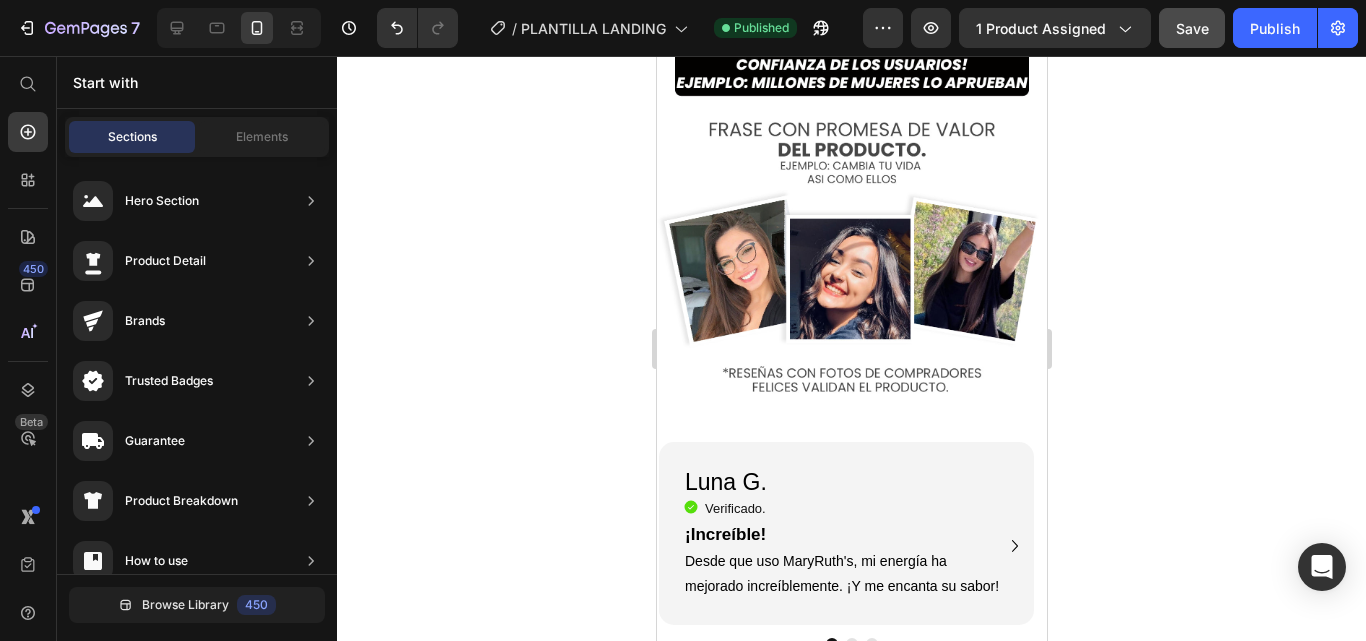 scroll, scrollTop: 3254, scrollLeft: 0, axis: vertical 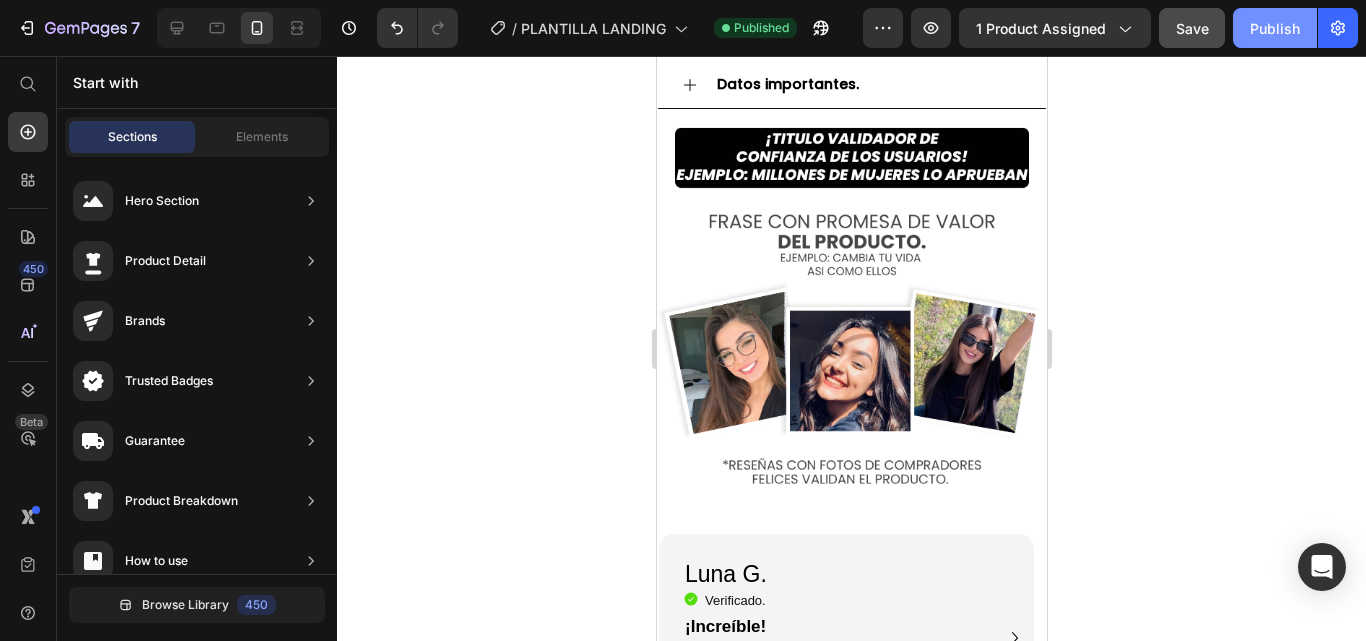 click on "Publish" at bounding box center (1275, 28) 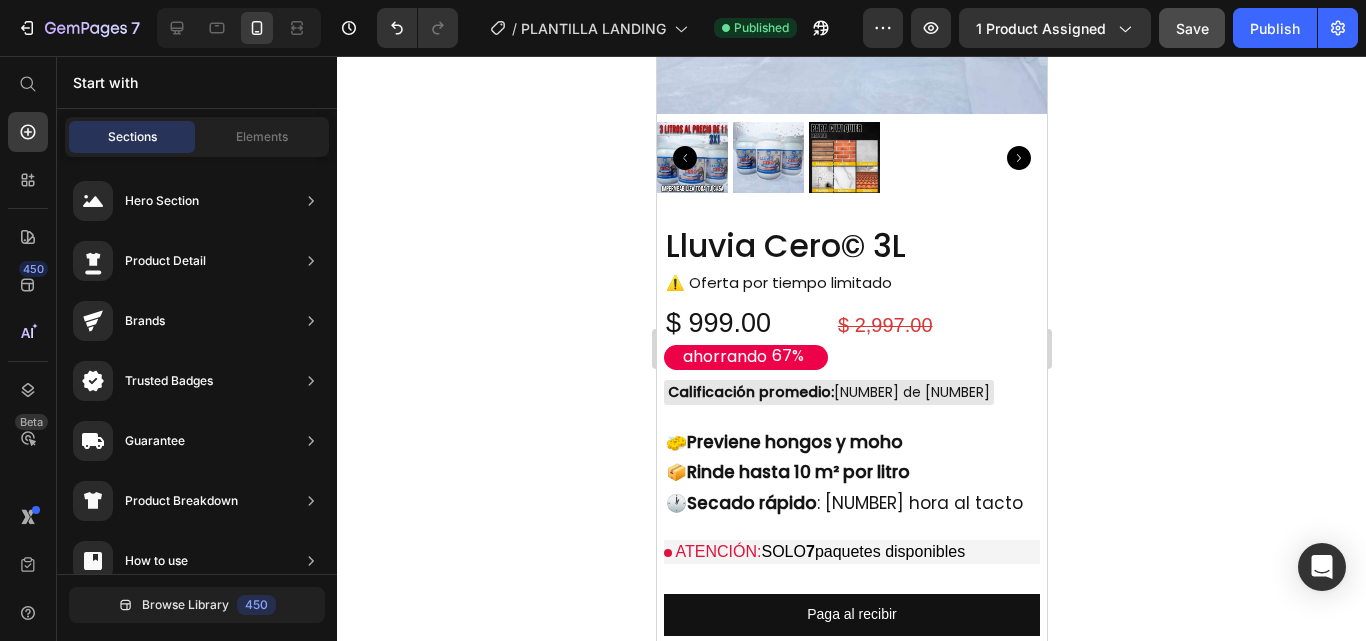 scroll, scrollTop: 1709, scrollLeft: 0, axis: vertical 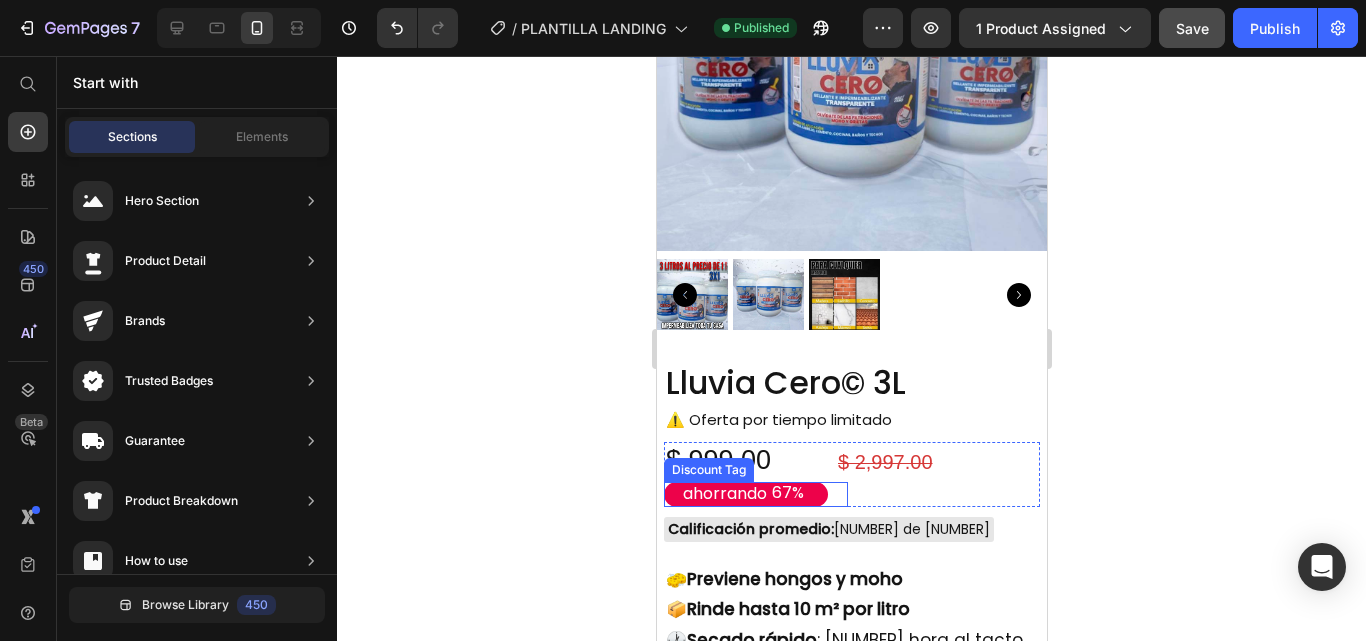 click on "ahorrando" at bounding box center (724, 494) 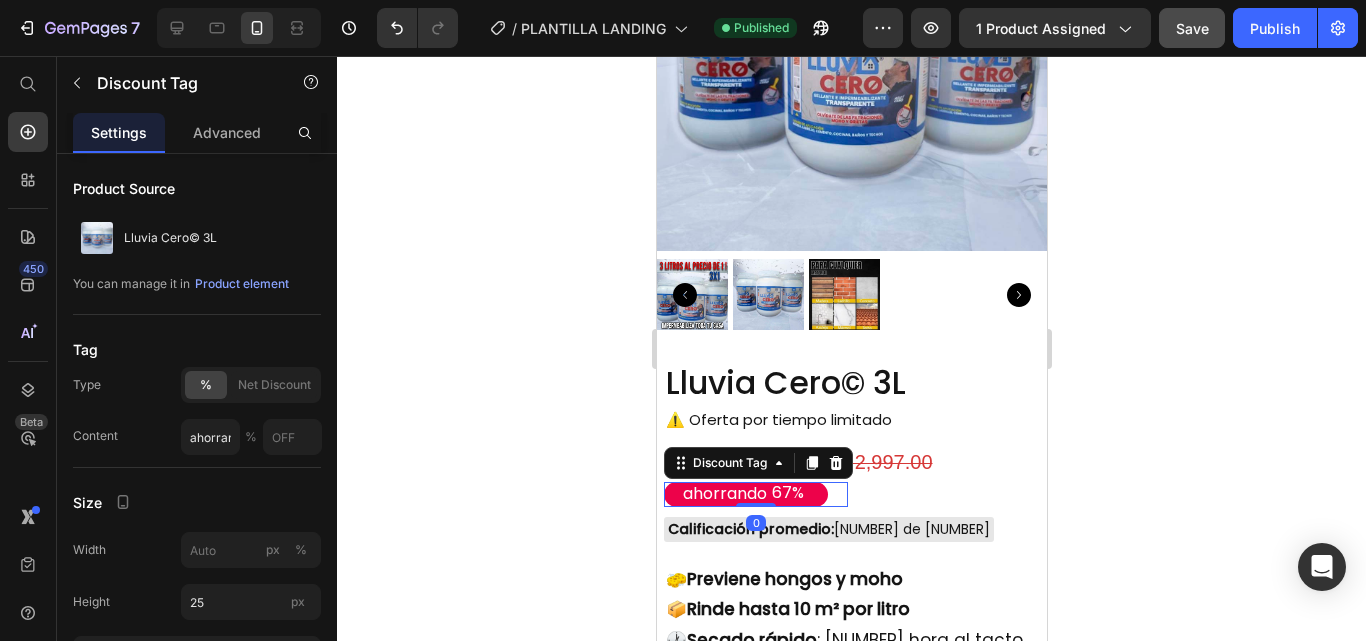 click on "ahorrando" at bounding box center [724, 494] 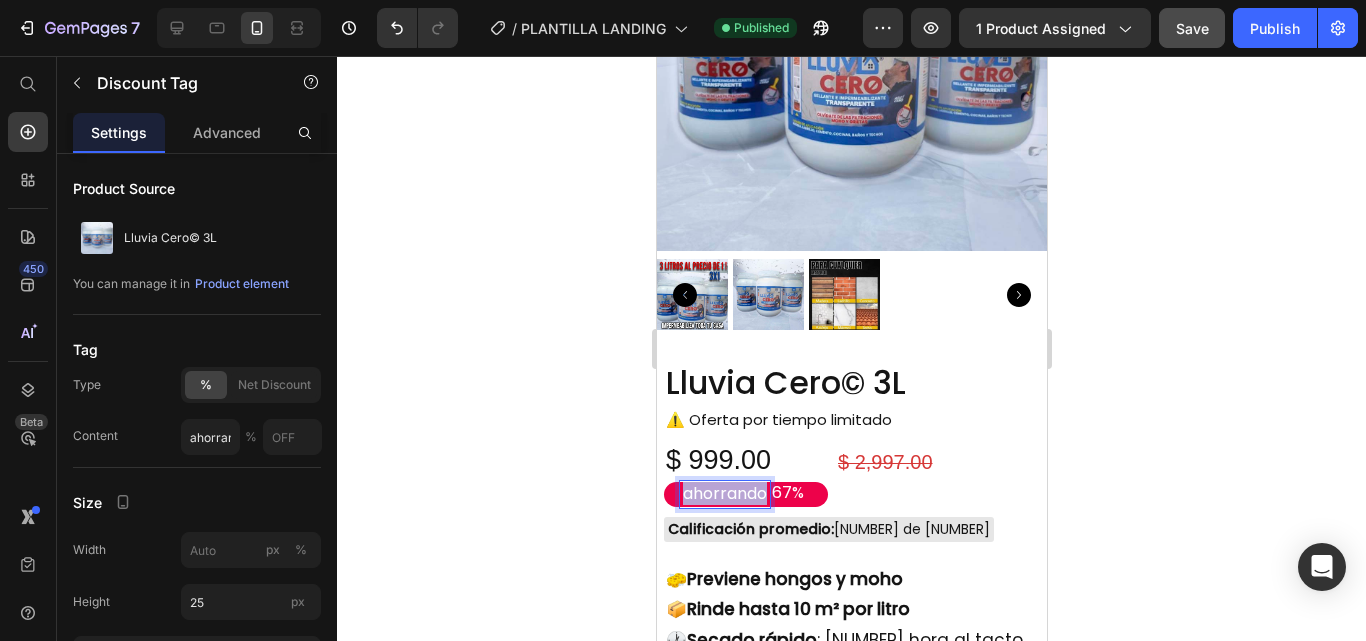 click on "ahorrando" at bounding box center (724, 494) 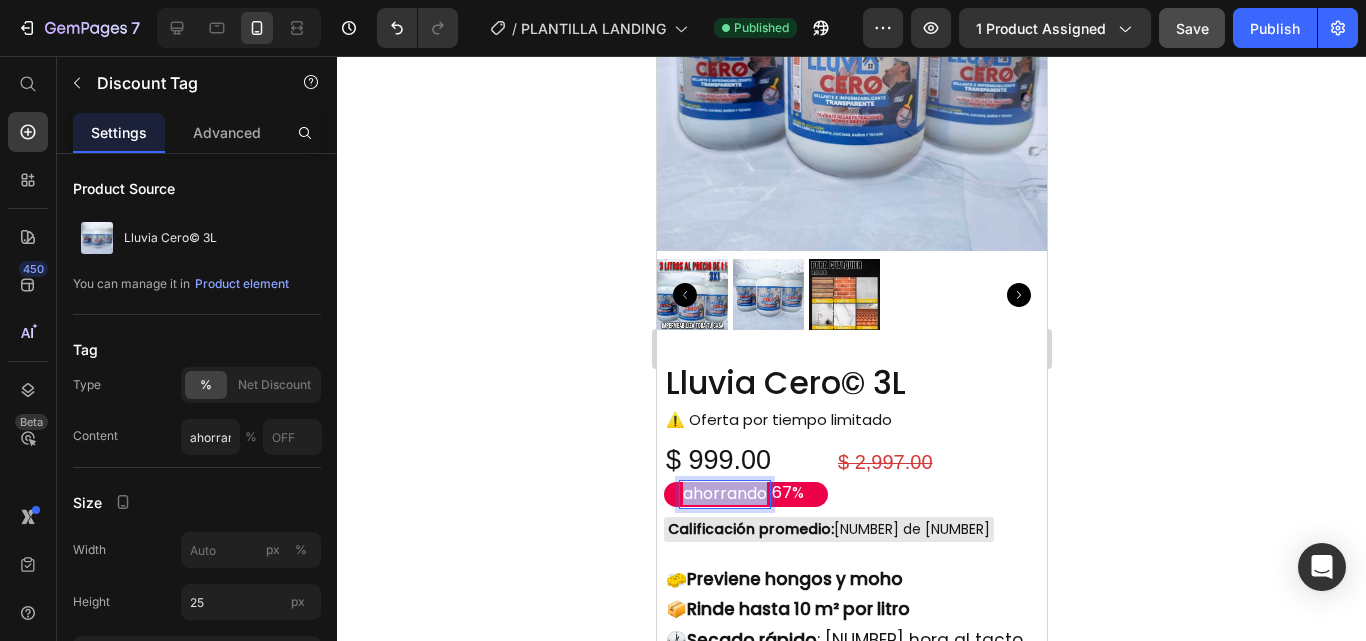 click on "ahorrando" at bounding box center (724, 494) 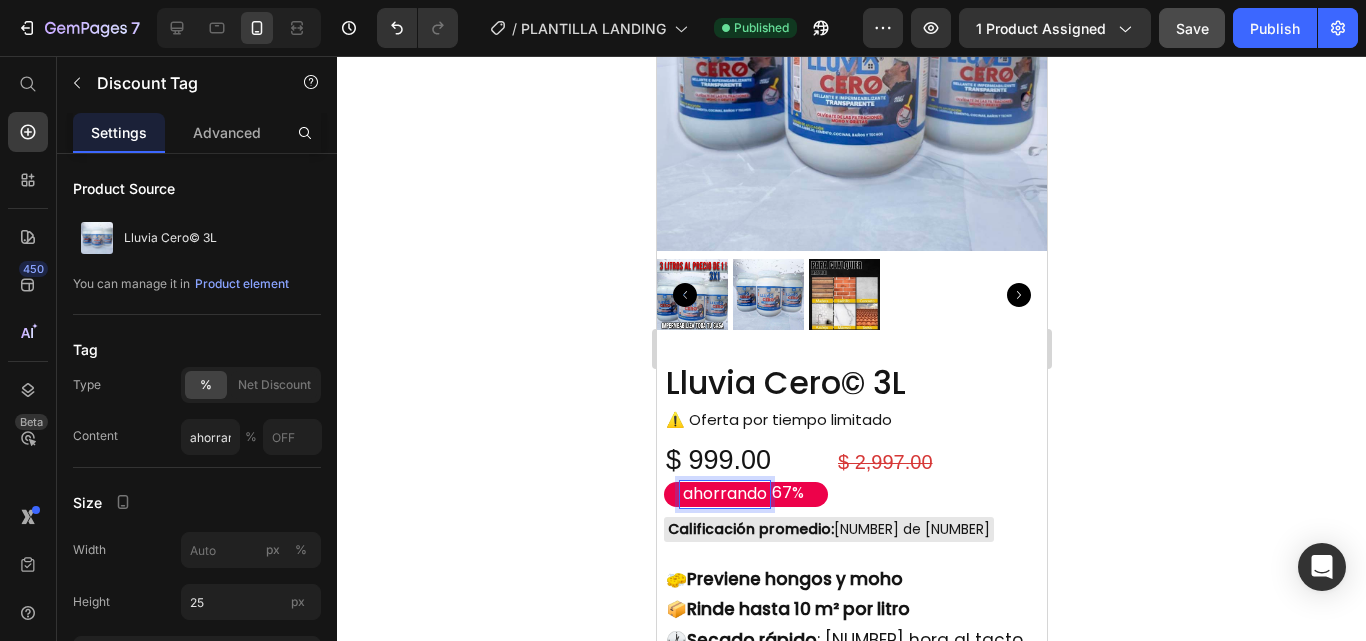 click on "ahorrando" at bounding box center [724, 494] 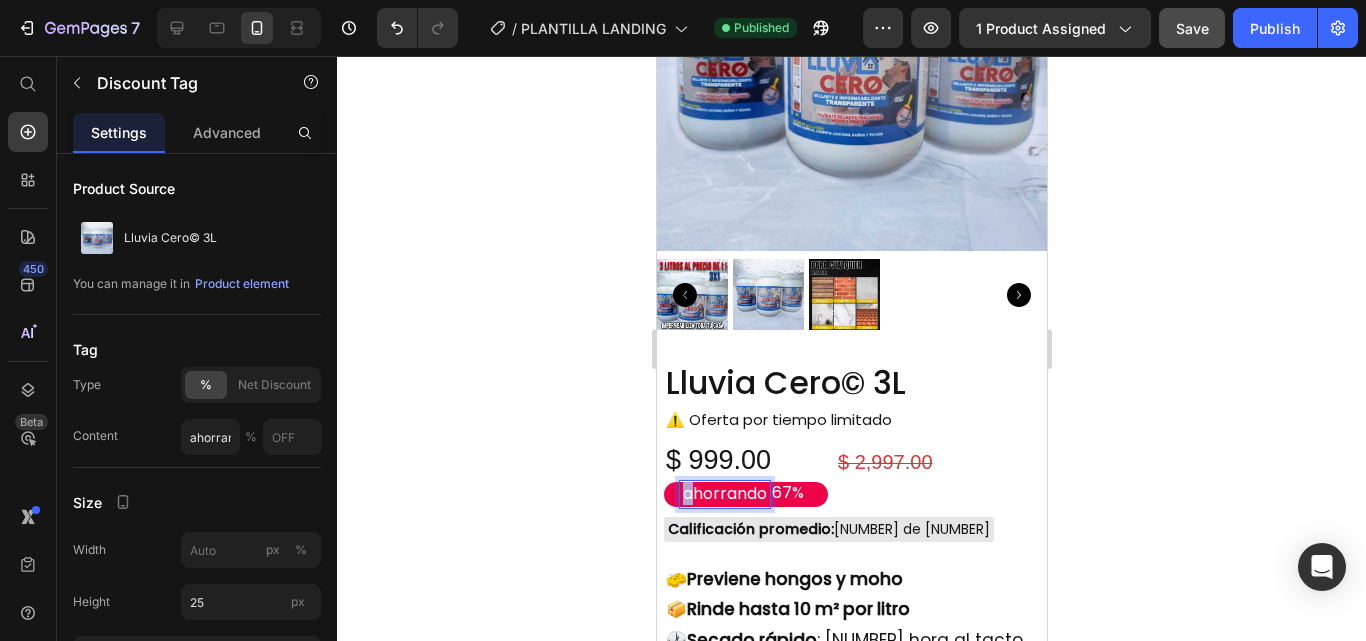 click on "ahorrando" at bounding box center [724, 494] 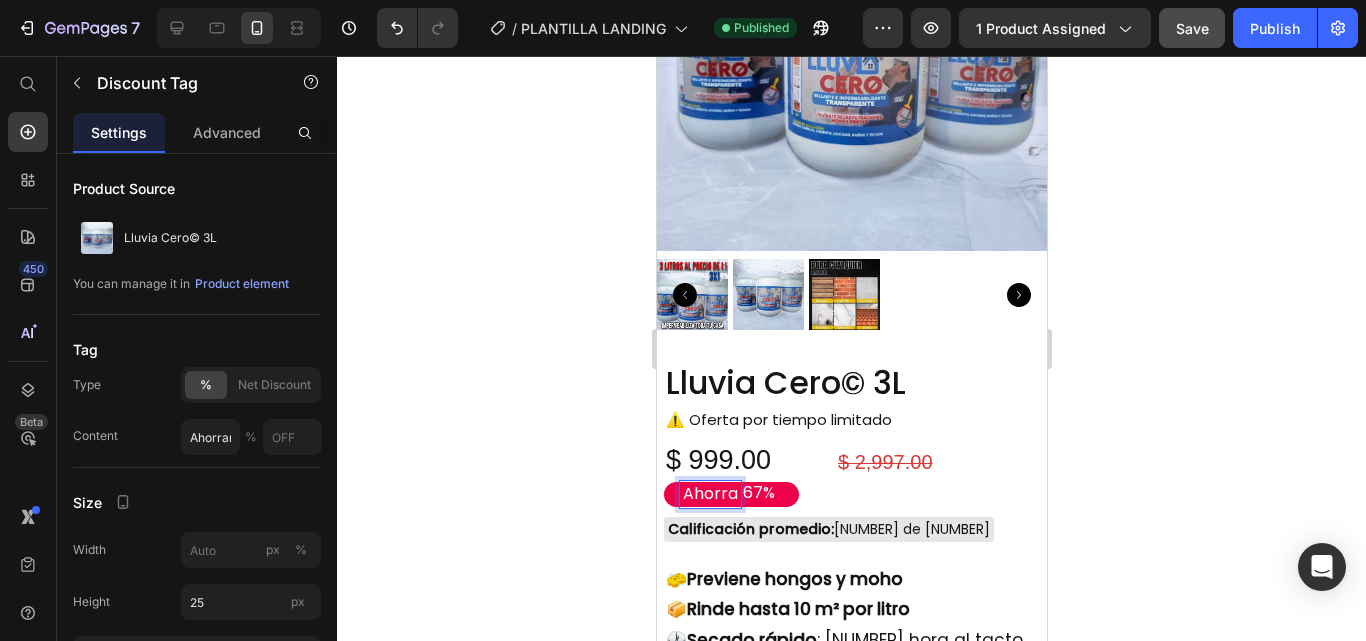 type on "Ahorra" 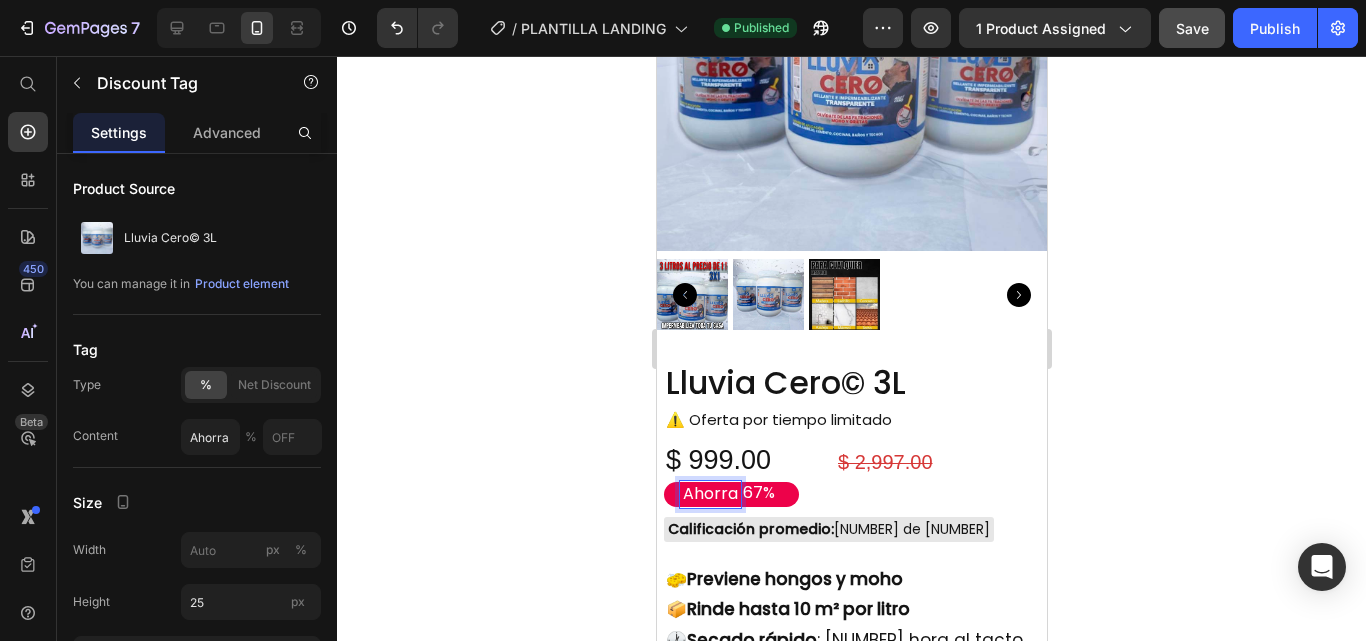 click on "67%" at bounding box center (758, 493) 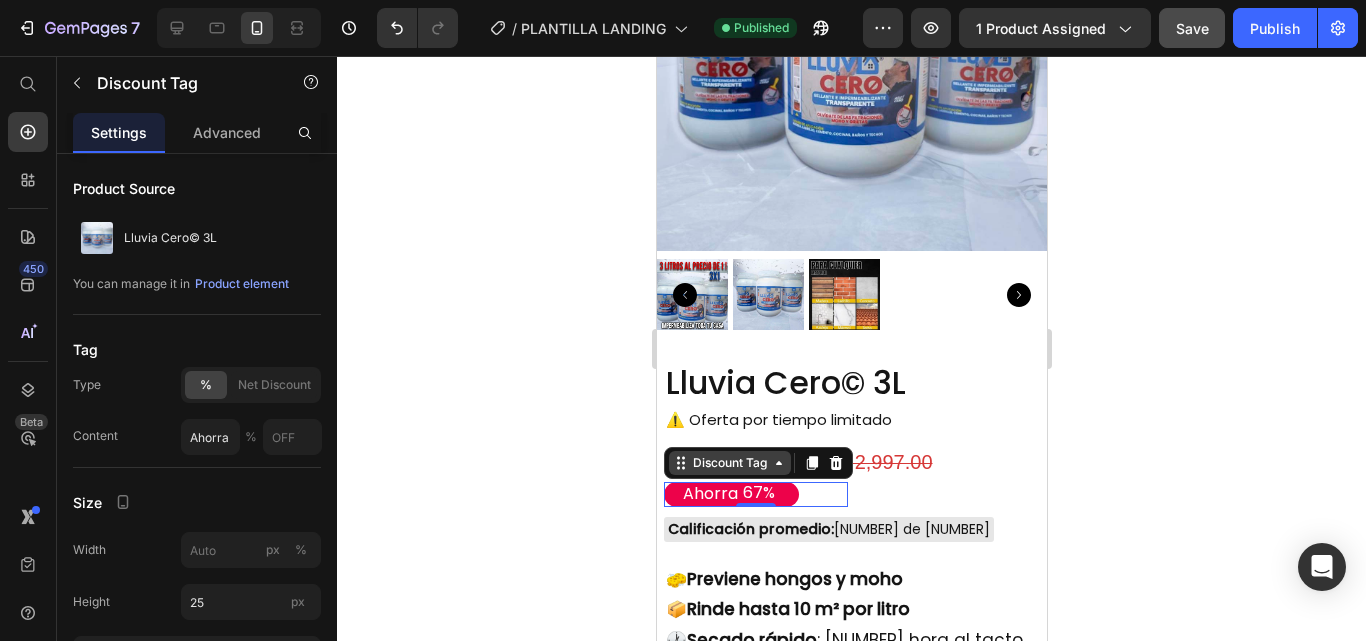 click 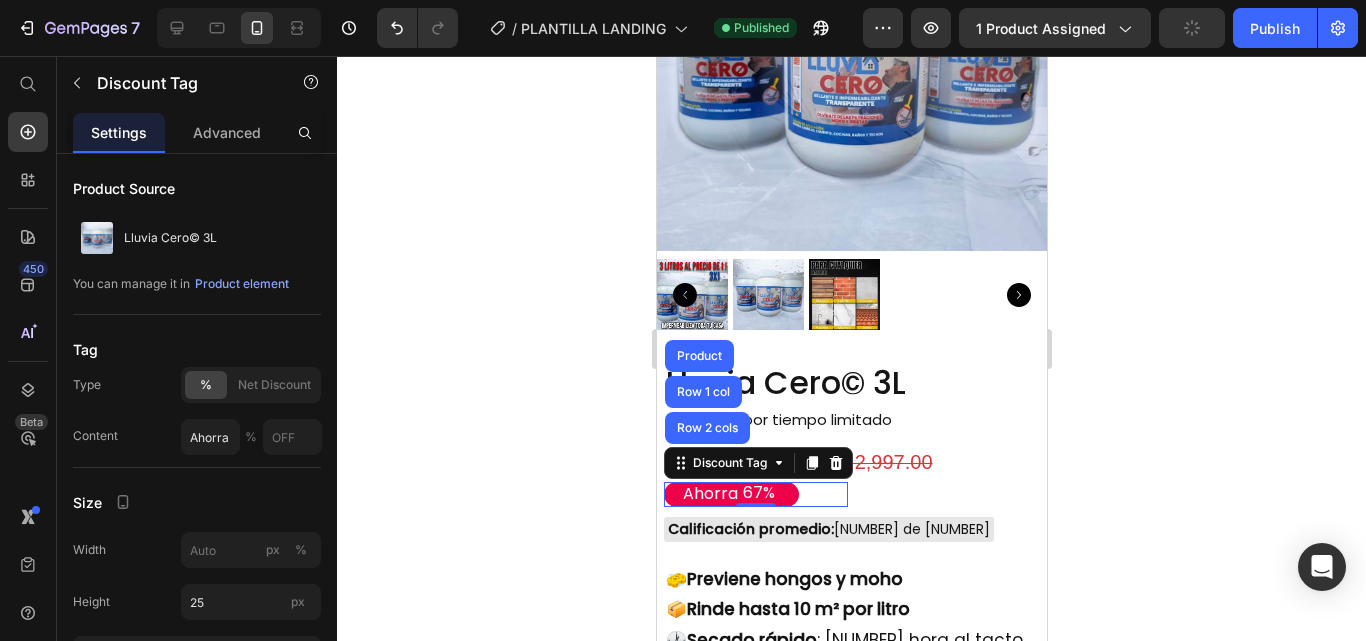 click 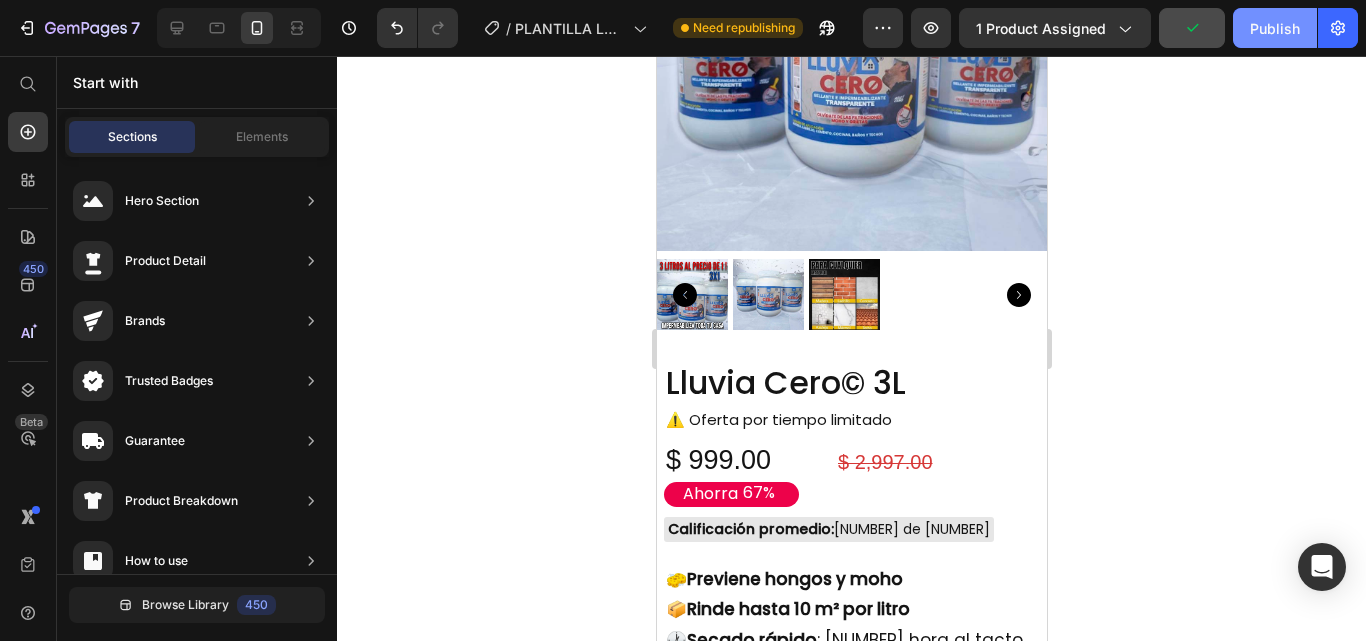 click on "Publish" at bounding box center [1275, 28] 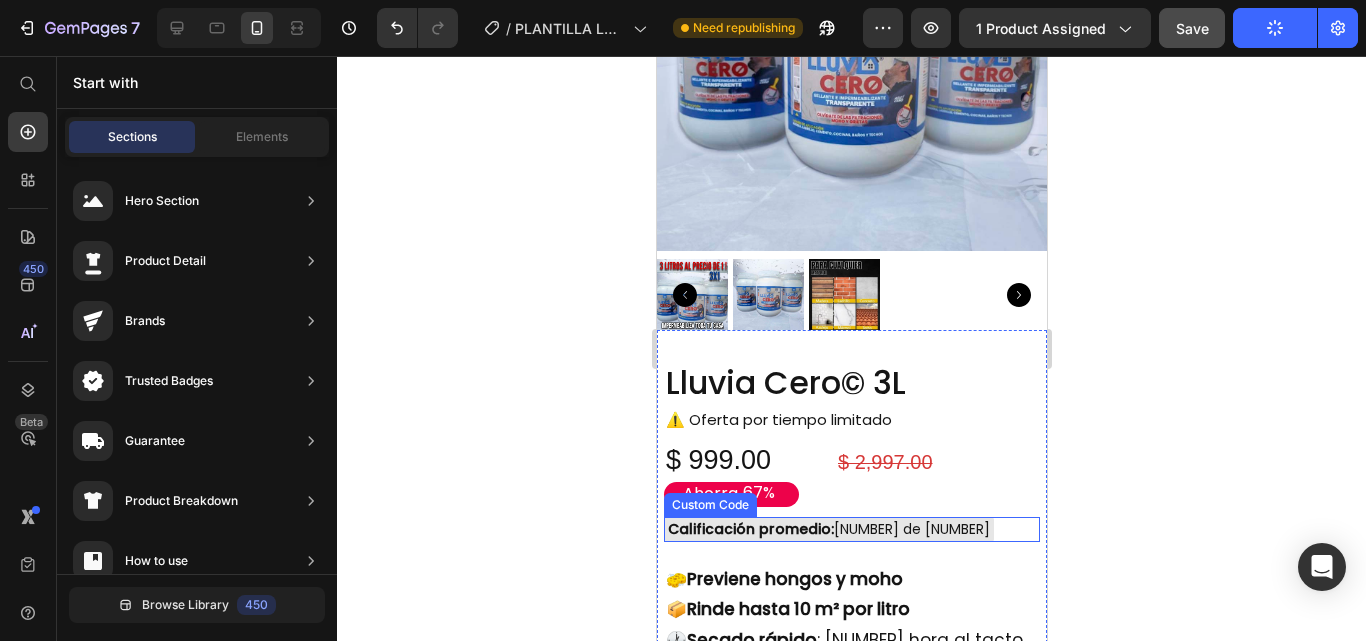 click on "Ahorra" at bounding box center (709, 494) 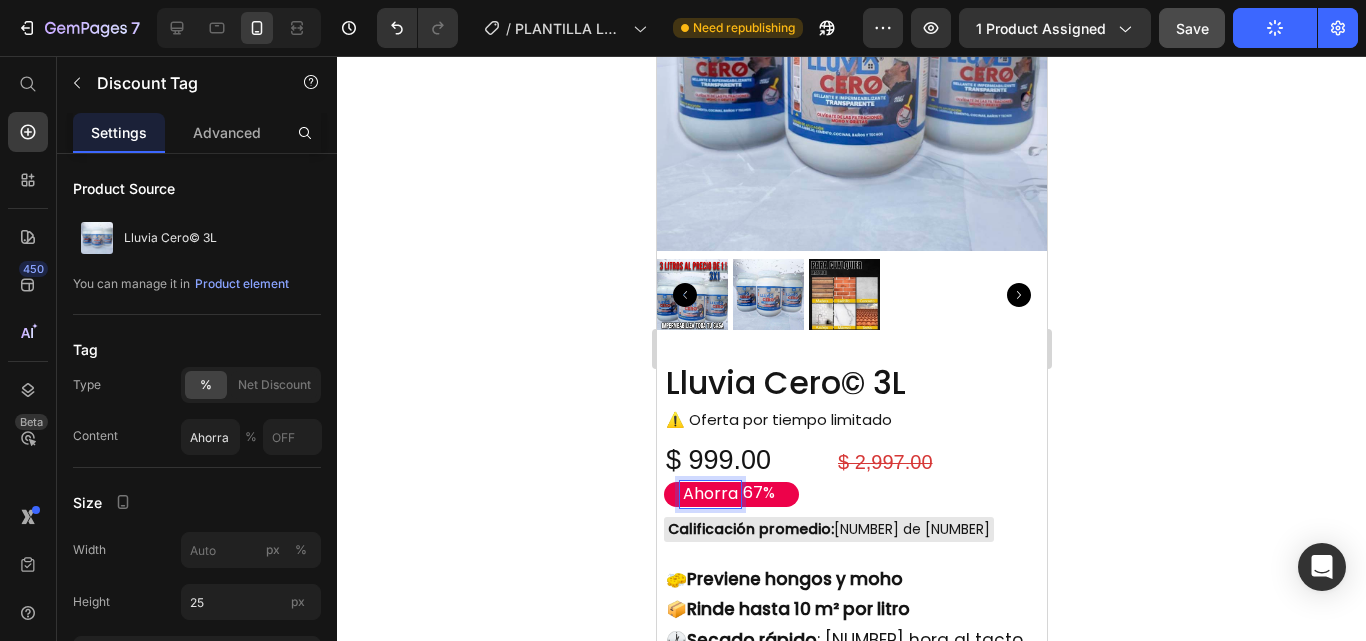 click on "Ahorra" at bounding box center [709, 494] 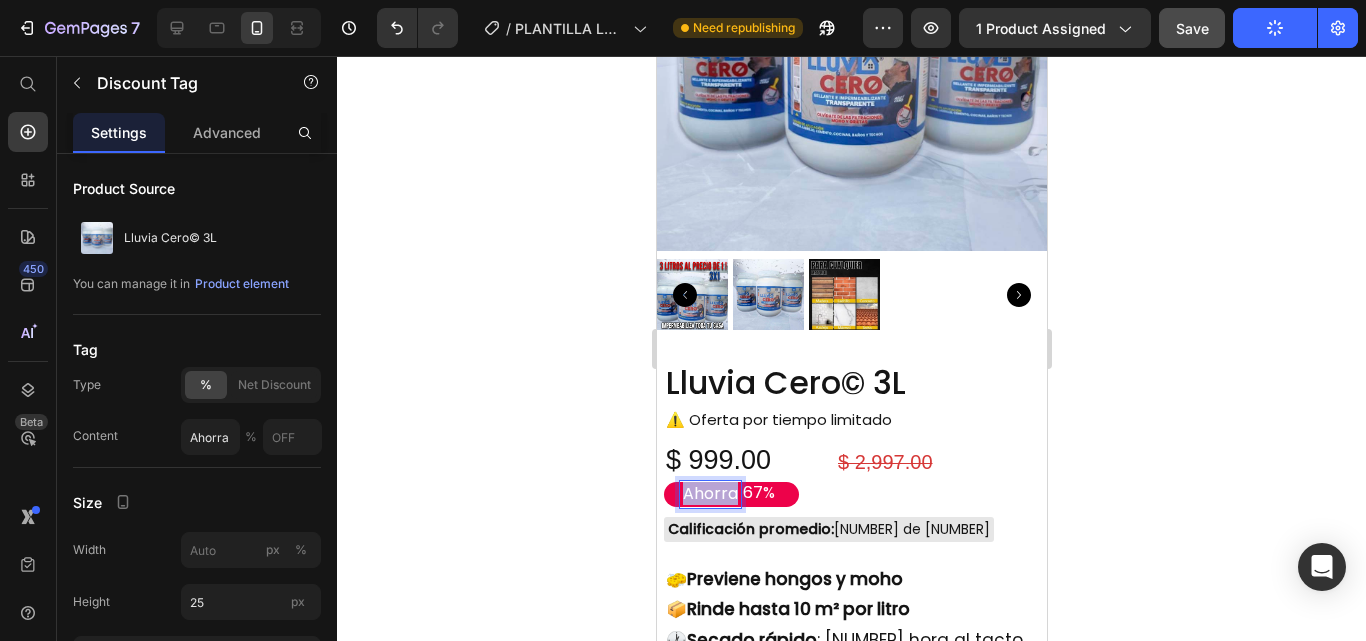 click on "Ahorra" at bounding box center (709, 494) 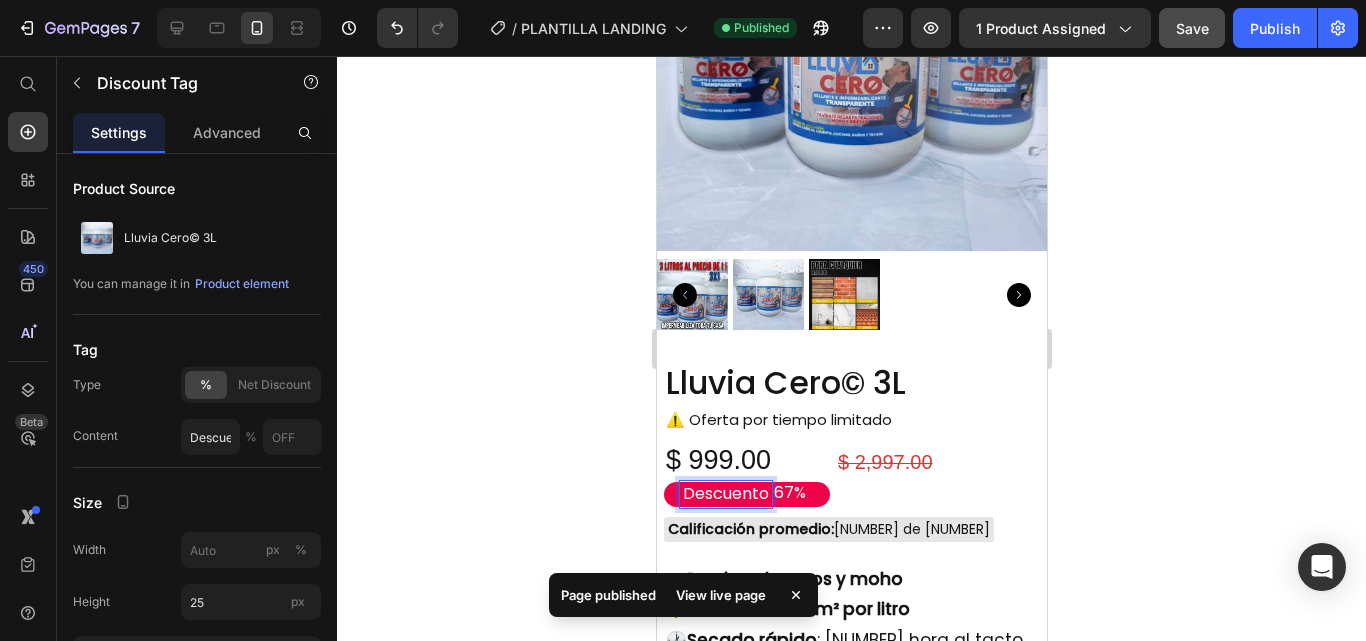 type on "Descuento" 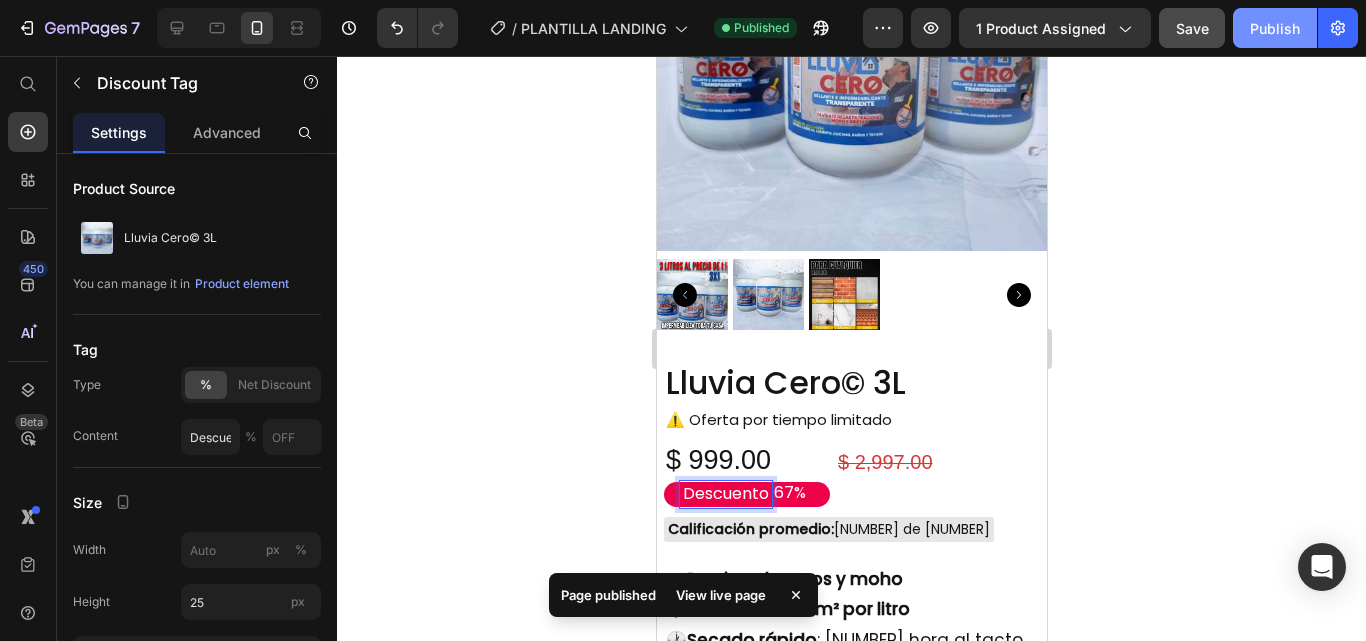 click on "Publish" at bounding box center (1275, 28) 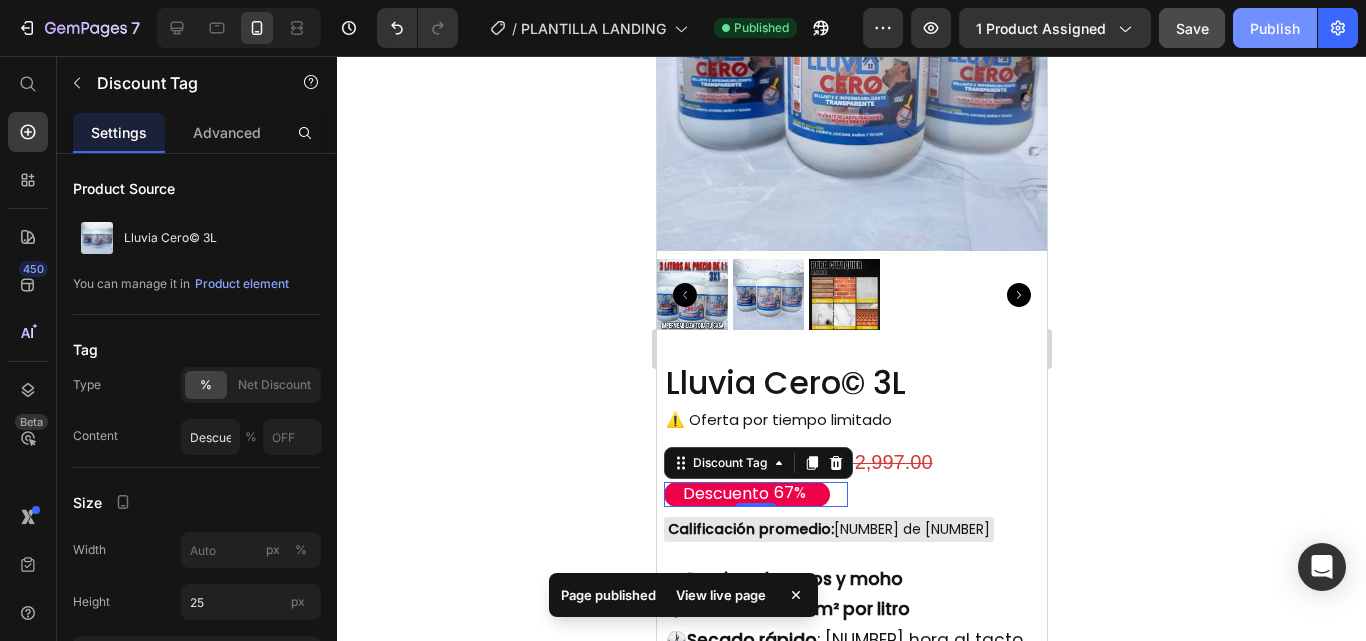 click on "Publish" at bounding box center [1275, 28] 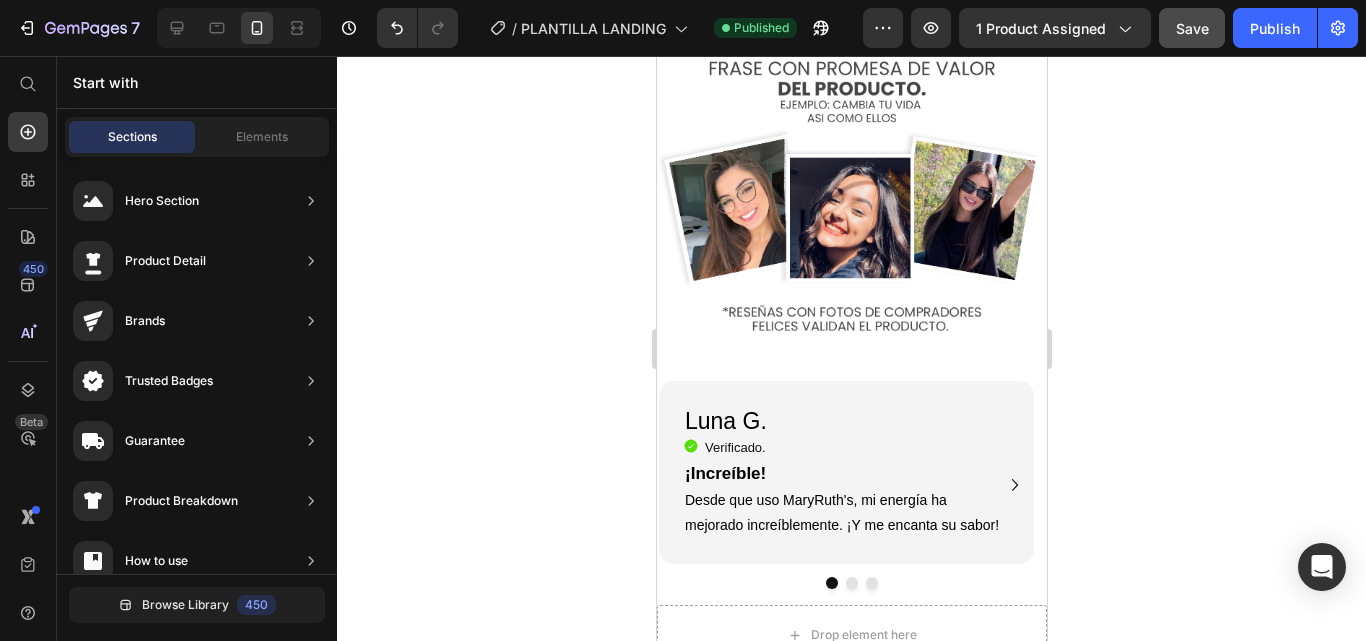 scroll, scrollTop: 3453, scrollLeft: 0, axis: vertical 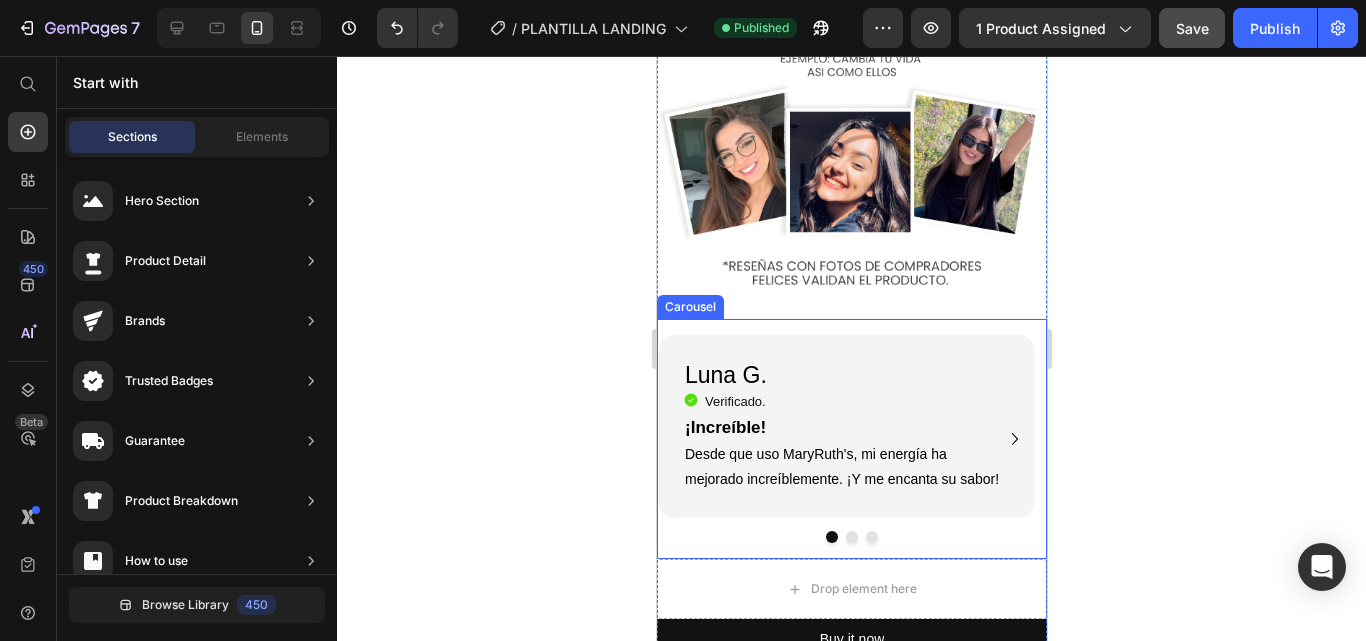 click 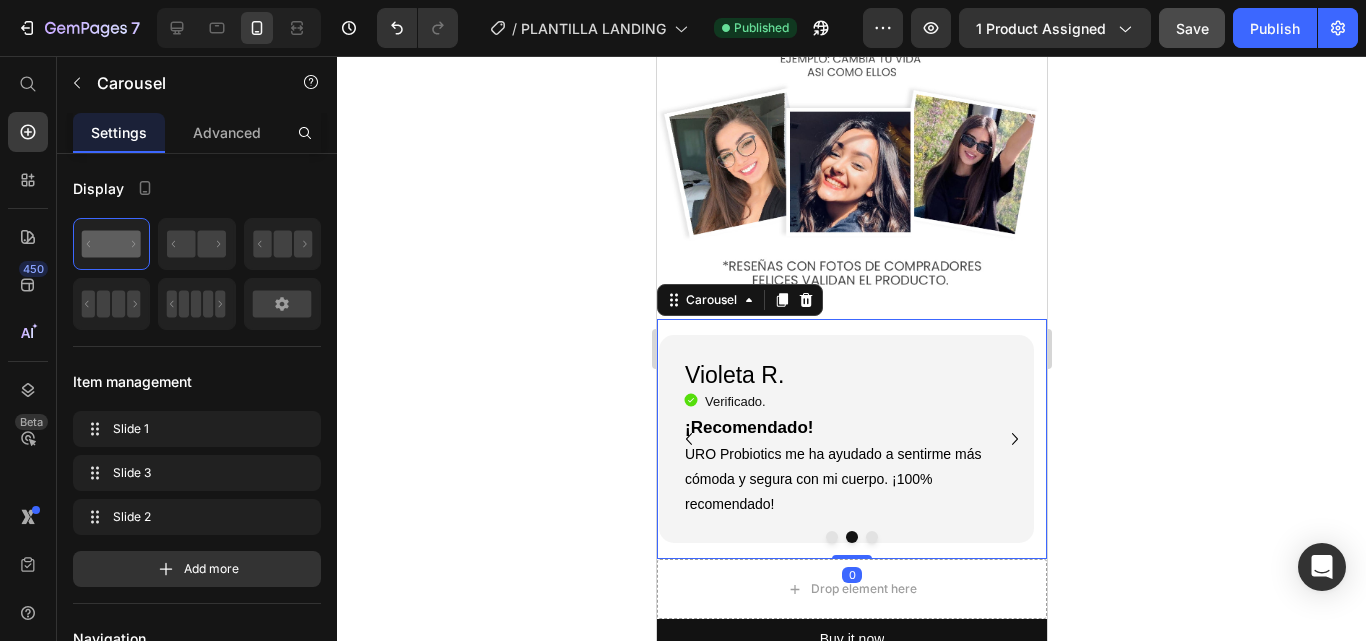 click 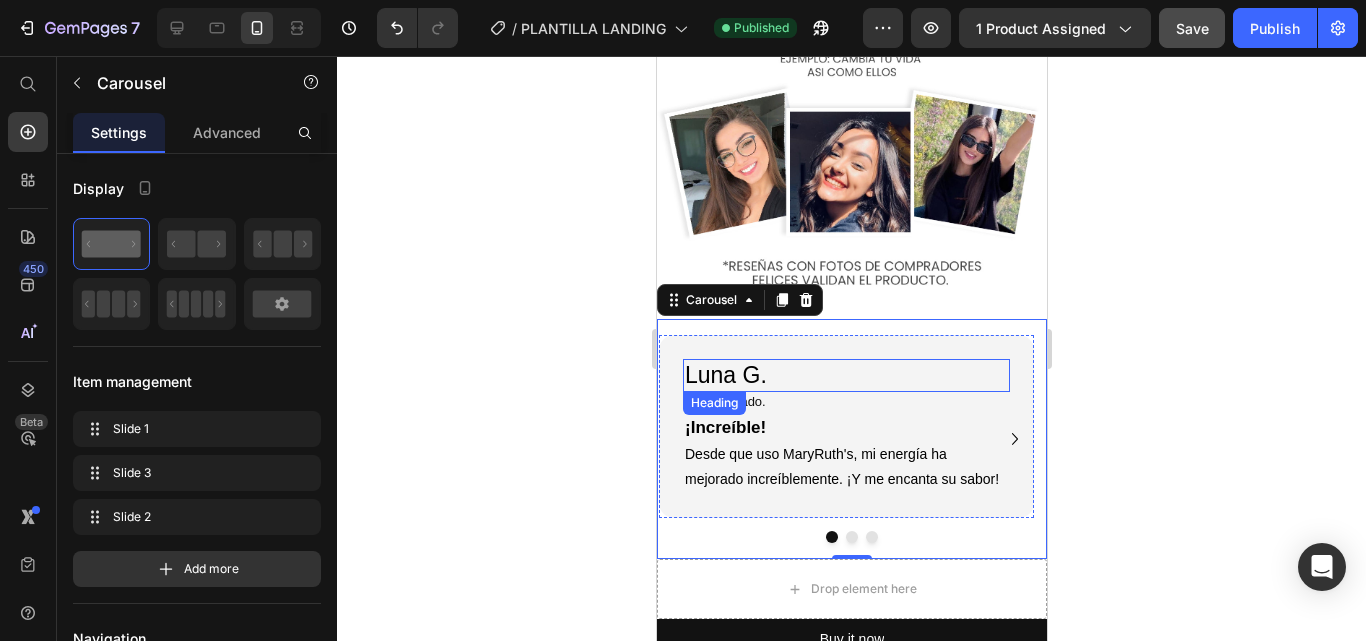 click on "Luna G." at bounding box center [845, 376] 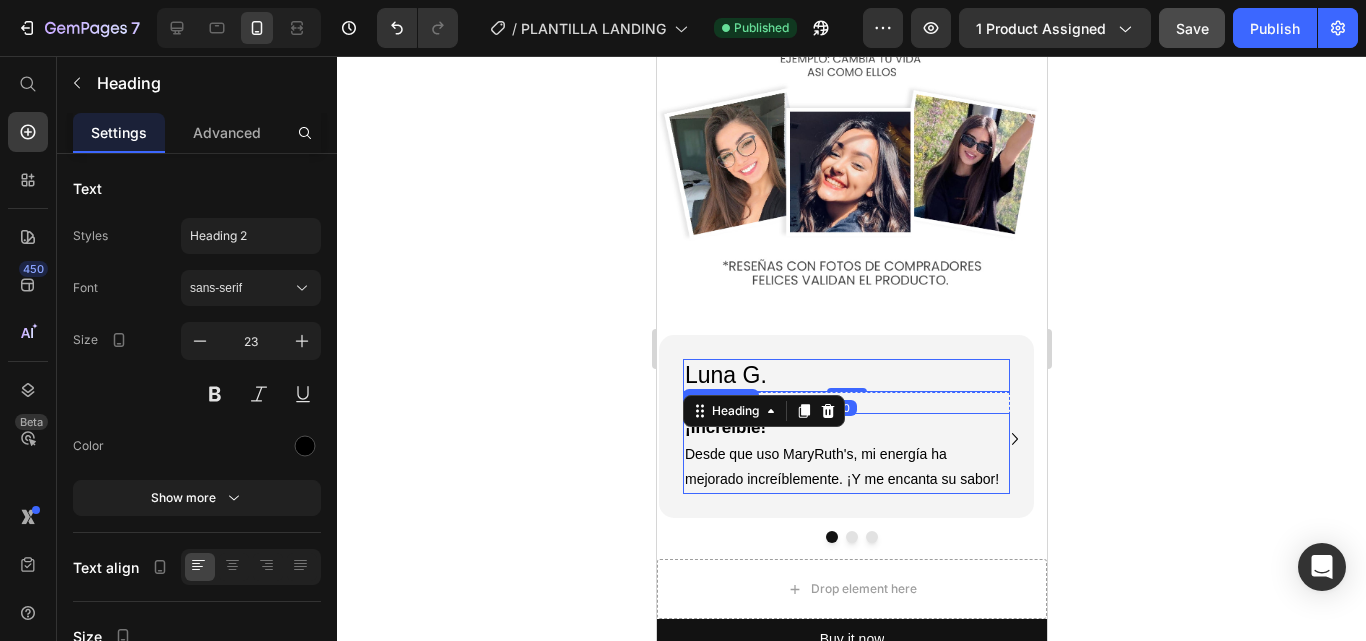 click on "Desde que uso MaryRuth's, mi energía ha mejorado increíblemente. ¡Y me encanta su sabor!" at bounding box center (845, 467) 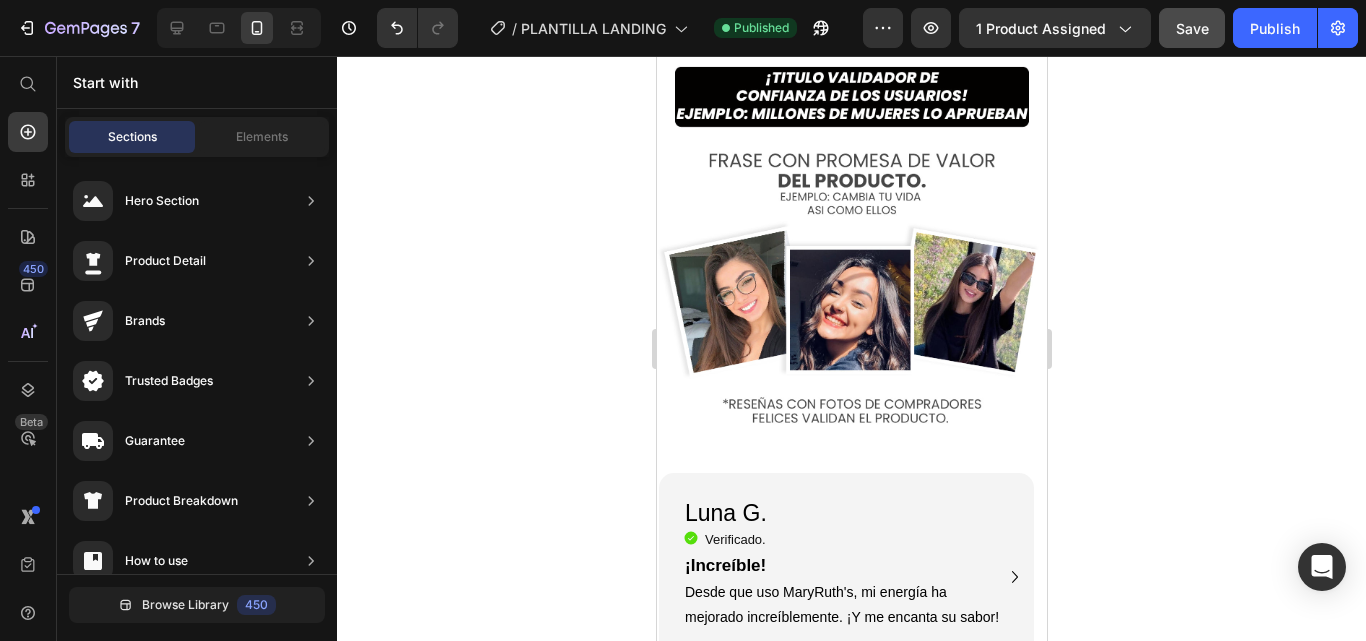 scroll, scrollTop: 3254, scrollLeft: 0, axis: vertical 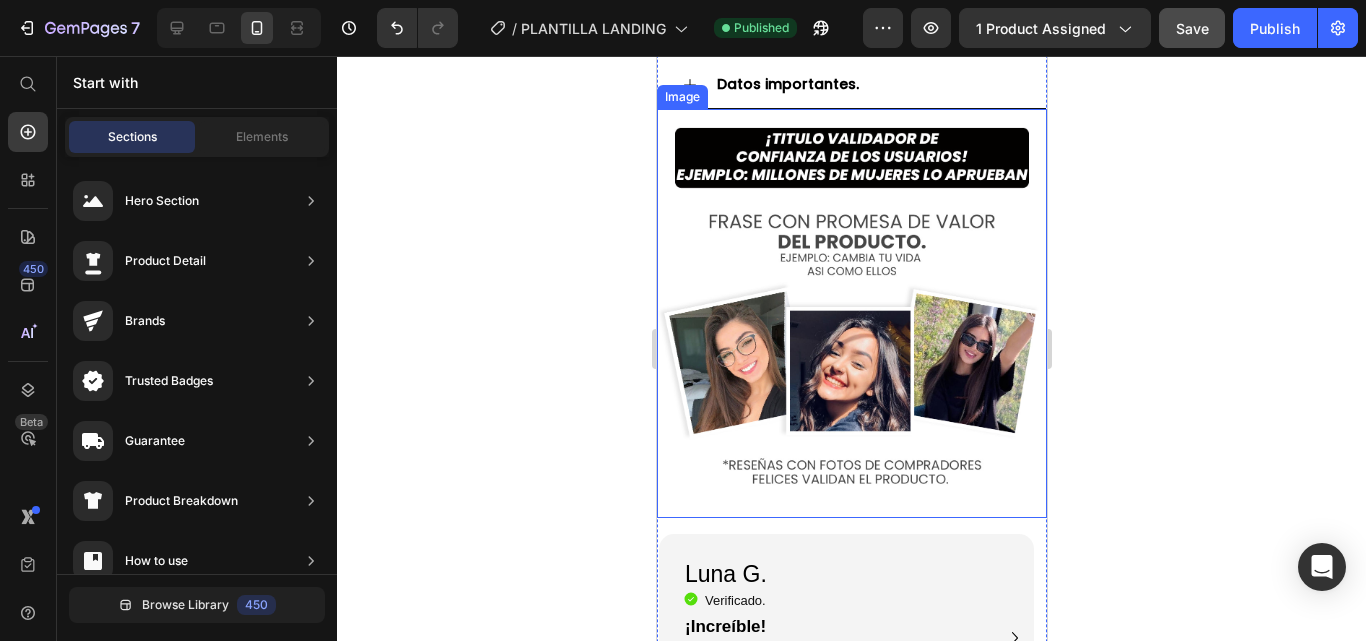 click at bounding box center [851, 313] 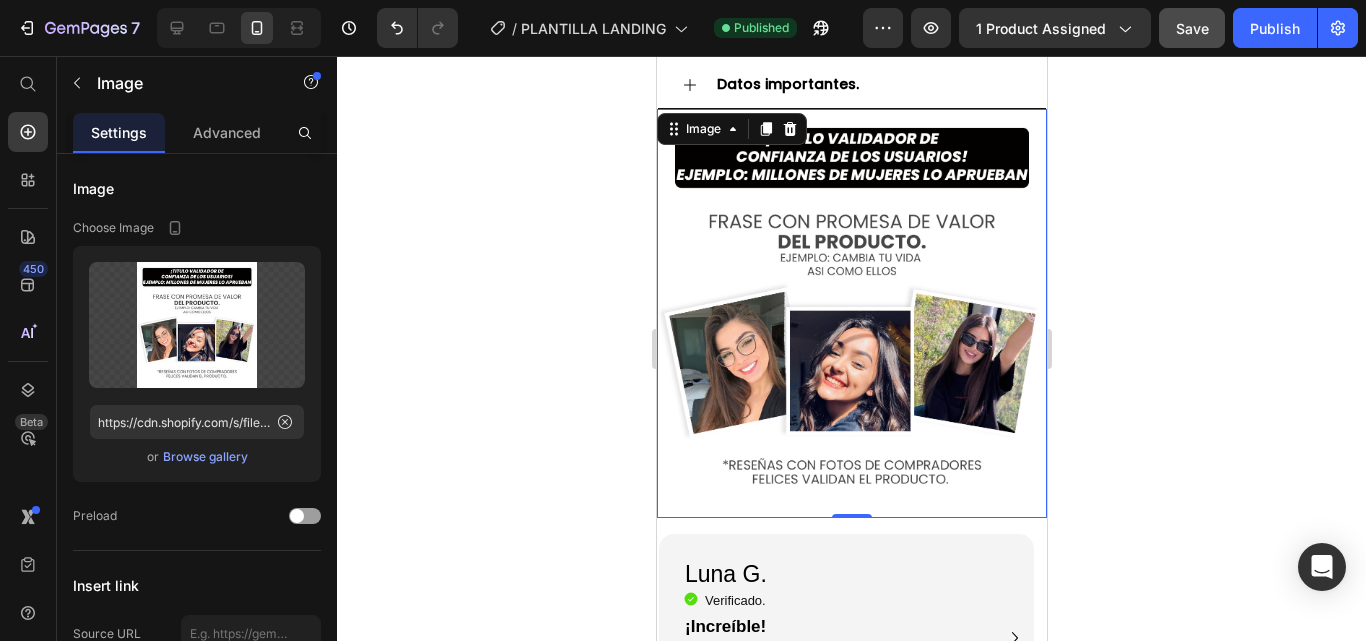 click 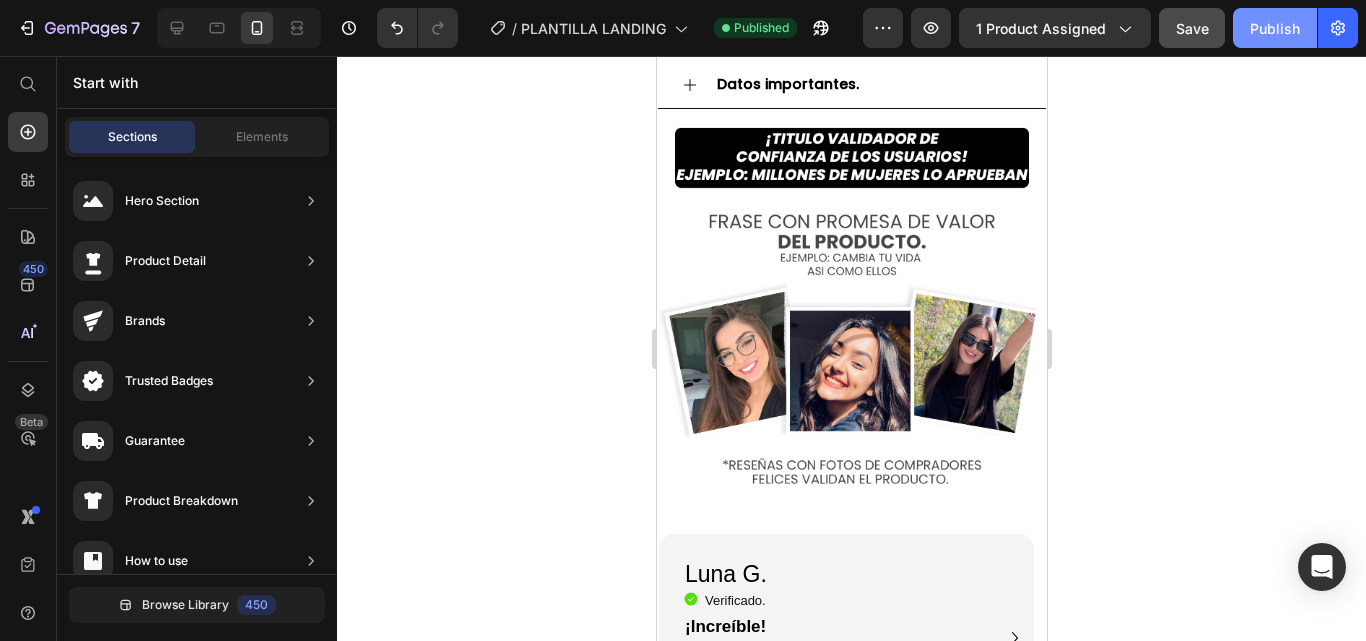 click on "Publish" at bounding box center [1275, 28] 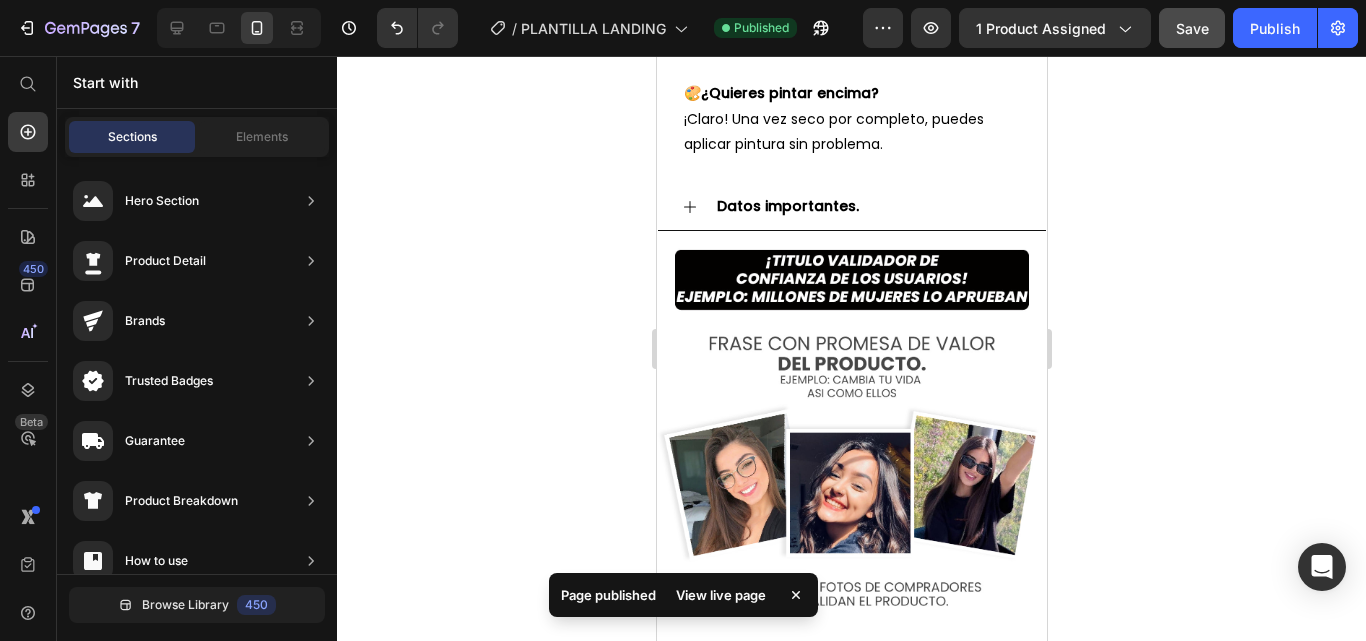 scroll, scrollTop: 2994, scrollLeft: 0, axis: vertical 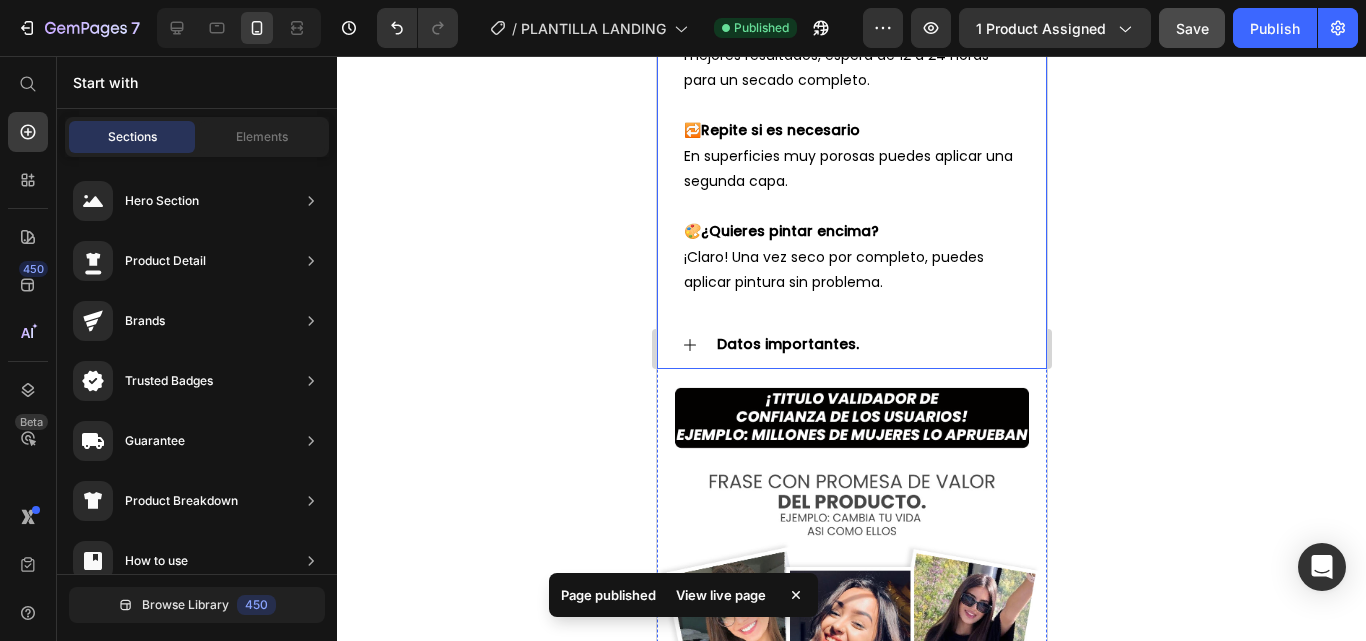 click 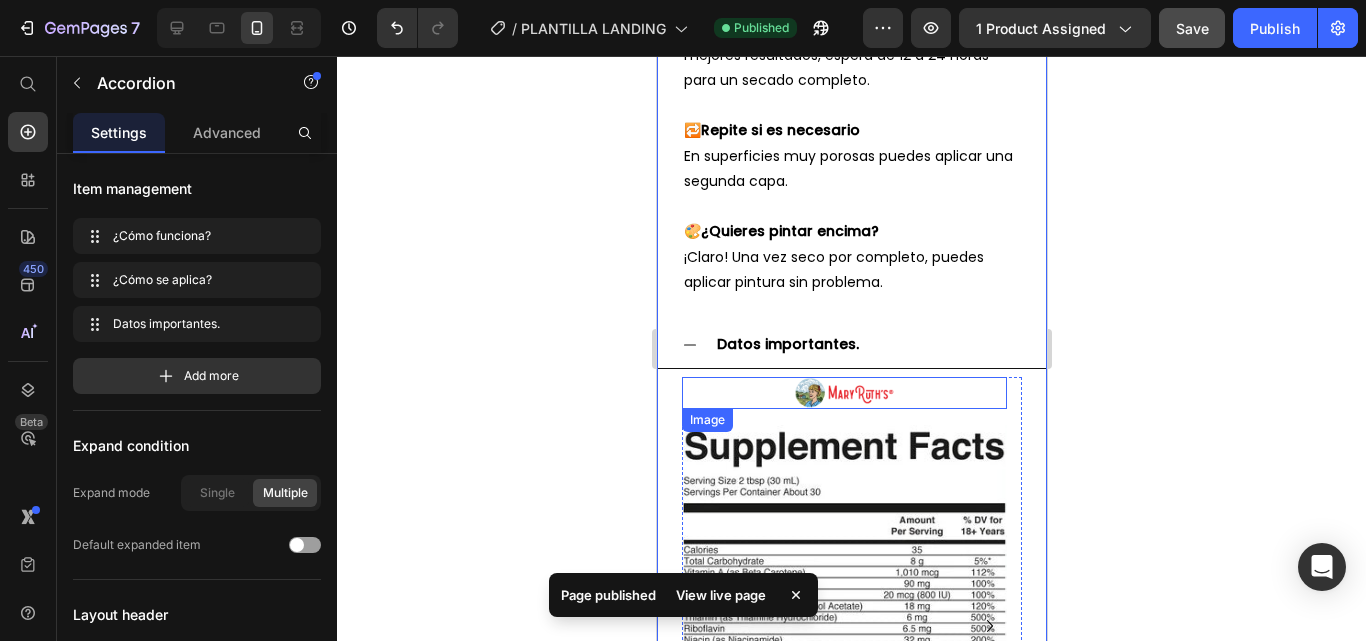 click at bounding box center [843, 393] 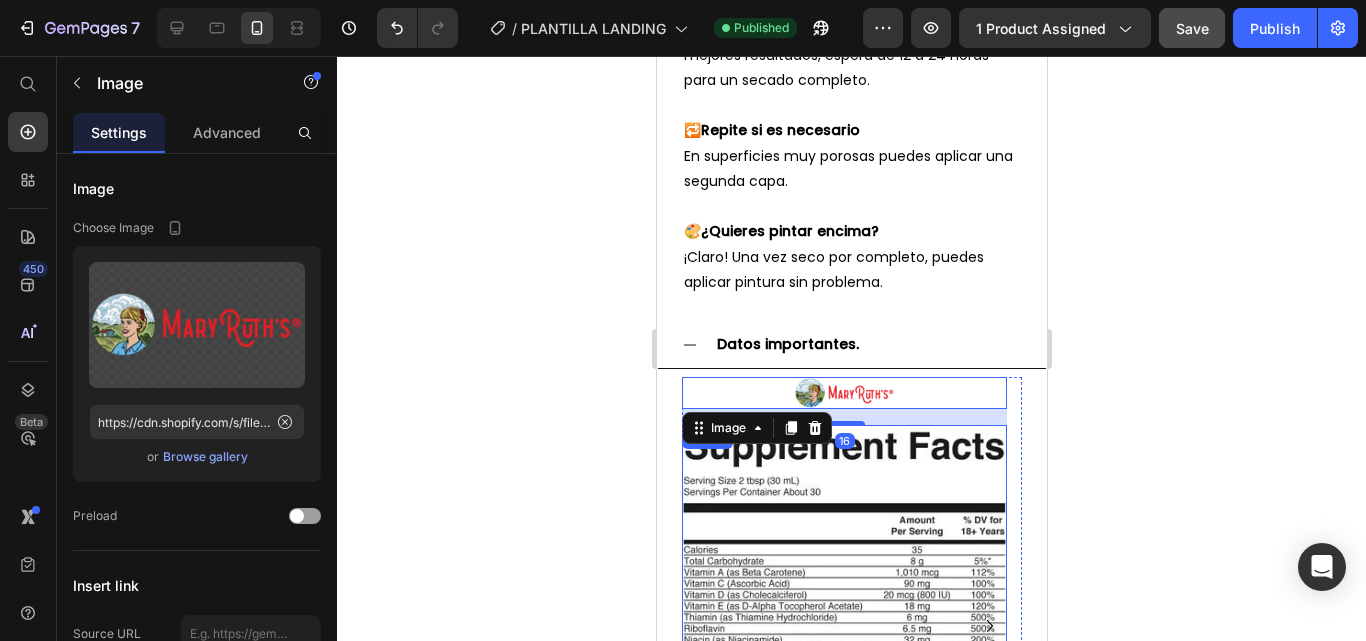 click at bounding box center (843, 650) 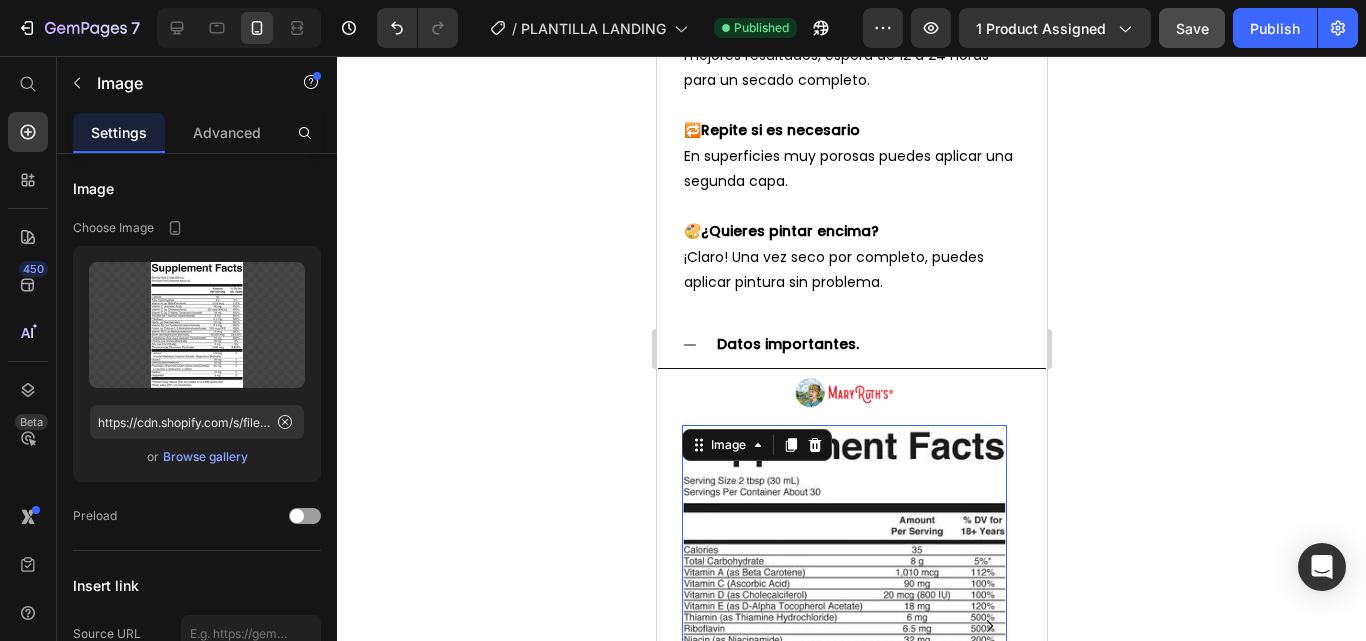 click at bounding box center (843, 650) 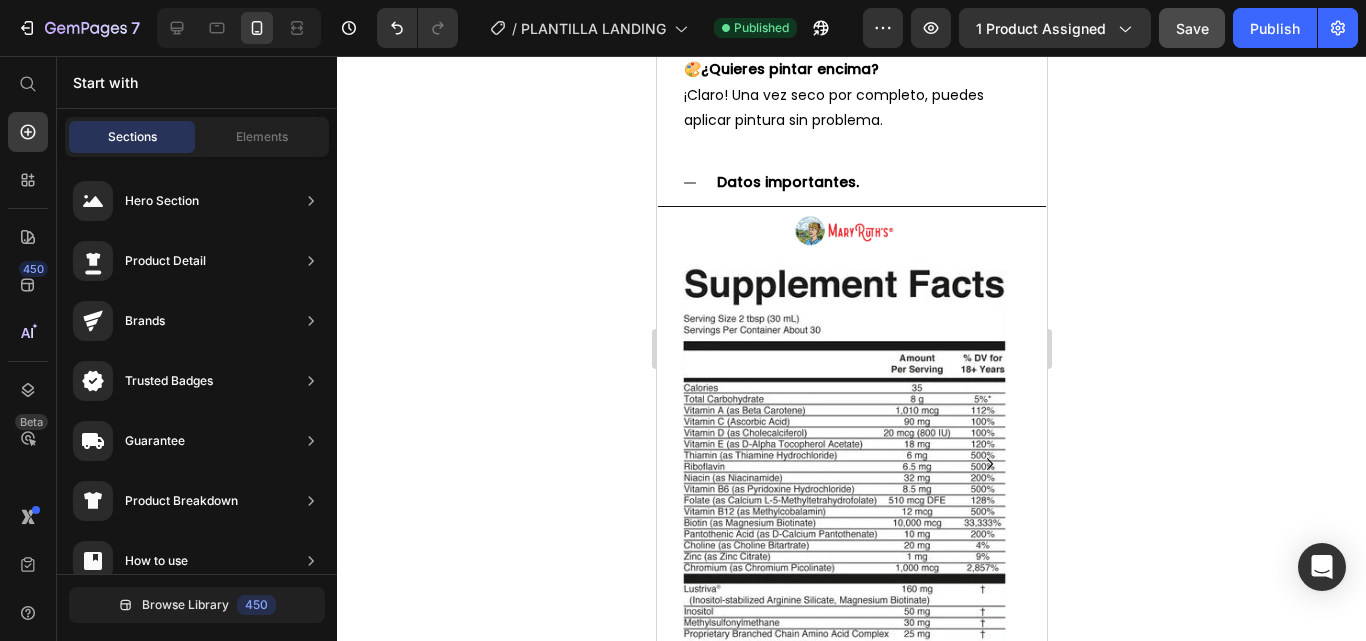 scroll, scrollTop: 3043, scrollLeft: 0, axis: vertical 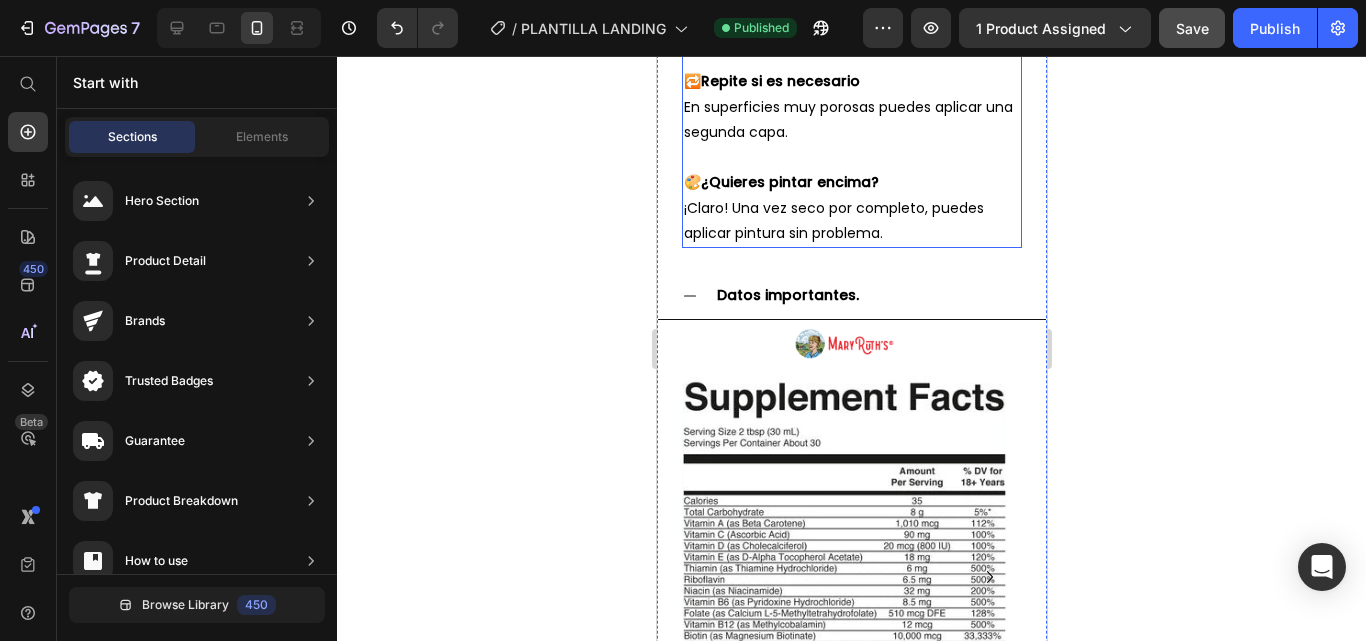 click on "¡Claro! Una vez seco por completo, puedes aplicar pintura sin problema." at bounding box center [833, 220] 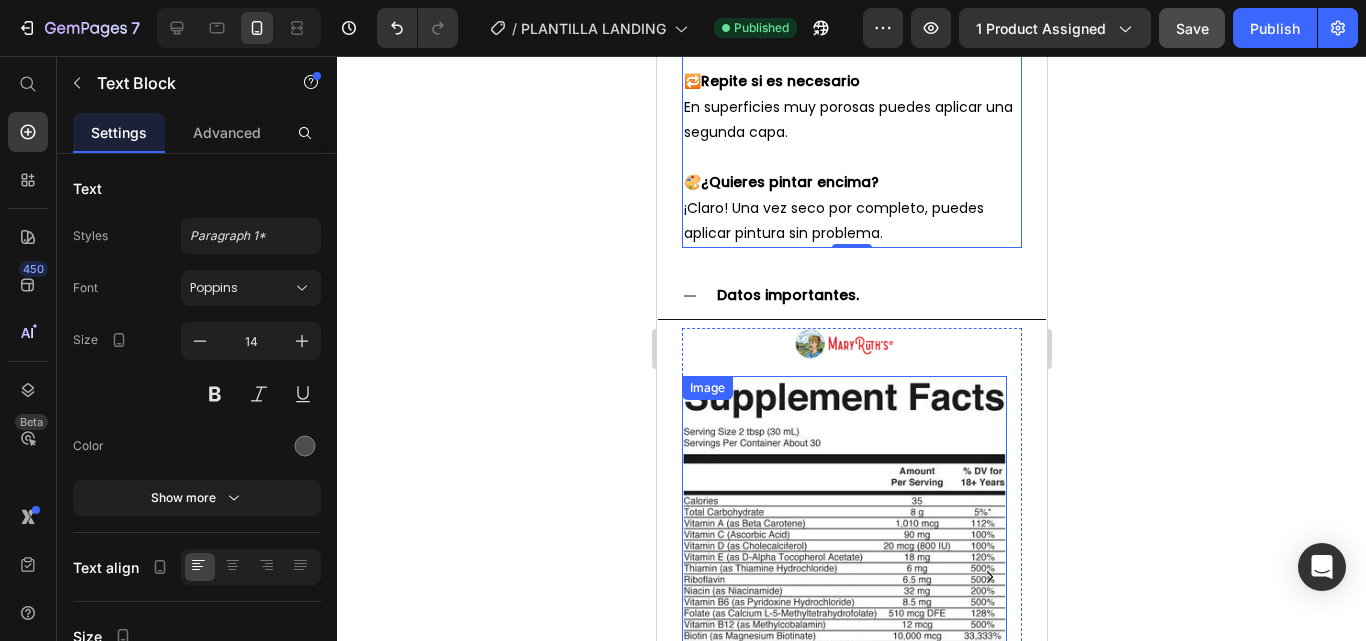 click at bounding box center (843, 601) 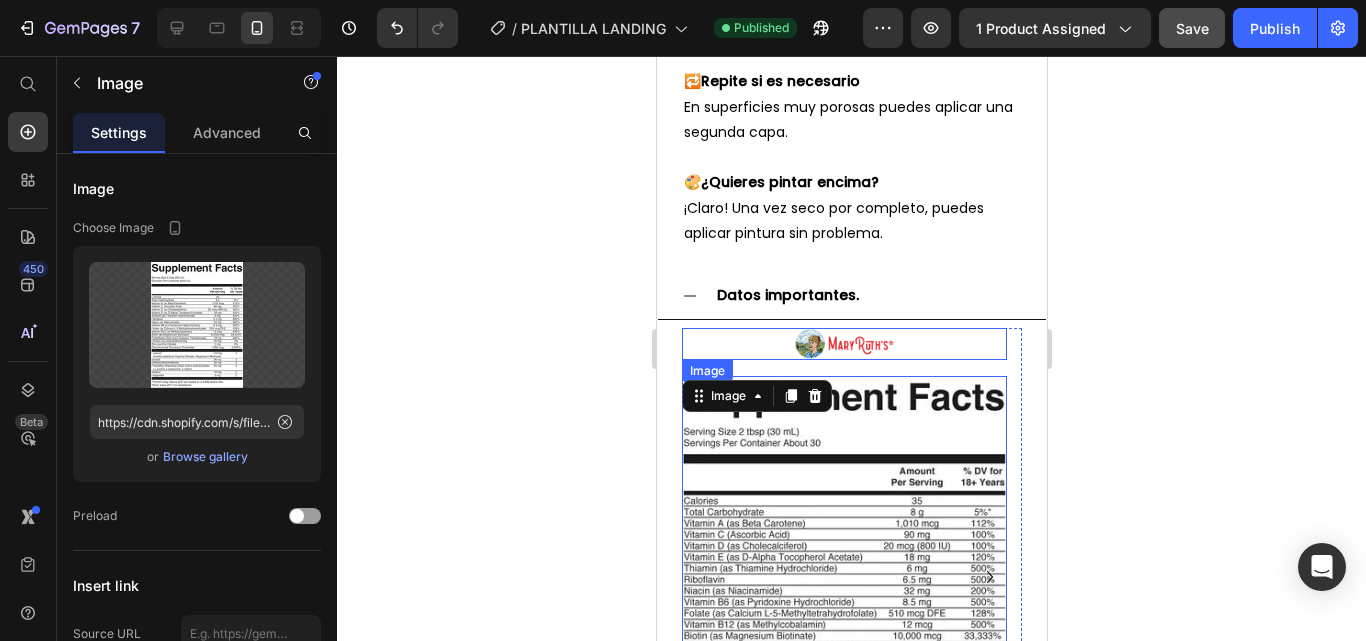 click at bounding box center [843, 344] 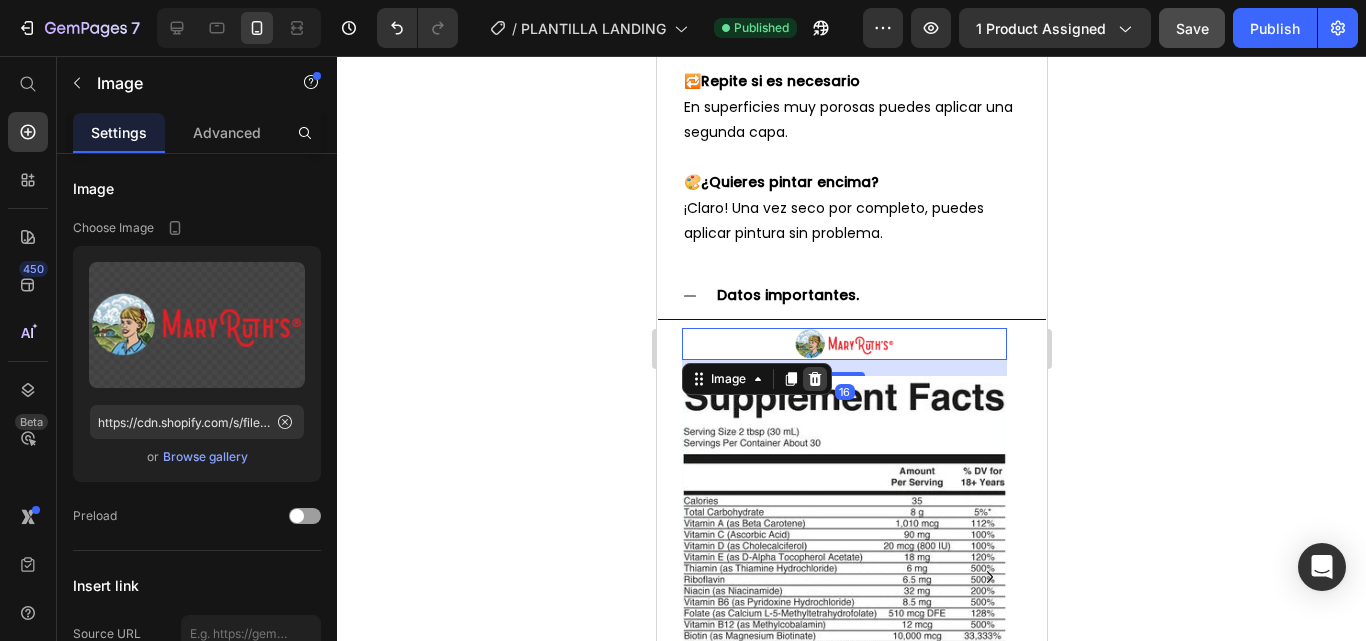 click 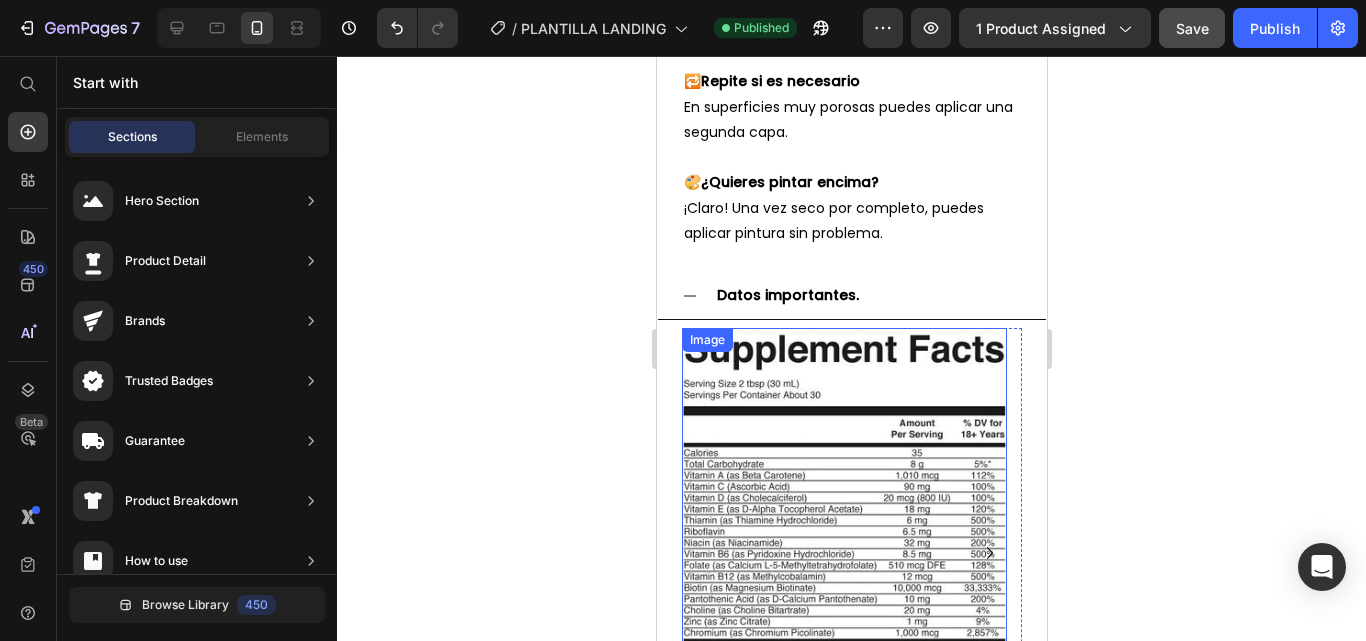 click on "Image" at bounding box center (843, 553) 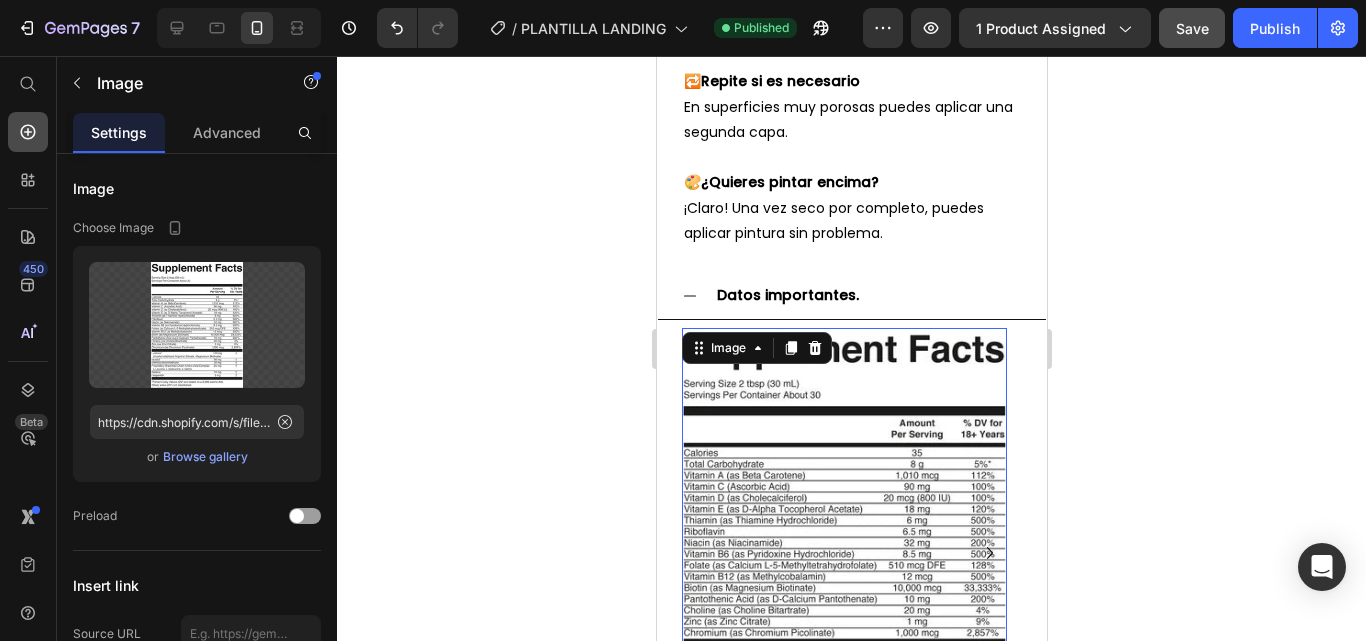click 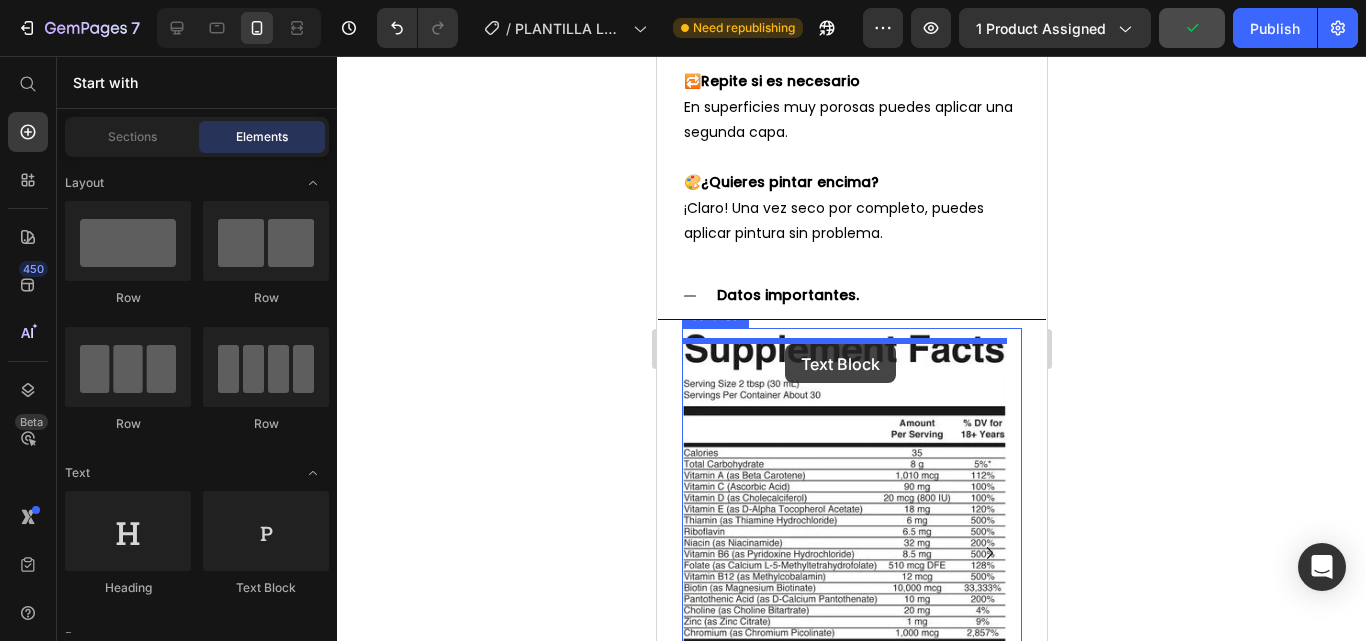 drag, startPoint x: 936, startPoint y: 587, endPoint x: 784, endPoint y: 344, distance: 286.62344 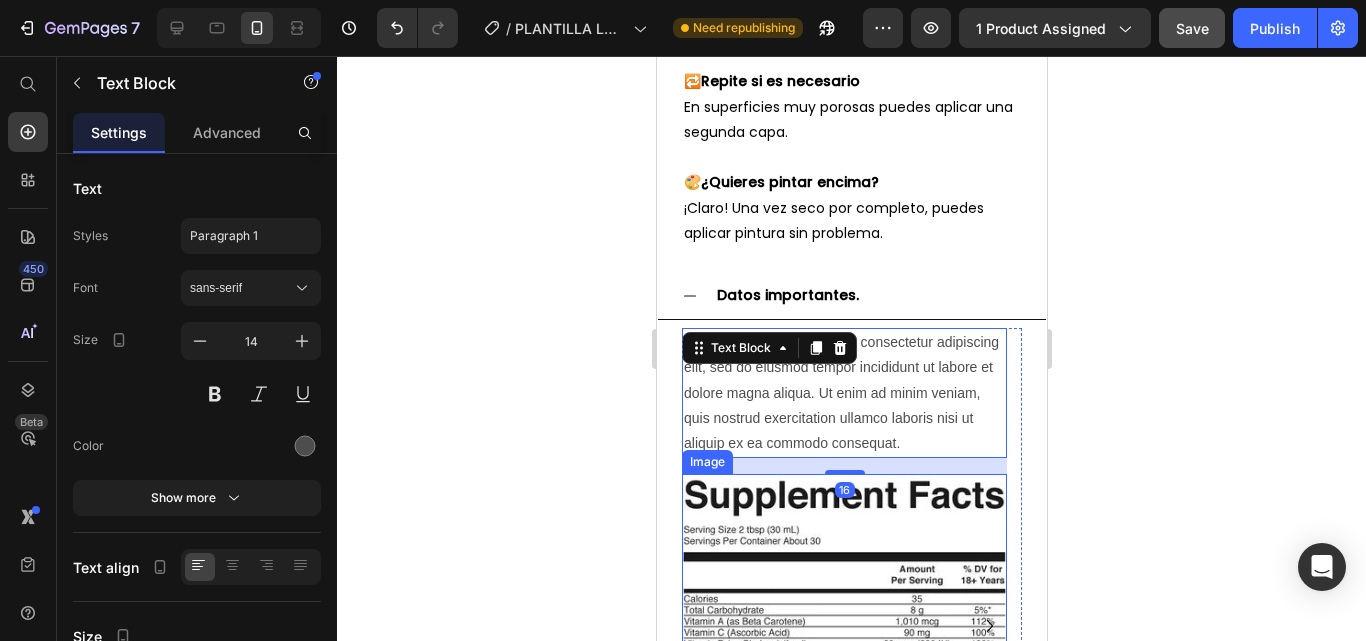 click at bounding box center [843, 699] 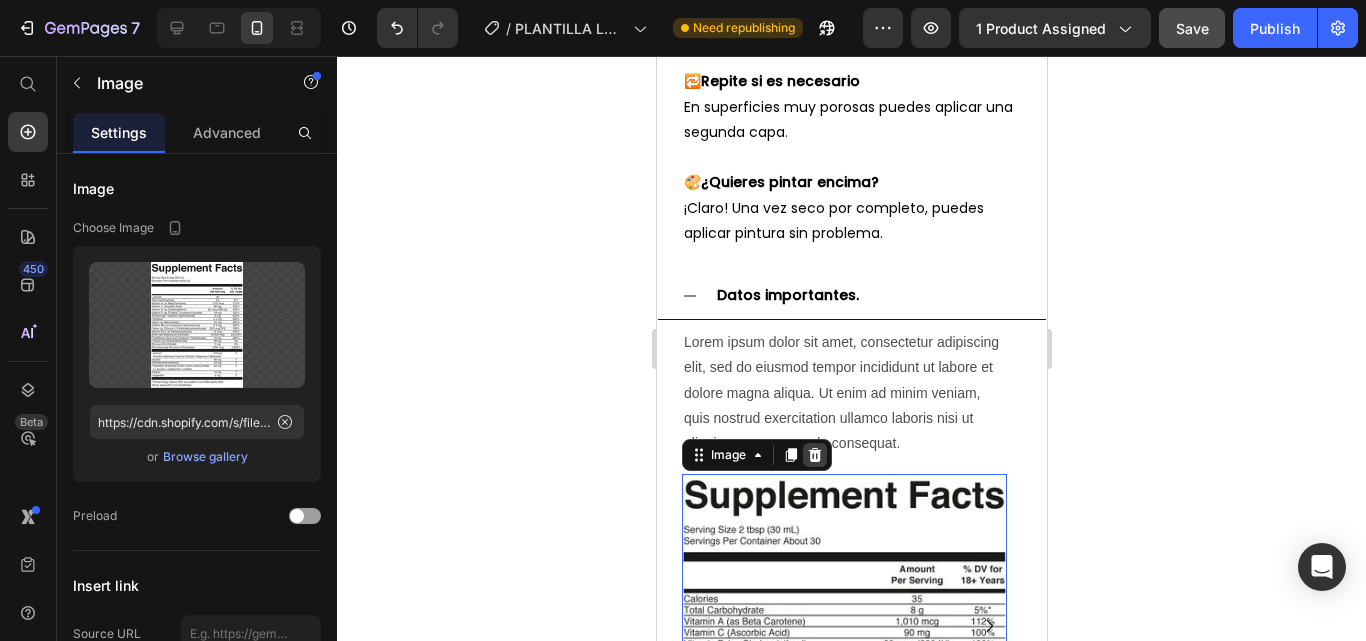 click 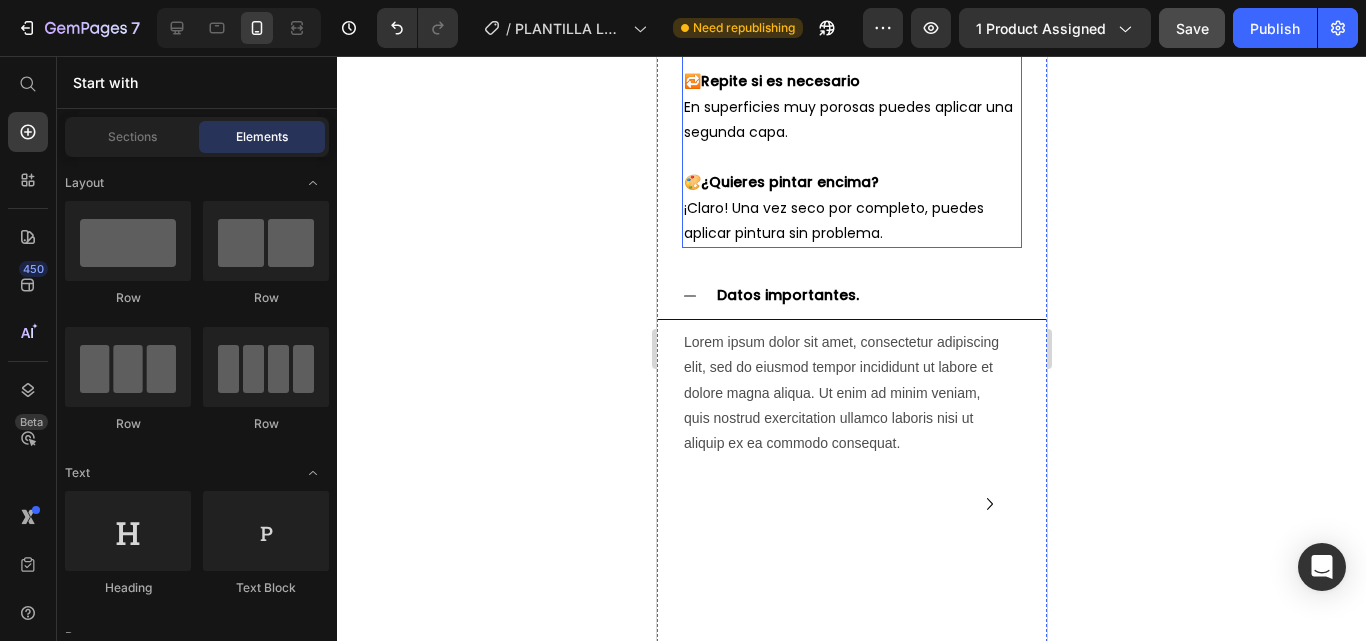 click on "🎨  ¿Quieres pintar encima? ¡Claro! Una vez seco por completo, puedes aplicar pintura sin problema." at bounding box center (851, 208) 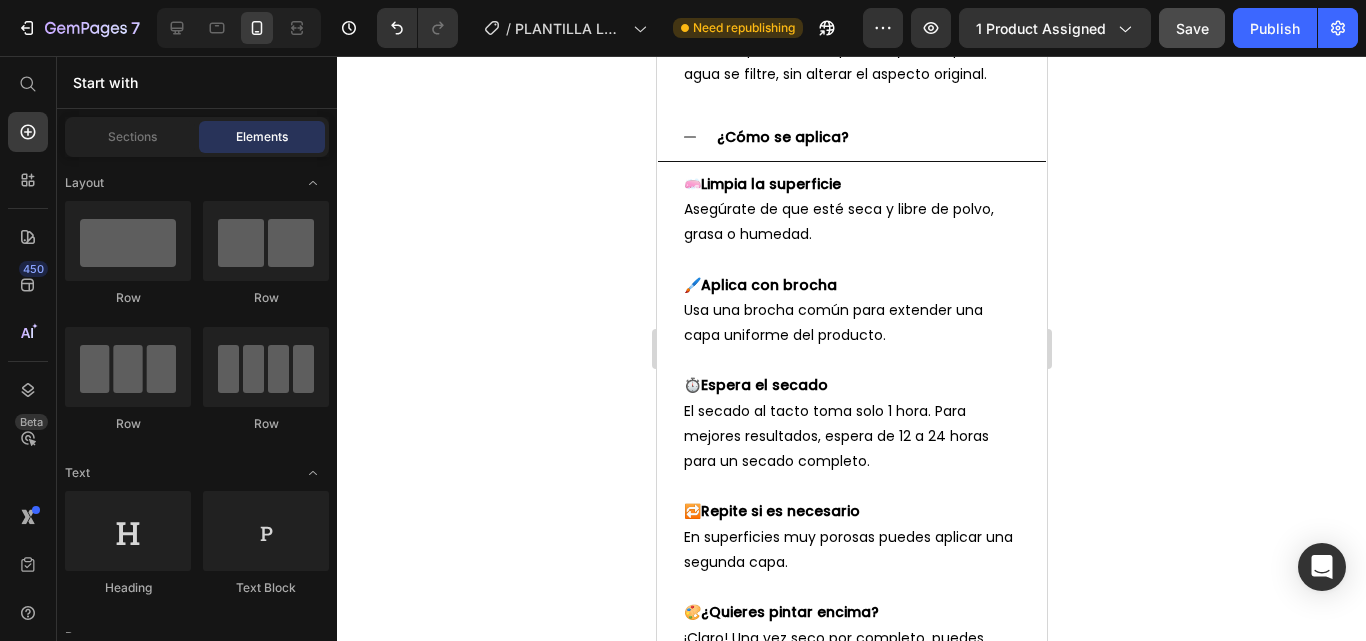 scroll, scrollTop: 2597, scrollLeft: 0, axis: vertical 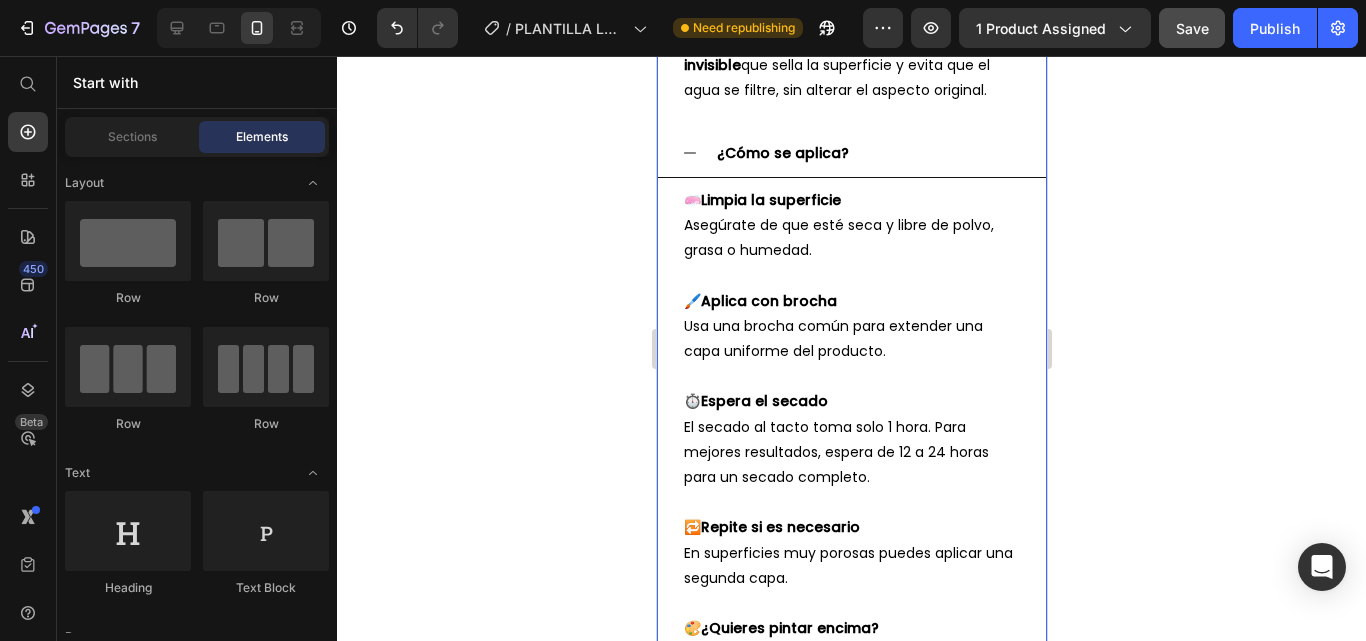 click at bounding box center [851, 275] 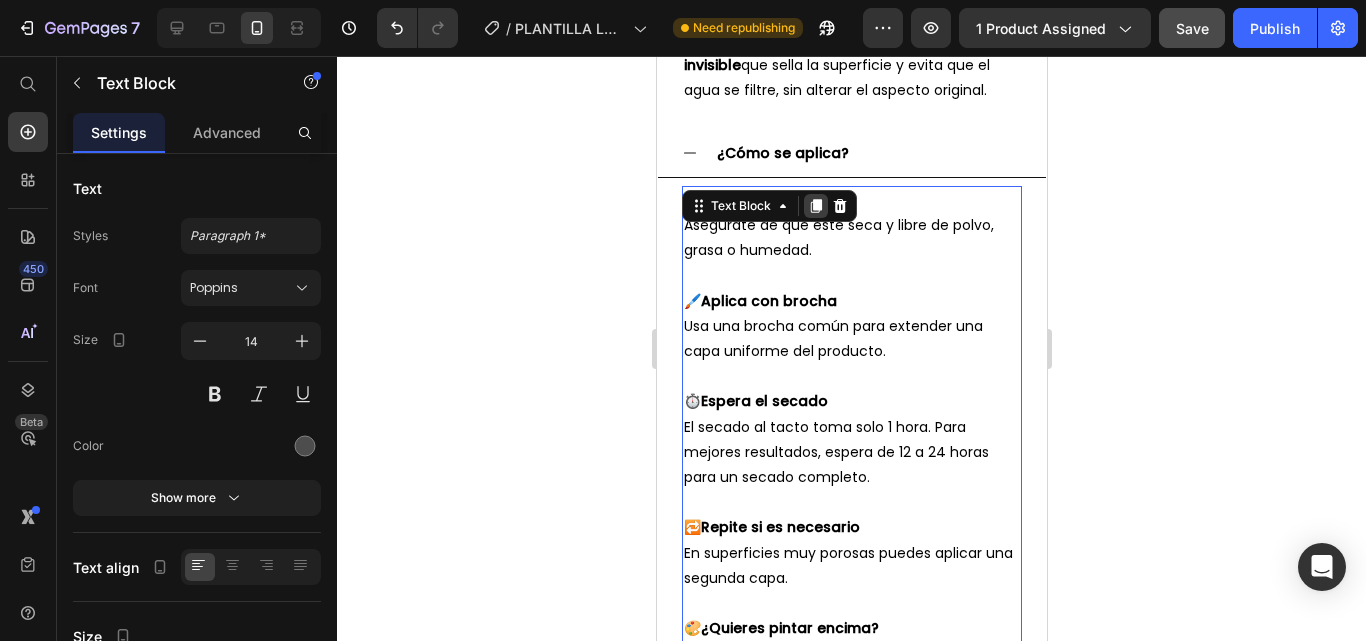 click 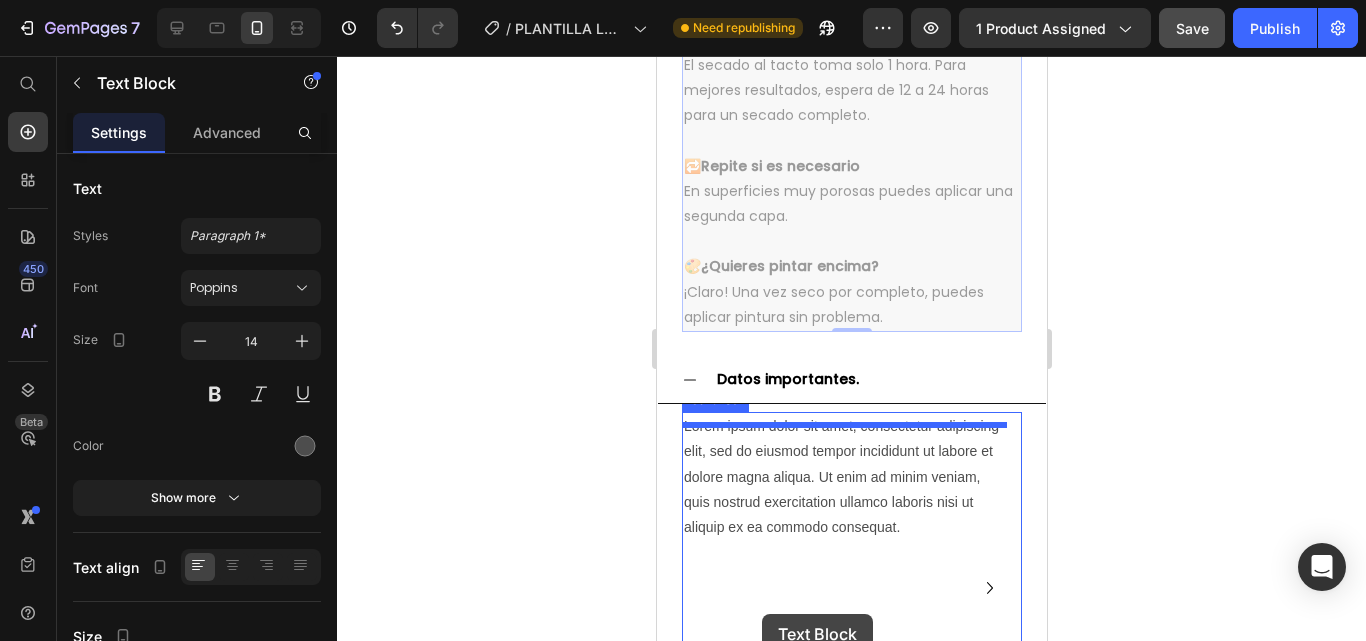scroll, scrollTop: 3551, scrollLeft: 0, axis: vertical 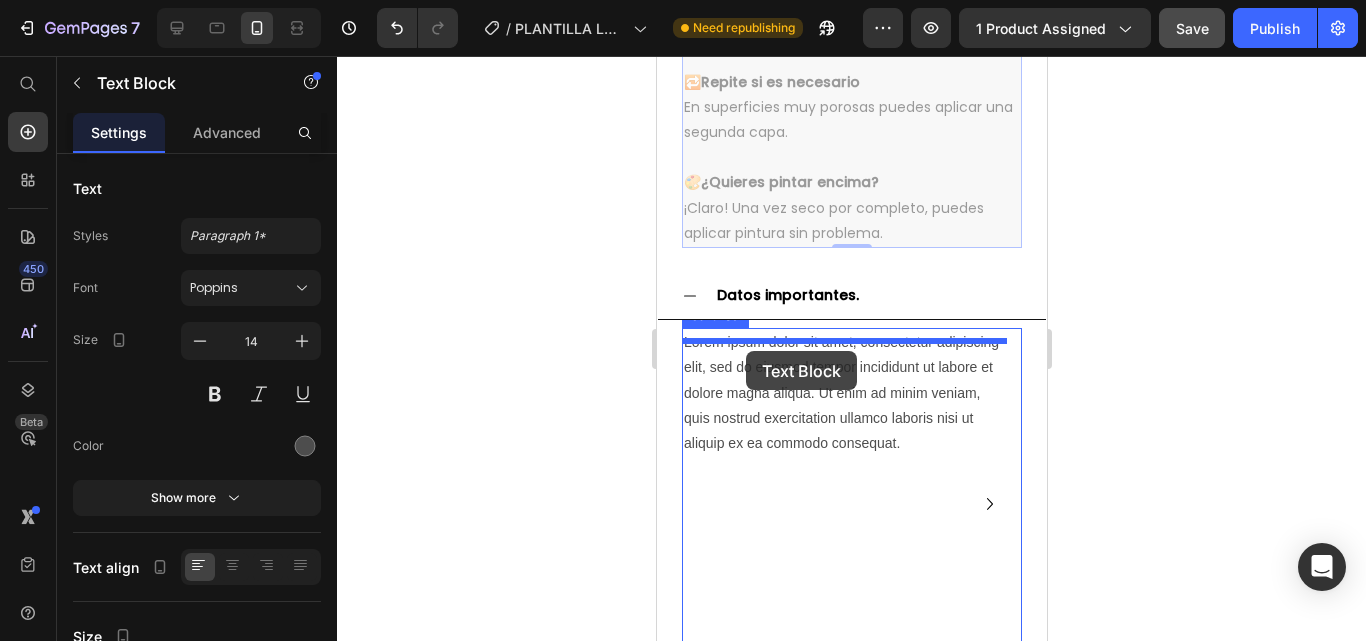 drag, startPoint x: 698, startPoint y: 112, endPoint x: 745, endPoint y: 350, distance: 242.59637 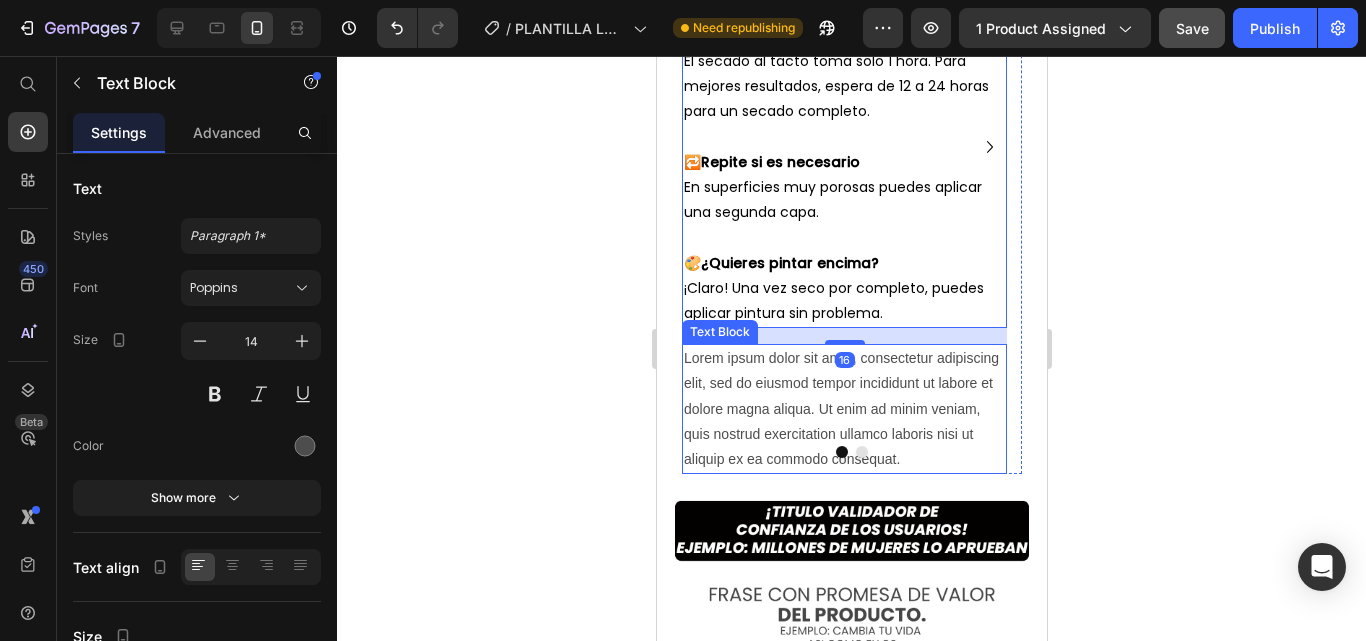 click on "Lorem ipsum dolor sit amet, consectetur adipiscing elit, sed do eiusmod tempor incididunt ut labore et dolore magna aliqua. Ut enim ad minim veniam, quis nostrud exercitation ullamco laboris nisi ut aliquip ex ea commodo consequat." at bounding box center (843, 409) 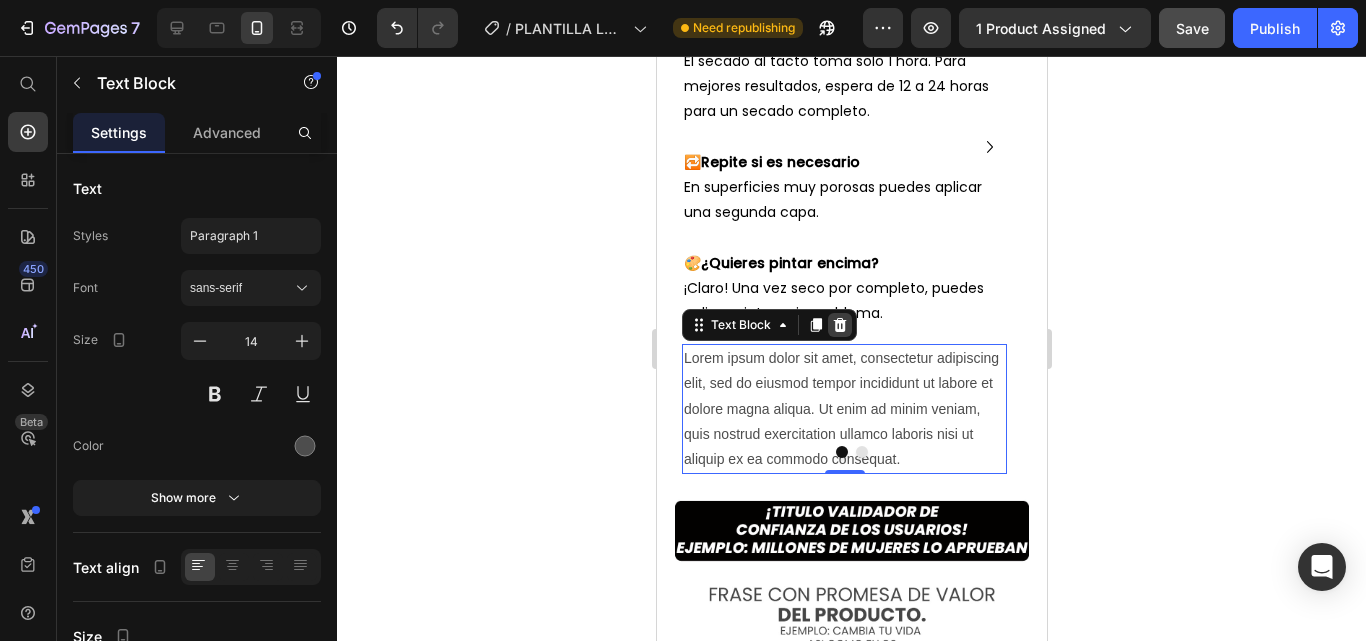 click 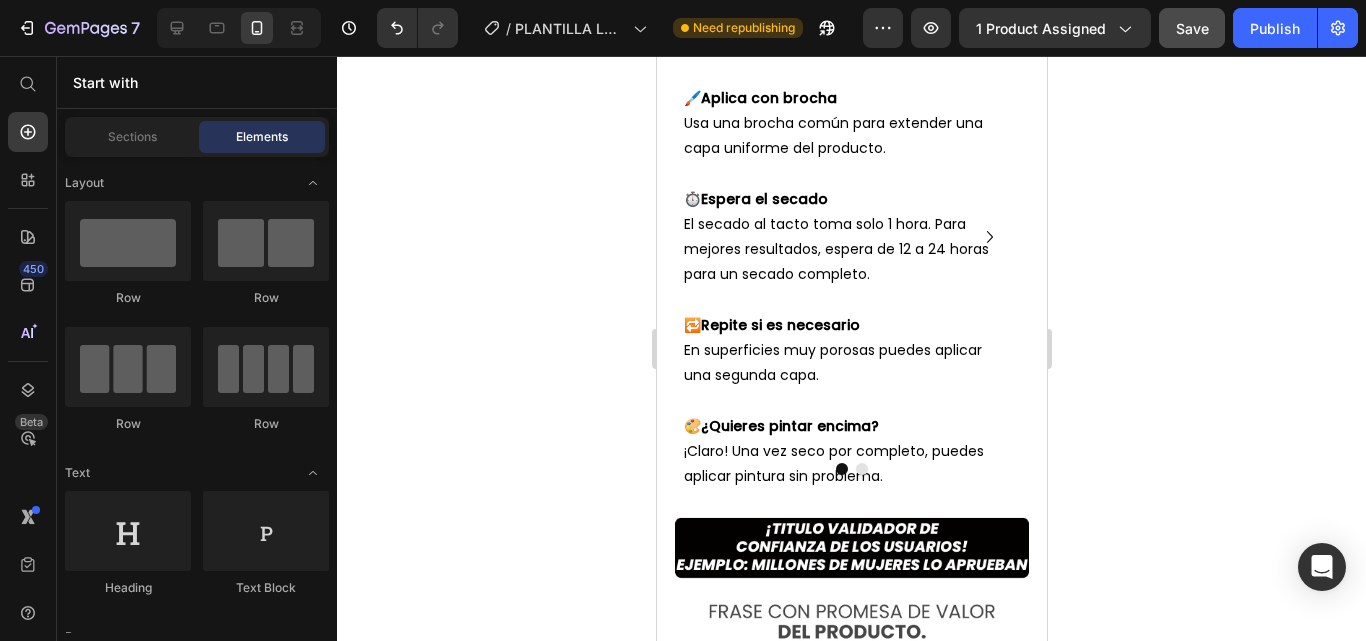 scroll, scrollTop: 3209, scrollLeft: 0, axis: vertical 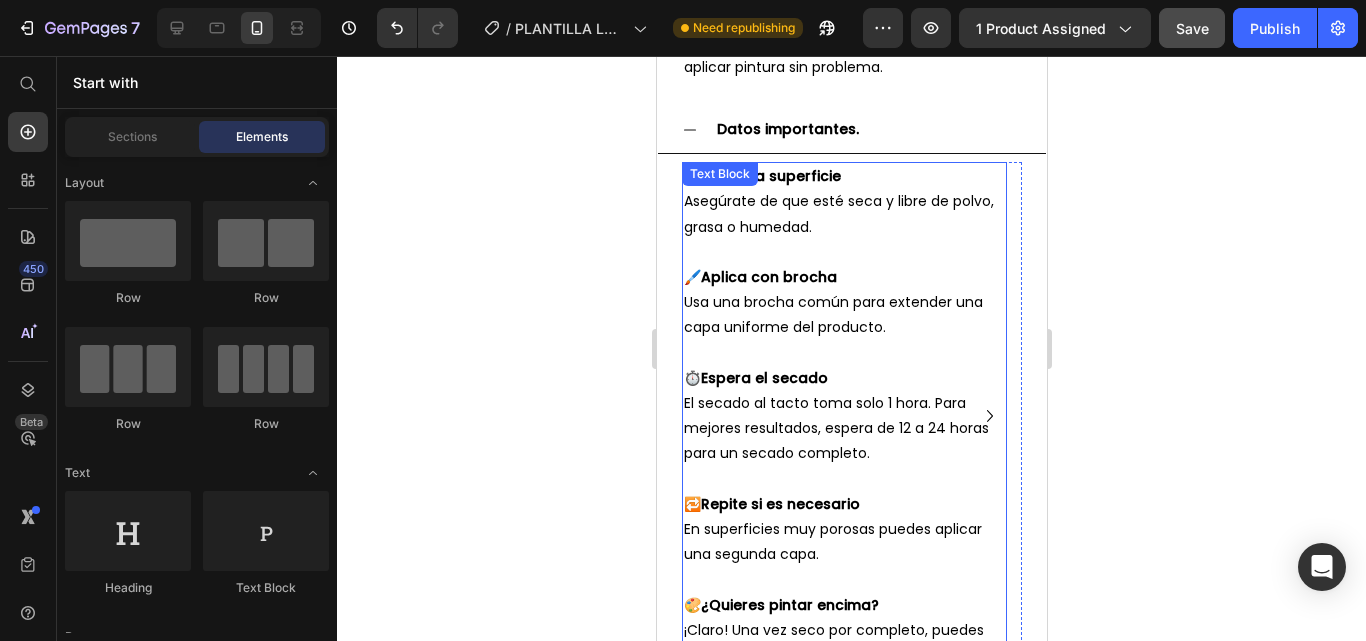 click on "🖌️  Aplica con brocha Usa una brocha común para extender una capa uniforme del producto." at bounding box center [843, 303] 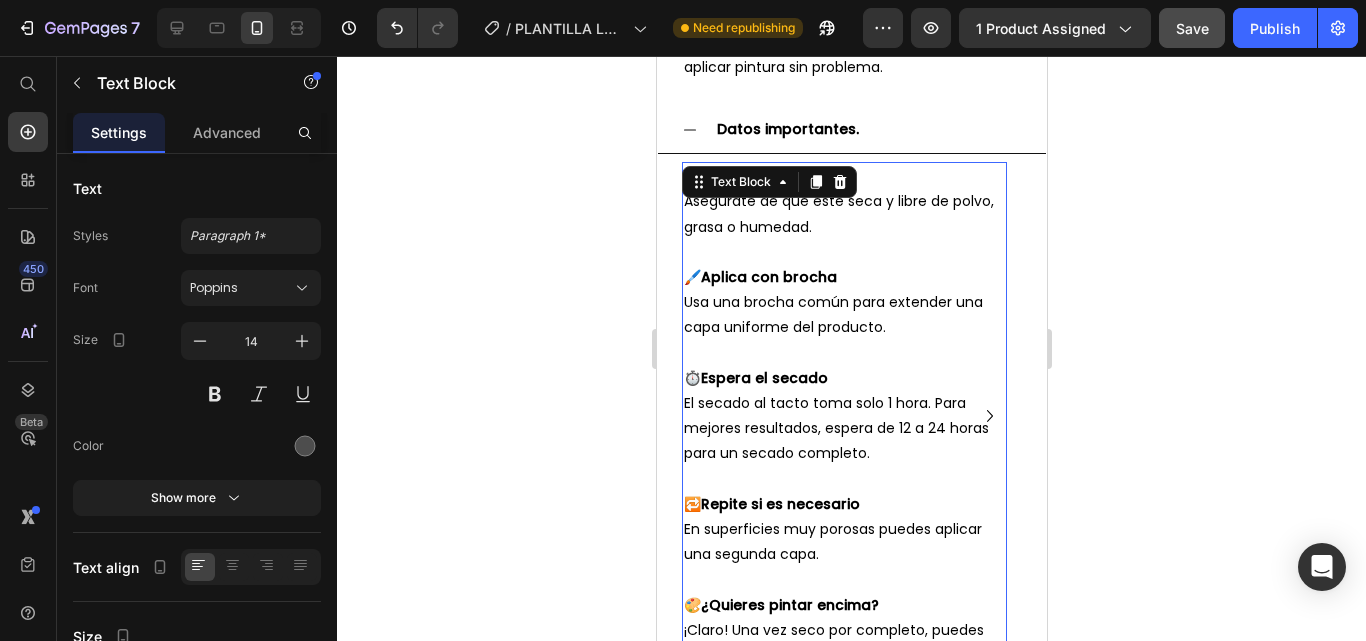 click on "🧼  Limpia la superficie Asegúrate de que esté seca y libre de polvo, grasa o humedad." at bounding box center [843, 202] 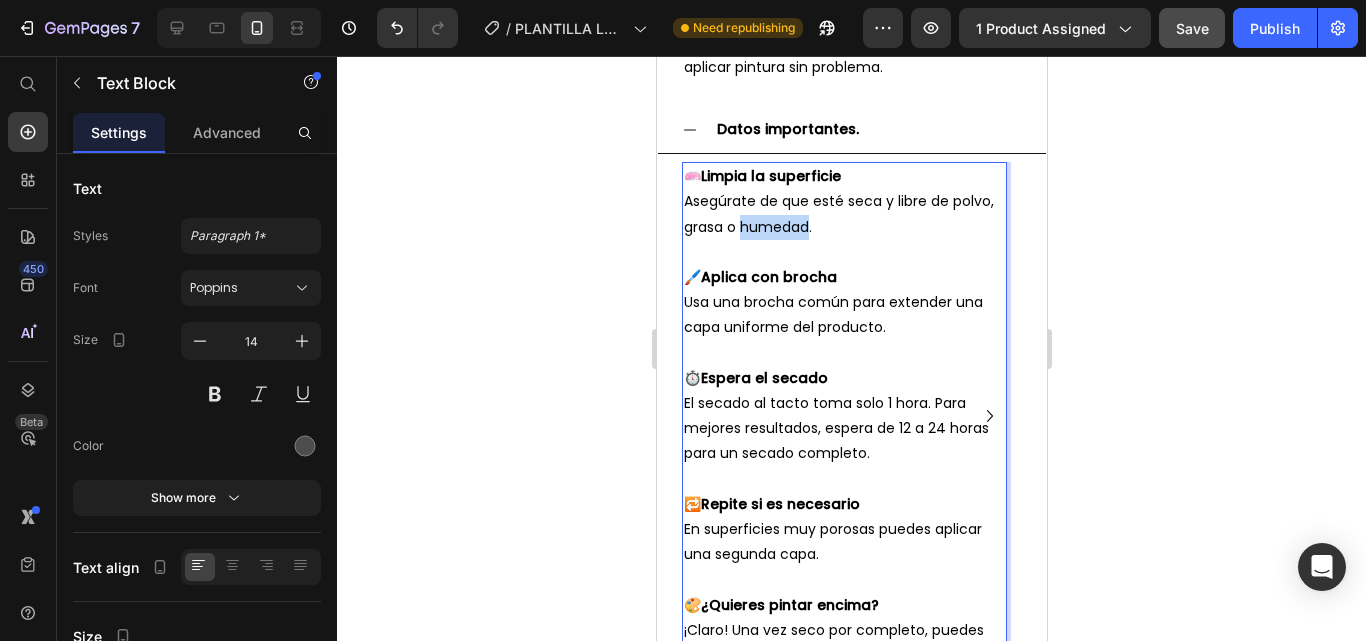 click on "🧼  Limpia la superficie Asegúrate de que esté seca y libre de polvo, grasa o humedad." at bounding box center [843, 202] 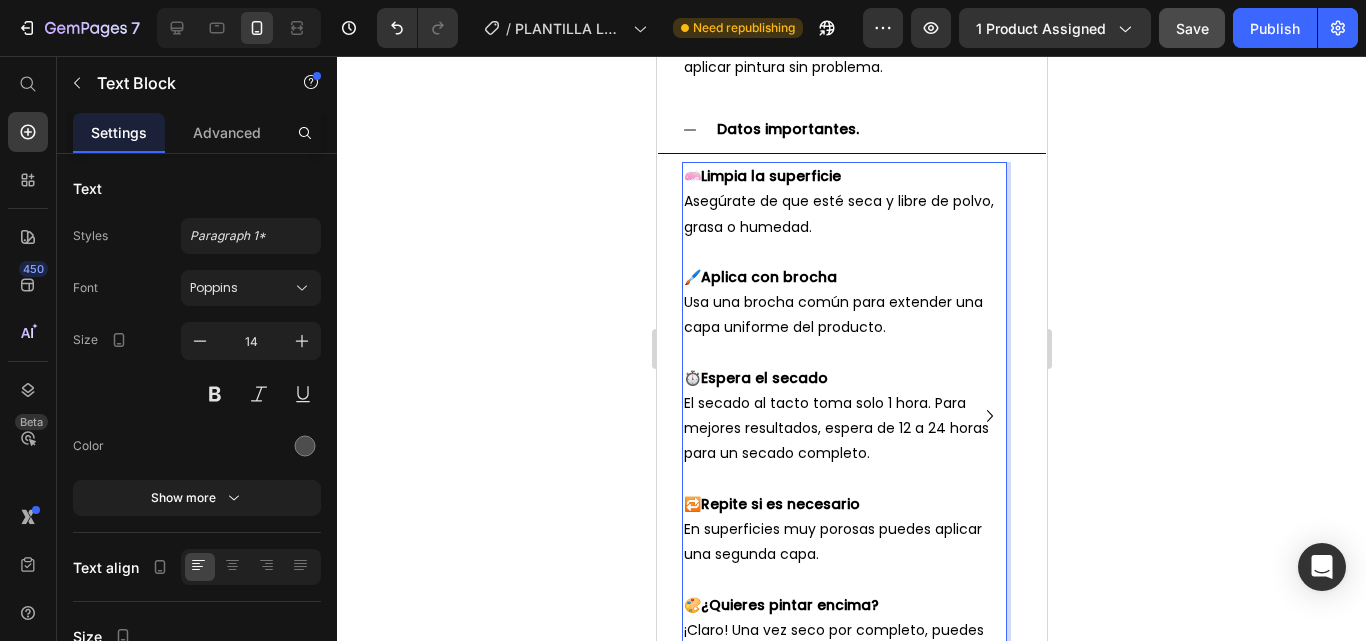 scroll, scrollTop: 3247, scrollLeft: 0, axis: vertical 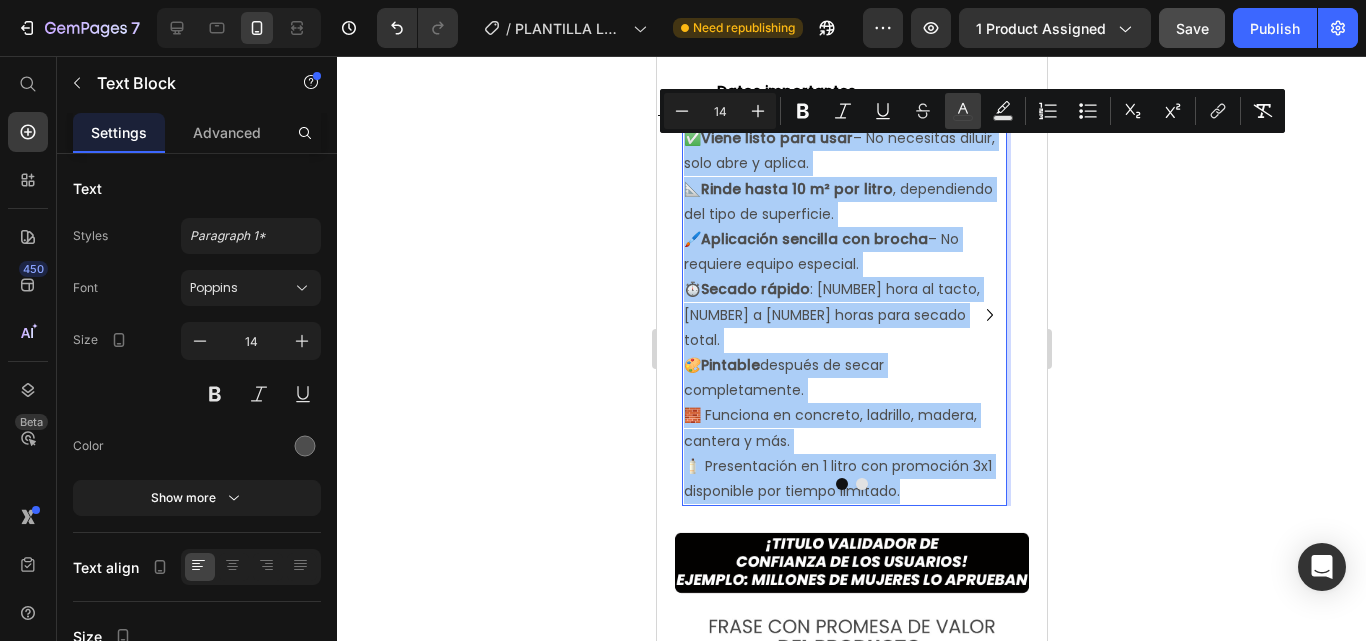 click 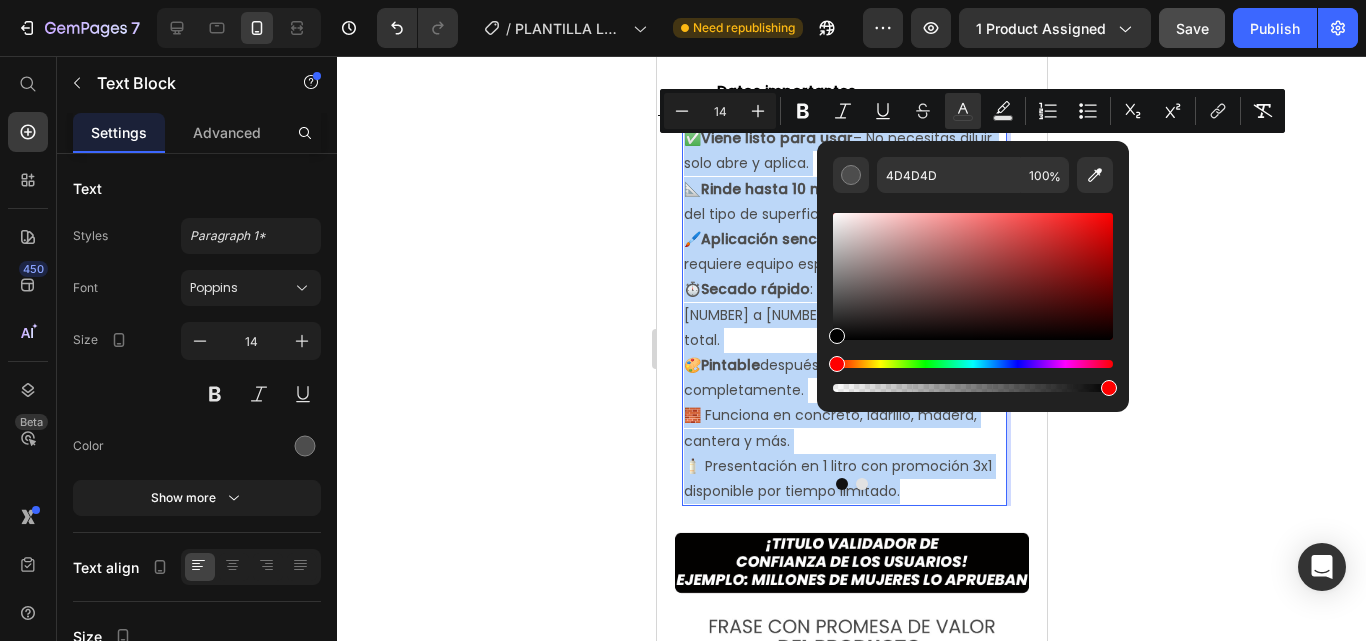 type on "000000" 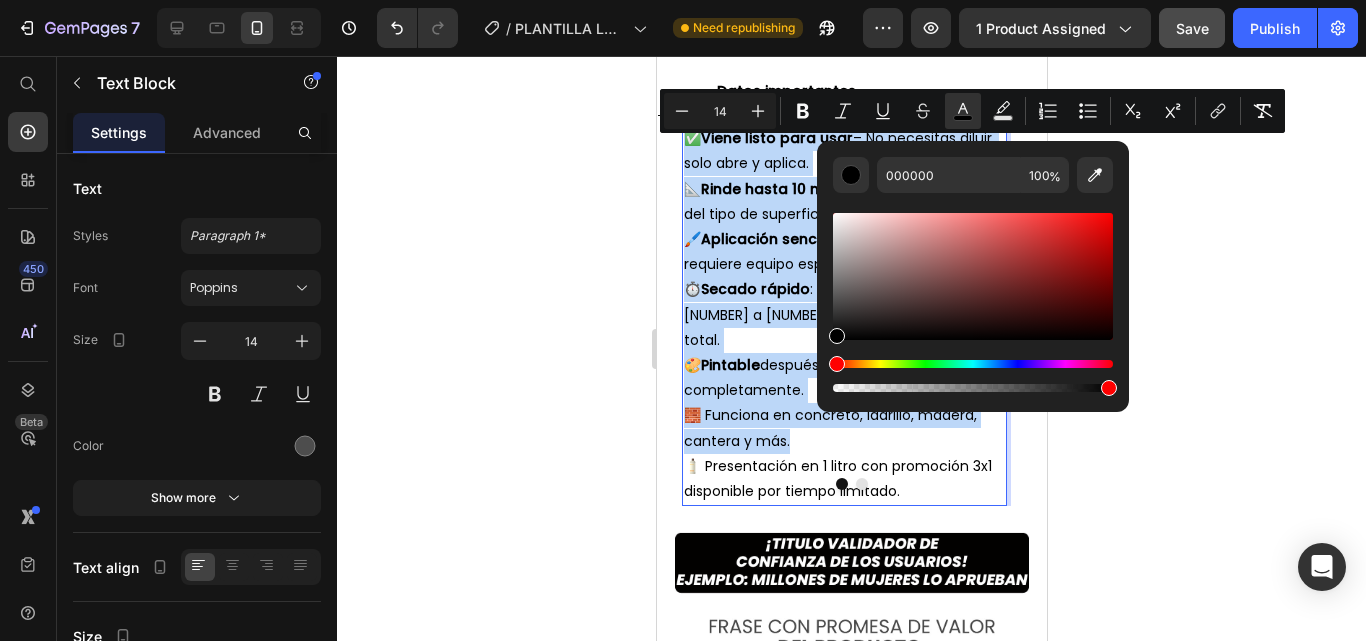 click on "⏱️  Secado rápido : [NUMBER] hora al tacto, [NUMBER] a [NUMBER] horas para secado total." at bounding box center (843, 315) 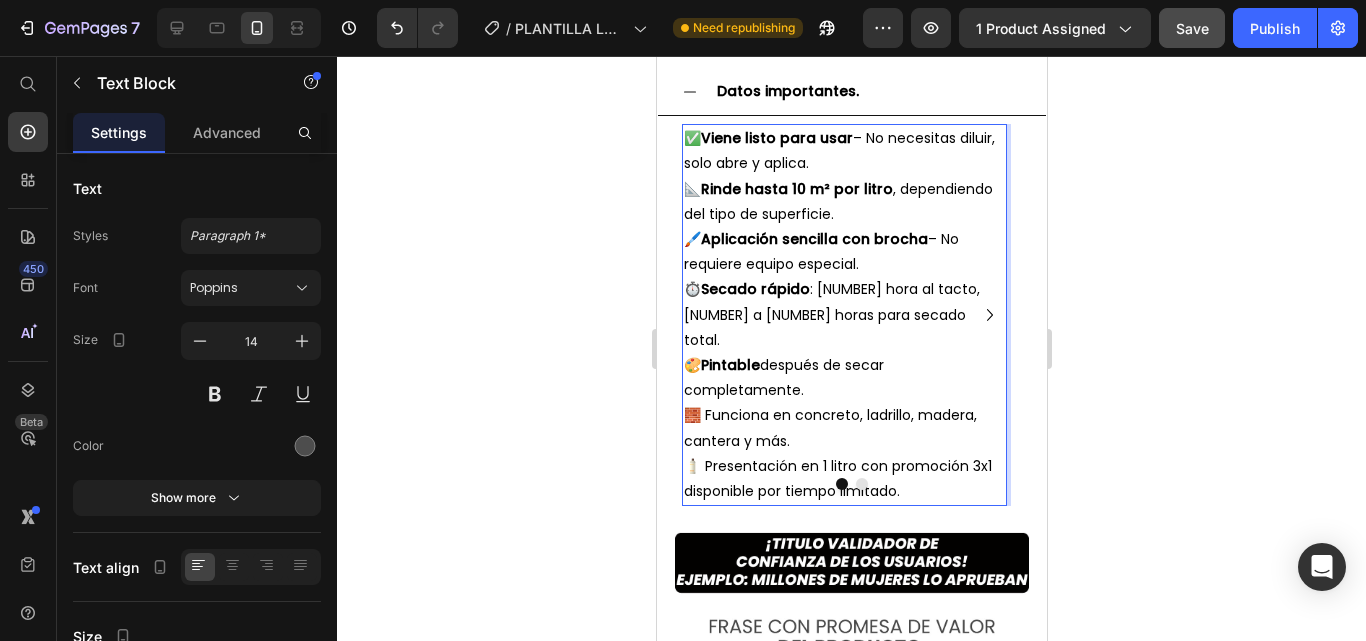 click on "Viene listo para usar" at bounding box center [776, 138] 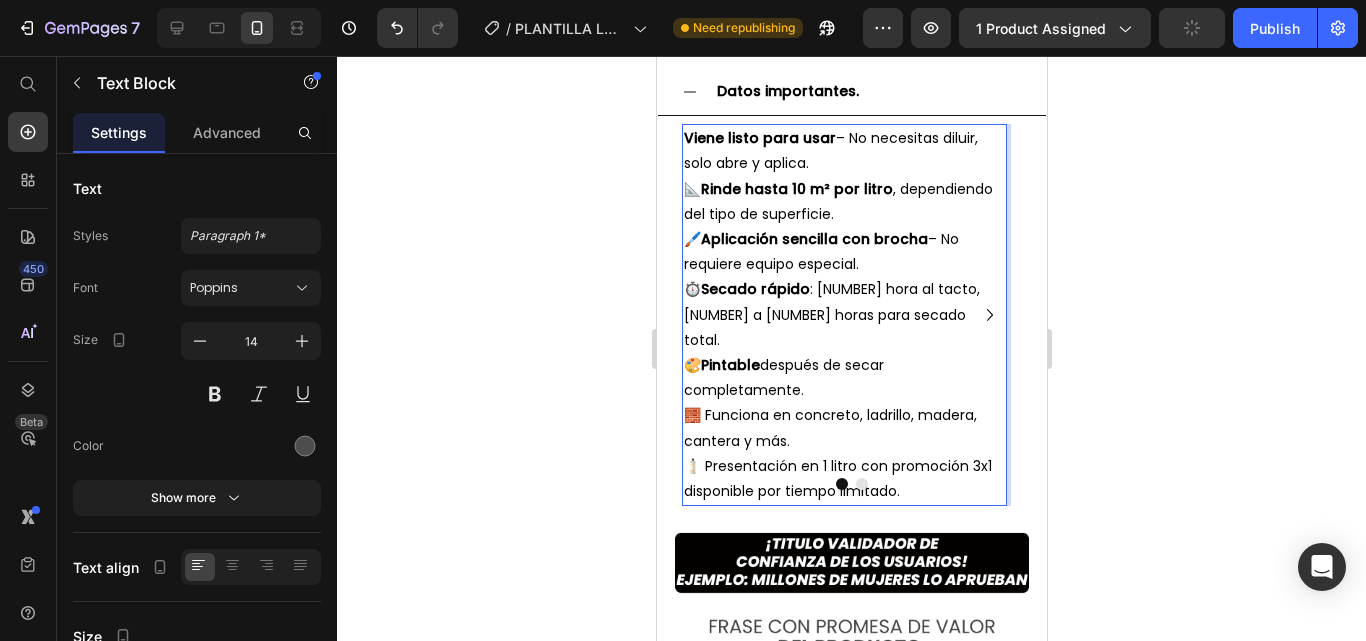 click on "Rinde hasta 10 m² por litro" at bounding box center (796, 189) 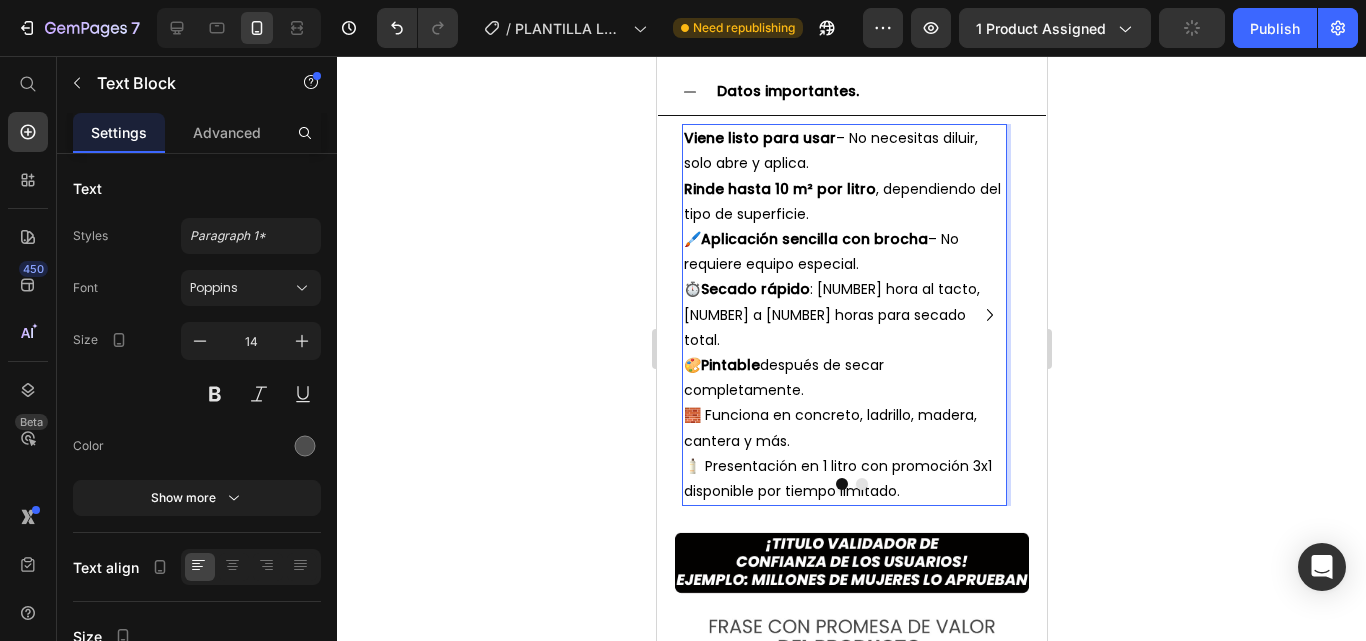 click on "Aplicación sencilla con brocha" at bounding box center [813, 239] 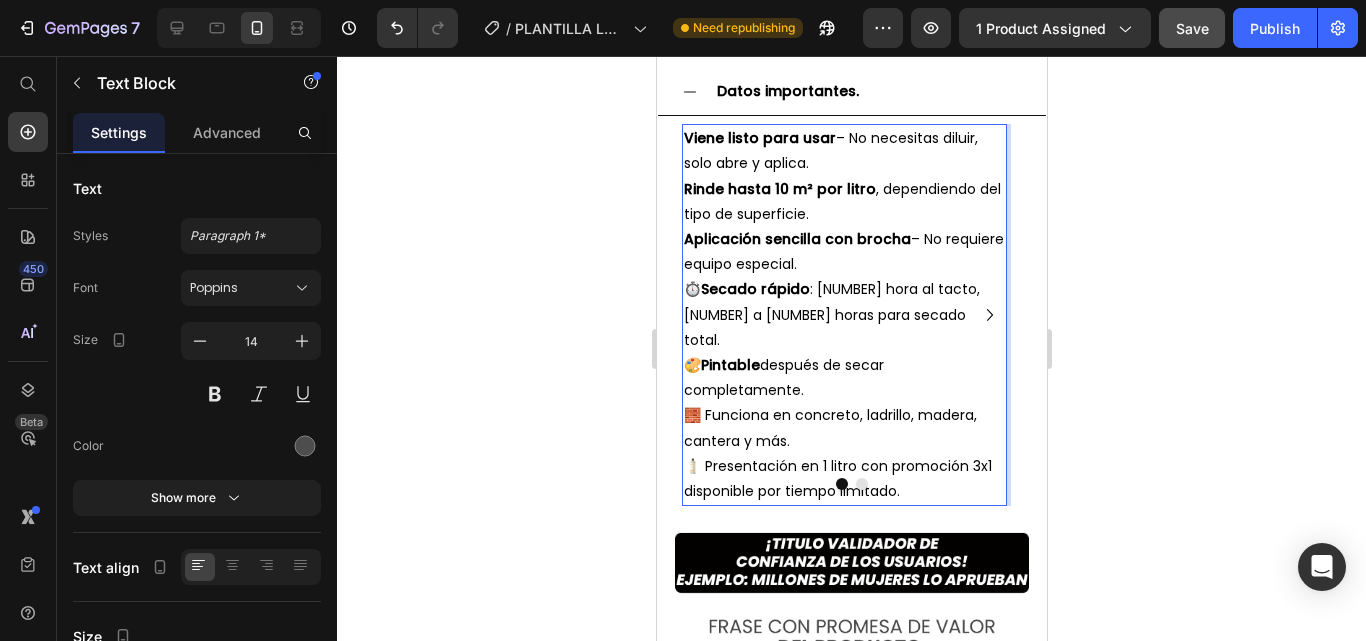 click on "Secado rápido" at bounding box center (754, 289) 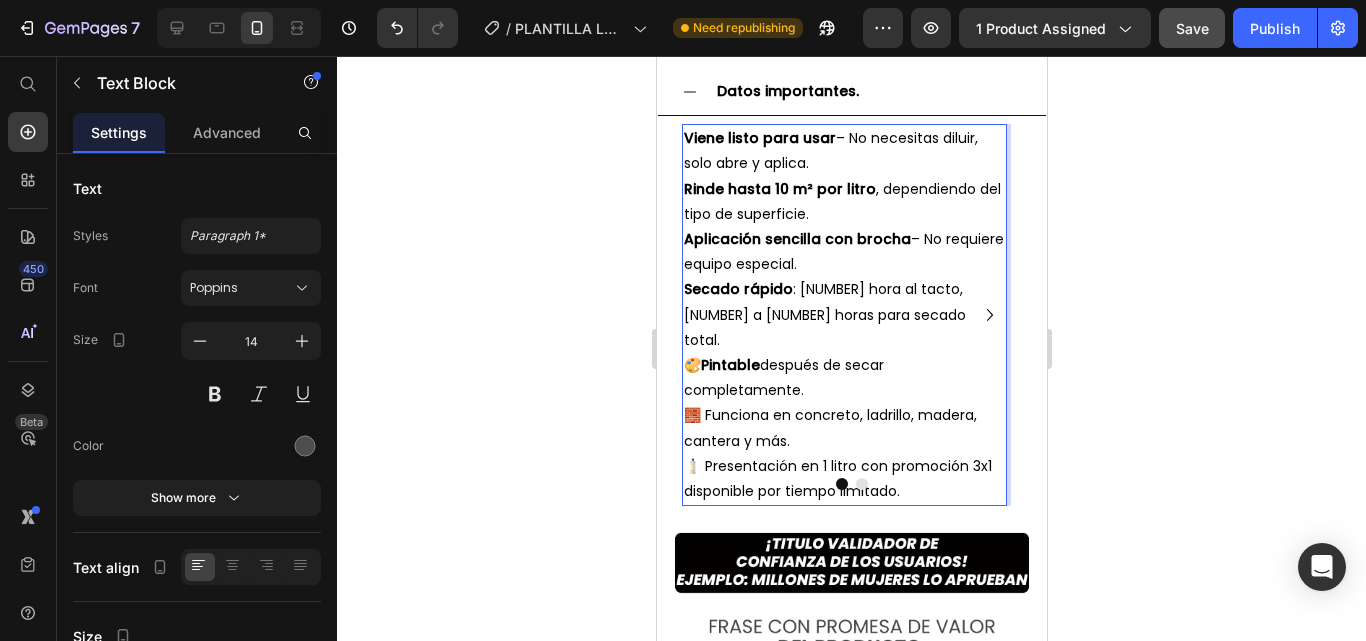 click on "Pintable" at bounding box center [729, 365] 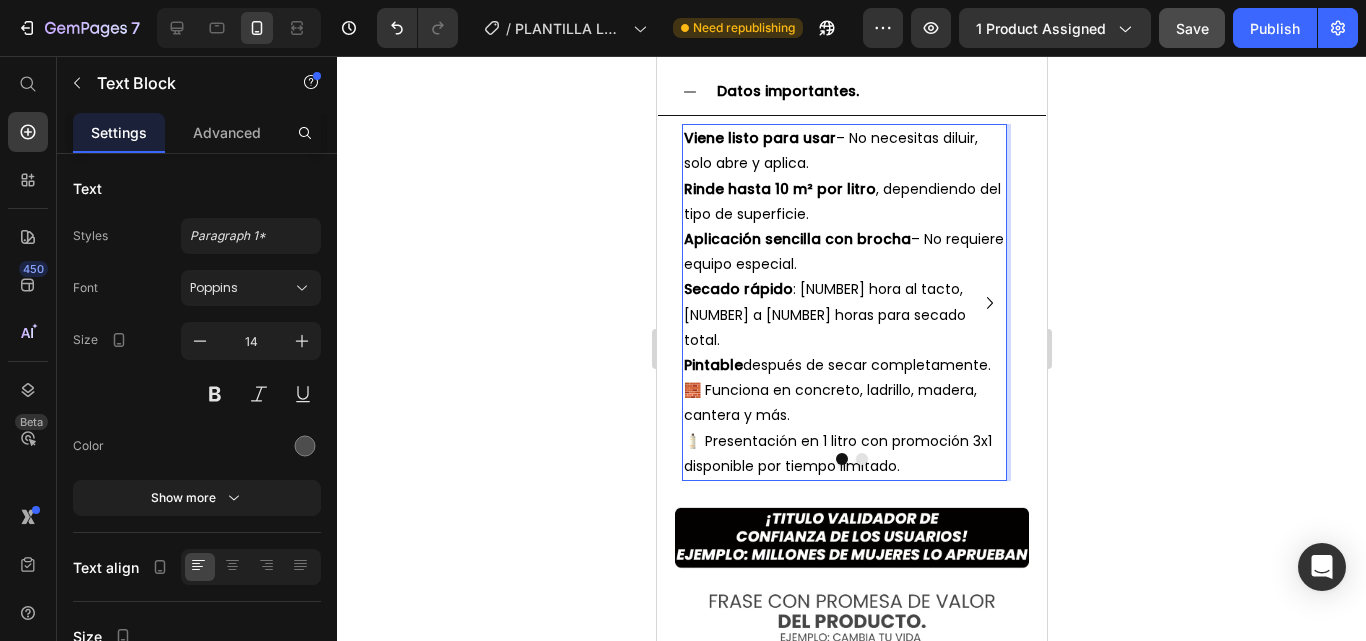 click on "🧱 Funciona en concreto, ladrillo, madera, cantera y más." at bounding box center (829, 402) 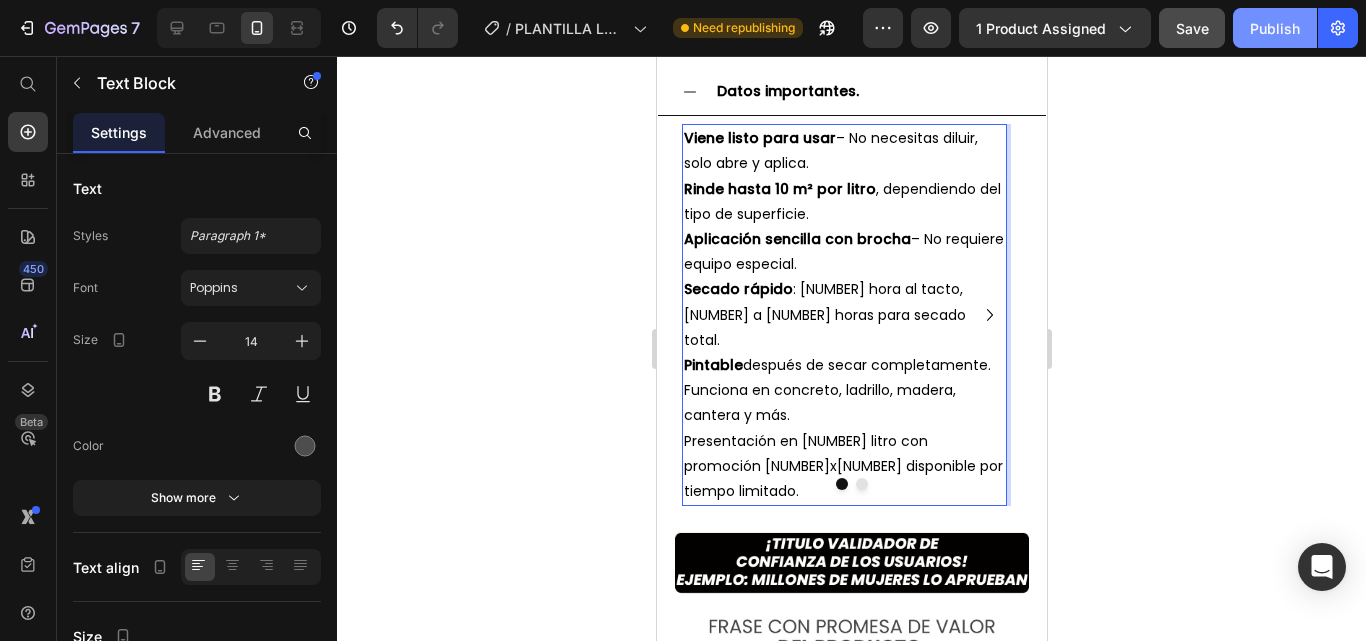 click on "Publish" at bounding box center (1275, 28) 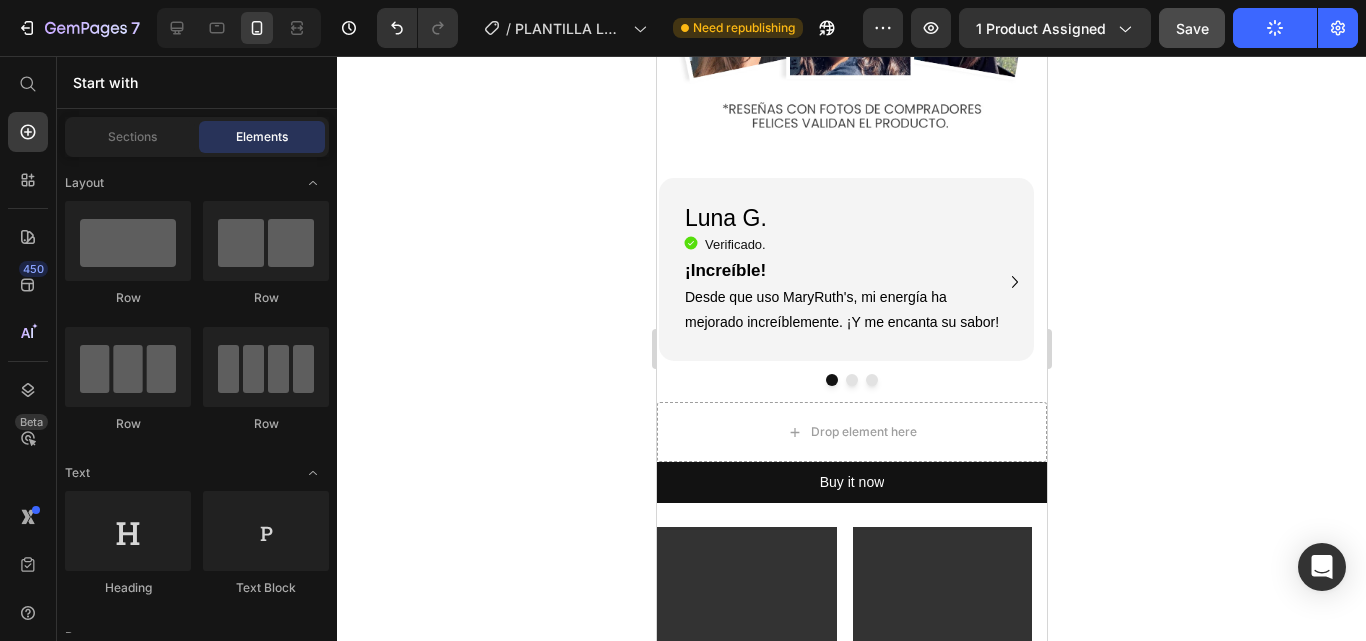 scroll, scrollTop: 3960, scrollLeft: 0, axis: vertical 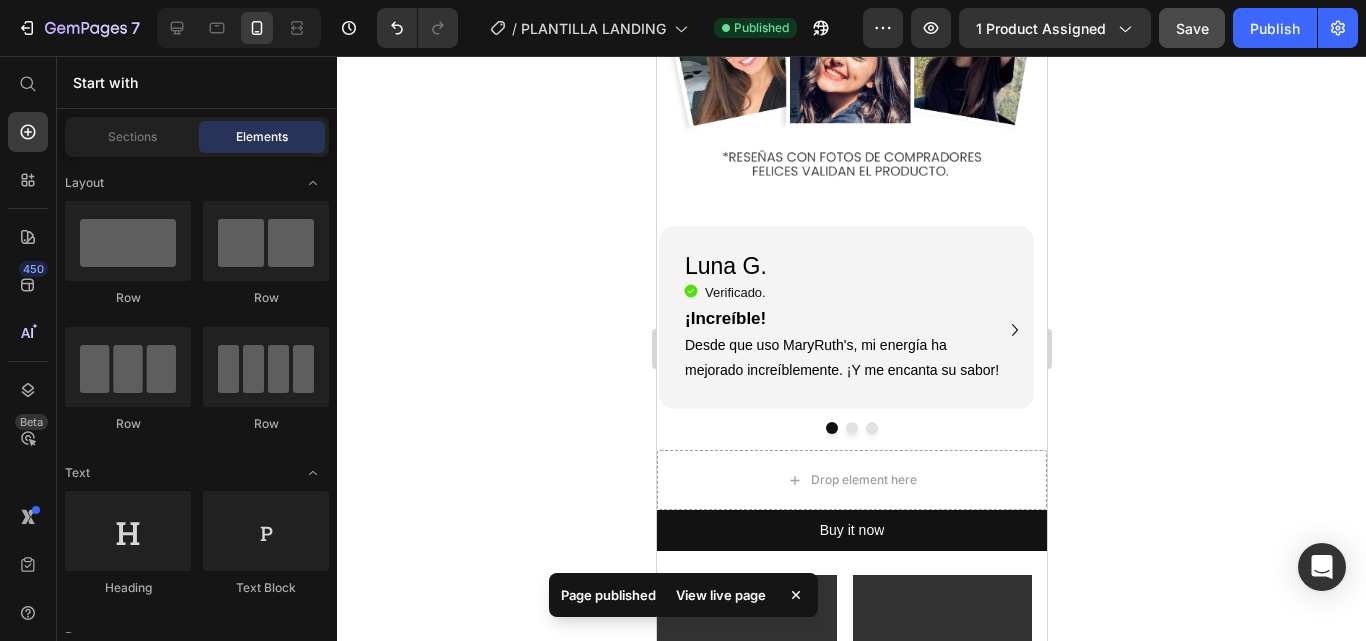 drag, startPoint x: 1039, startPoint y: 293, endPoint x: 1704, endPoint y: 405, distance: 674.3656 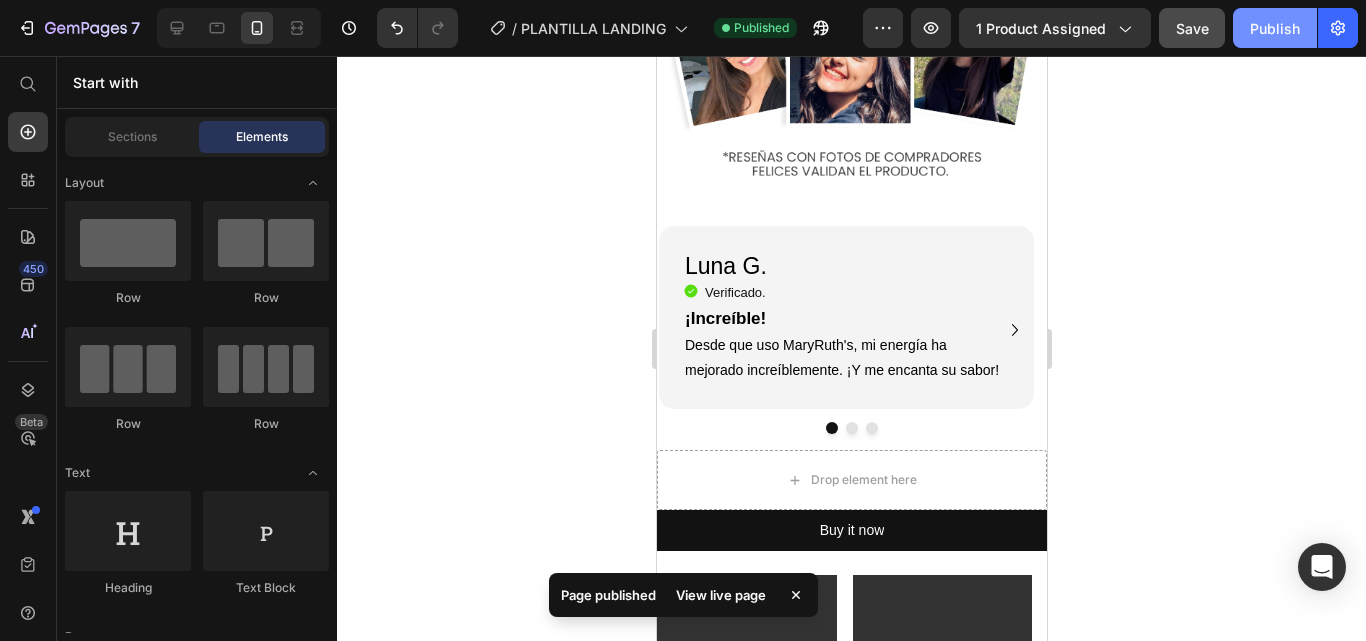 click on "Publish" at bounding box center (1275, 28) 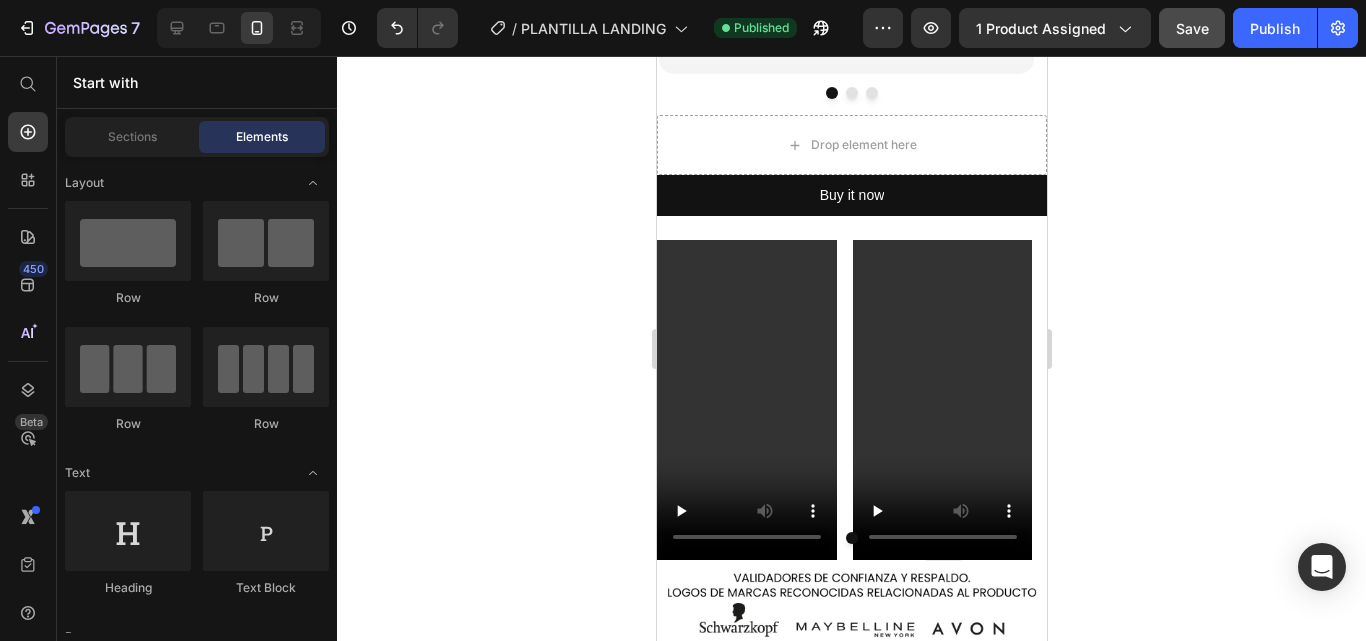 scroll, scrollTop: 4311, scrollLeft: 0, axis: vertical 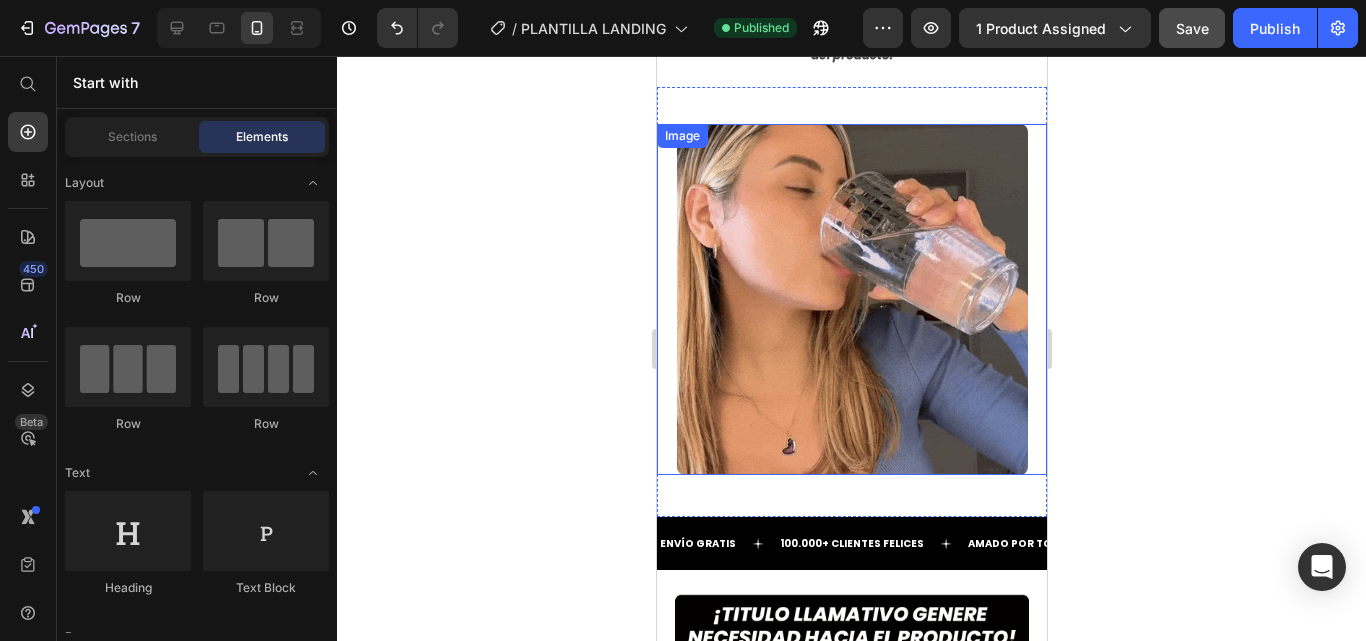 click at bounding box center (851, 299) 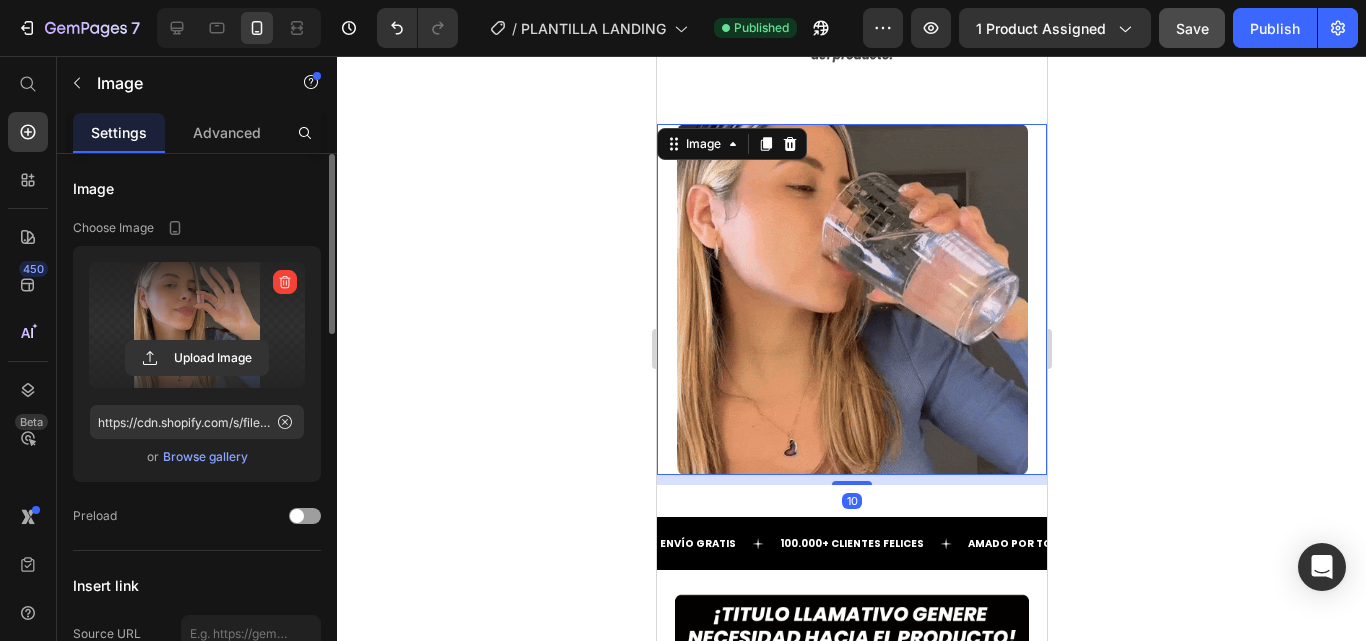 click at bounding box center [197, 325] 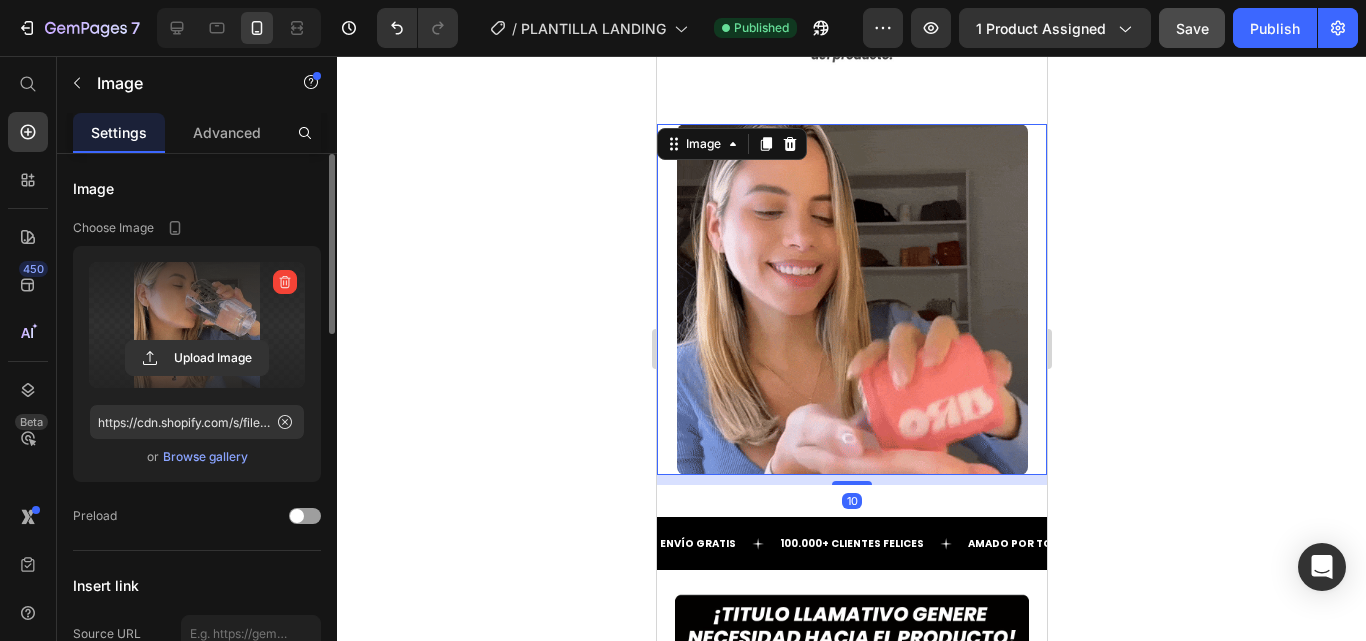 click 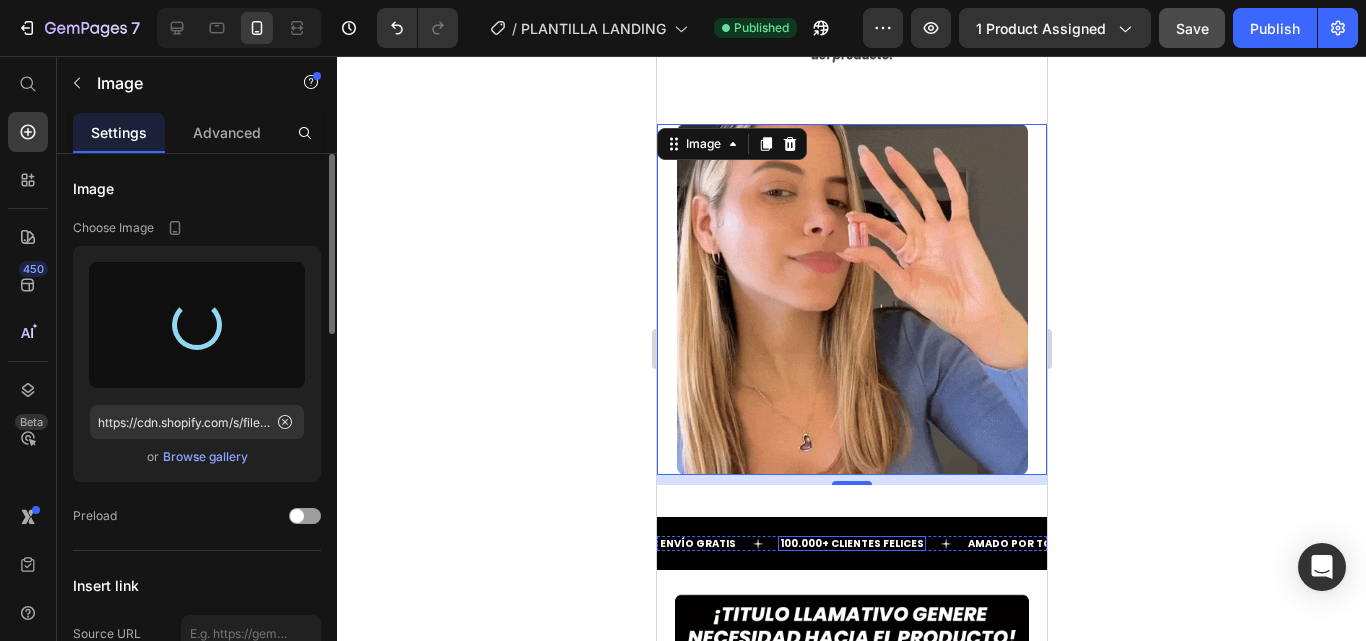 click on "100.000+ CLIENTES FELICES" at bounding box center [851, 543] 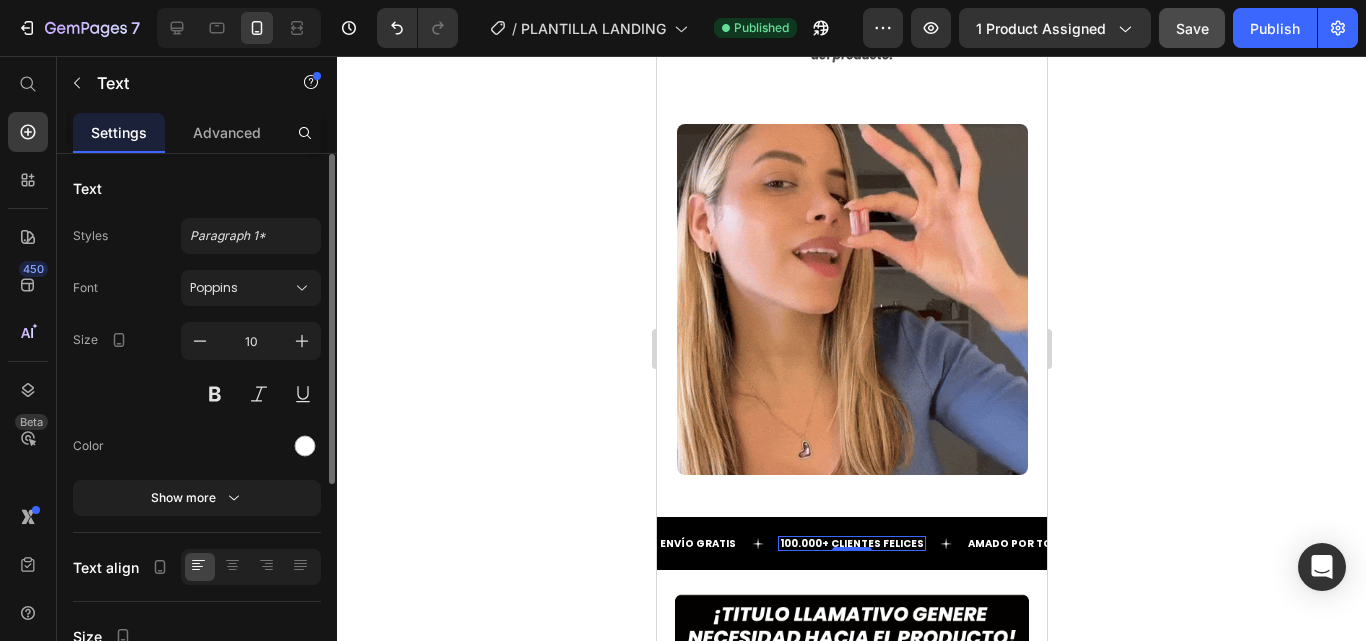 click on "100.000+ CLIENTES FELICES" at bounding box center [851, 543] 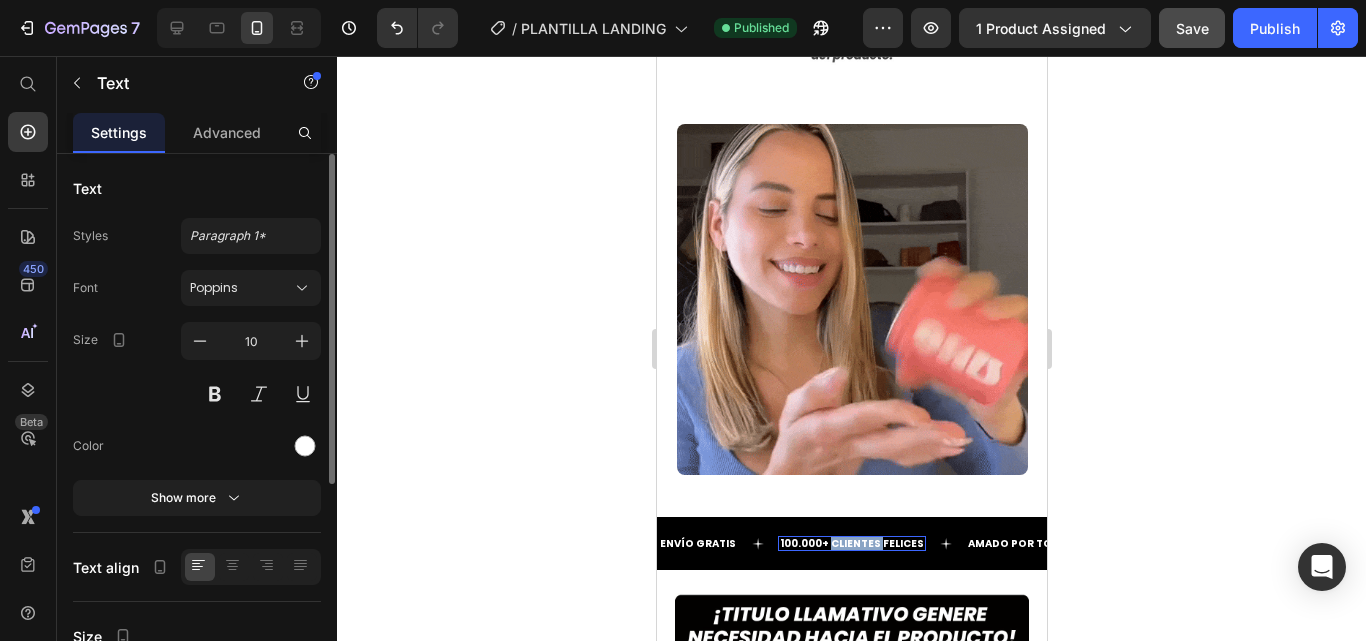 click on "100.000+ CLIENTES FELICES" at bounding box center (851, 543) 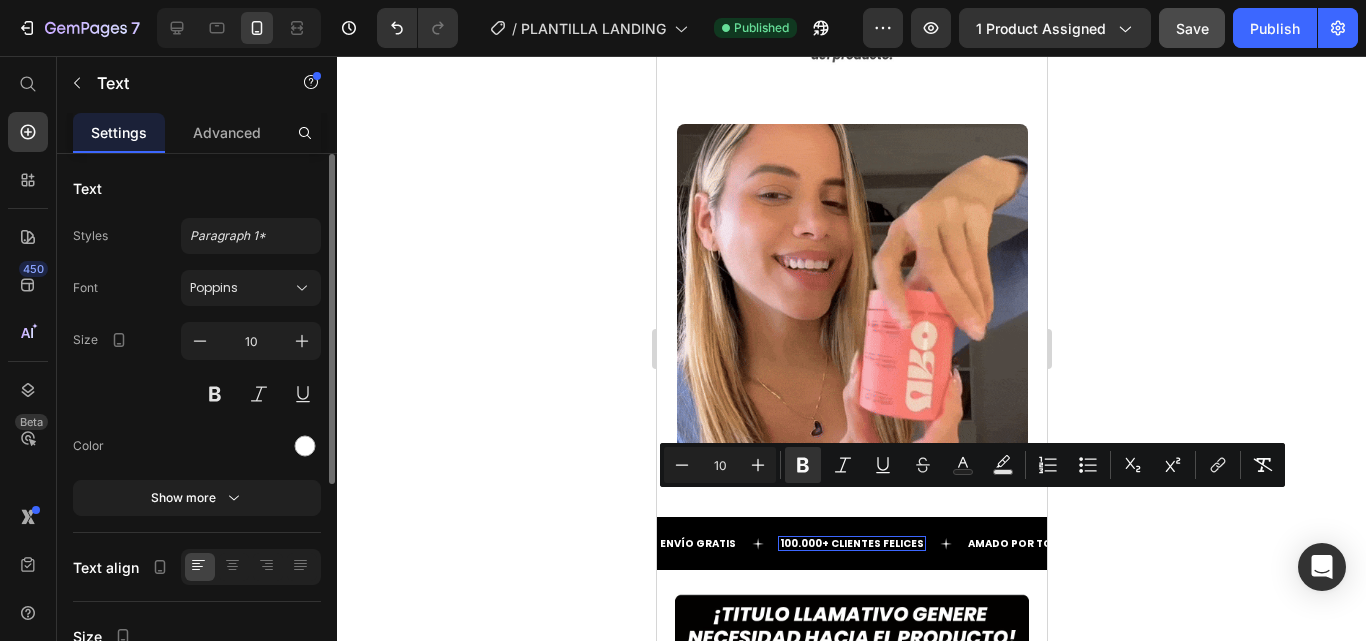 click on "100.000+ CLIENTES FELICES" at bounding box center [851, 543] 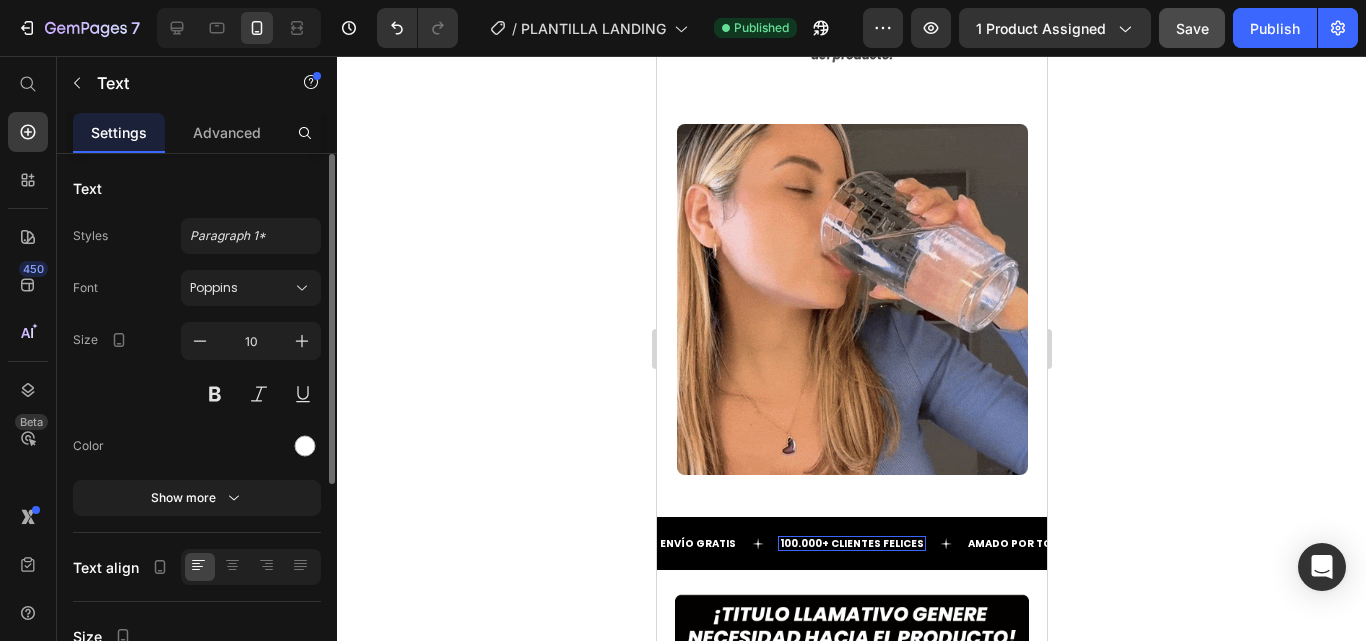 click on "100.000+ CLIENTES FELICES" at bounding box center (851, 543) 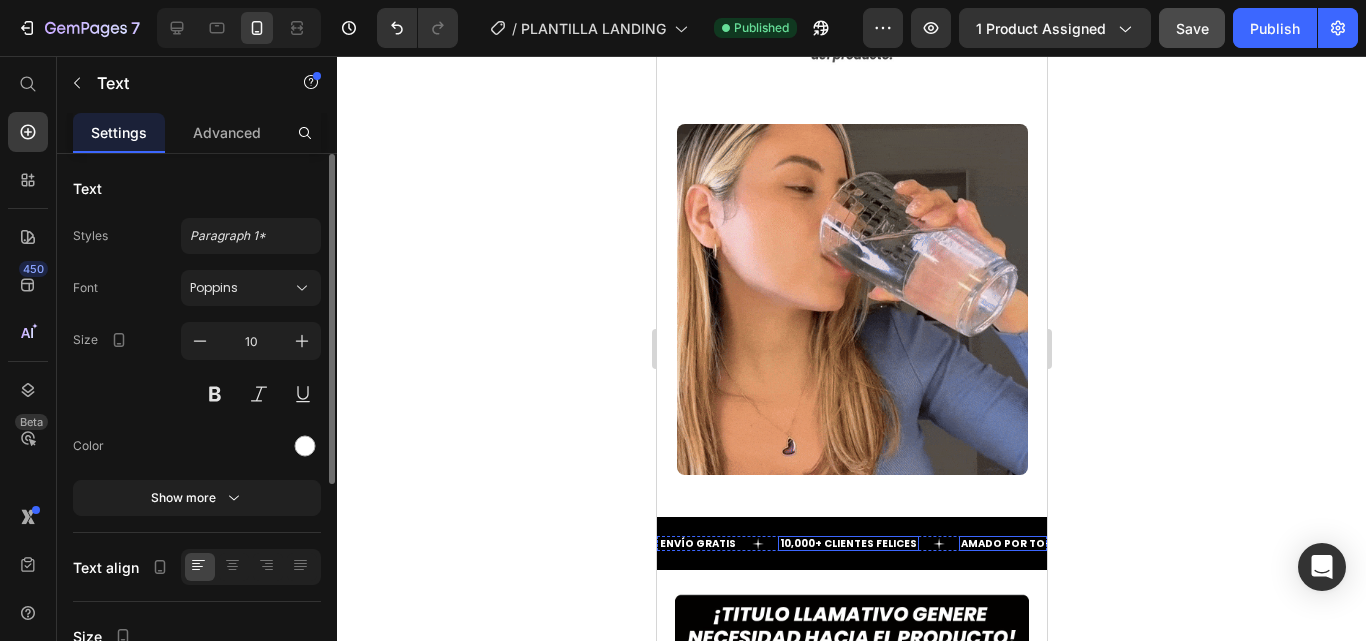 click on "AMADO POR TODOS" at bounding box center [1014, 543] 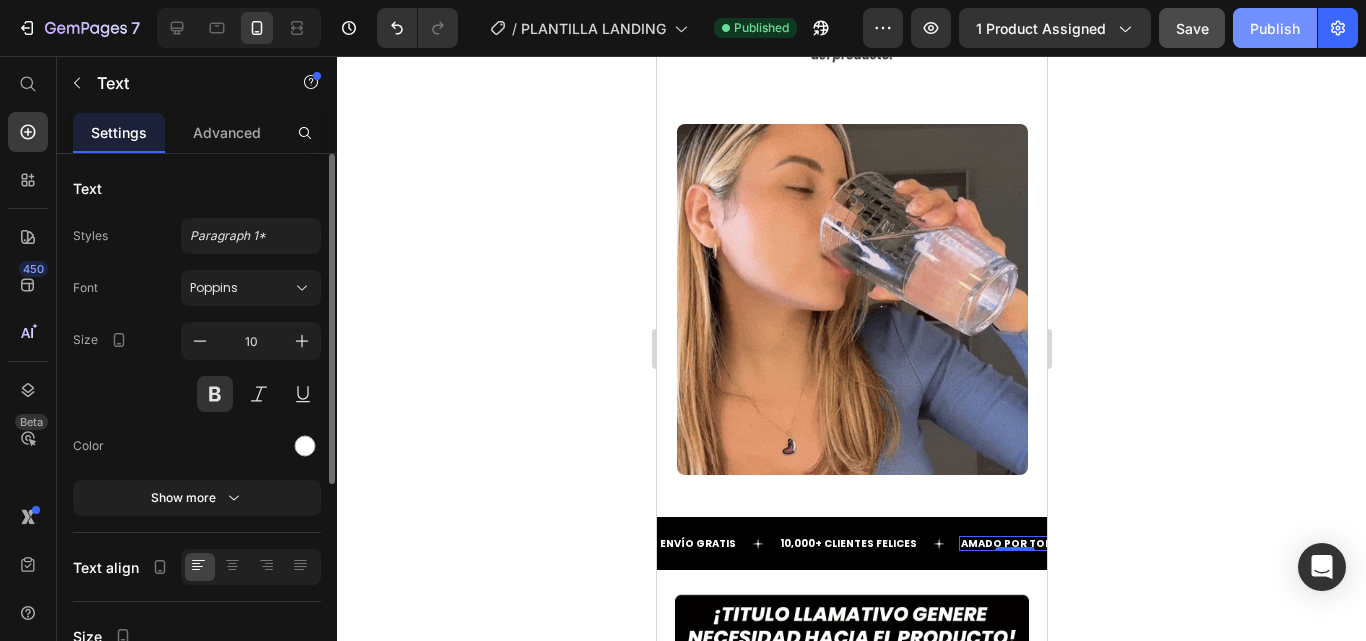 click on "Publish" at bounding box center (1275, 28) 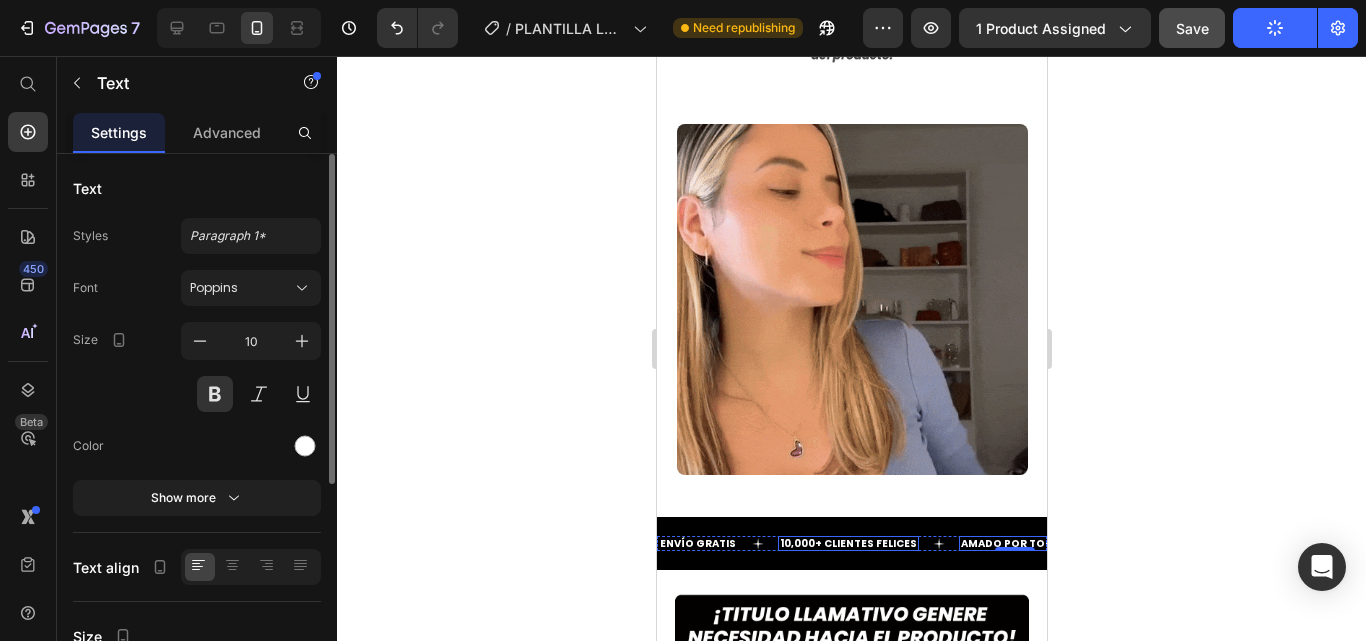 click on "10,000+ CLIENTES FELICES" at bounding box center [847, 543] 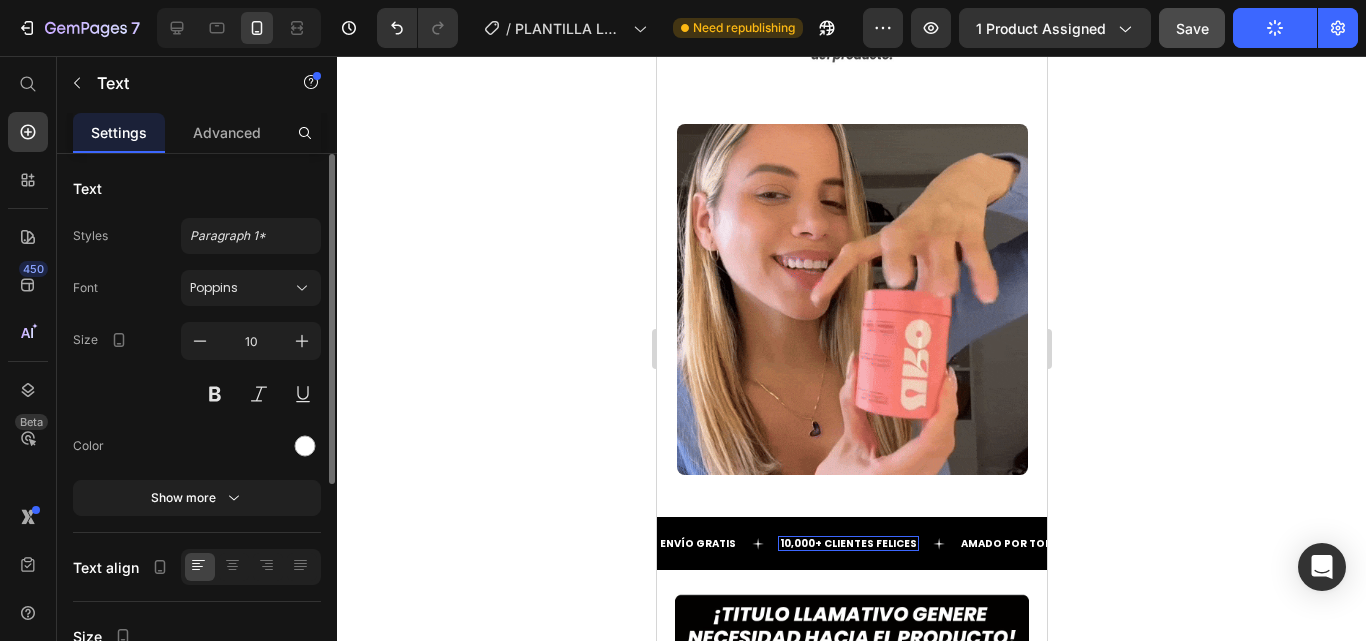 click on "10,000+ CLIENTES FELICES" at bounding box center [847, 543] 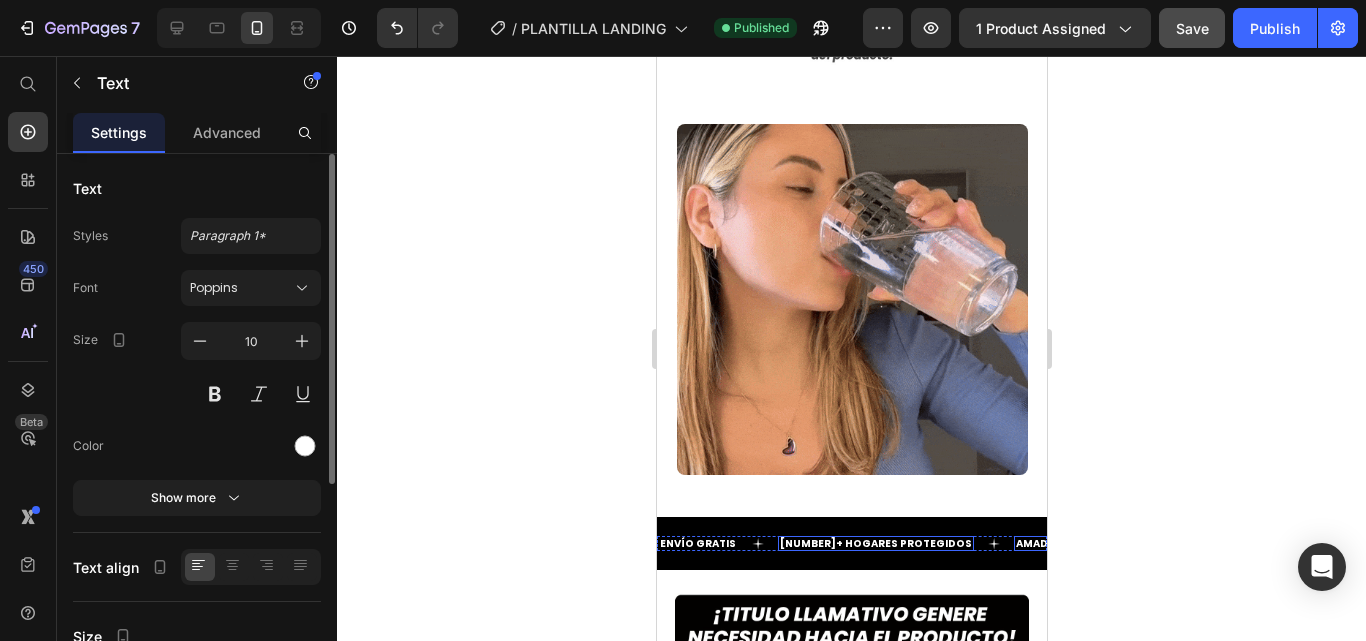 click on "AMADO POR TODOS" at bounding box center [1069, 543] 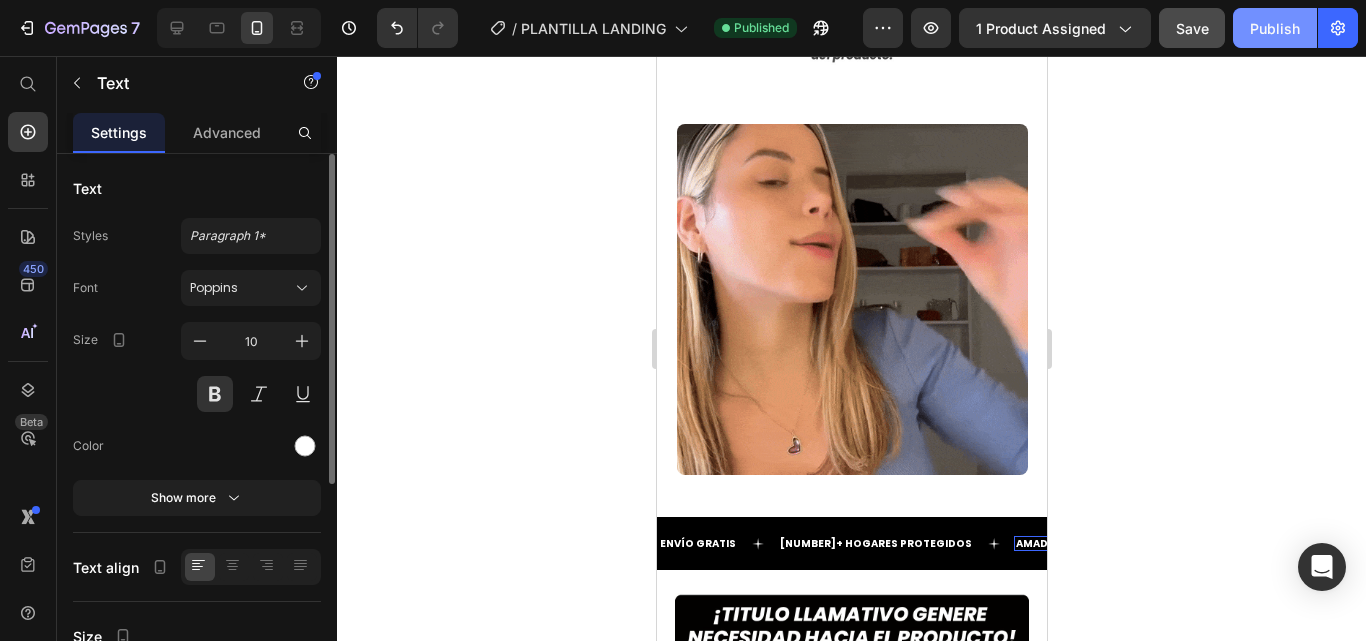 click on "Publish" at bounding box center [1275, 28] 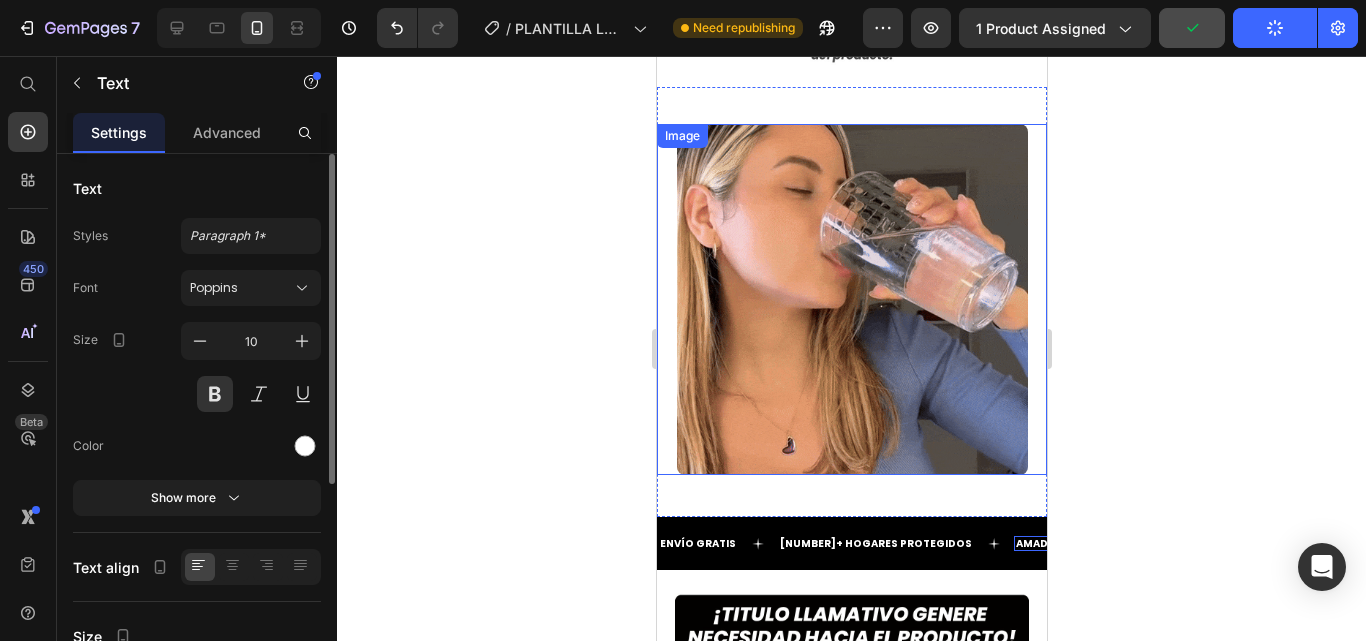 click at bounding box center [851, 299] 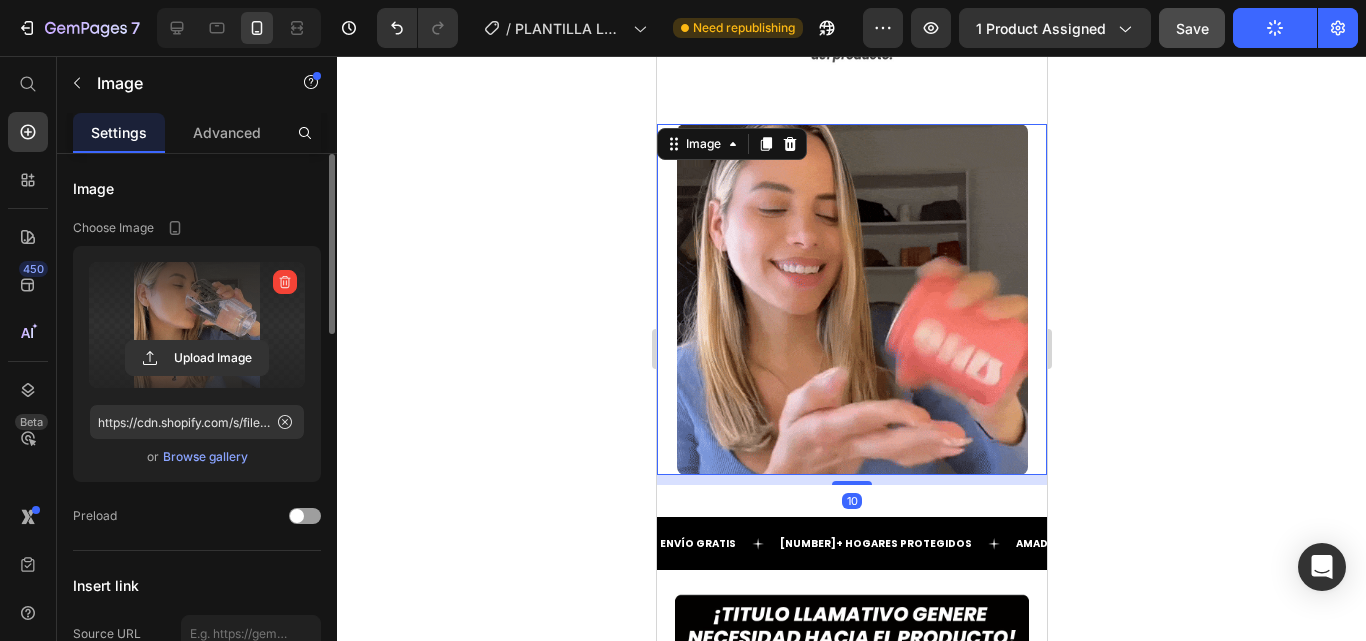 click at bounding box center (197, 325) 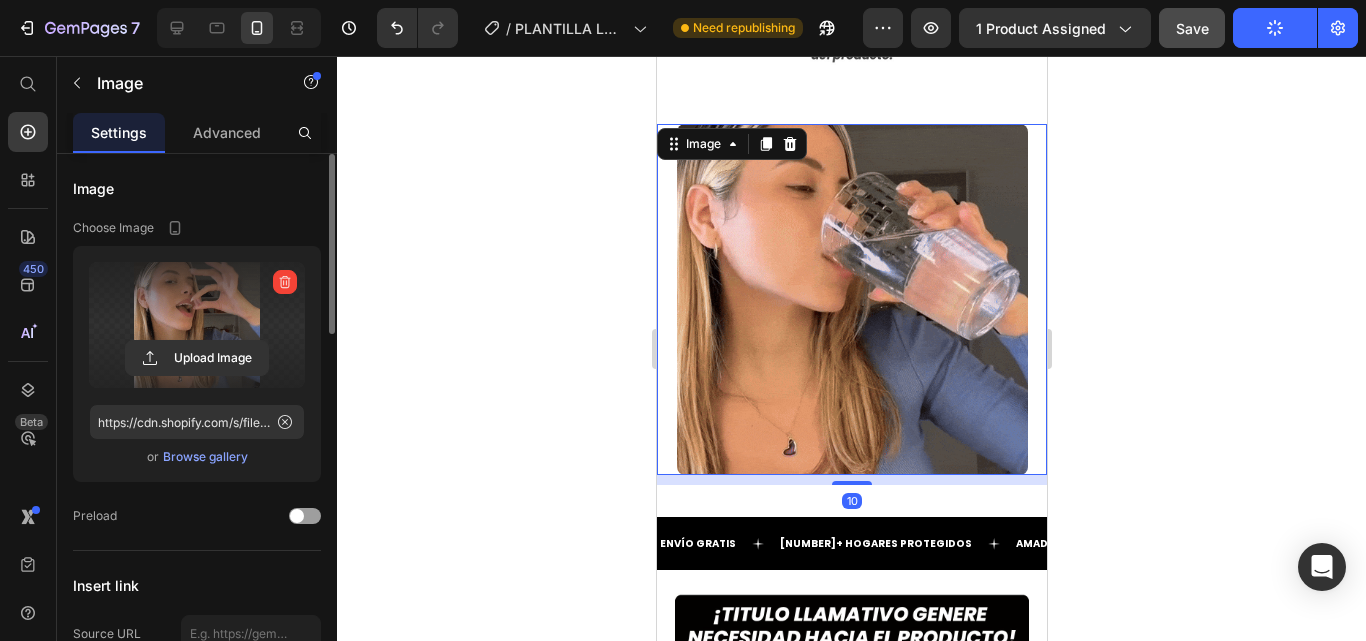 click 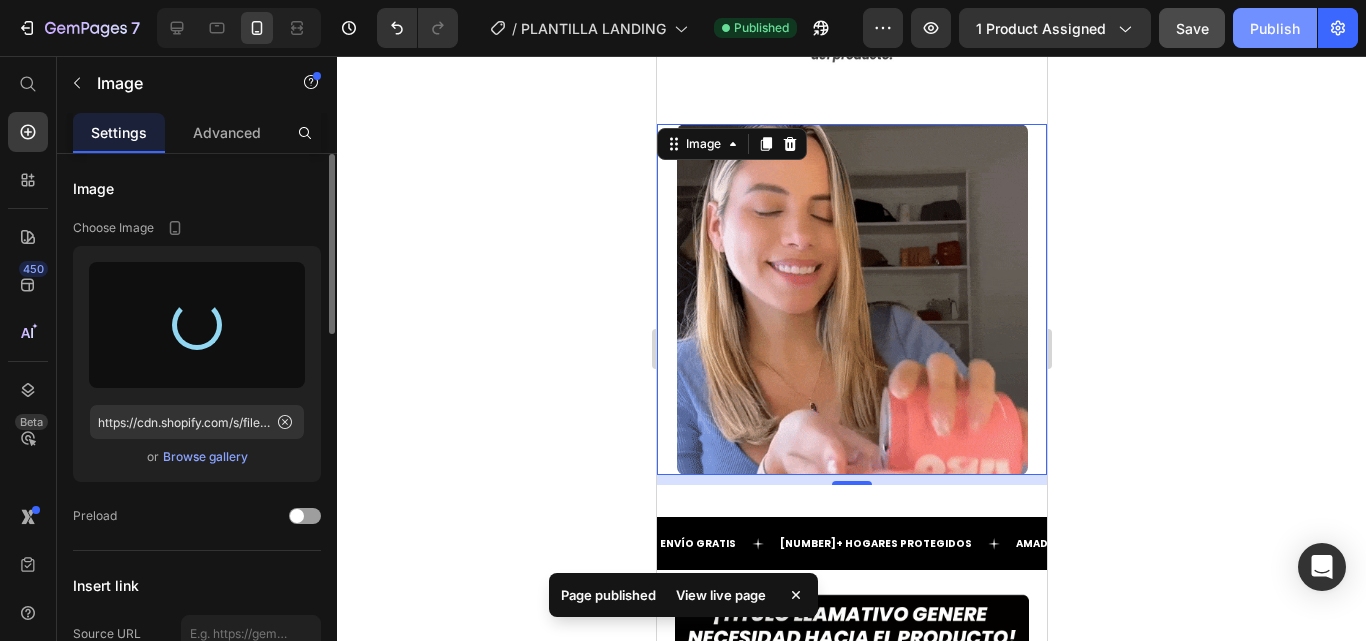 type on "https://cdn.shopify.com/s/files/1/0634/8587/0308/files/gempages_517143848523138211-ab6ea4b7-31f7-4b53-9b27-32e71957d031.gif" 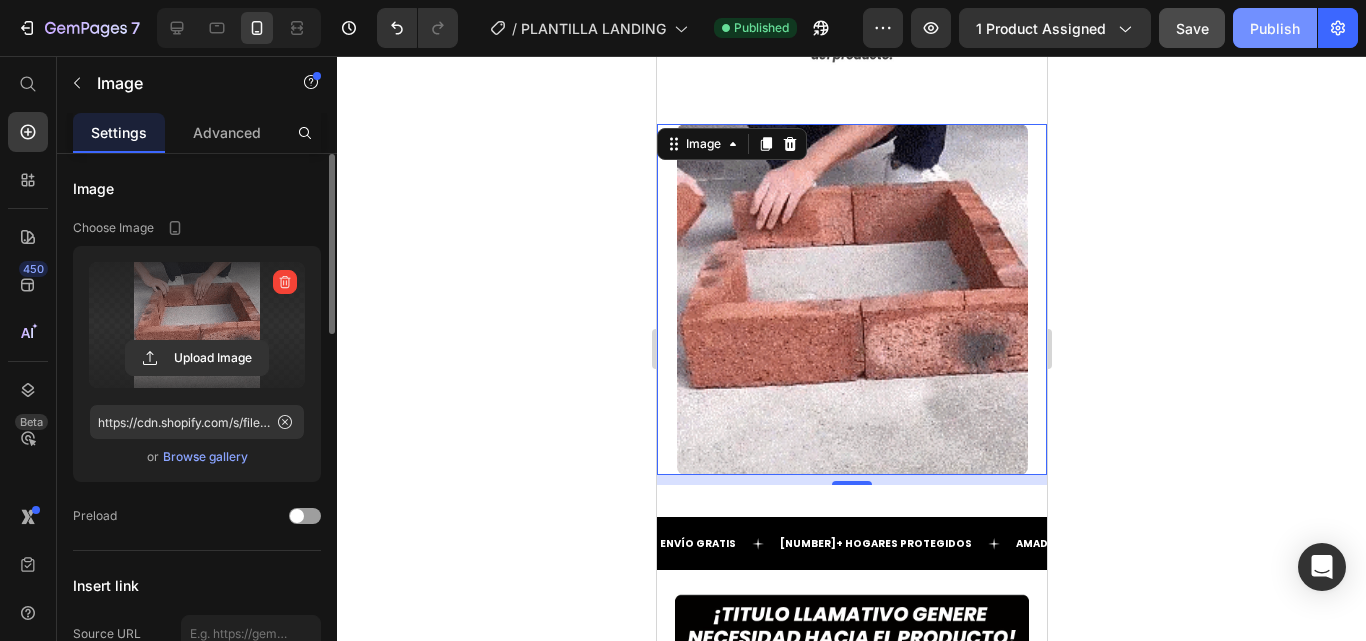 click on "Publish" at bounding box center [1275, 28] 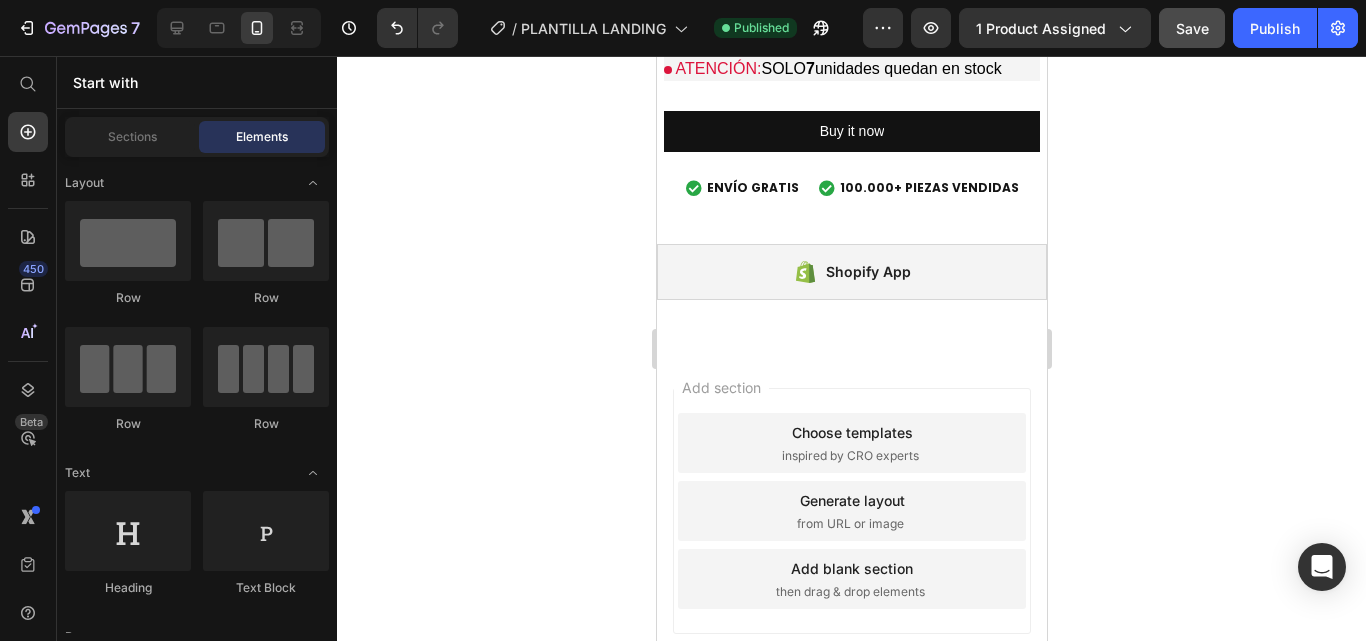 scroll, scrollTop: 8167, scrollLeft: 0, axis: vertical 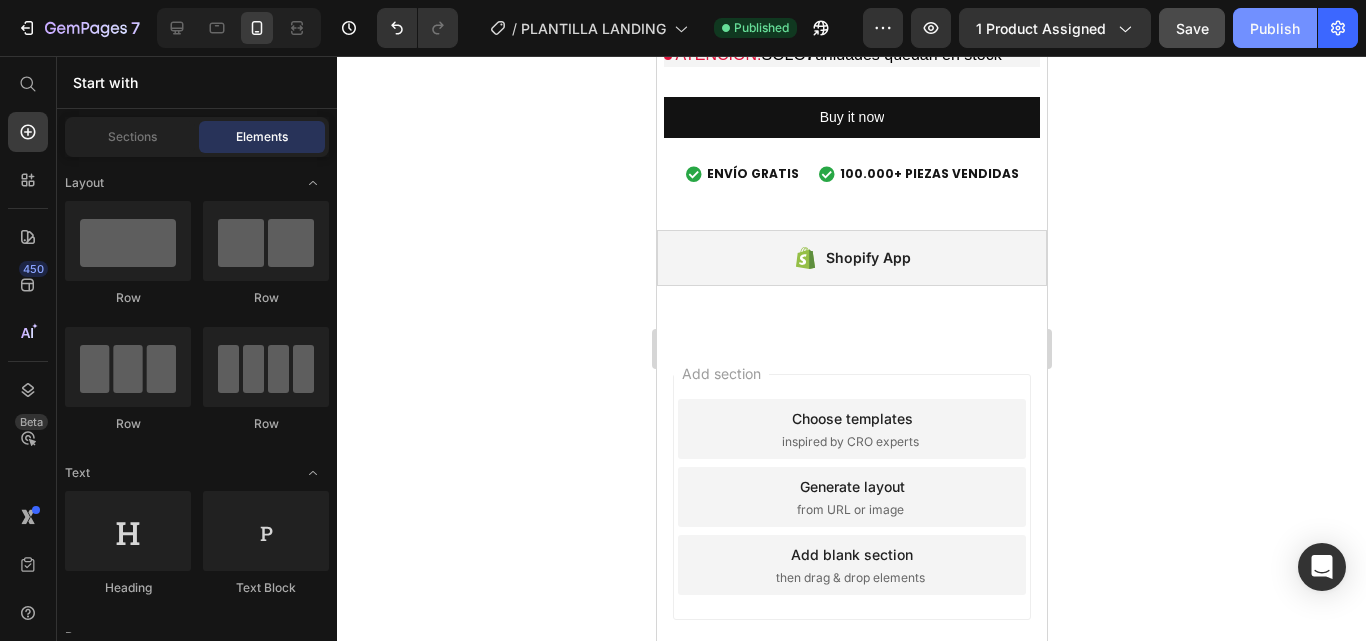 click on "Publish" at bounding box center (1275, 28) 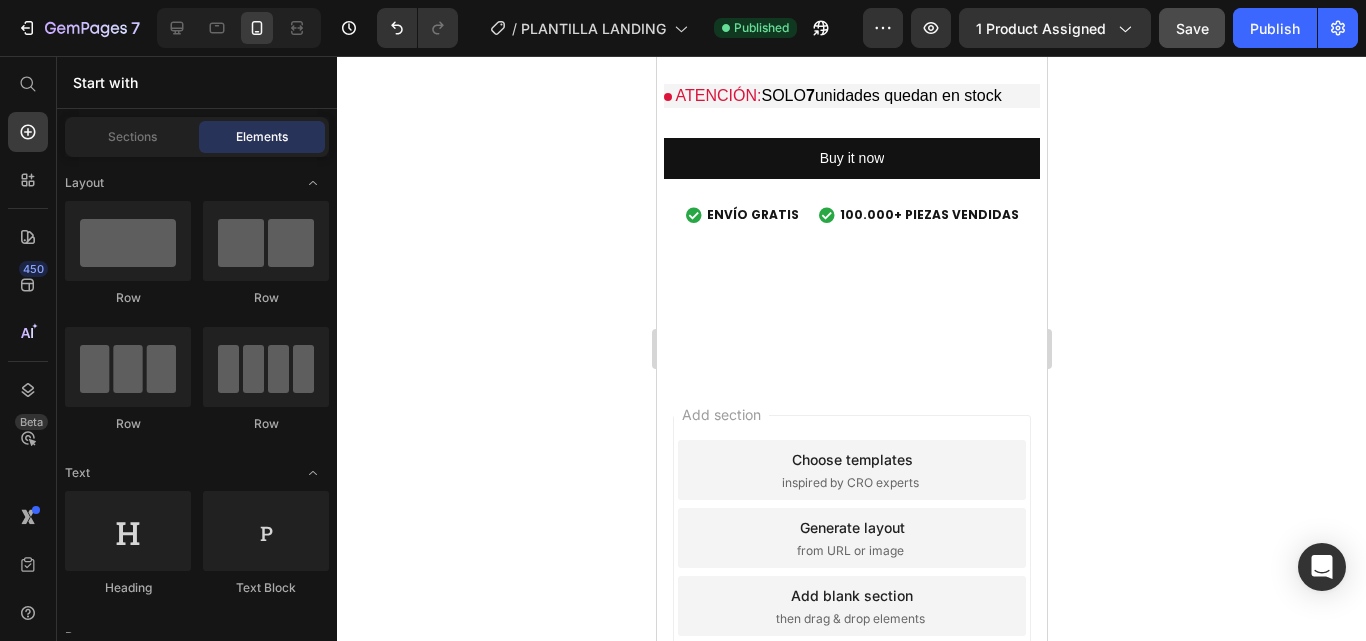 drag, startPoint x: 1035, startPoint y: 595, endPoint x: 1721, endPoint y: 263, distance: 762.1155 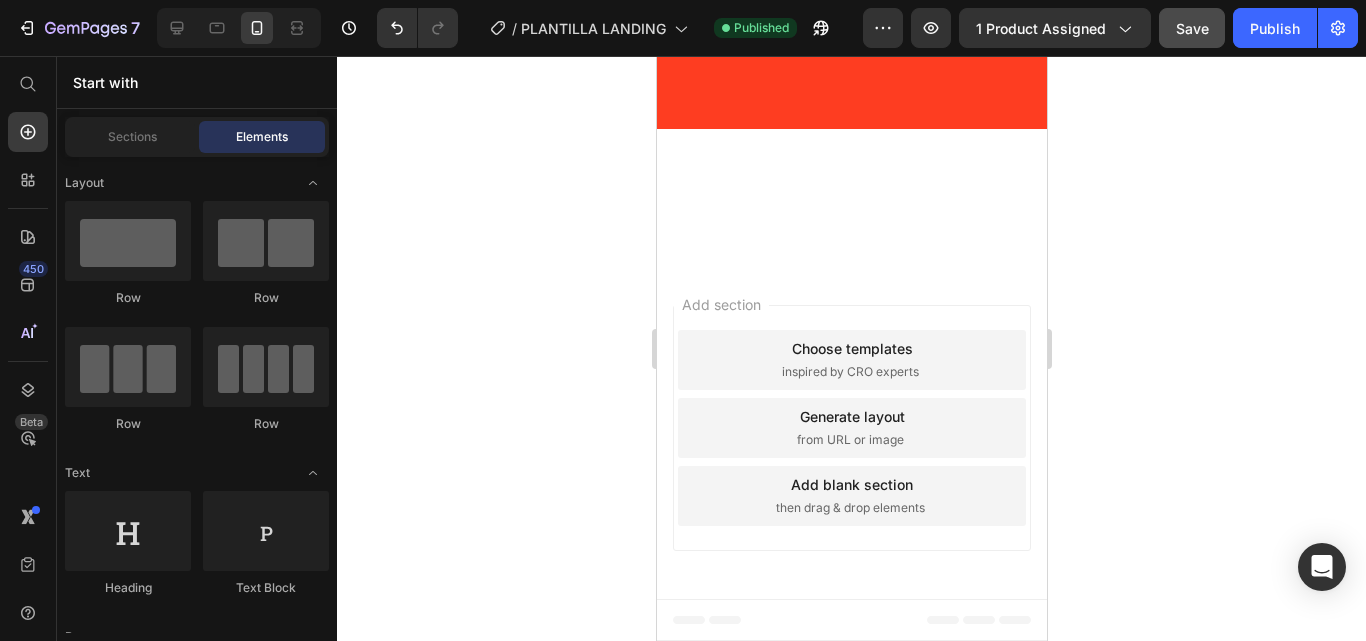 scroll, scrollTop: 0, scrollLeft: 0, axis: both 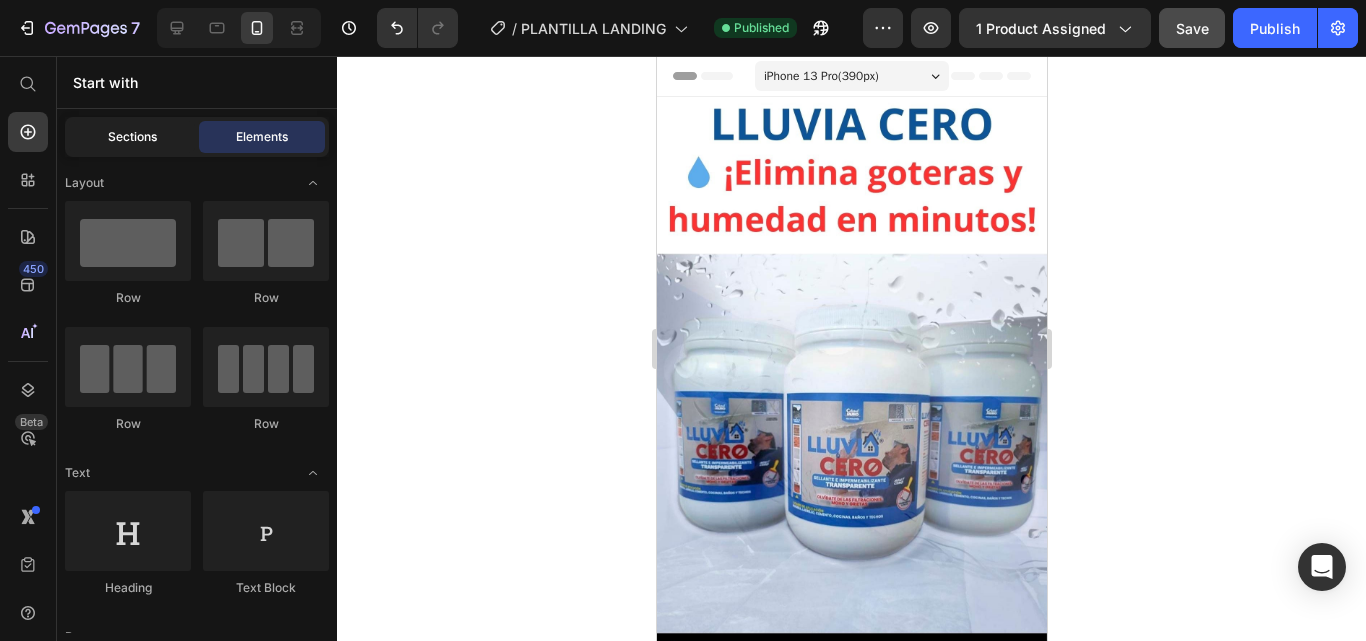 click on "Sections" at bounding box center (132, 137) 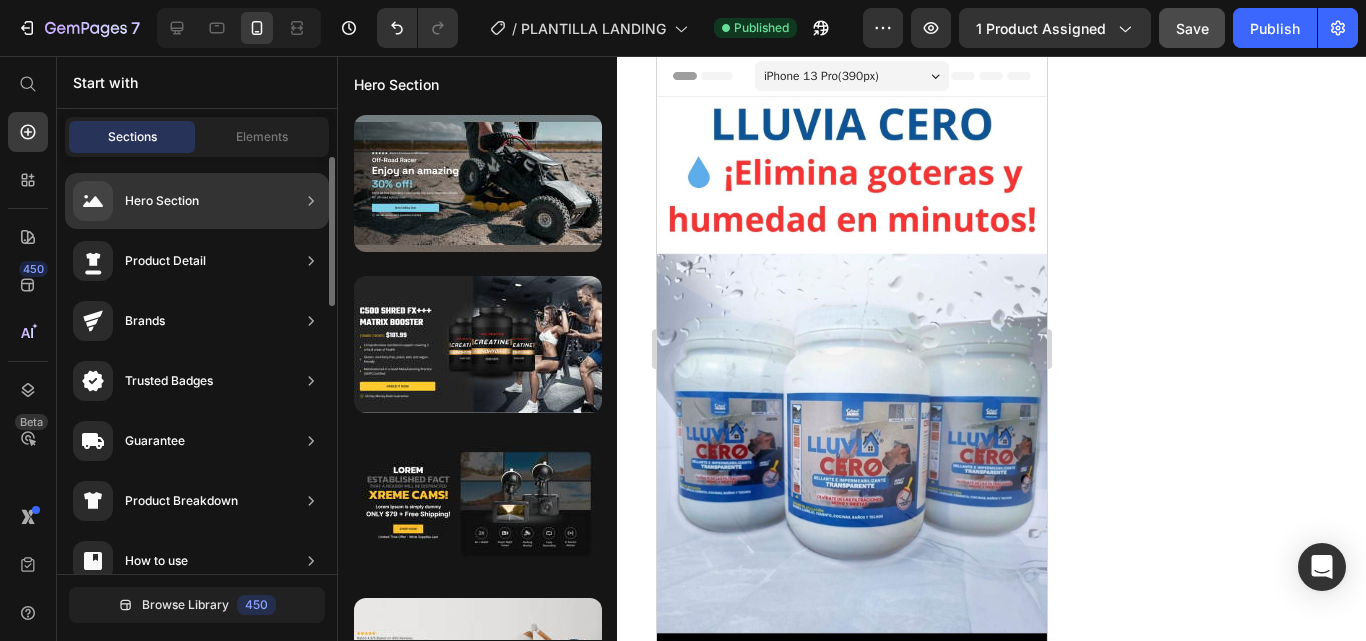 click on "Hero Section" at bounding box center (136, 201) 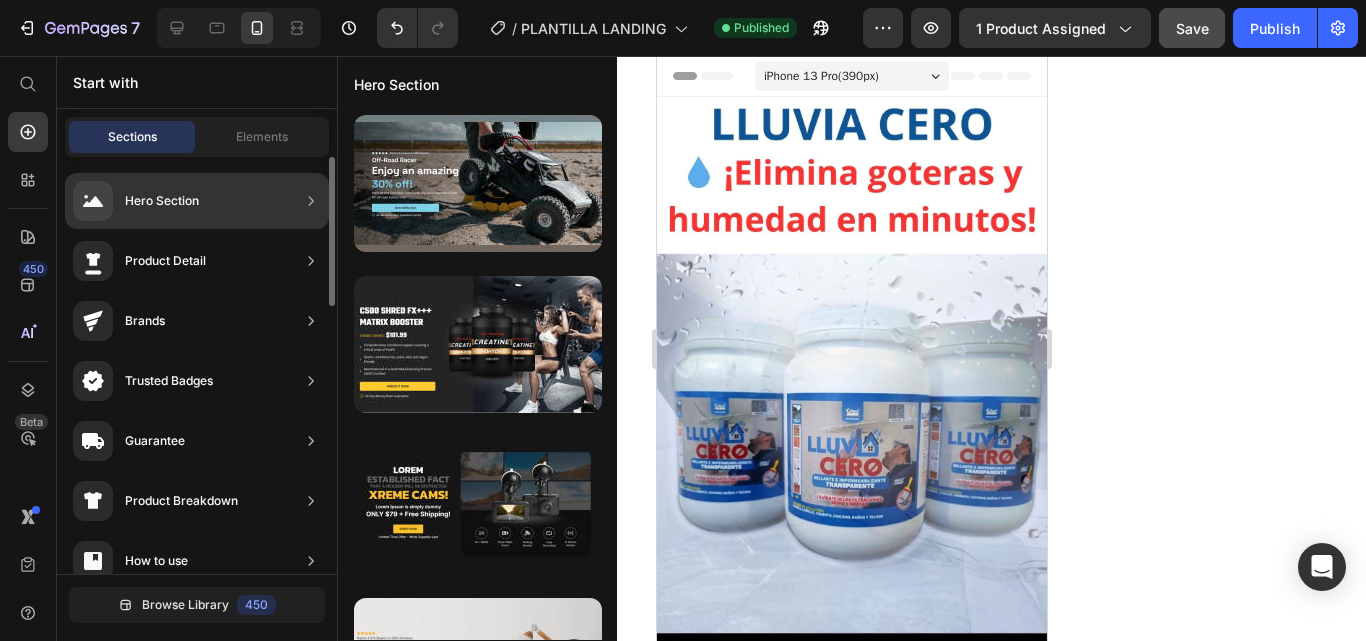 click on "Hero Section" 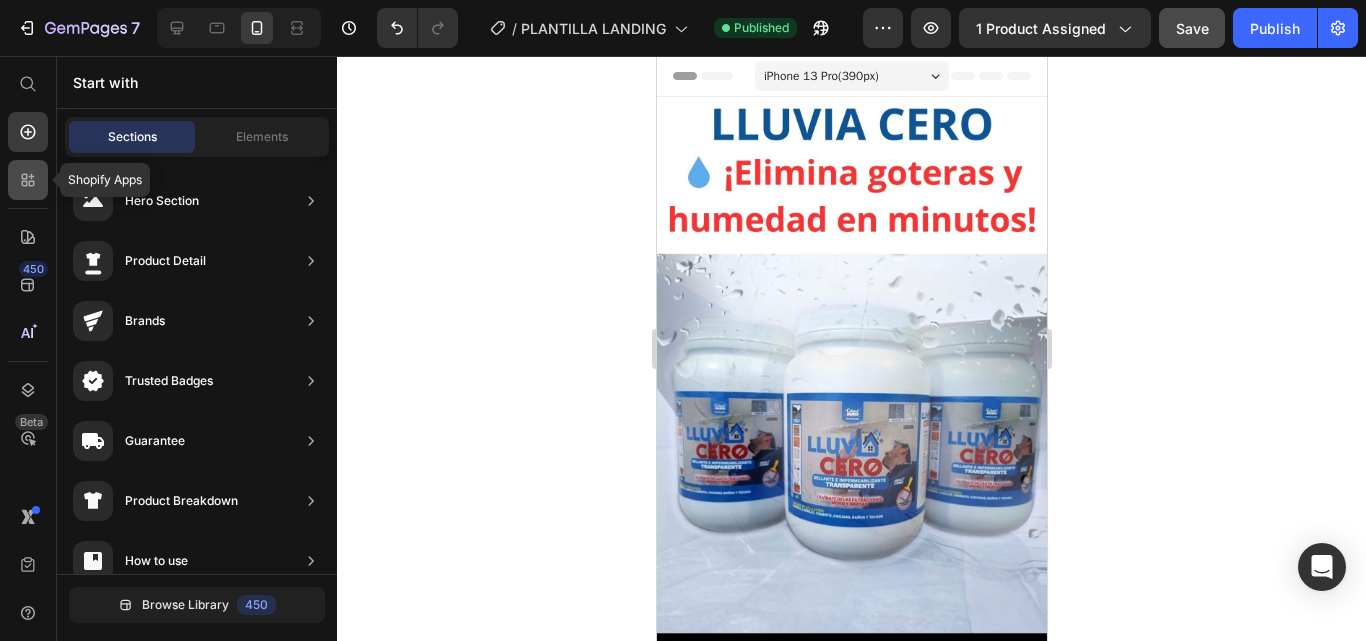 click 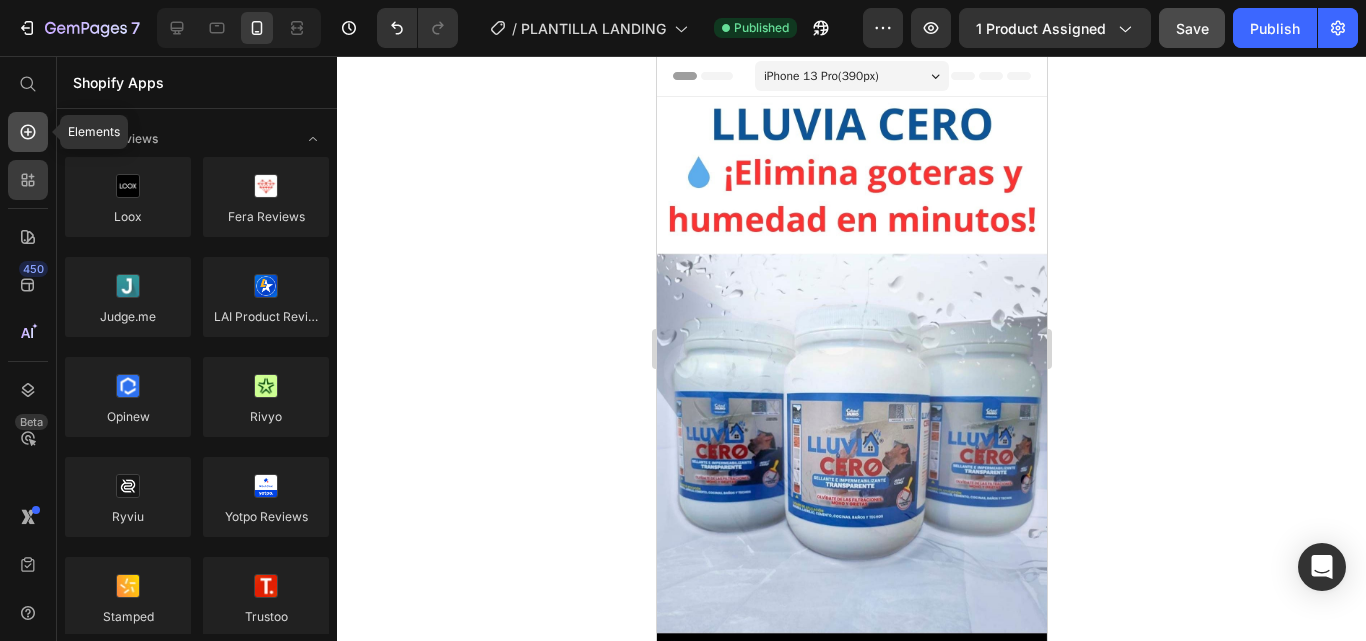 click 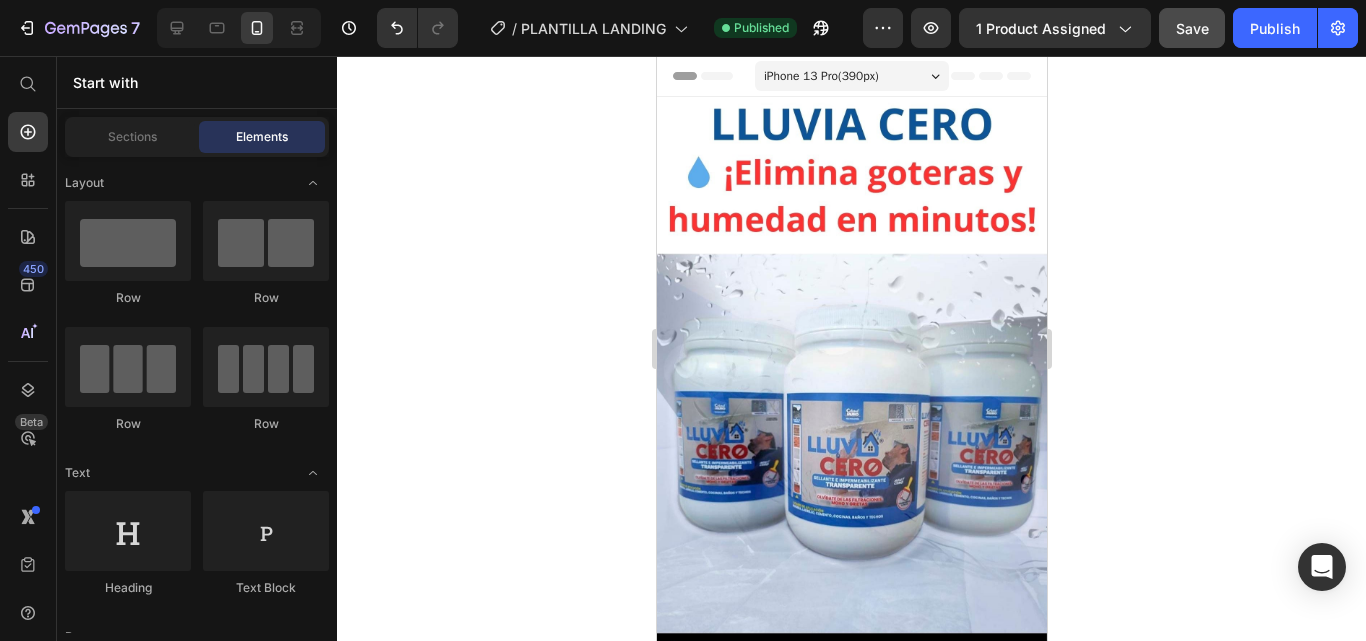 click 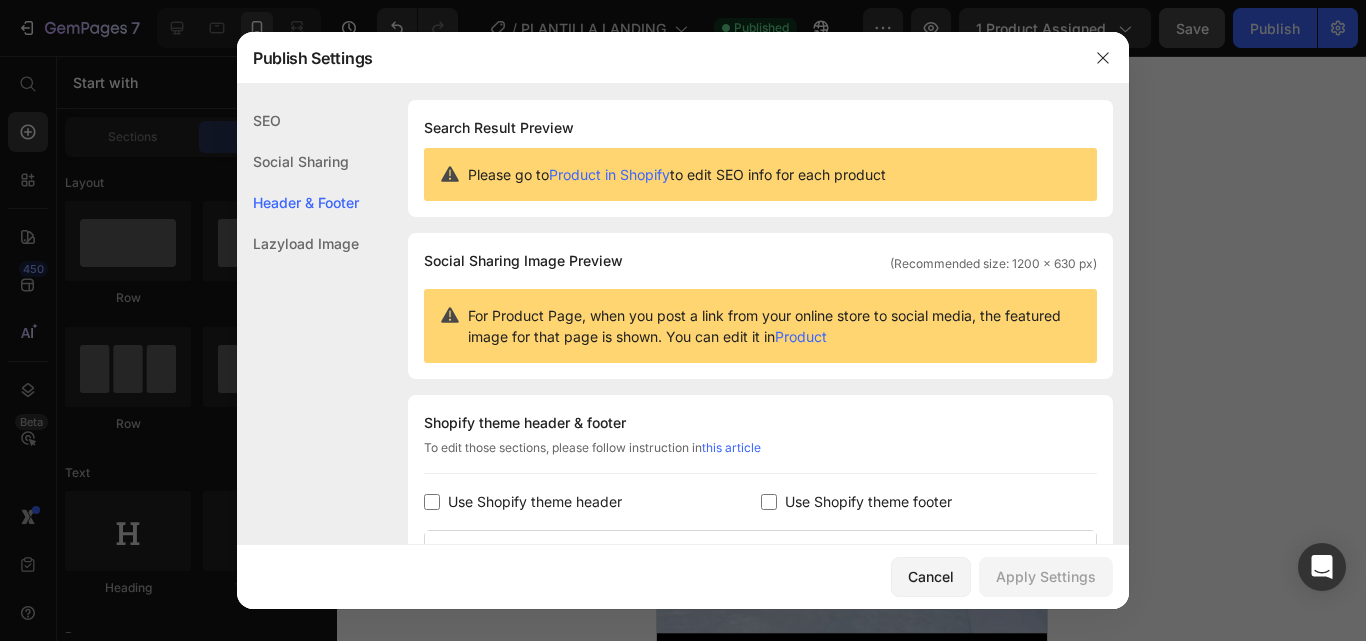 scroll, scrollTop: 291, scrollLeft: 0, axis: vertical 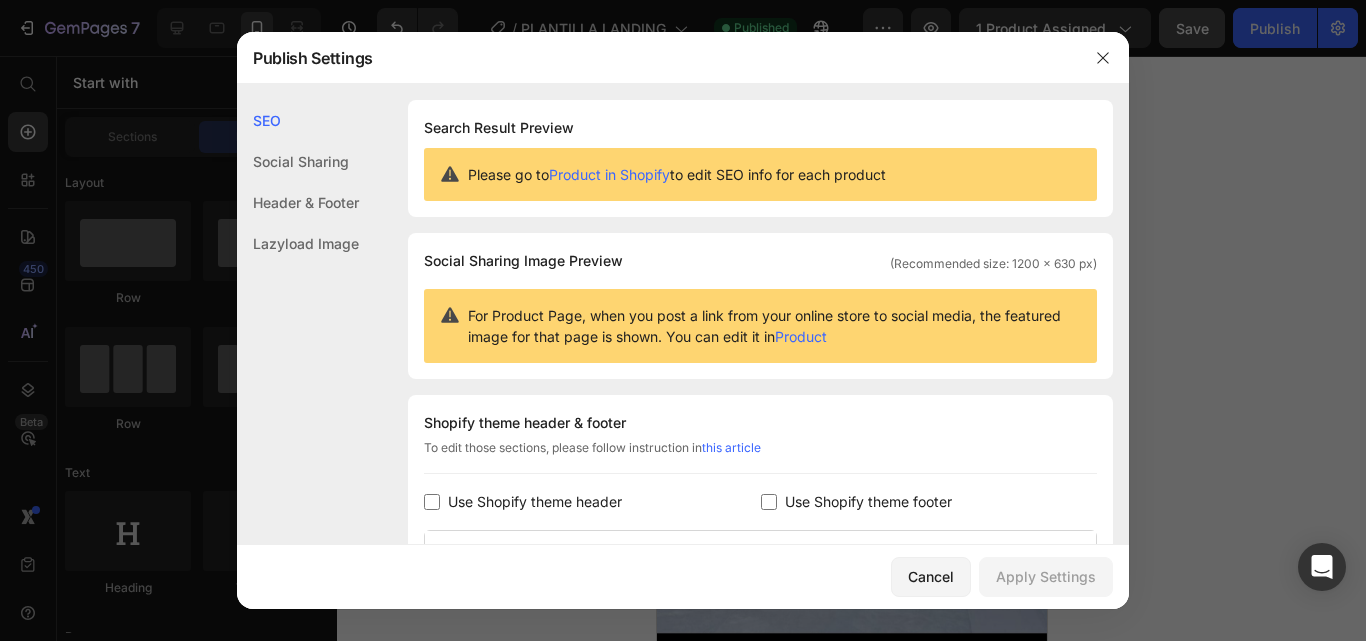 click on "Social Sharing" 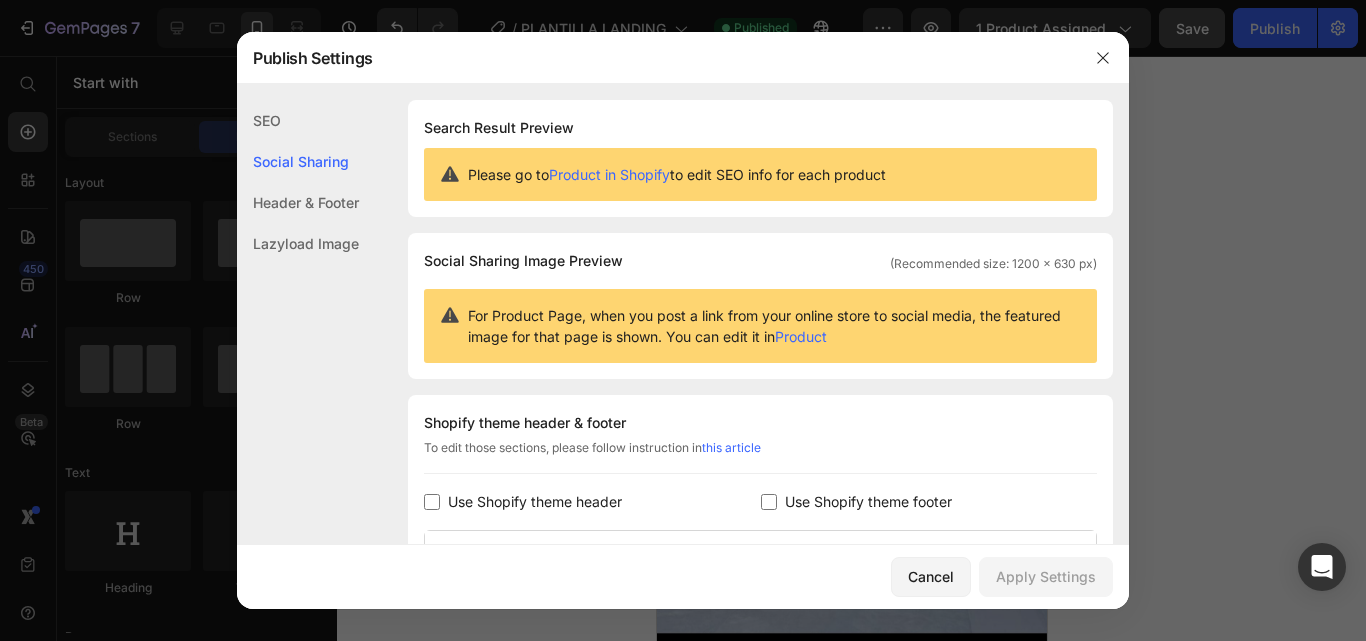 scroll, scrollTop: 129, scrollLeft: 0, axis: vertical 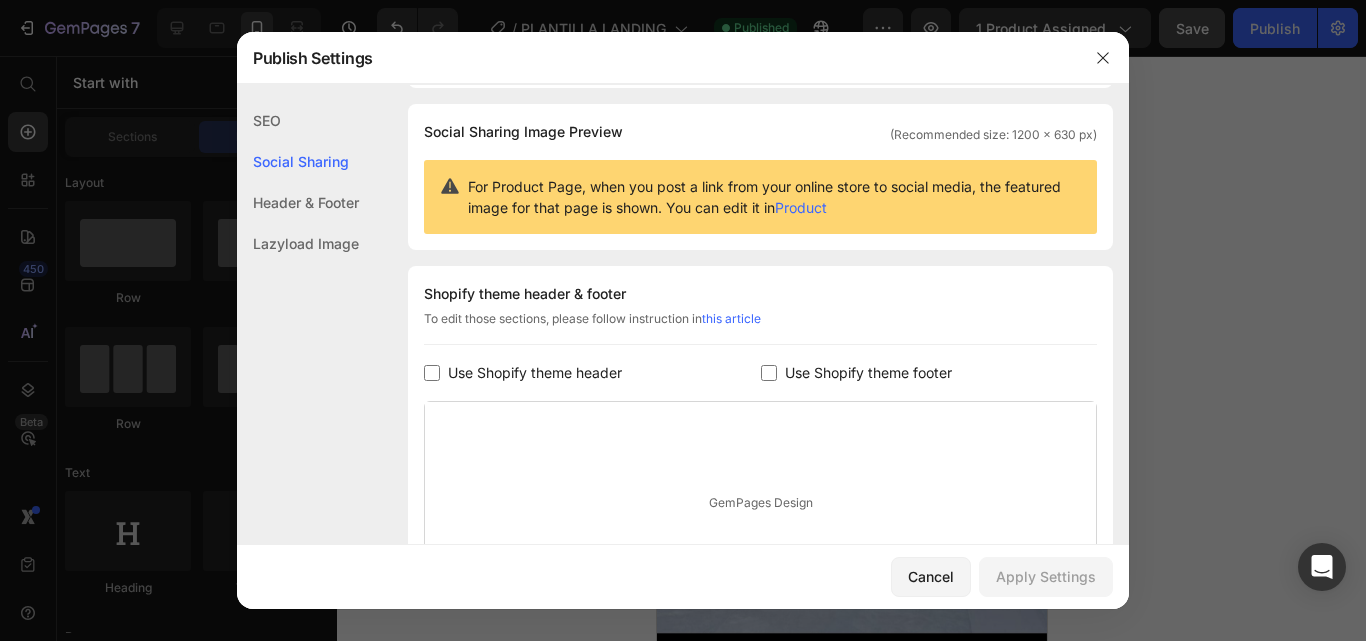 click on "Header & Footer" 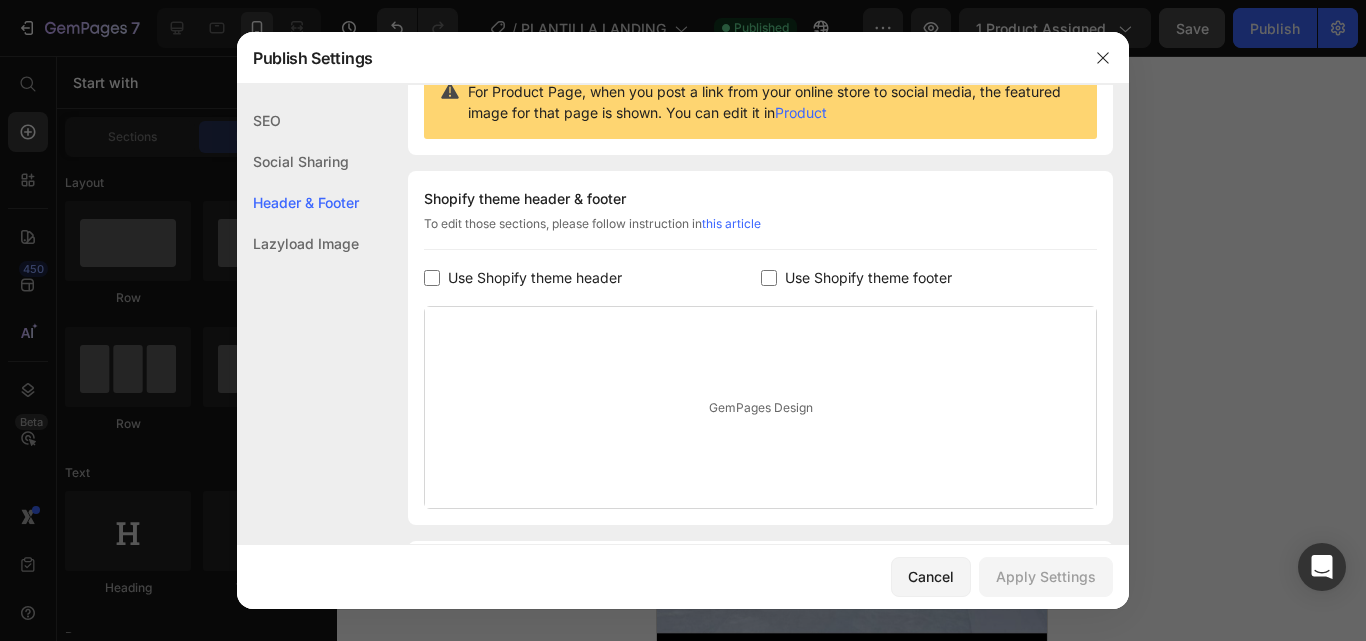 scroll, scrollTop: 291, scrollLeft: 0, axis: vertical 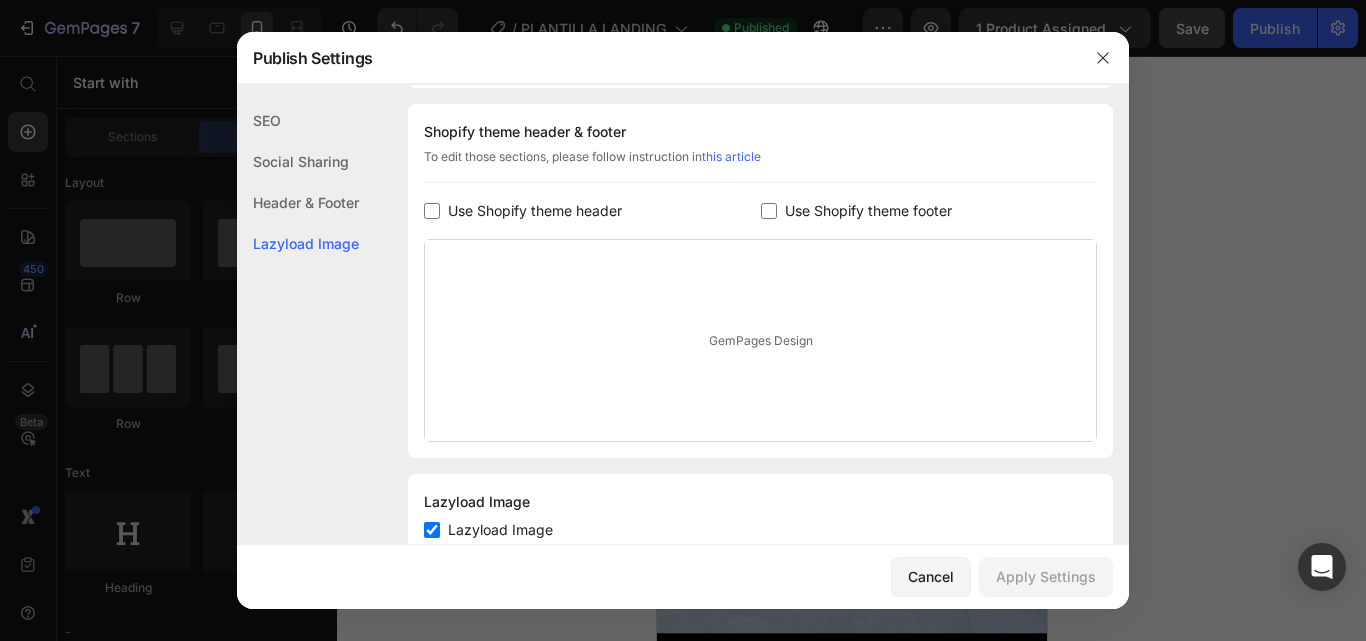 click on "Lazyload Image" 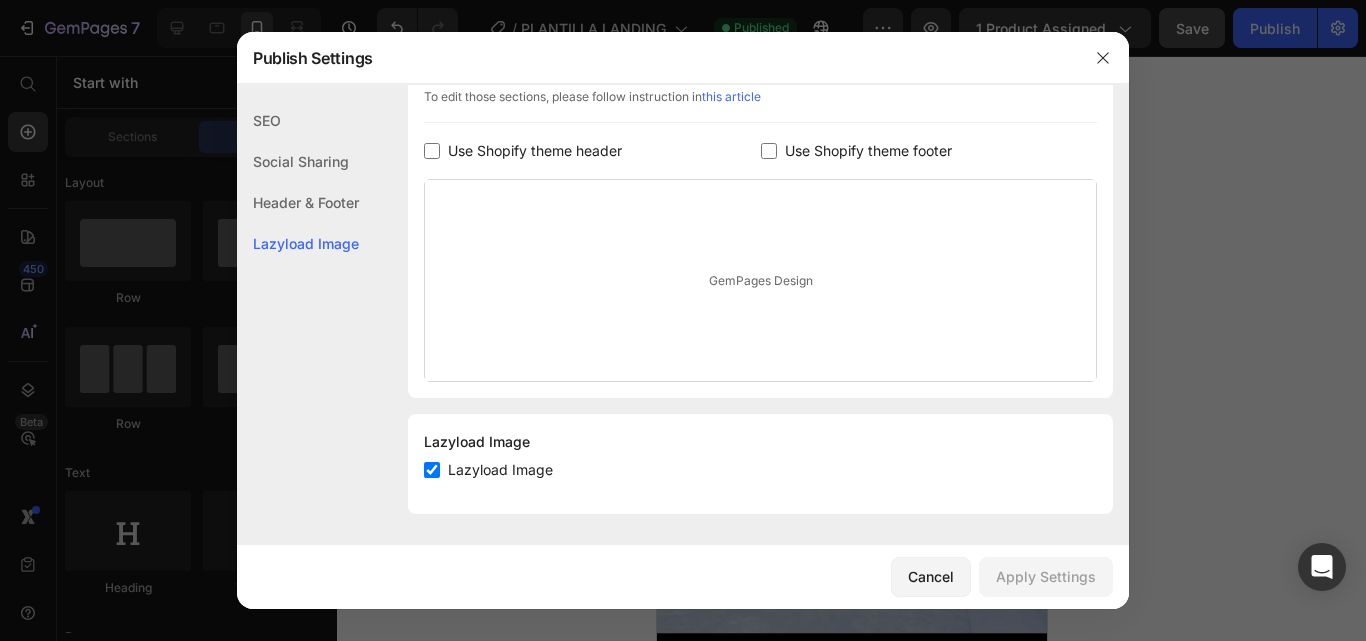 scroll, scrollTop: 352, scrollLeft: 0, axis: vertical 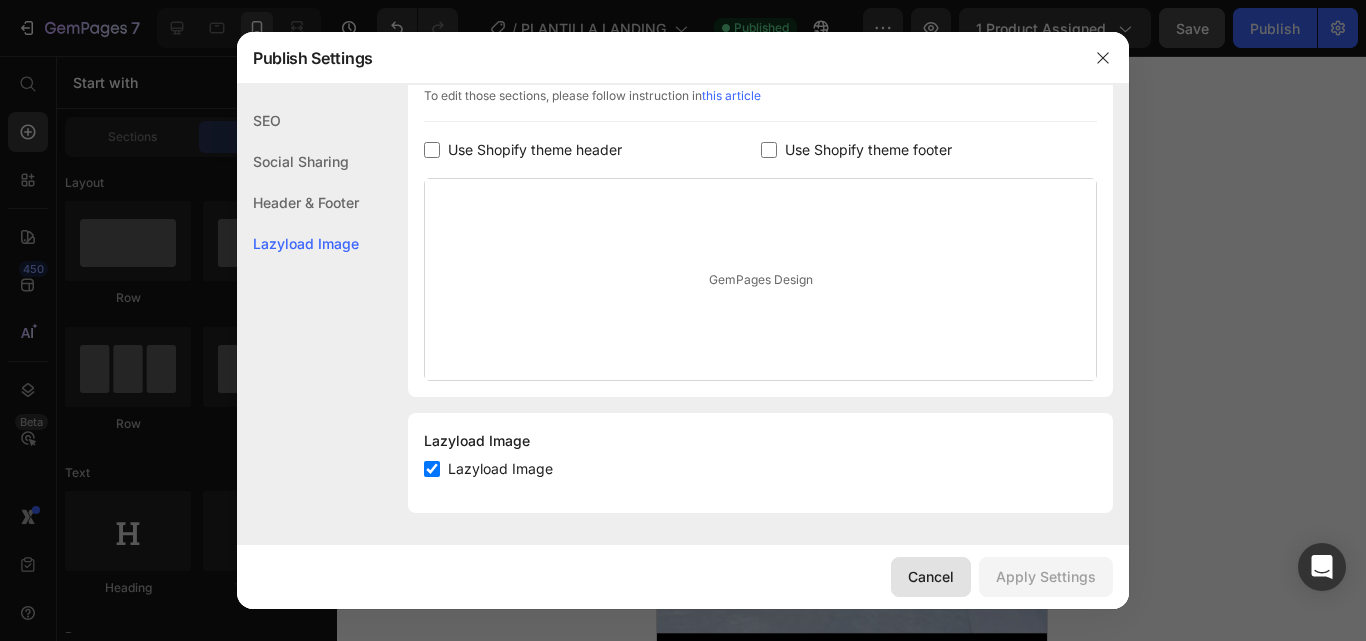 click on "Cancel" 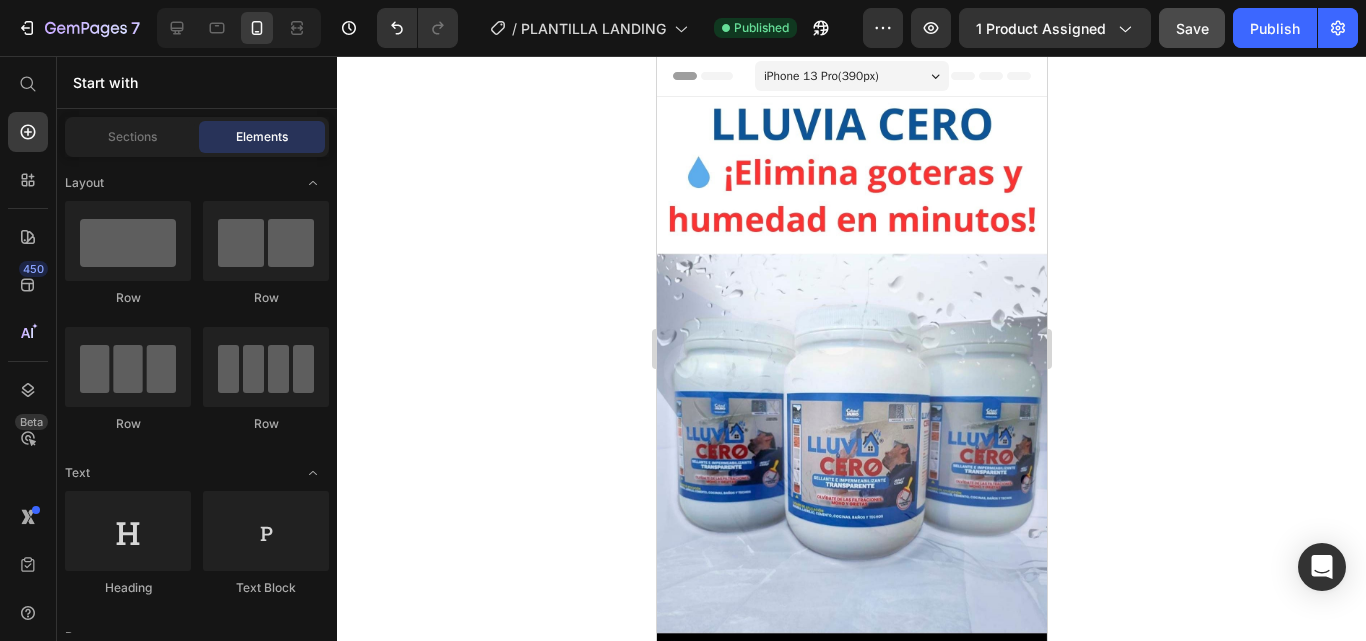 click 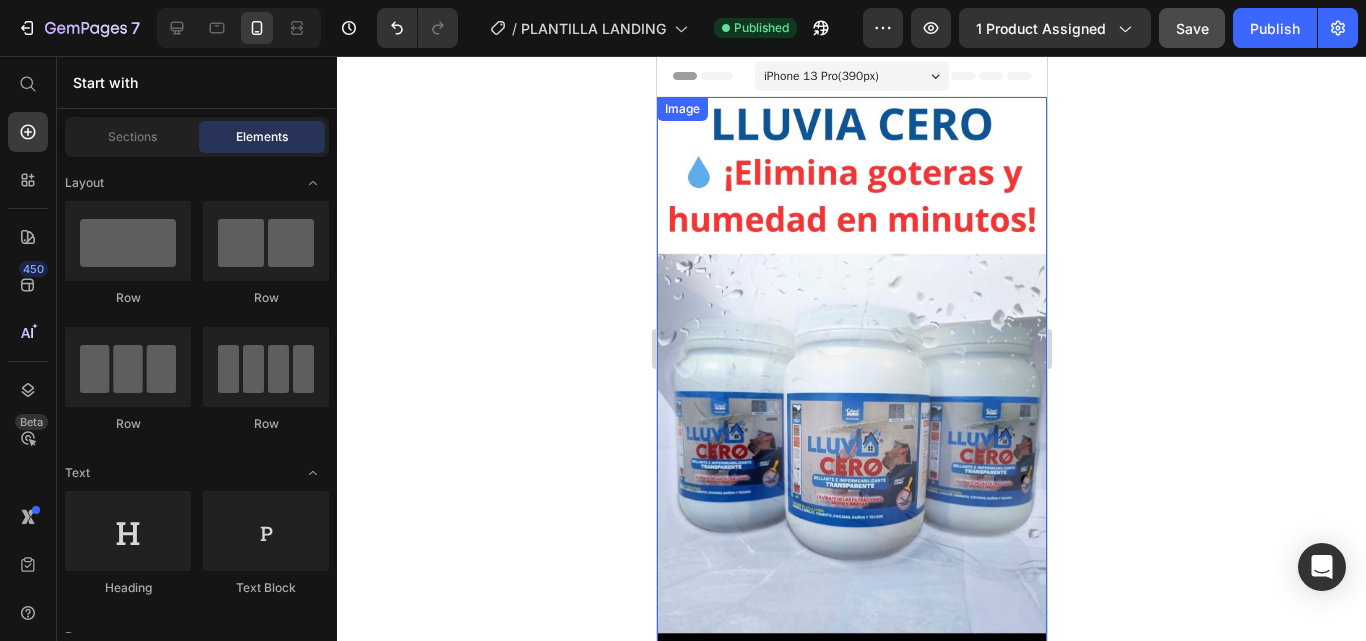 click at bounding box center (851, 443) 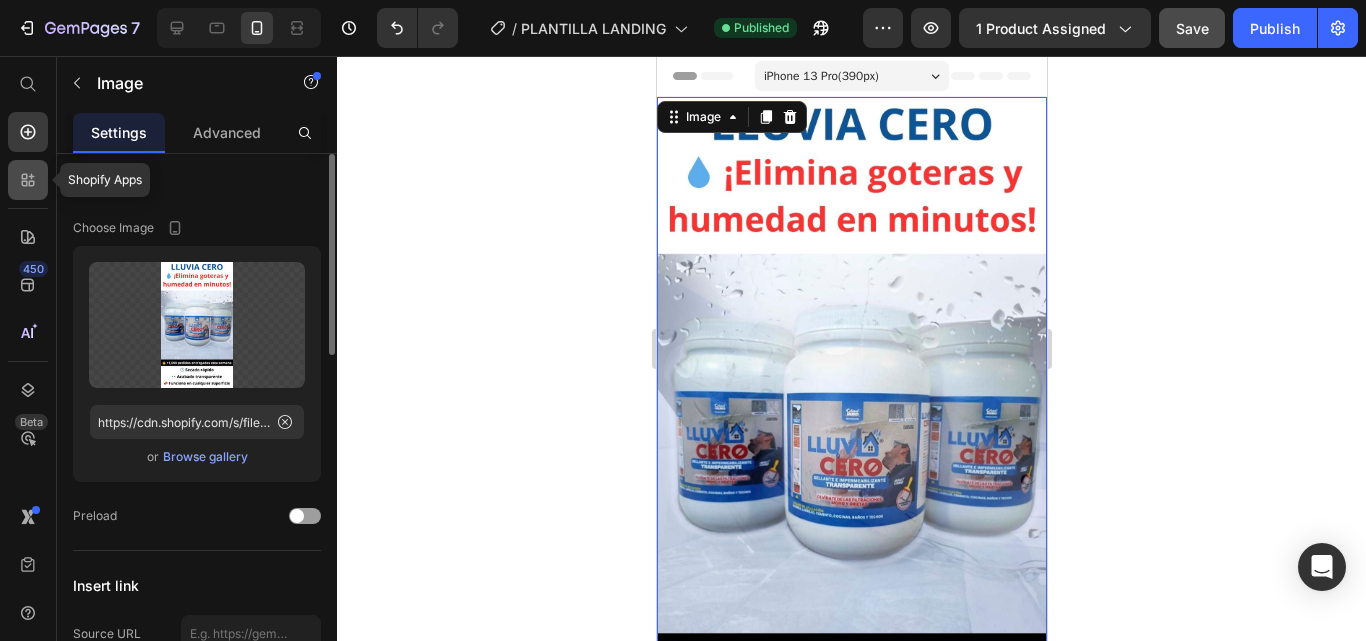 click 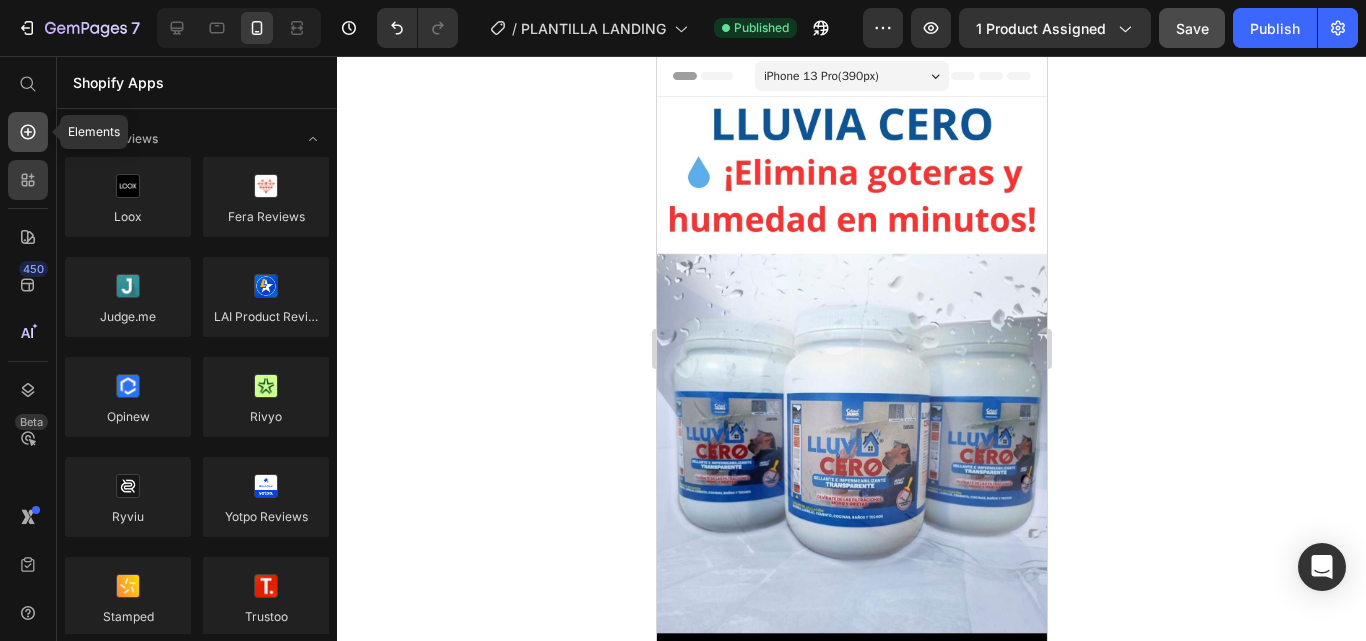 click 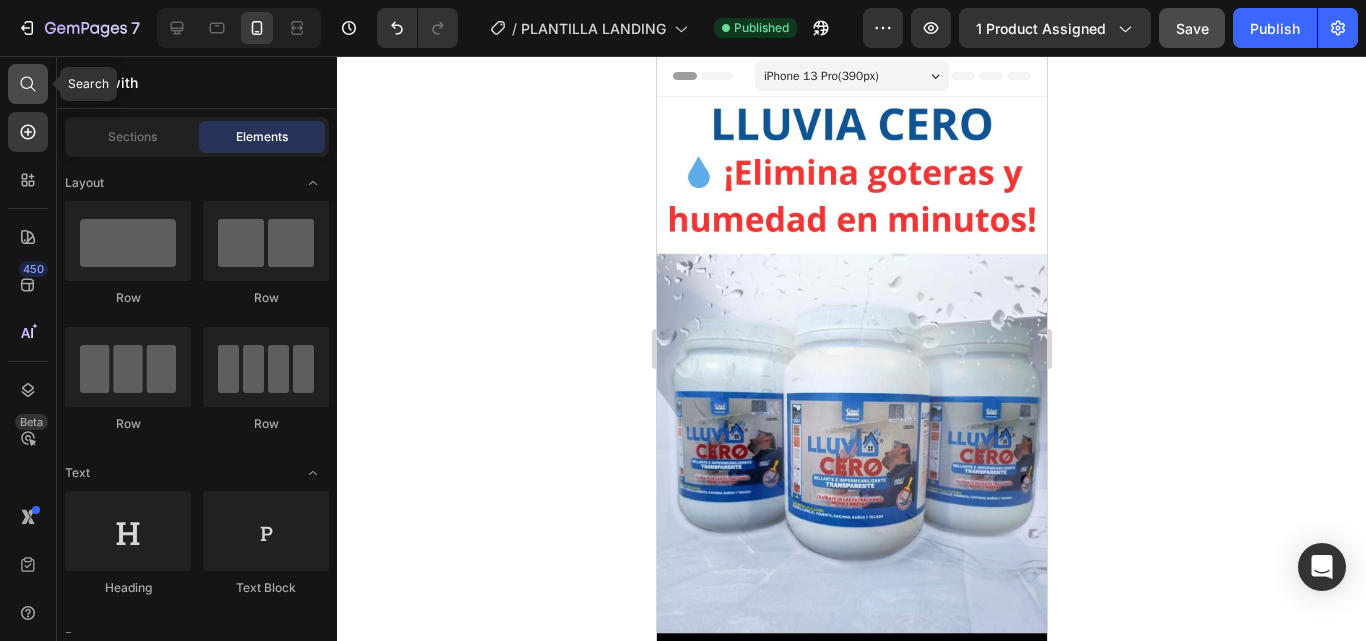 click 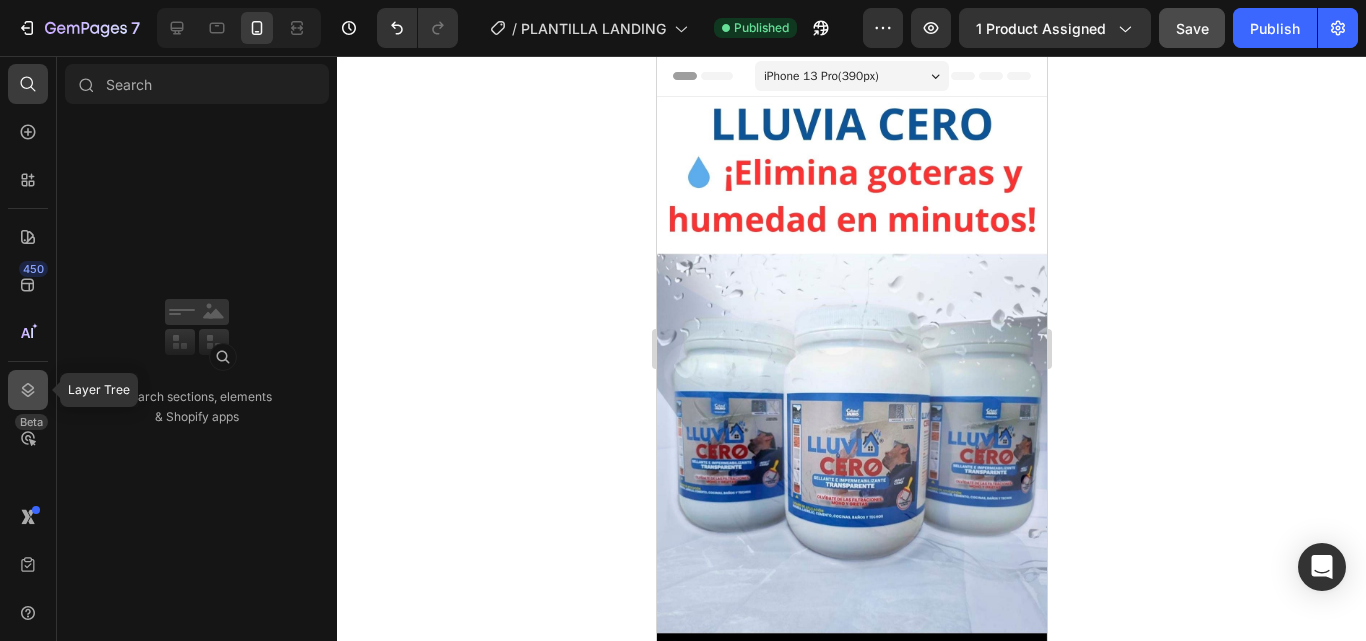click 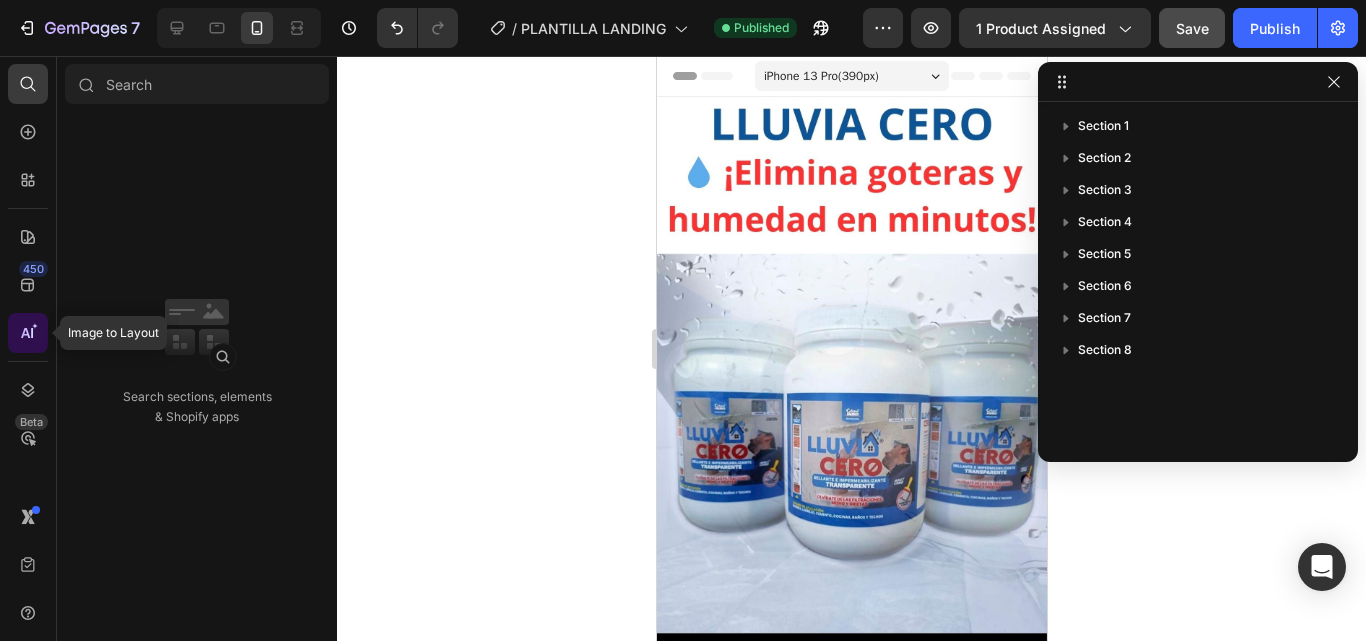 click 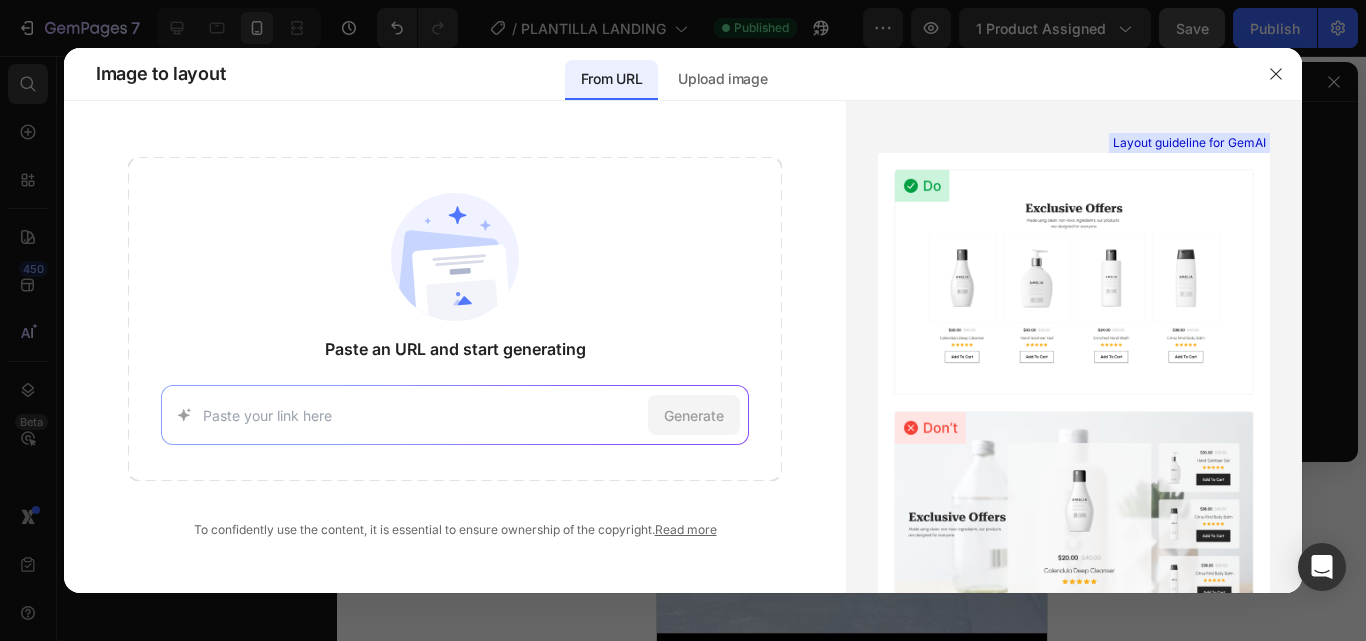 click at bounding box center (683, 320) 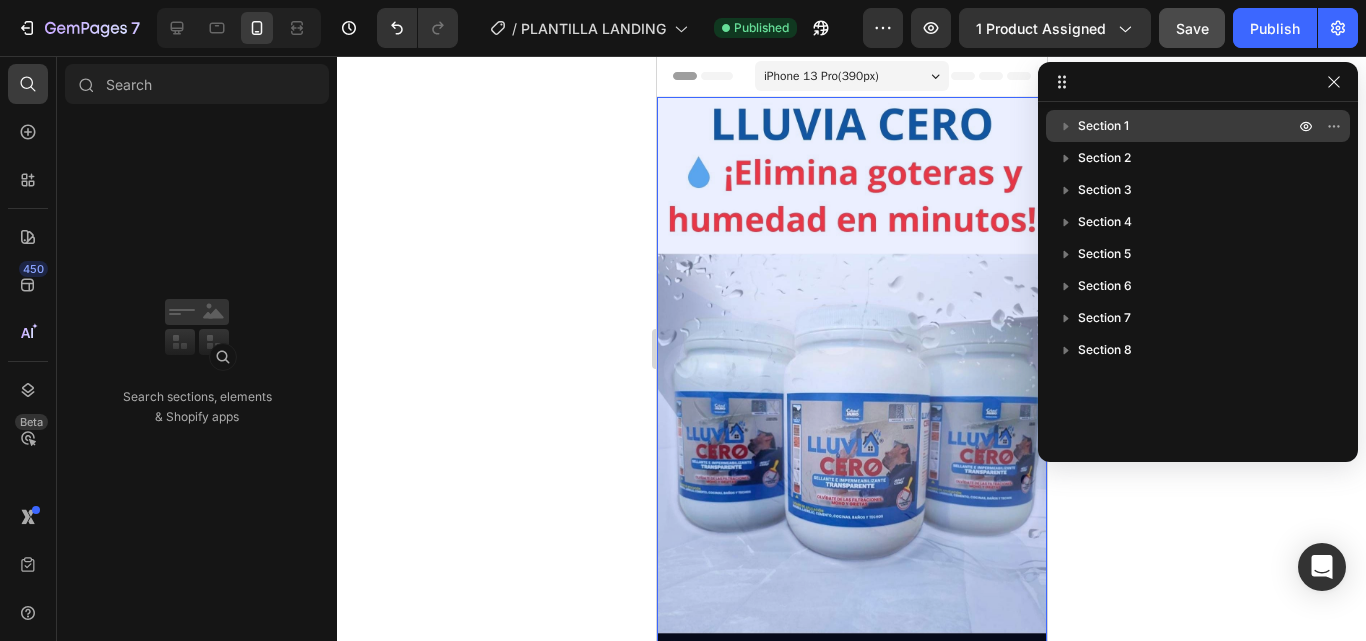 click on "Section 1" at bounding box center [1103, 126] 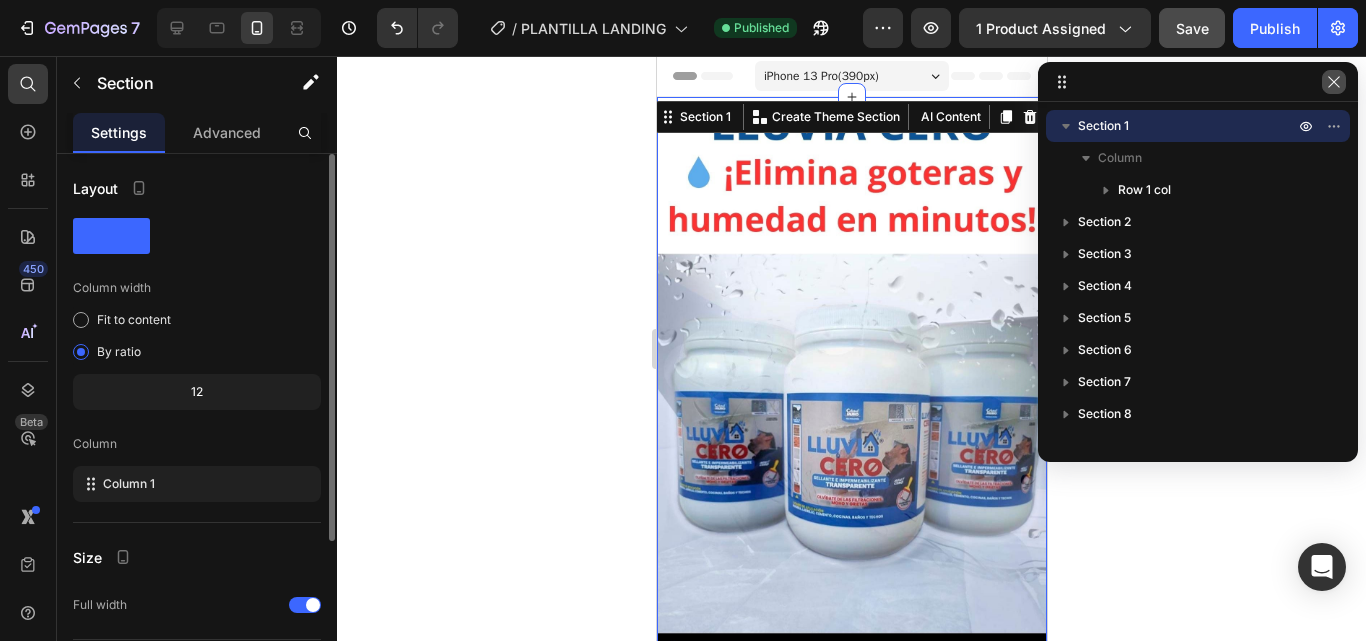 click 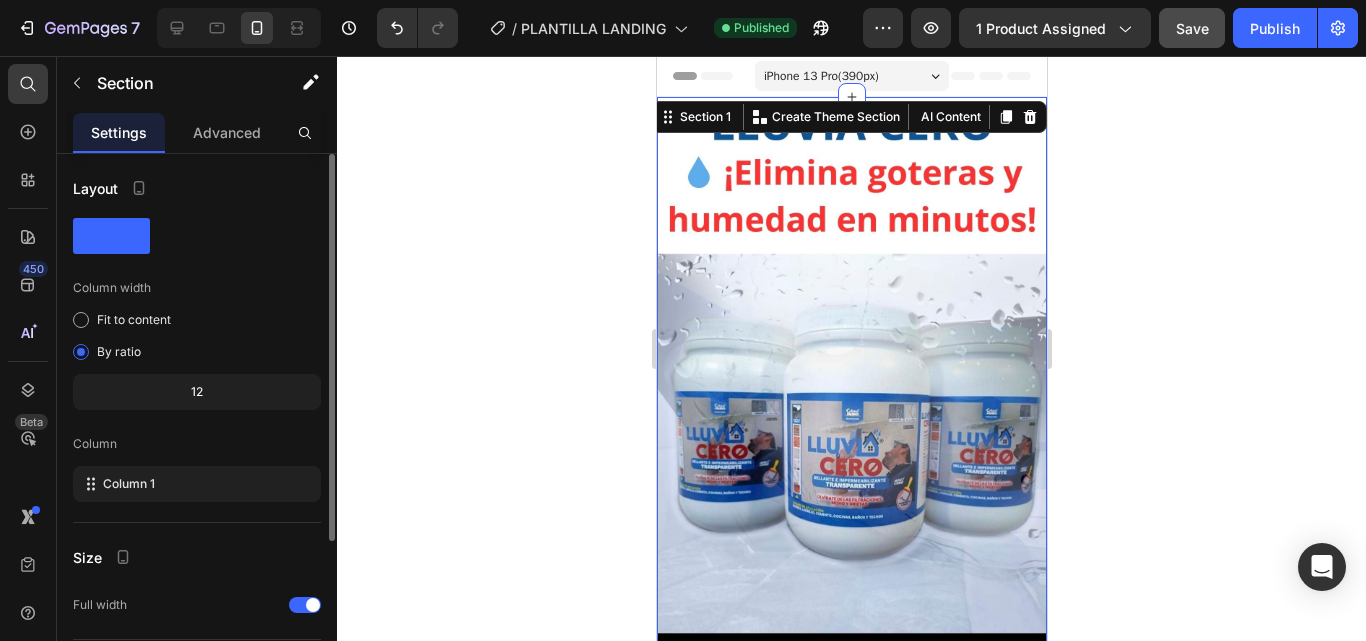 click 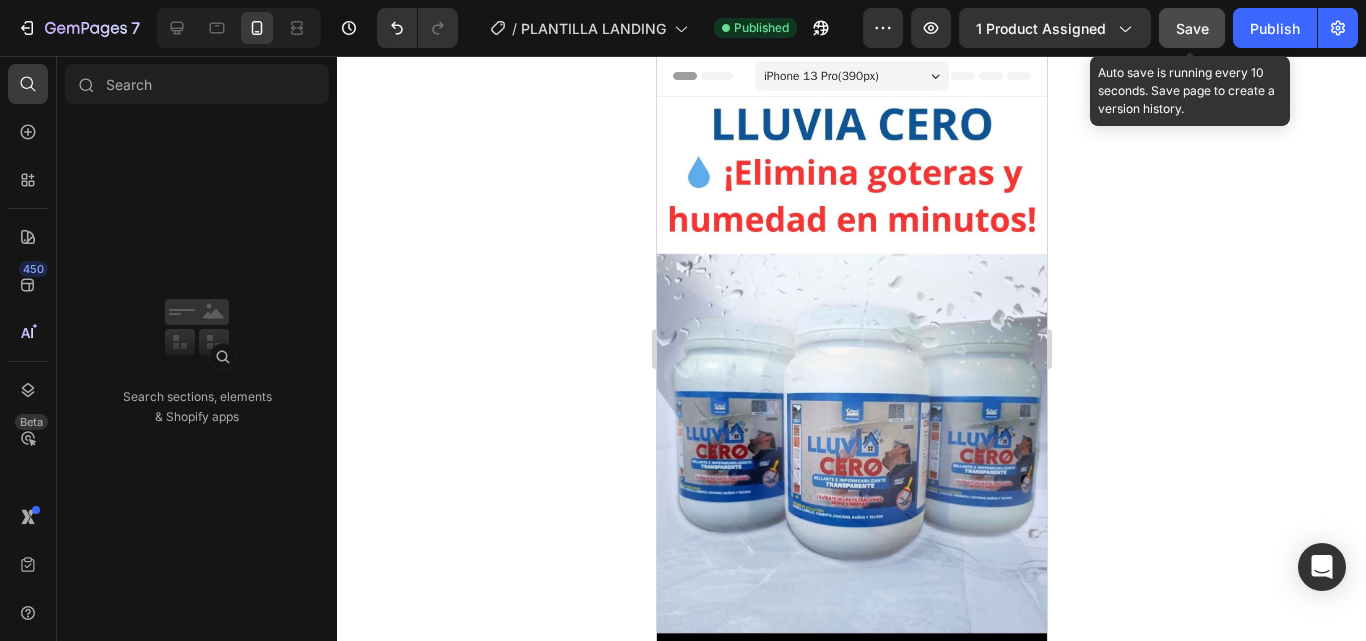click on "Save" at bounding box center (1192, 28) 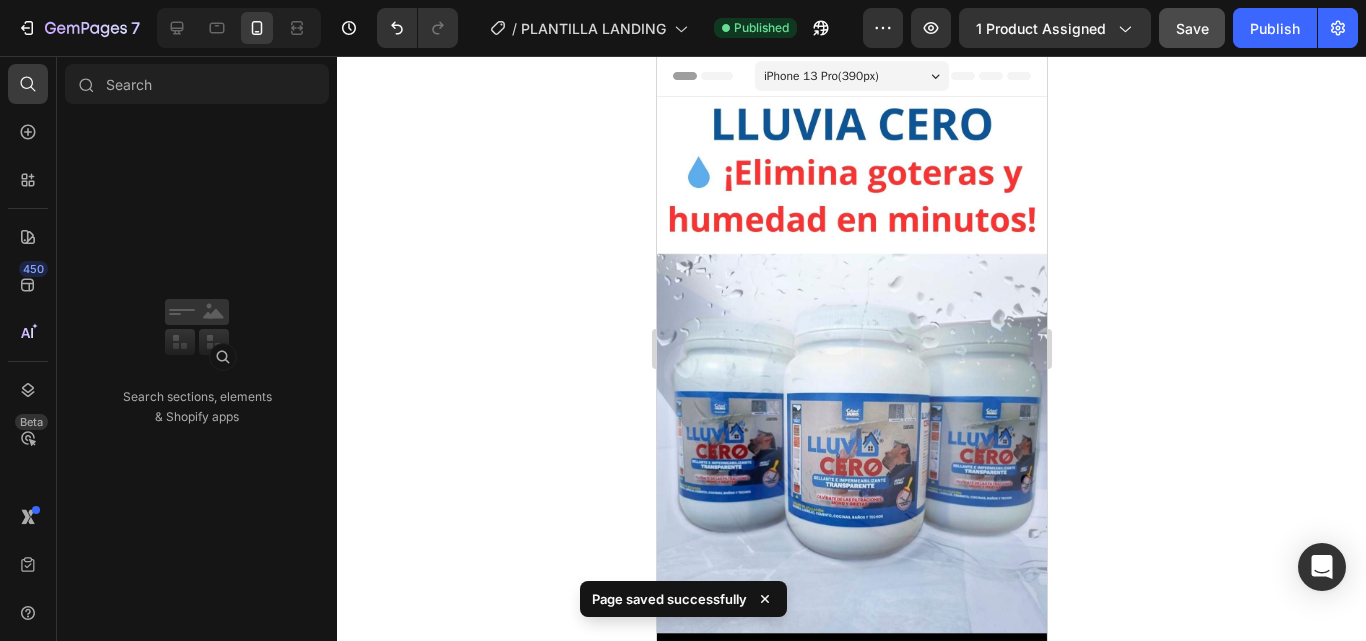 click 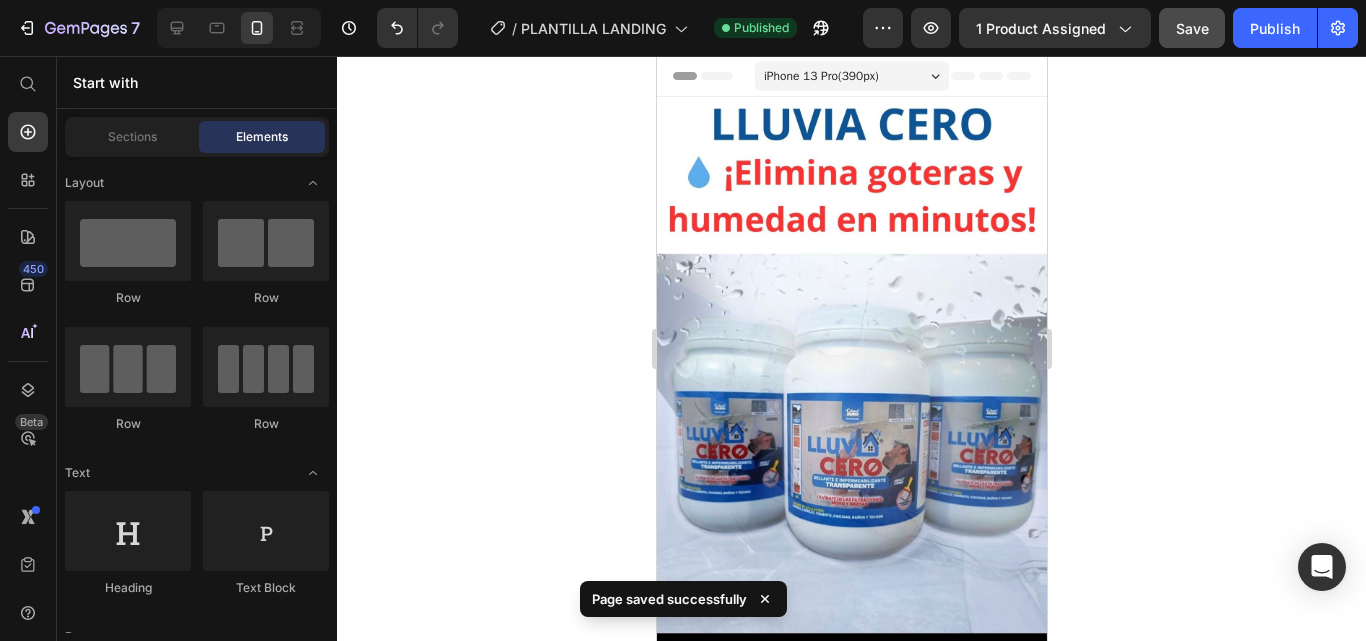 click 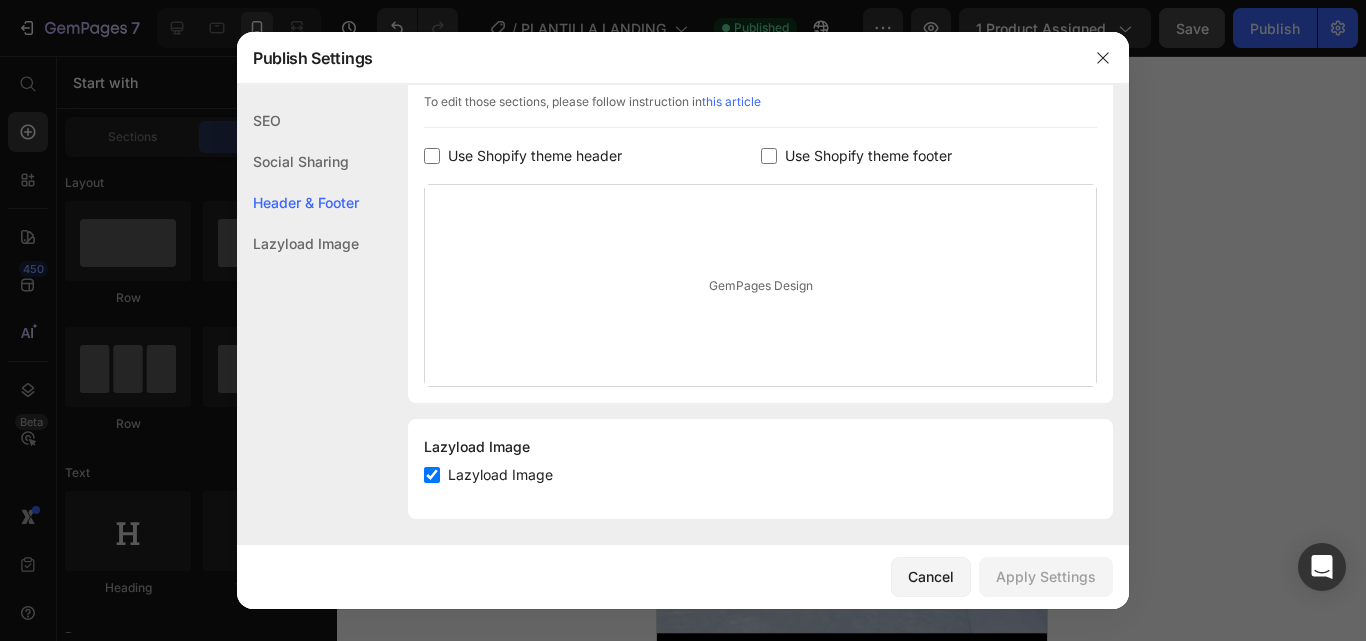 scroll, scrollTop: 352, scrollLeft: 0, axis: vertical 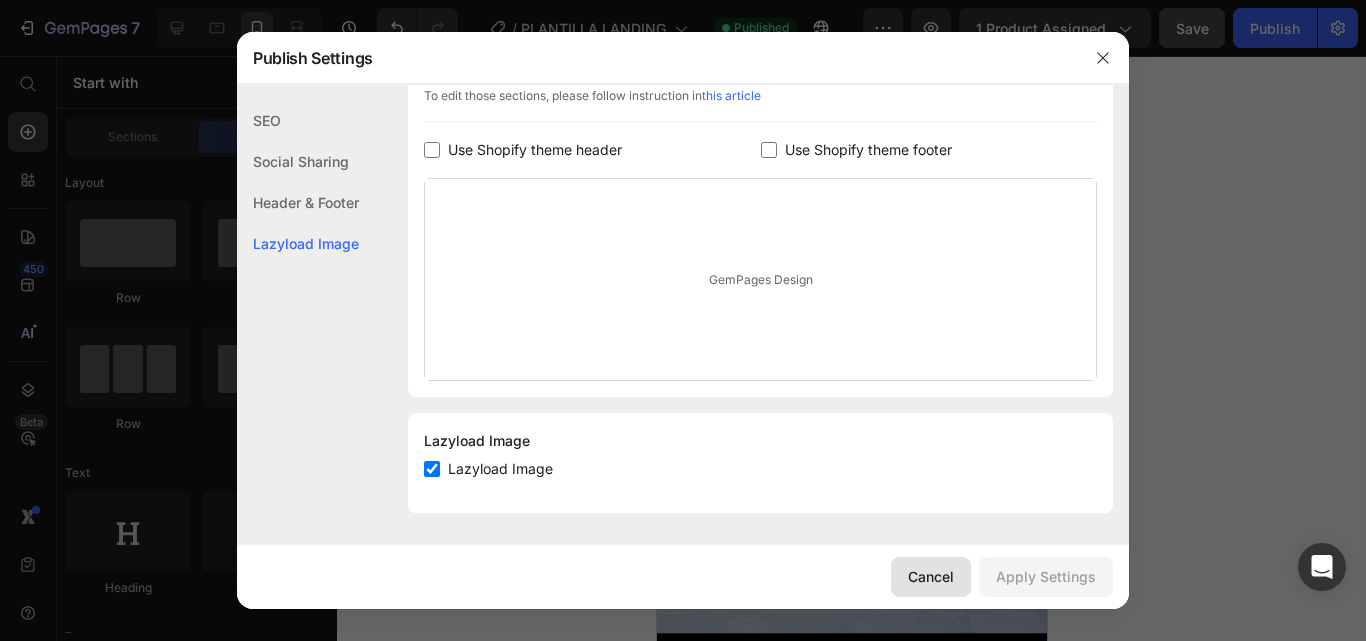 click on "Cancel" at bounding box center (931, 576) 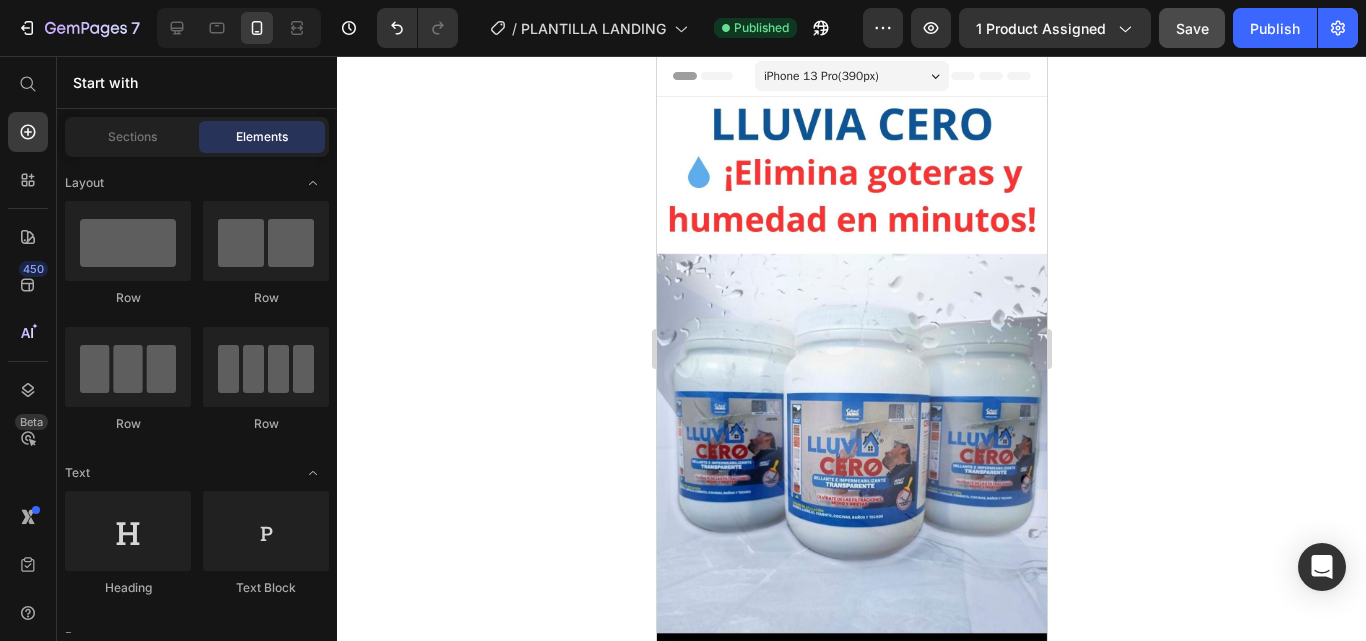 click 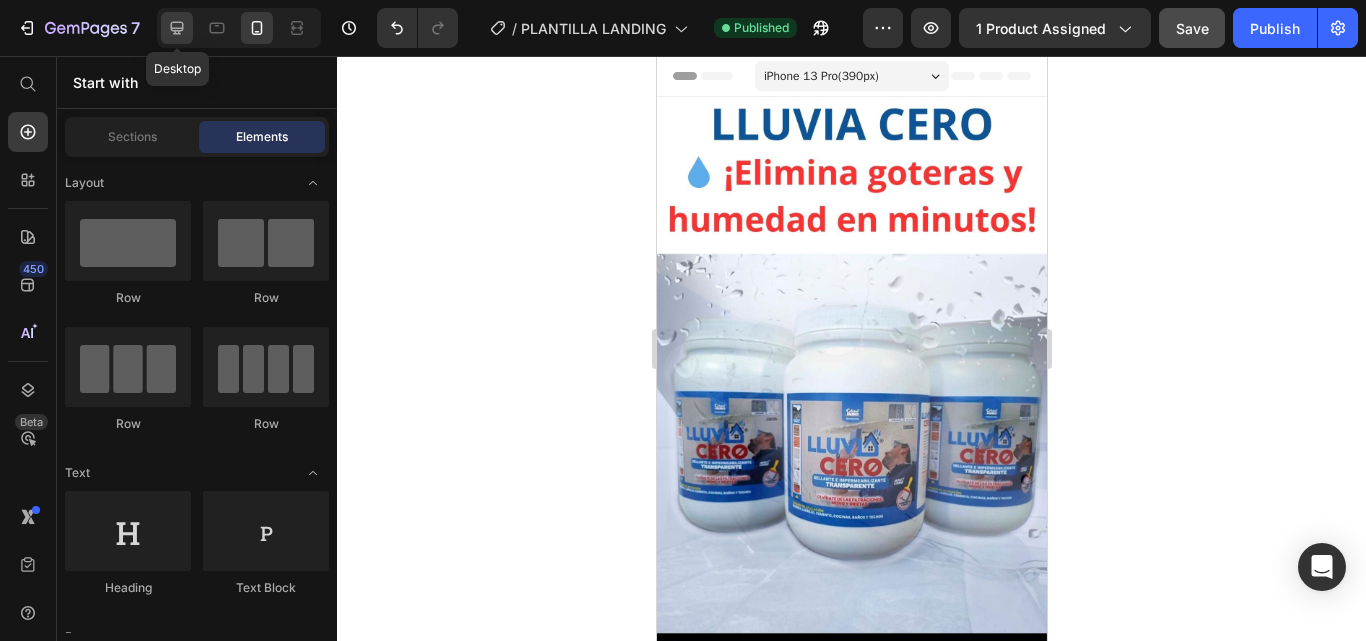 click 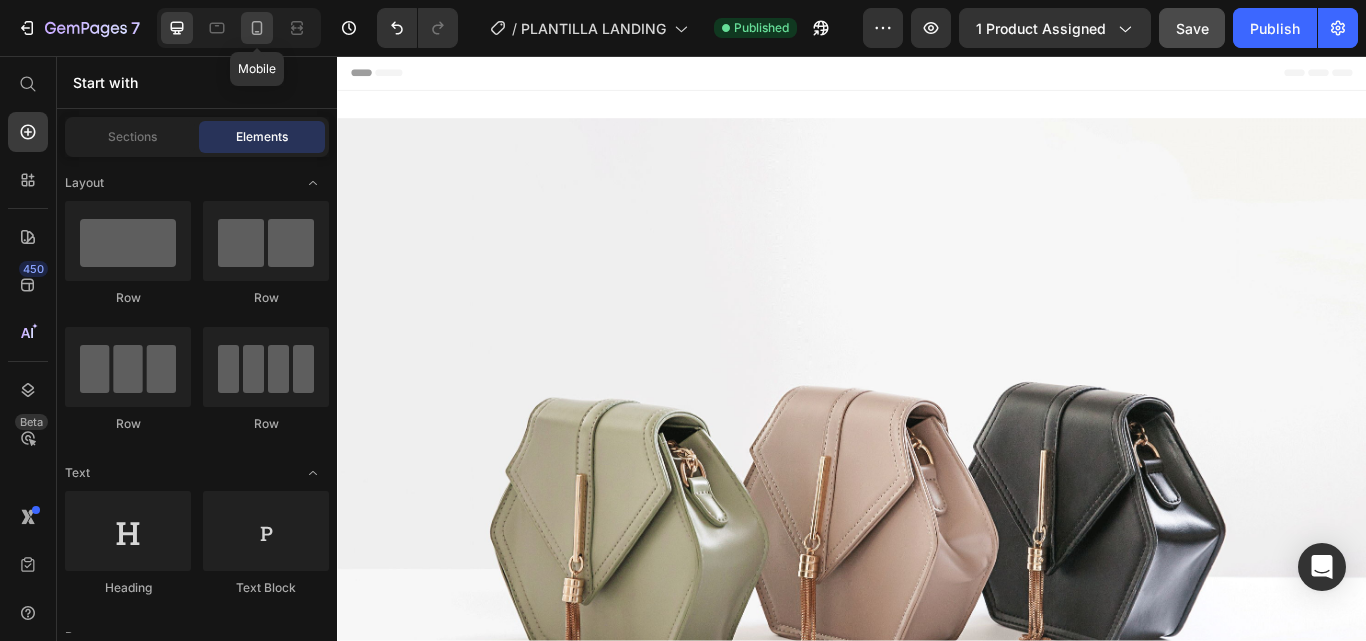 click 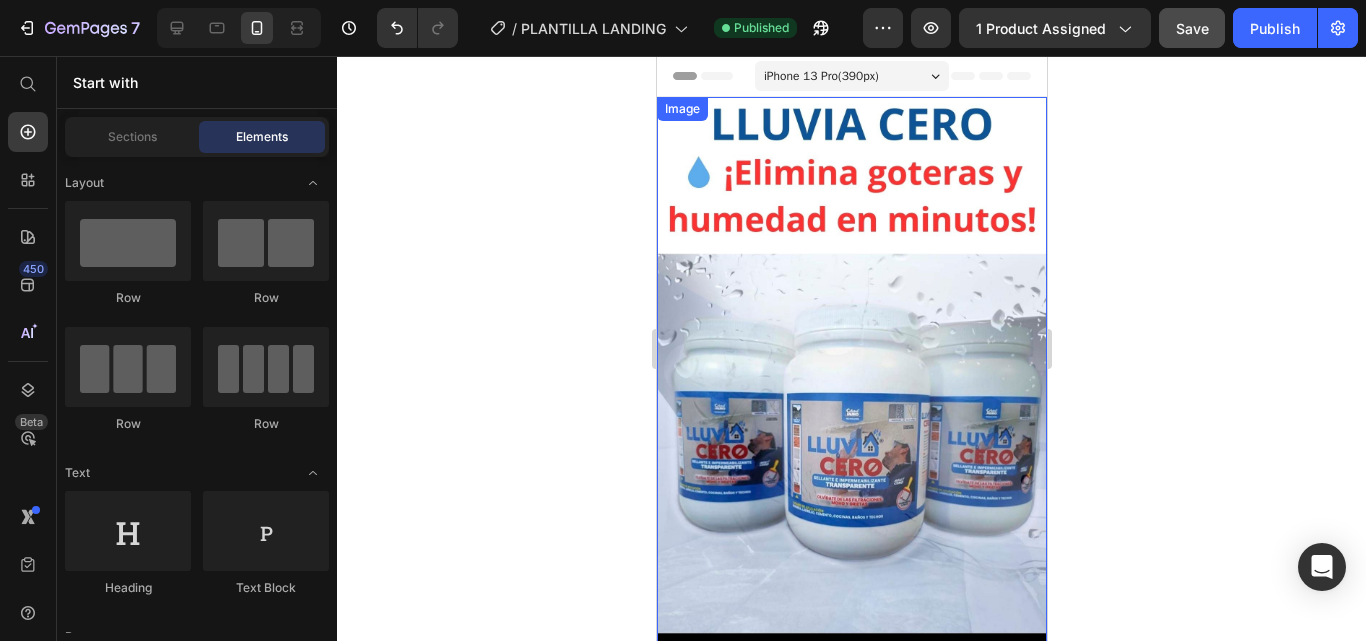 drag, startPoint x: 884, startPoint y: 68, endPoint x: 563, endPoint y: 176, distance: 338.68127 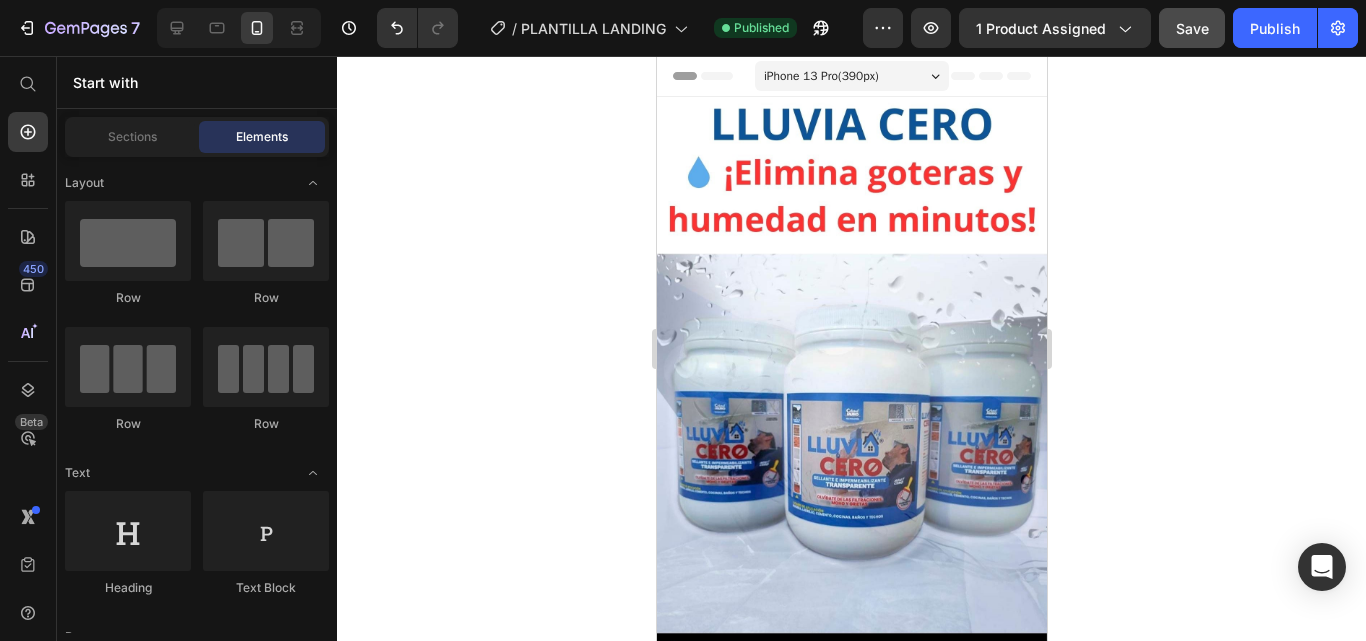 click 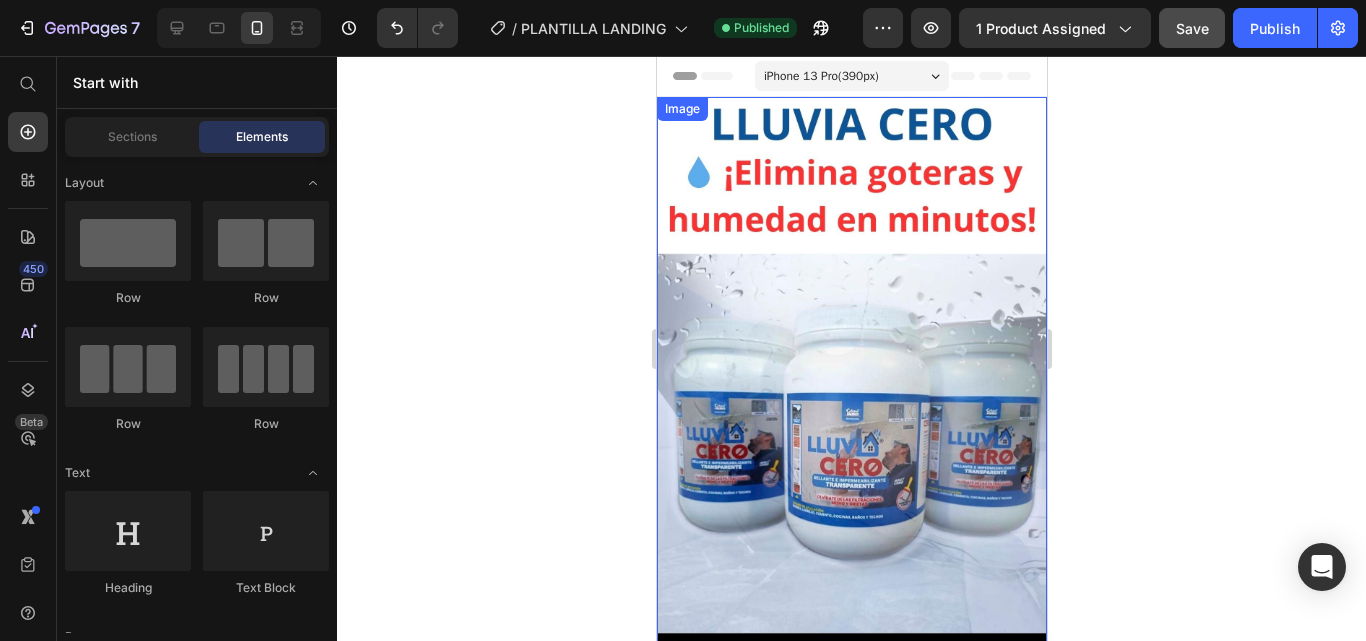 click at bounding box center (851, 443) 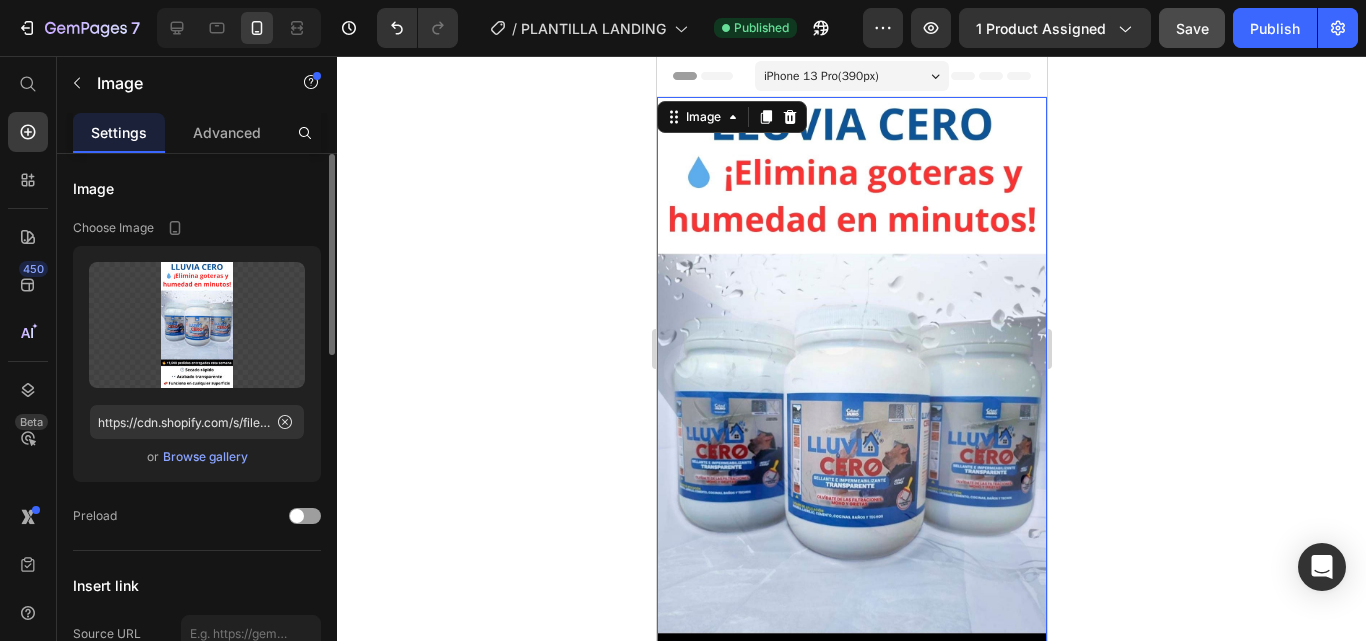 click at bounding box center (851, 443) 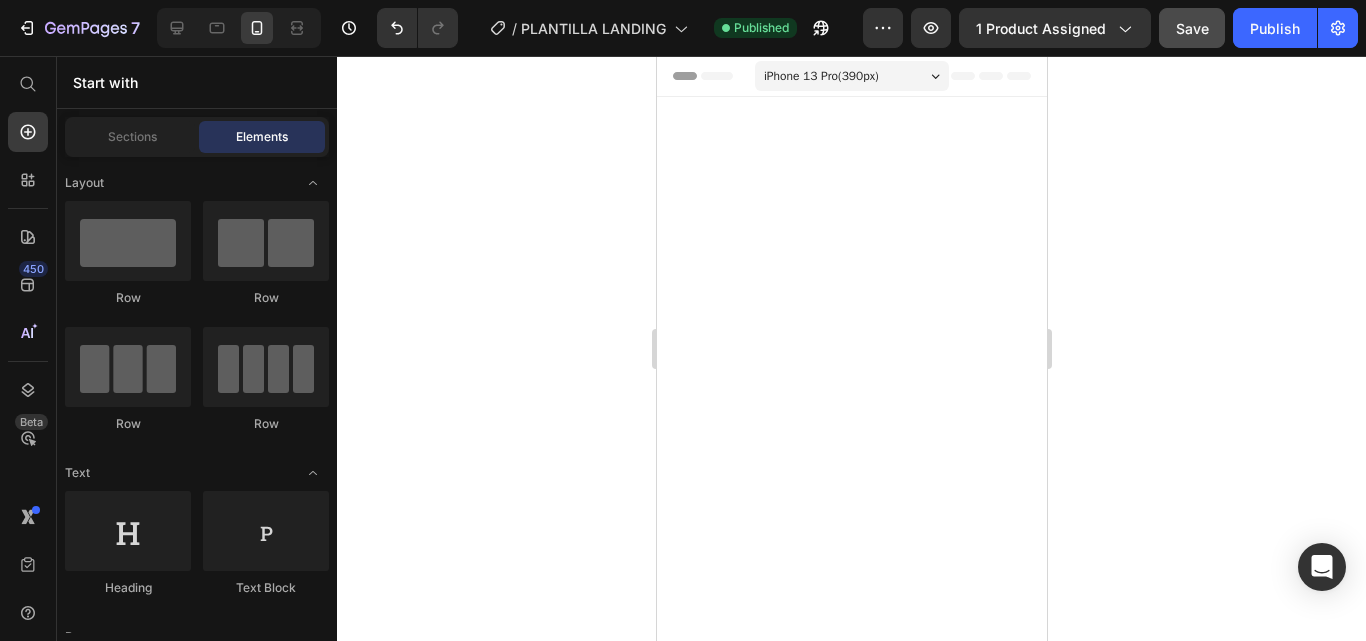 scroll, scrollTop: 1911, scrollLeft: 0, axis: vertical 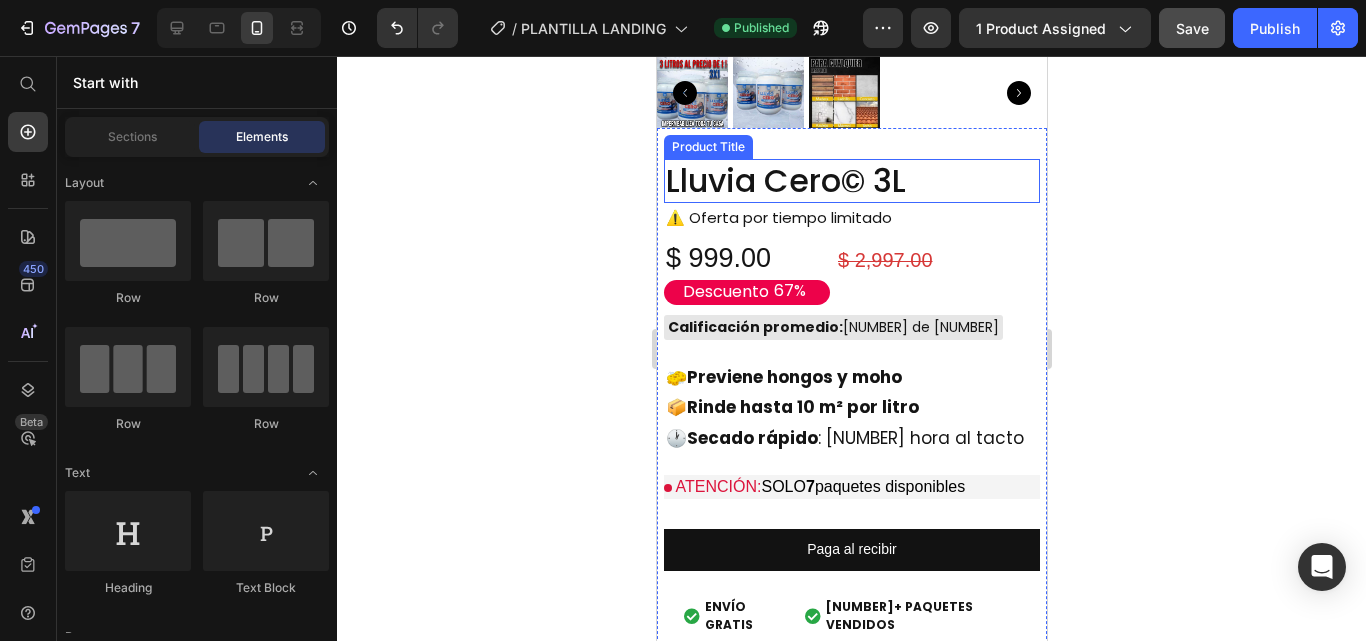 click on "Lluvia Cero© 3L" at bounding box center [851, 181] 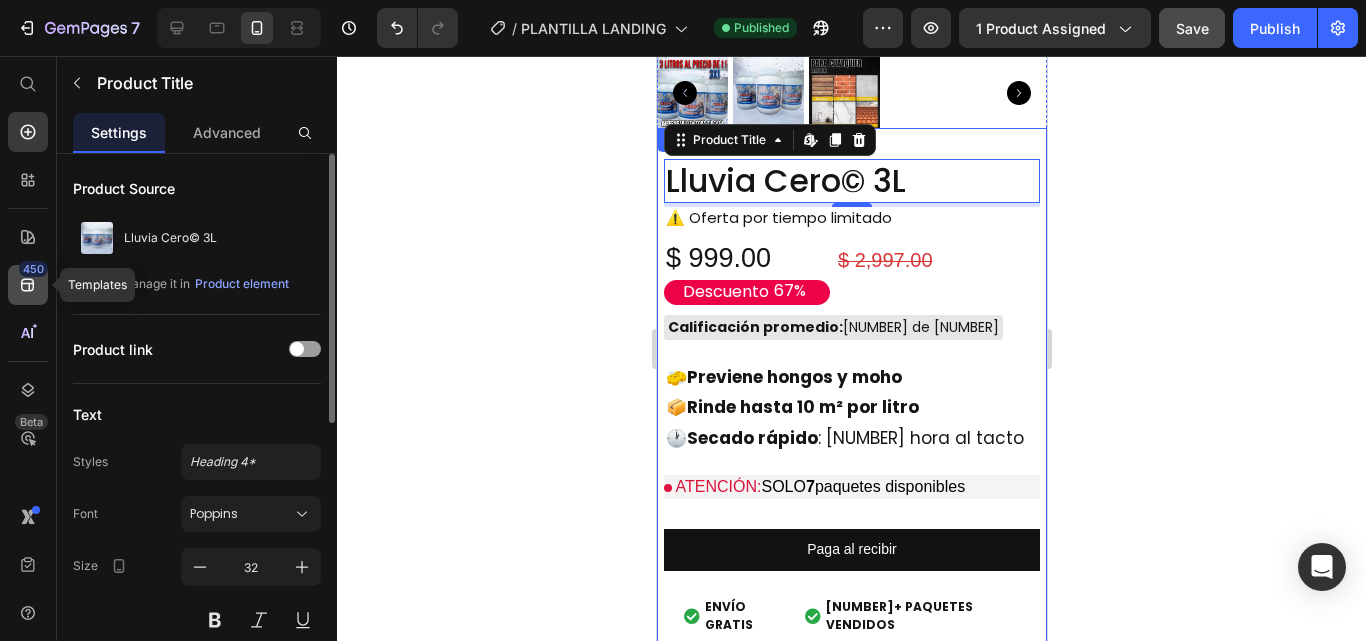 click 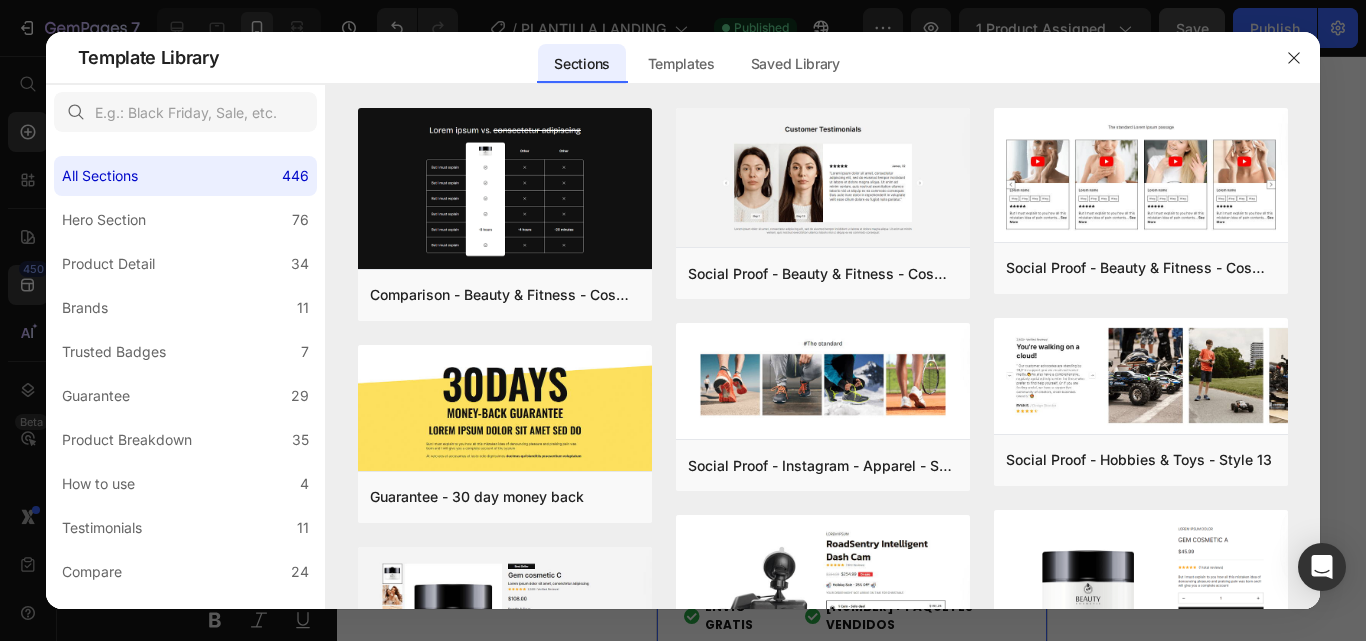 drag, startPoint x: 1291, startPoint y: 59, endPoint x: 1278, endPoint y: 62, distance: 13.341664 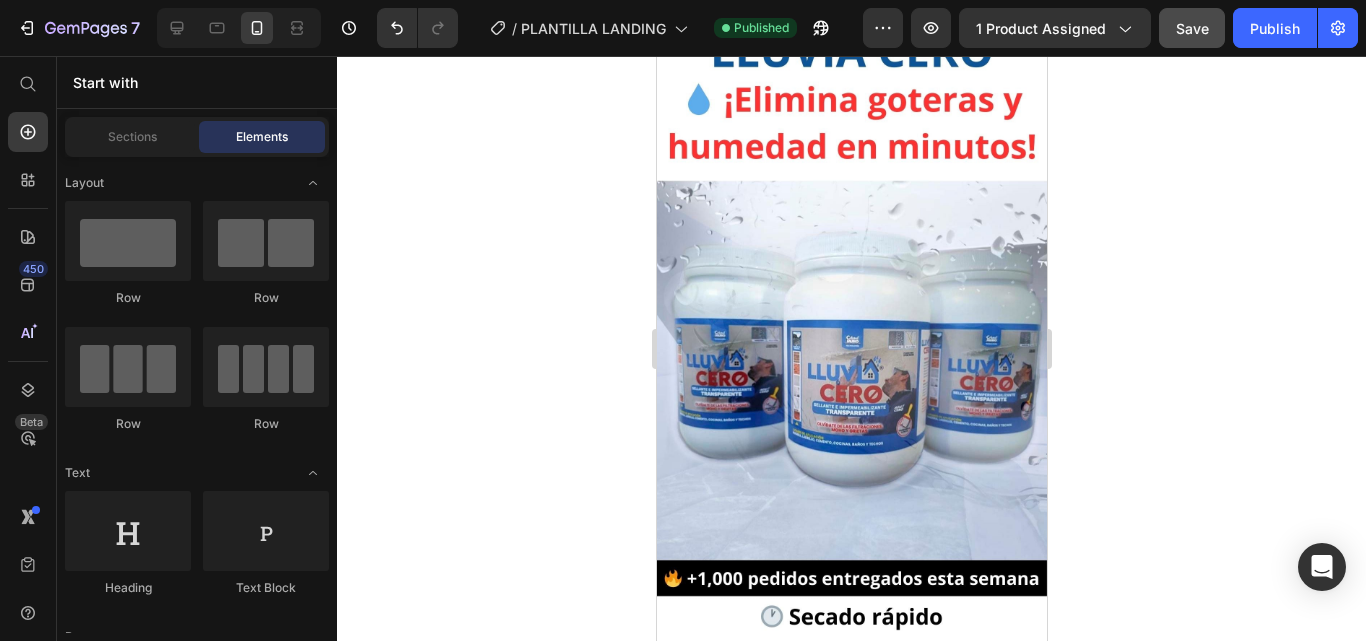 scroll, scrollTop: 0, scrollLeft: 0, axis: both 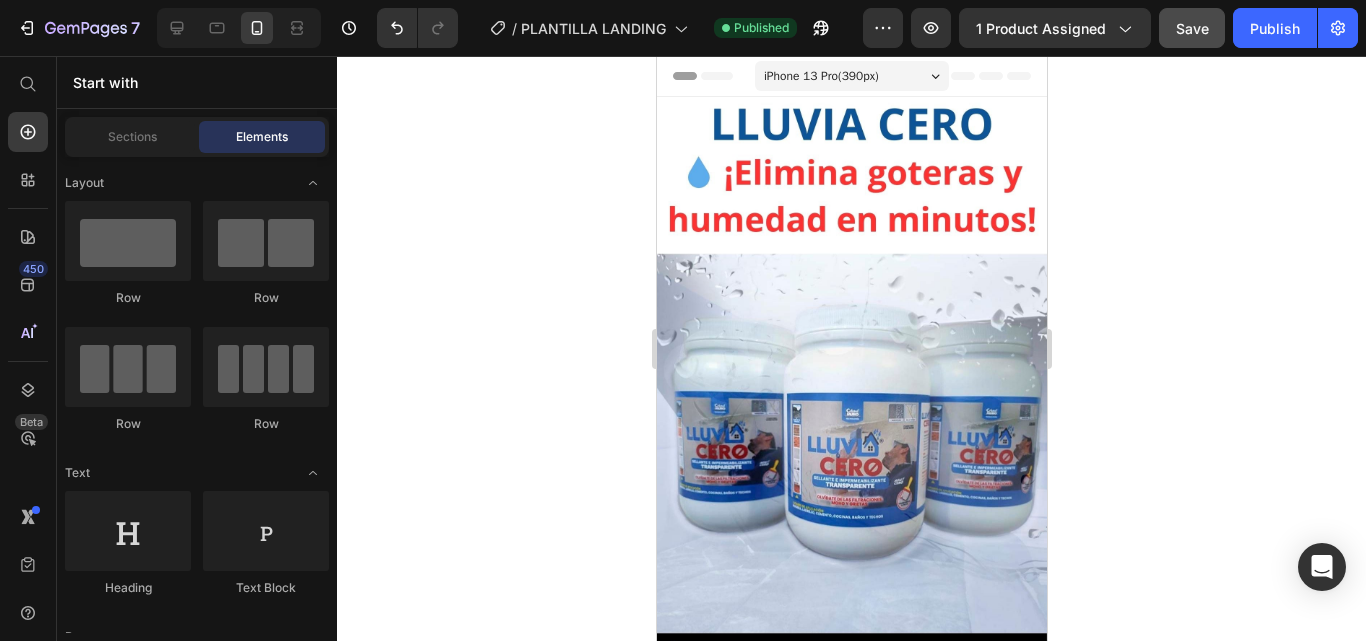 click 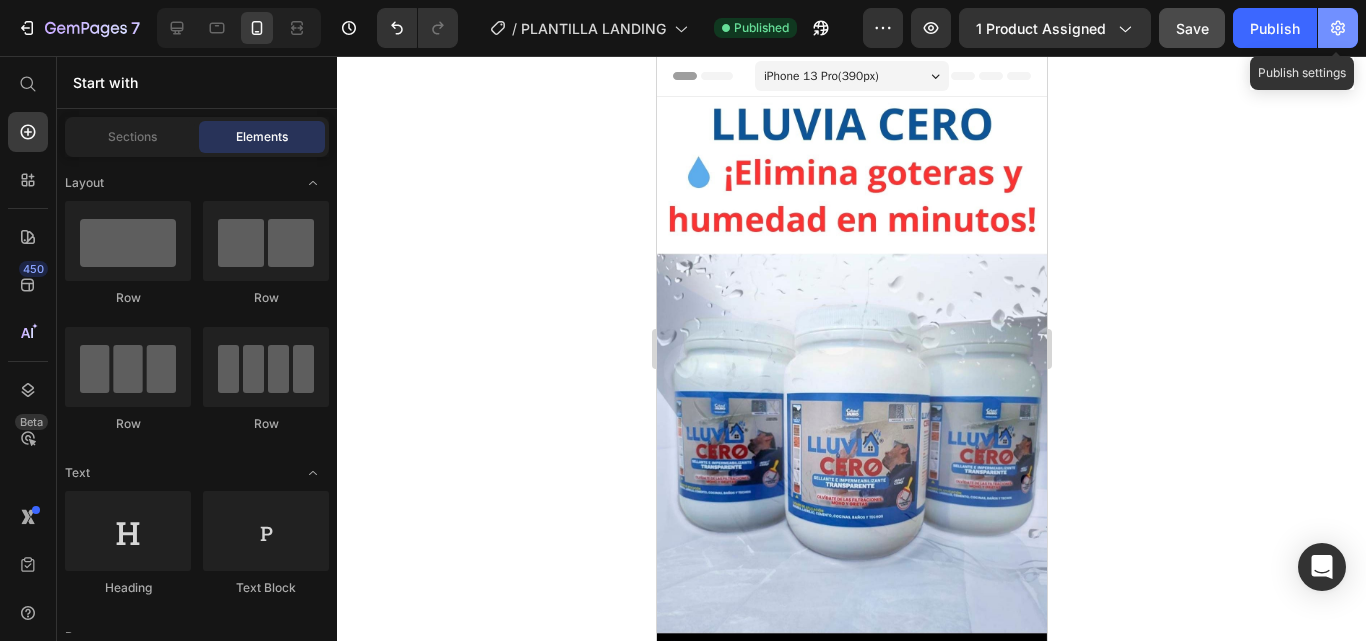 click 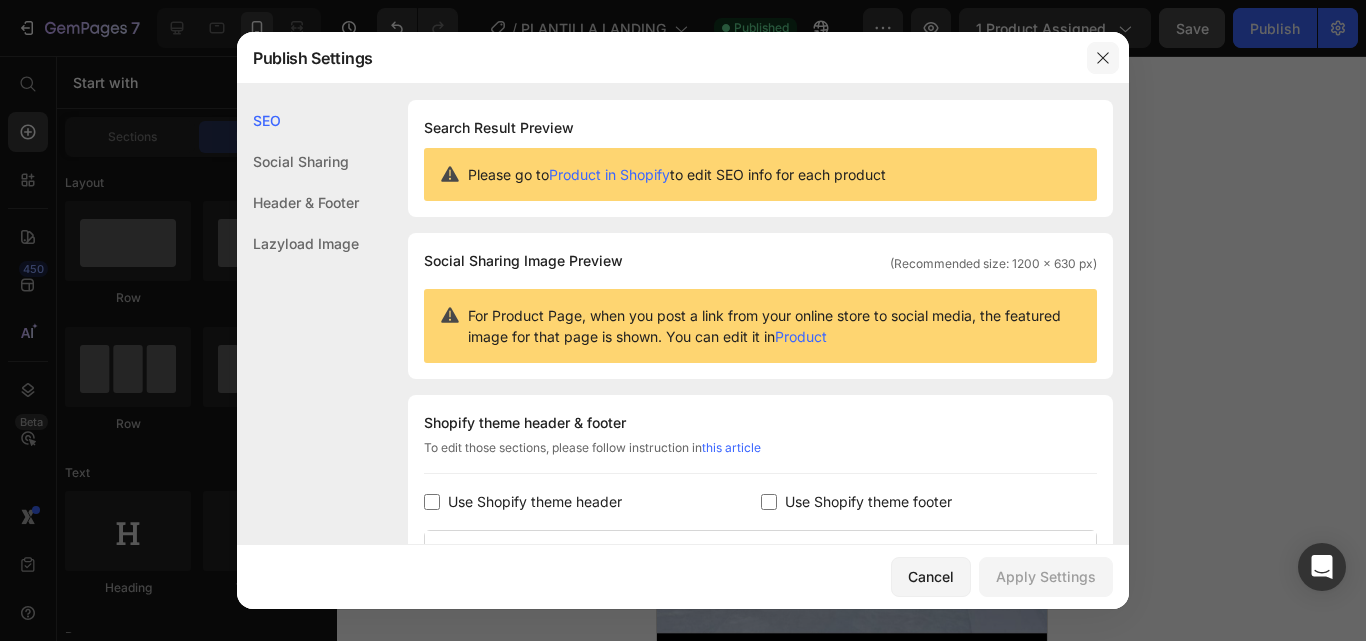 click 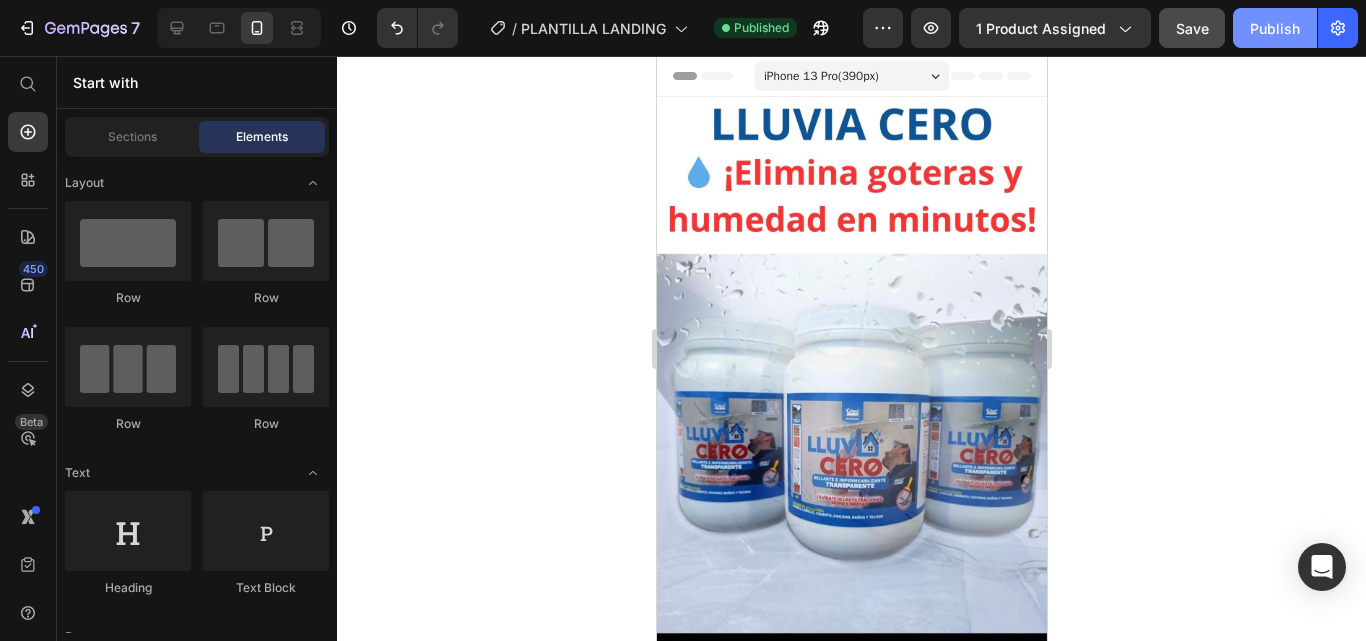 click on "Publish" at bounding box center (1275, 28) 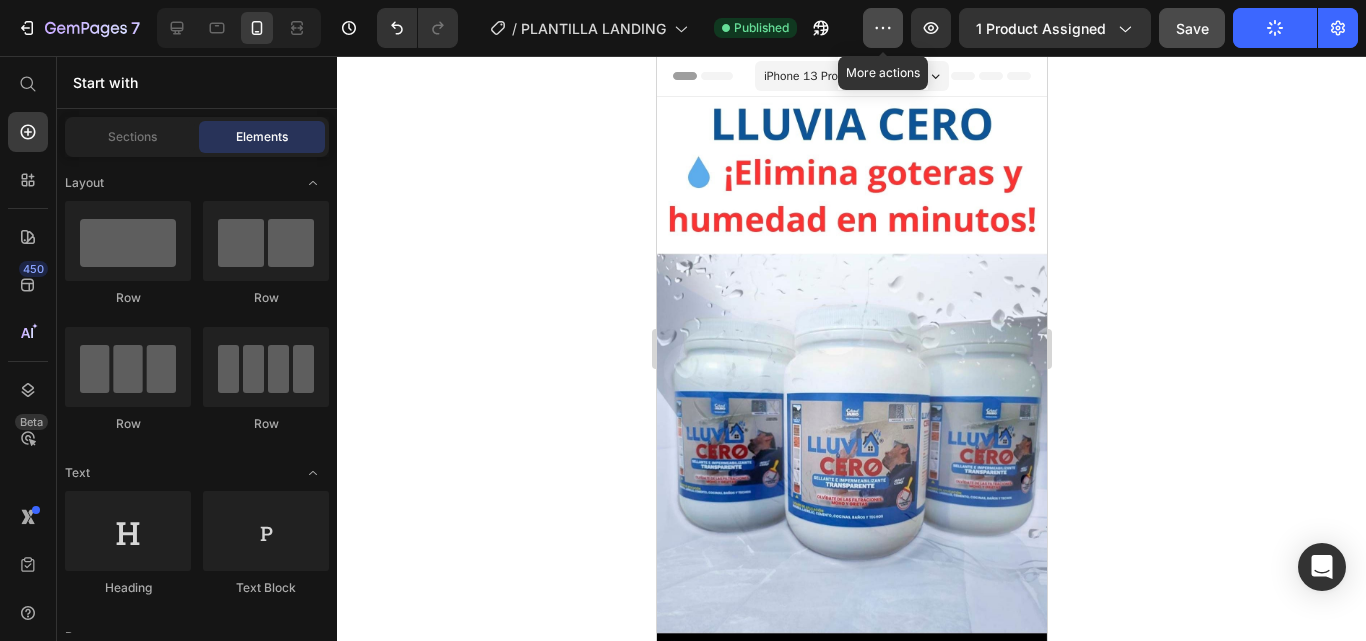 click 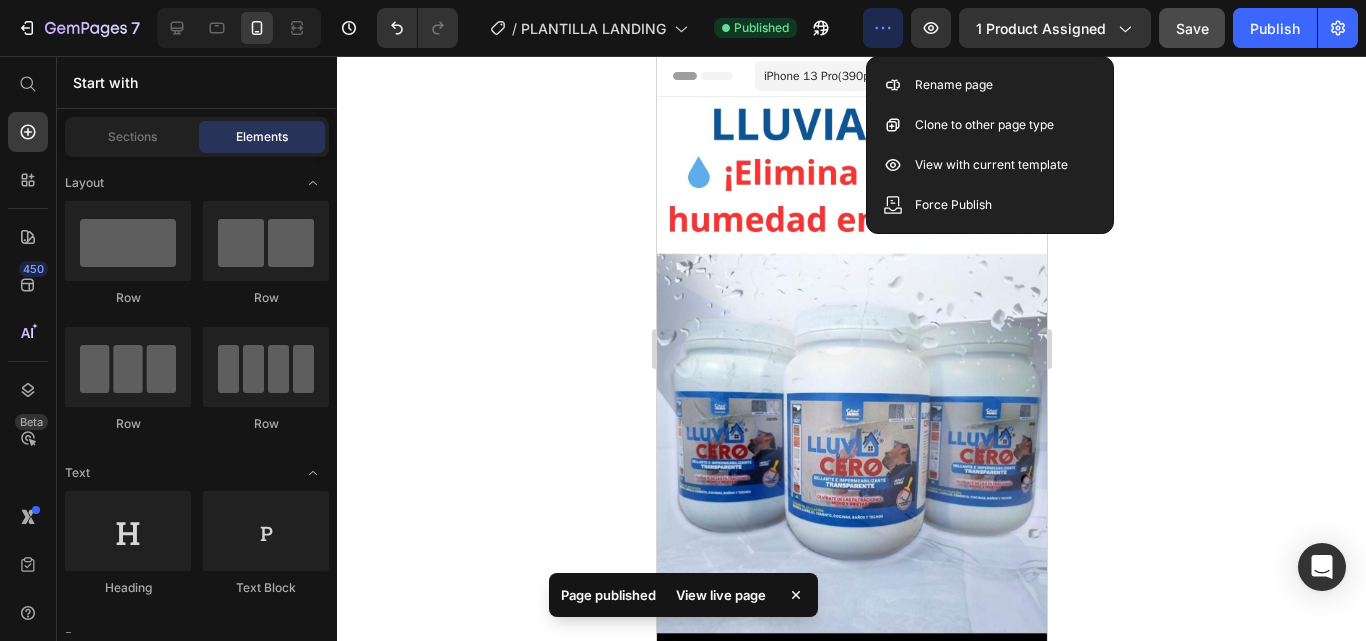 click 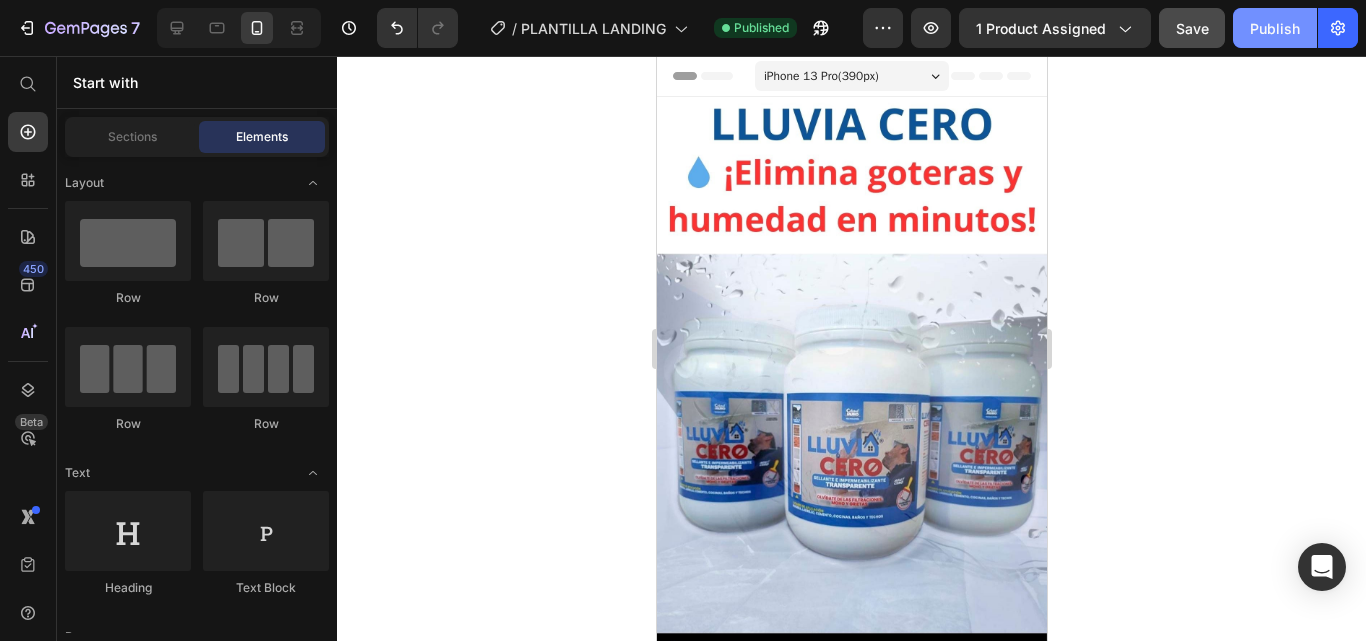 click on "Publish" 